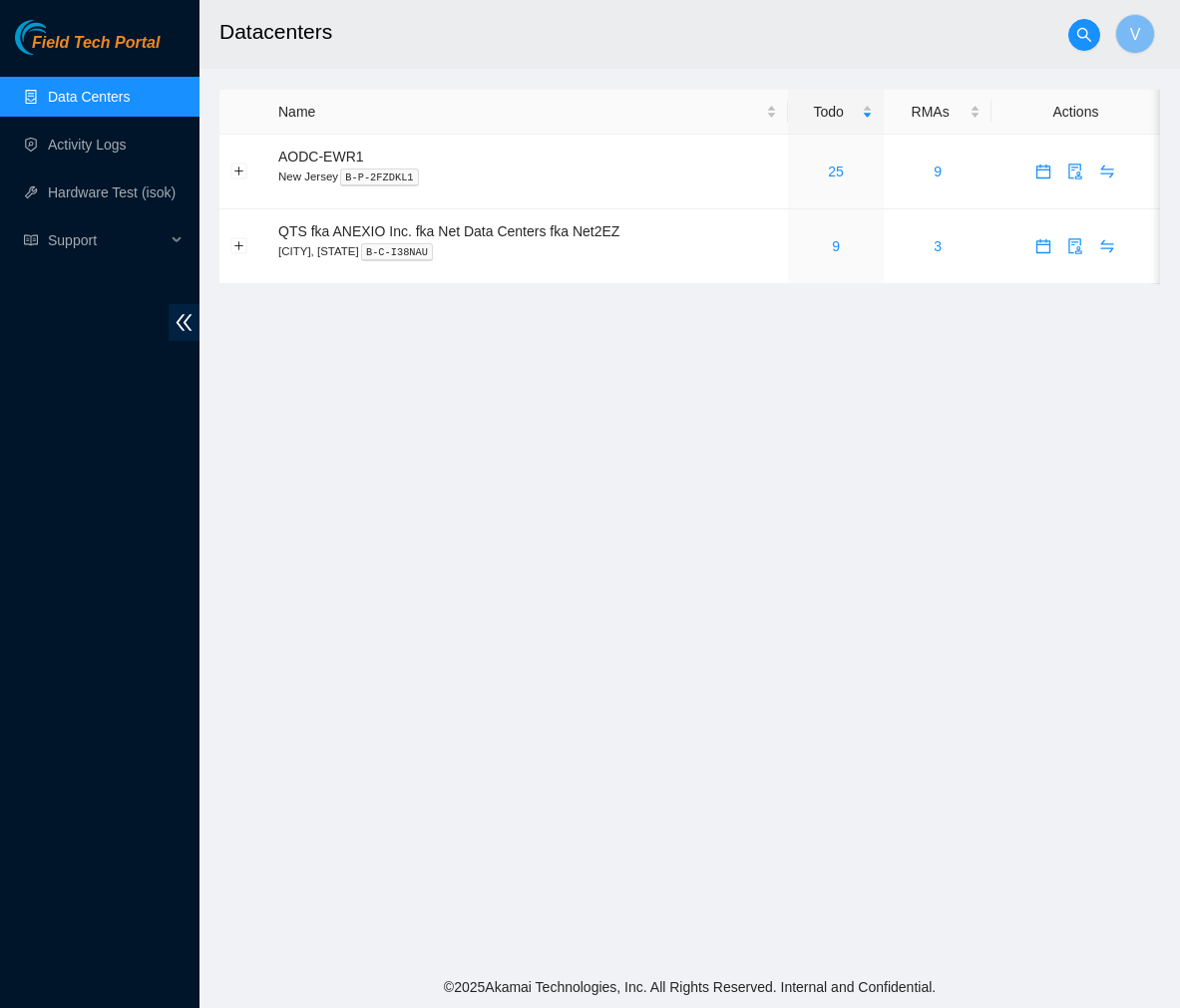 scroll, scrollTop: 0, scrollLeft: 0, axis: both 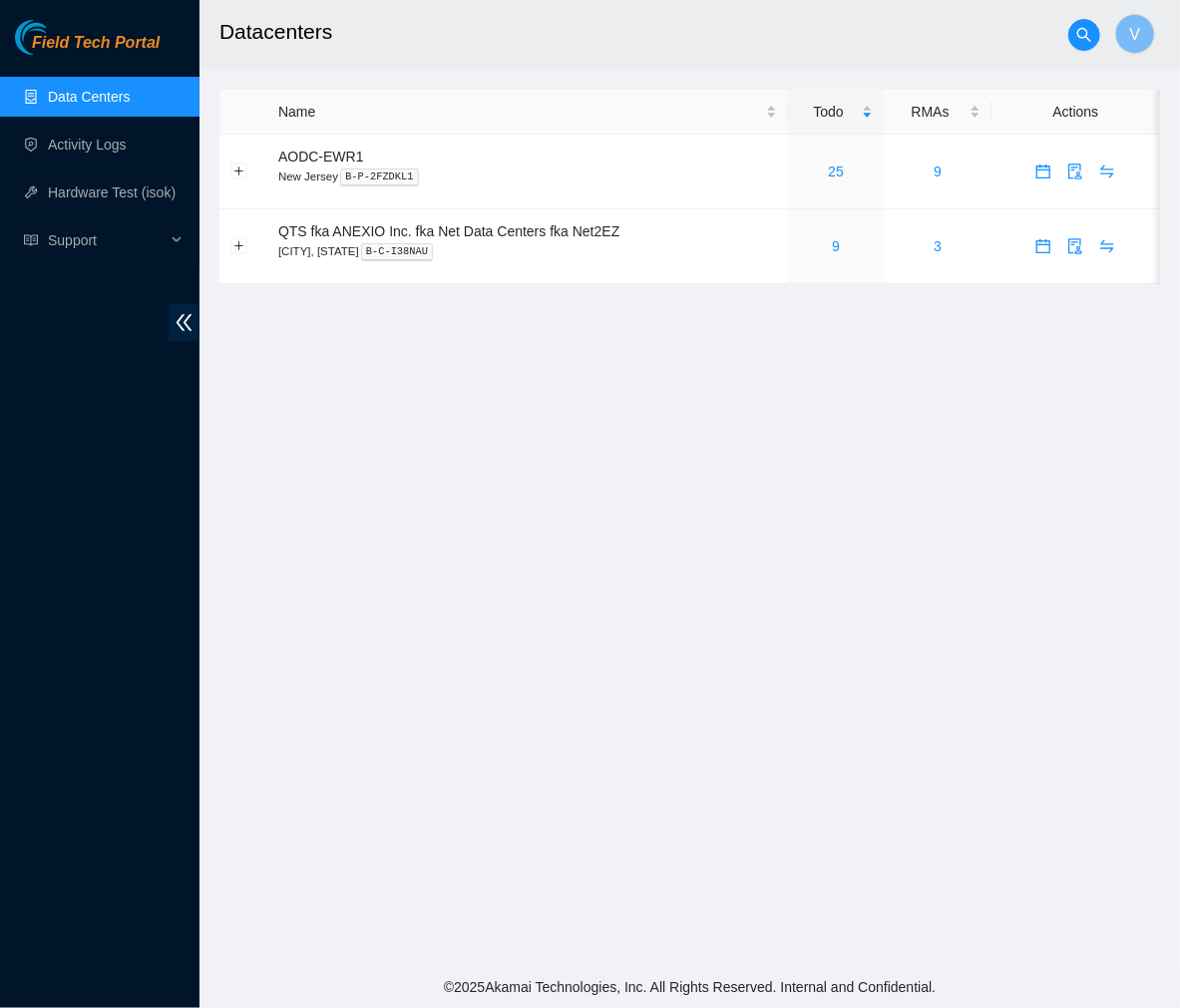 click on "Data Centers" at bounding box center (89, 97) 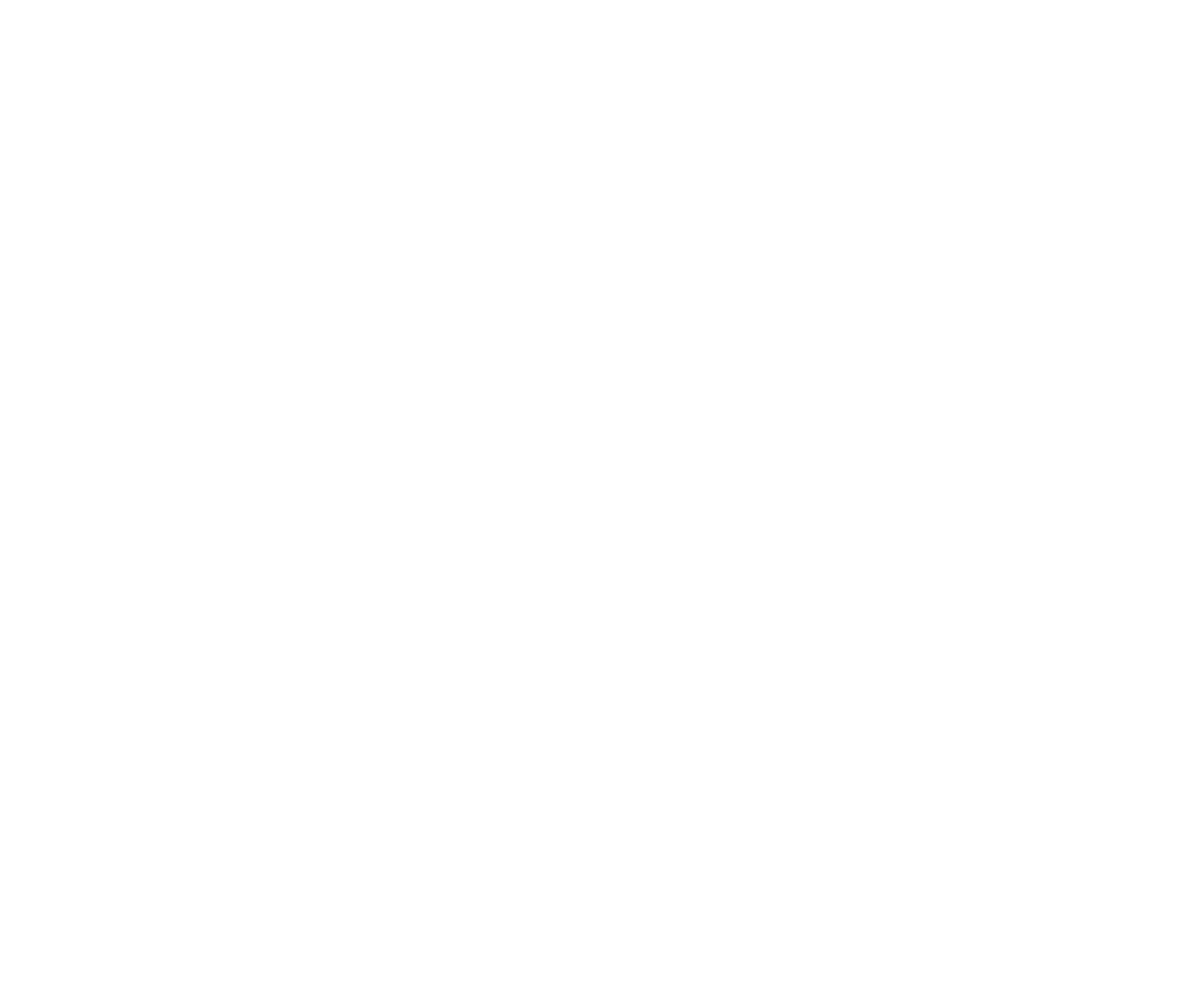 scroll, scrollTop: 0, scrollLeft: 0, axis: both 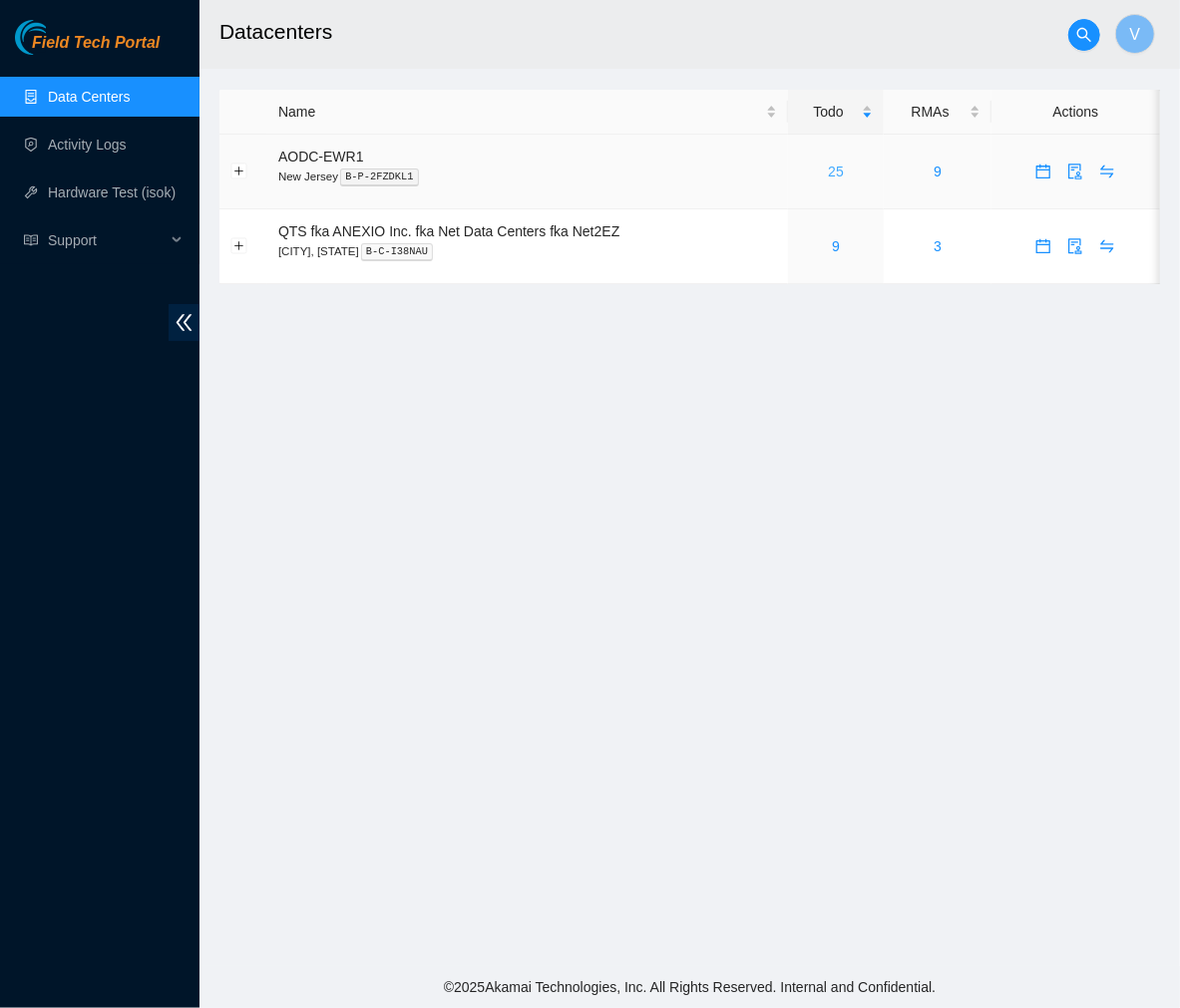 click on "25" at bounding box center [836, 171] 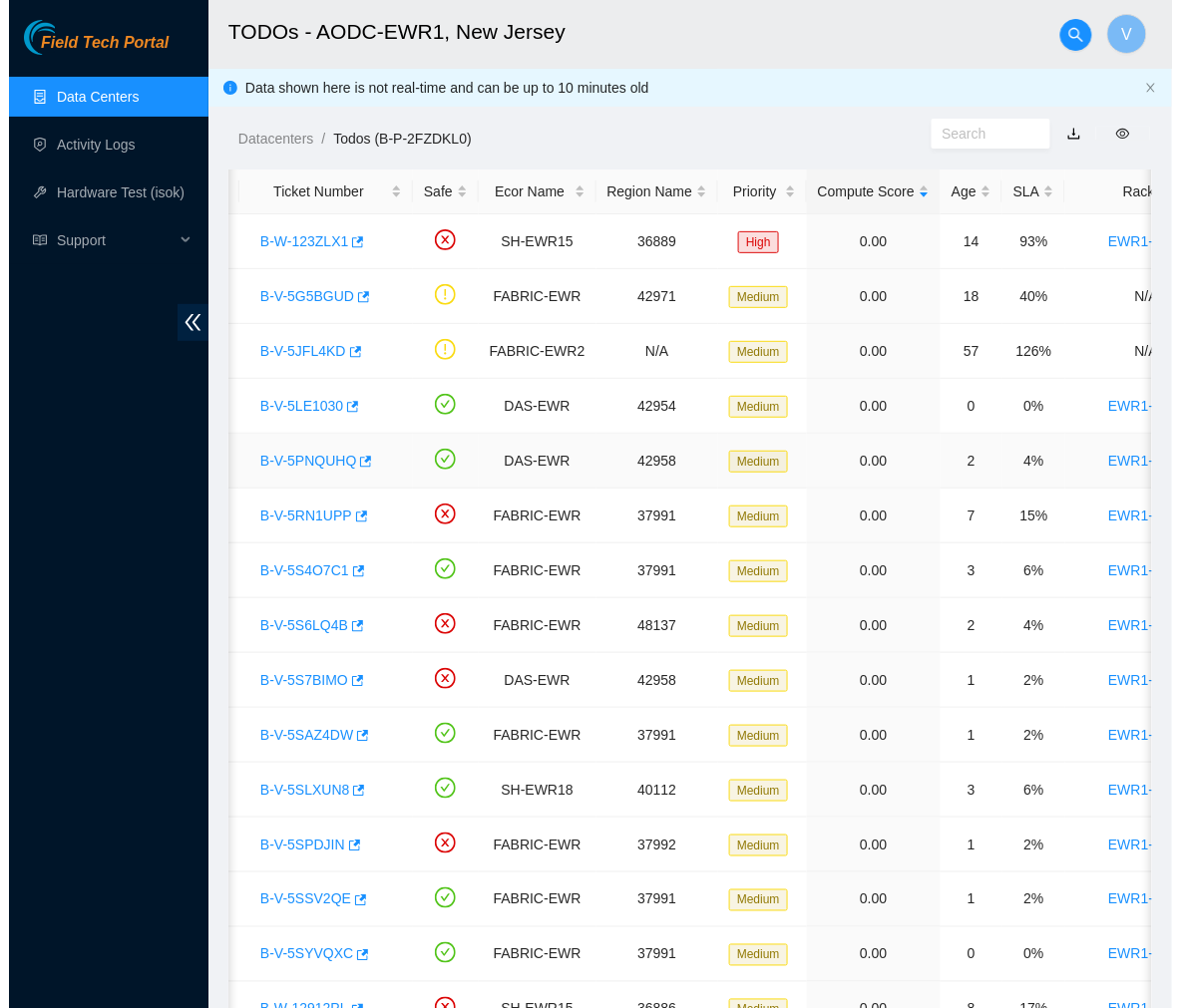 scroll, scrollTop: 0, scrollLeft: 33, axis: horizontal 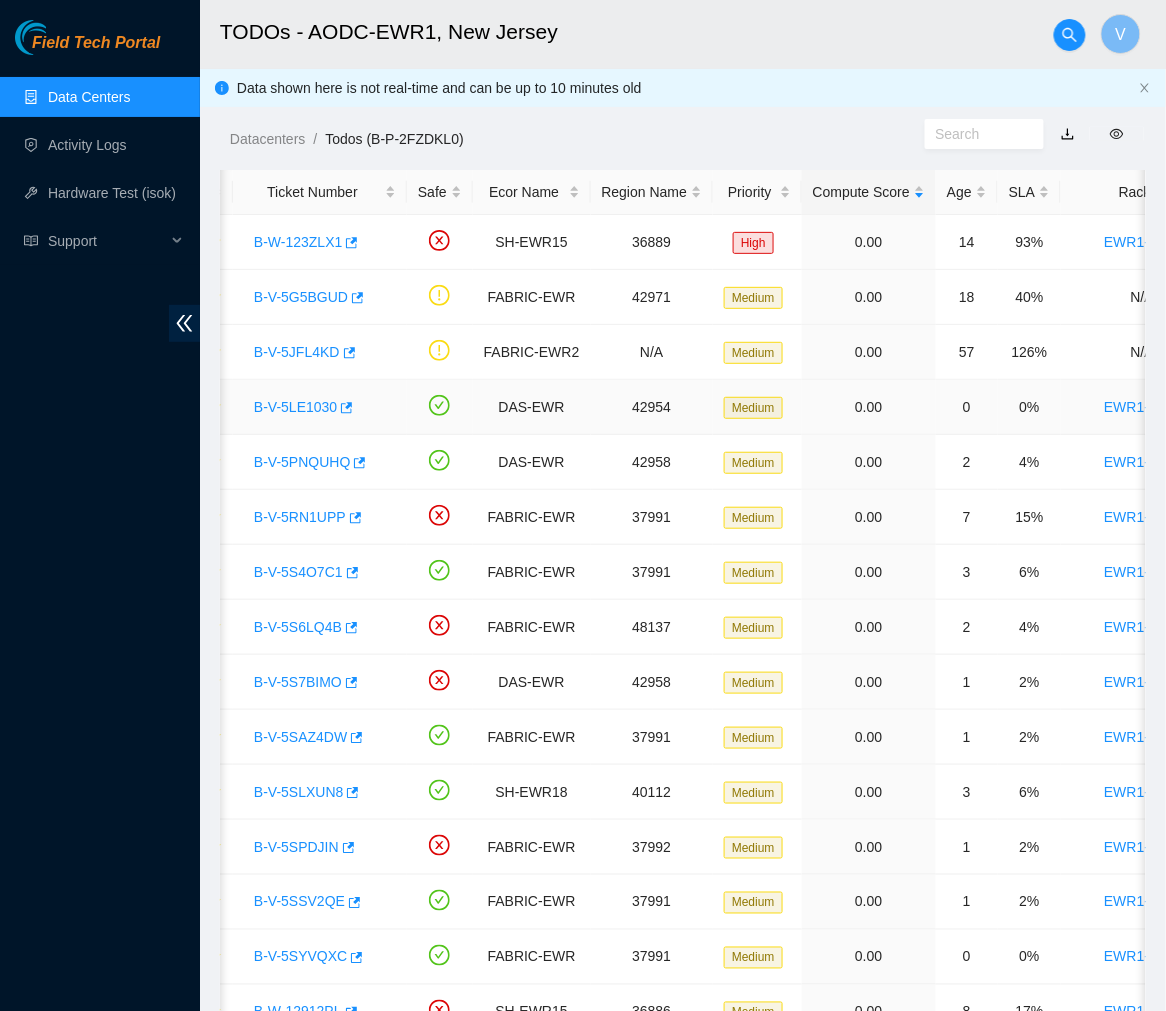 click on "B-V-5LE1030" at bounding box center (295, 407) 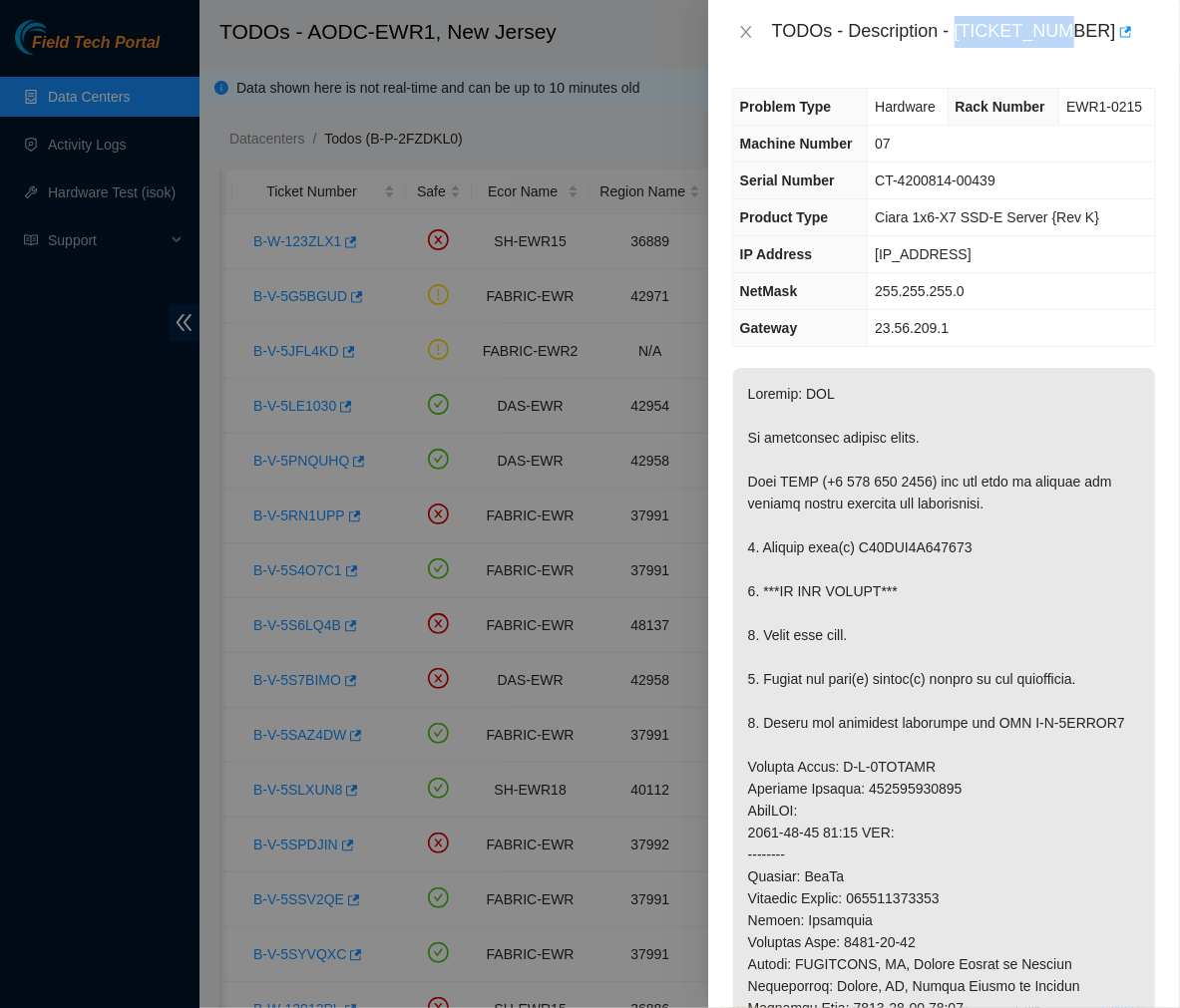 drag, startPoint x: 956, startPoint y: 27, endPoint x: 1058, endPoint y: 47, distance: 103.94229 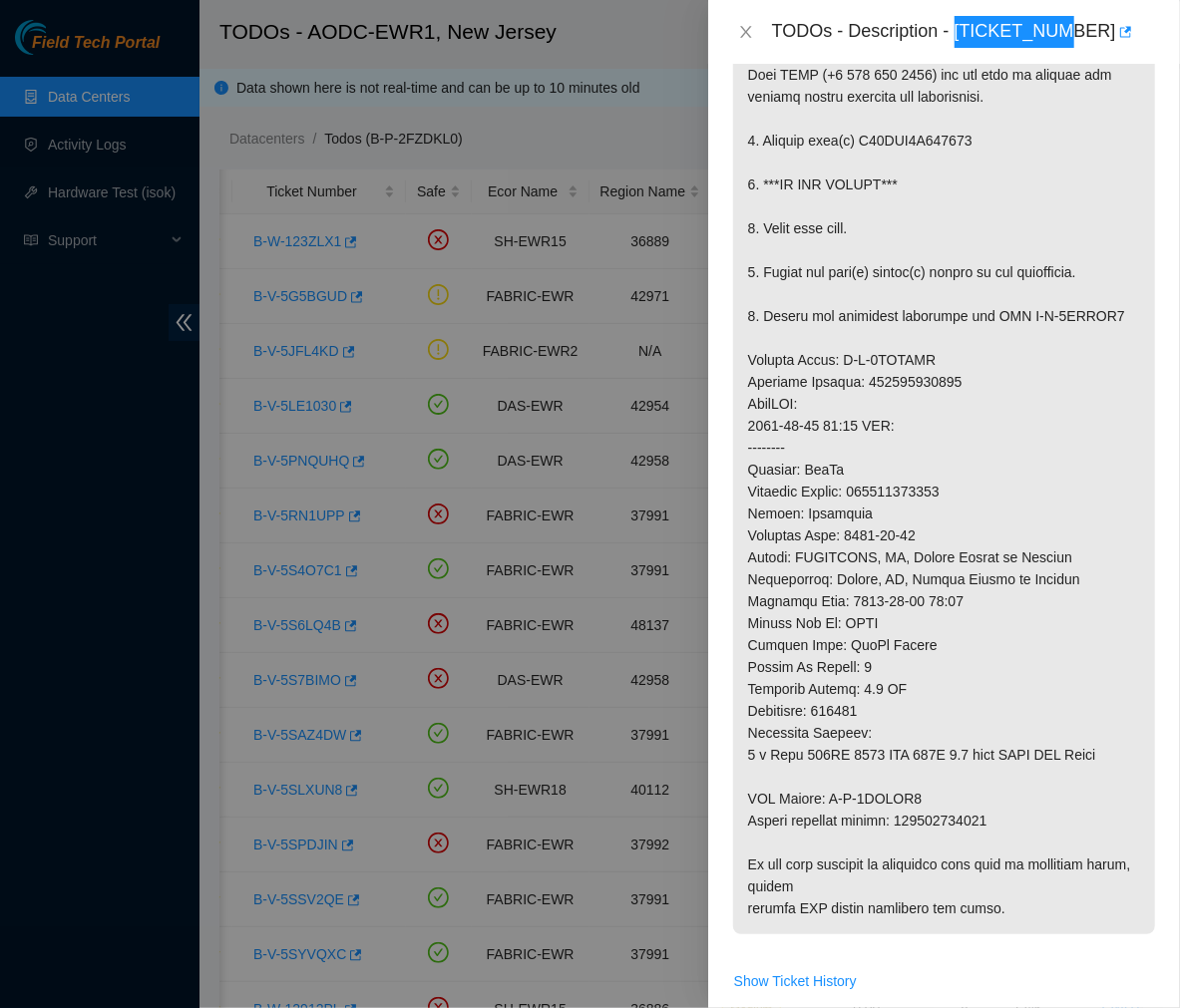 scroll, scrollTop: 416, scrollLeft: 0, axis: vertical 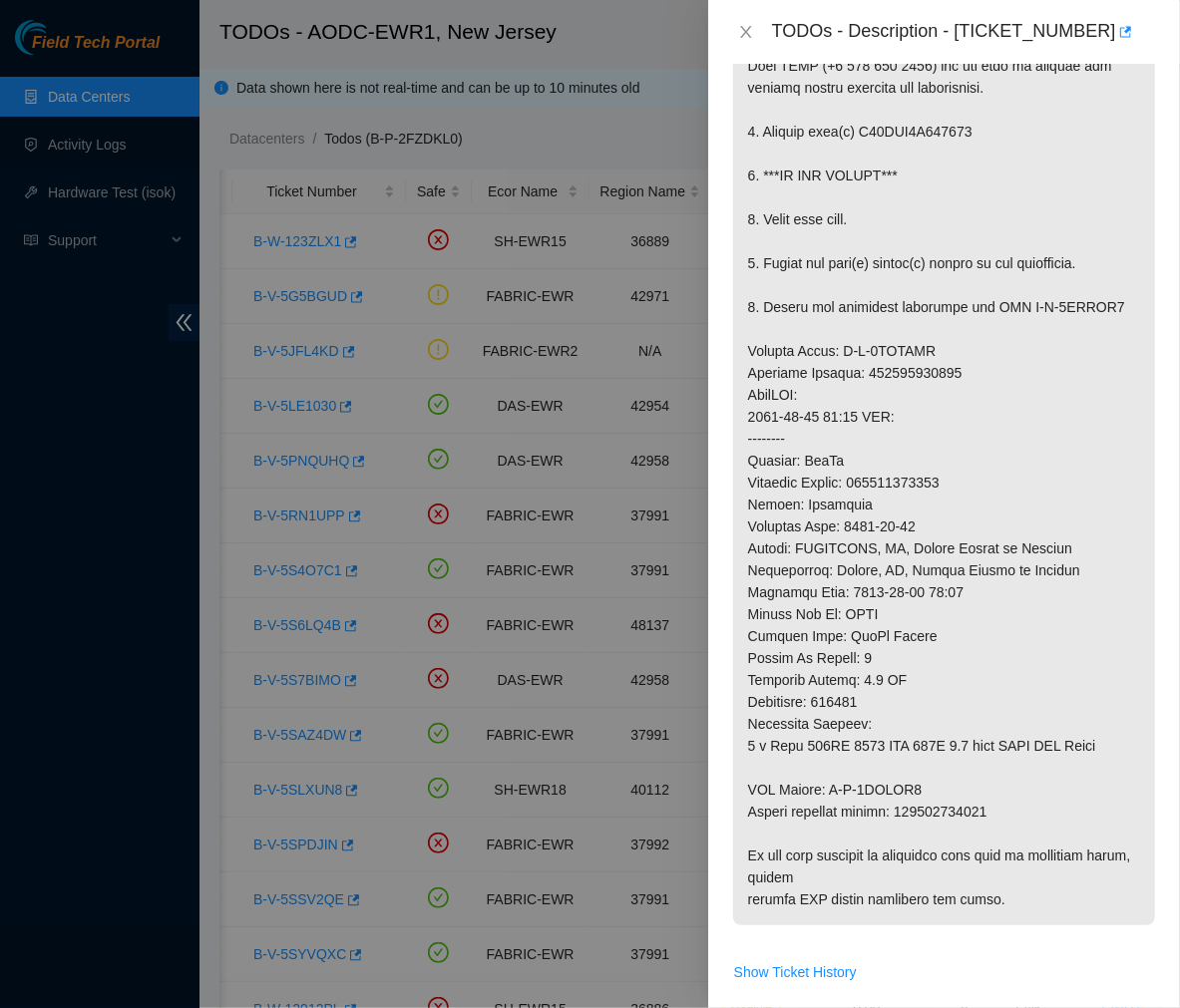 drag, startPoint x: 982, startPoint y: 138, endPoint x: 860, endPoint y: 131, distance: 122.20065 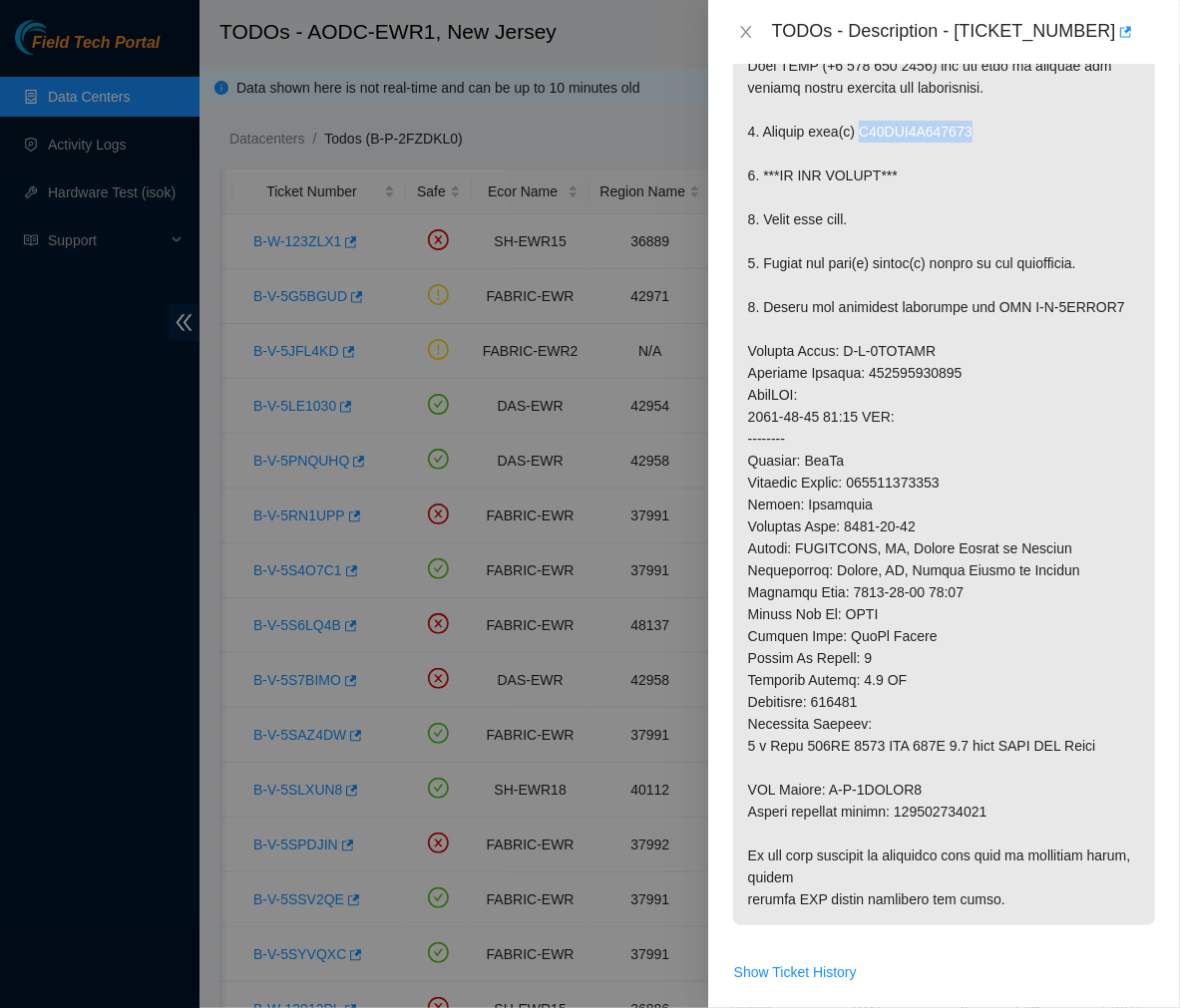 drag, startPoint x: 855, startPoint y: 131, endPoint x: 979, endPoint y: 133, distance: 124.01613 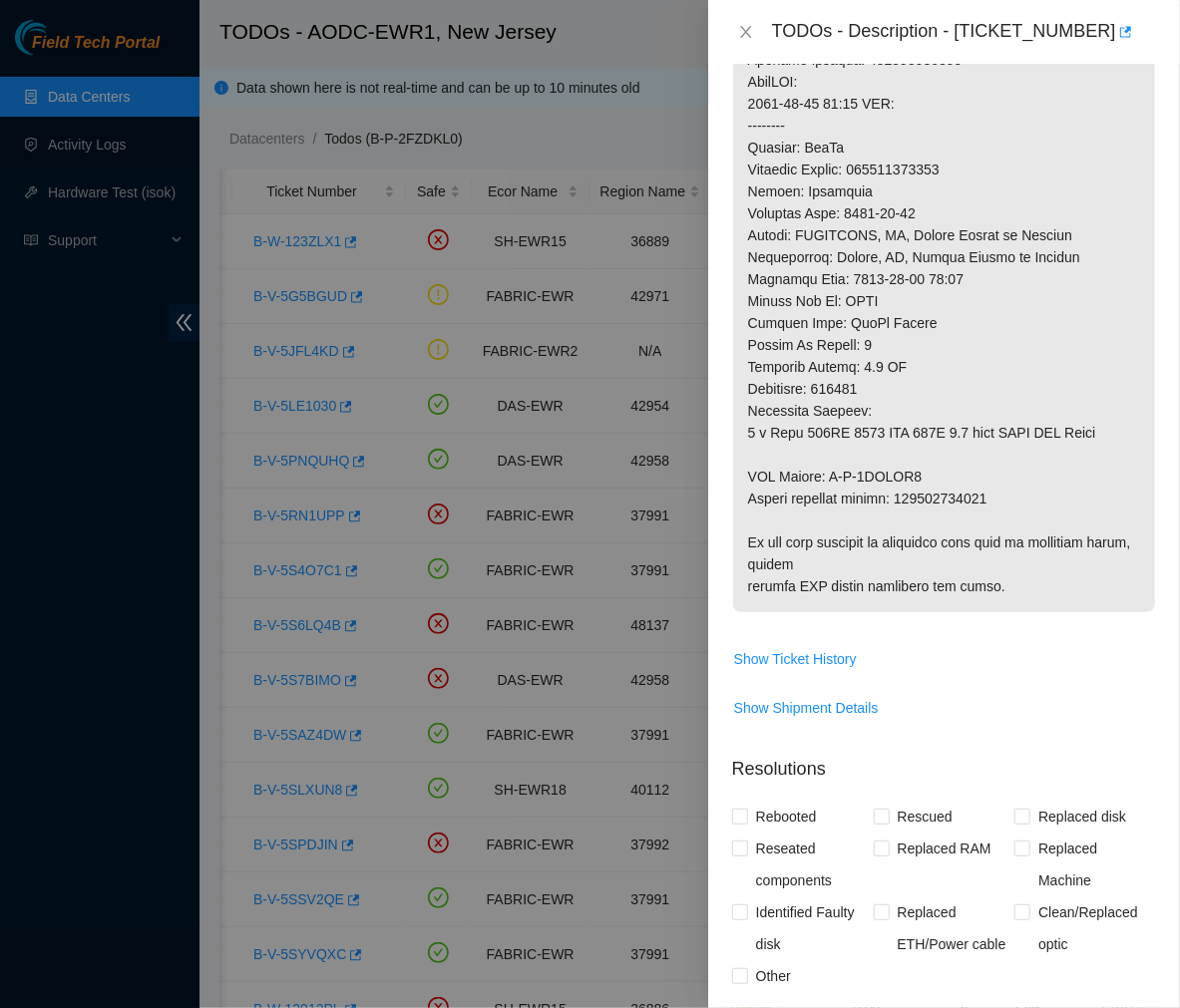 scroll, scrollTop: 730, scrollLeft: 0, axis: vertical 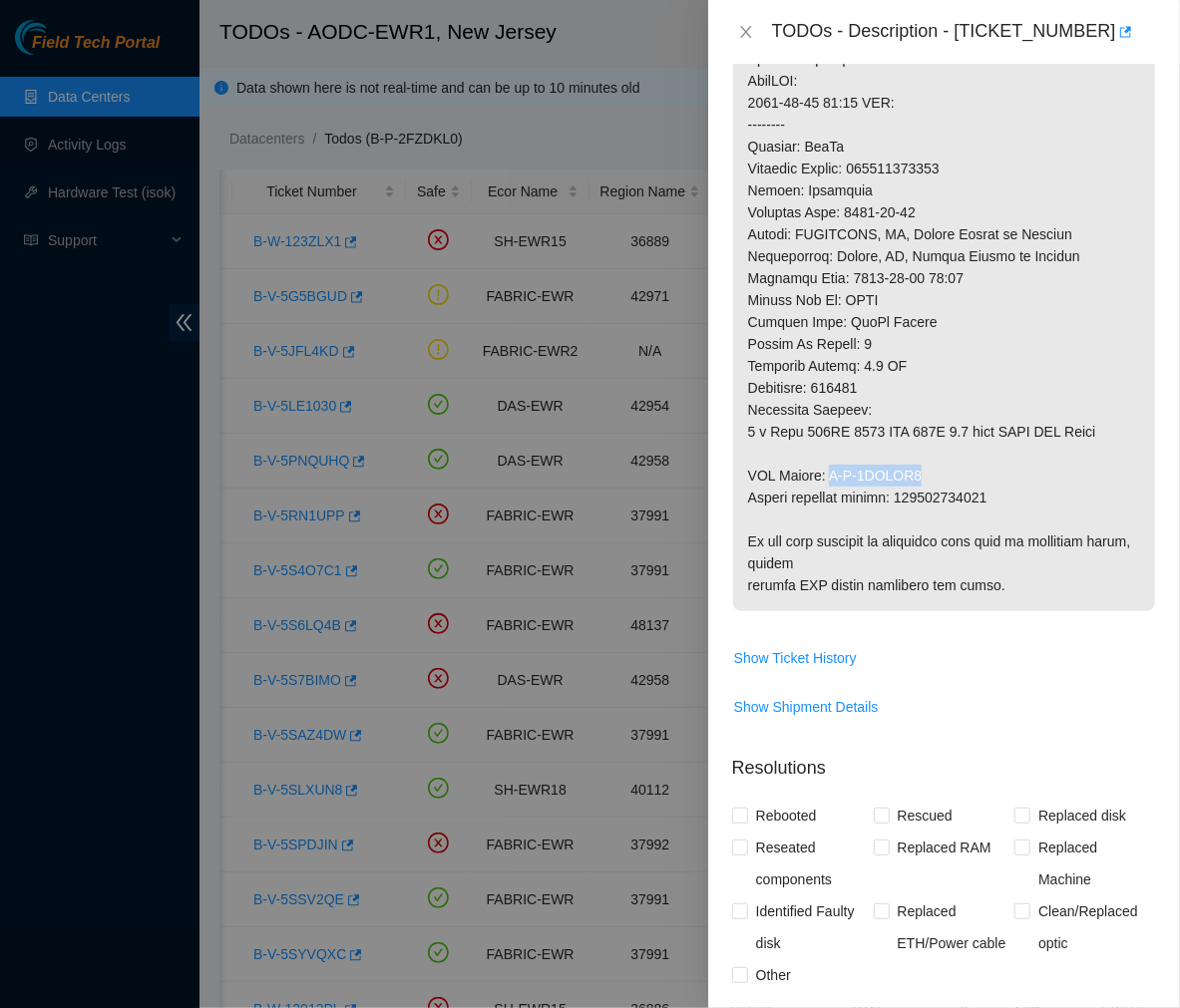 drag, startPoint x: 926, startPoint y: 481, endPoint x: 831, endPoint y: 475, distance: 95.189285 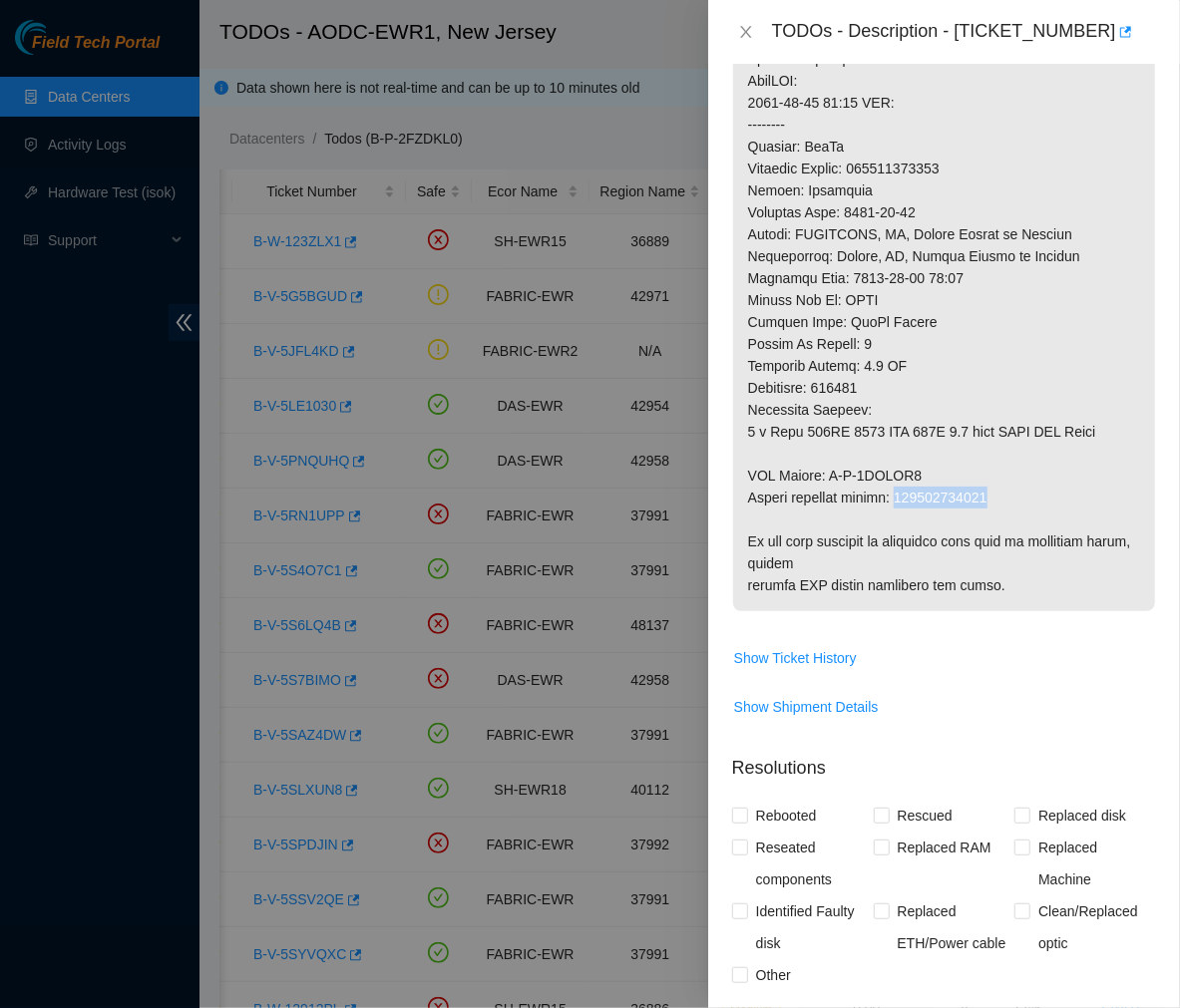 drag, startPoint x: 992, startPoint y: 493, endPoint x: 900, endPoint y: 504, distance: 92.65528 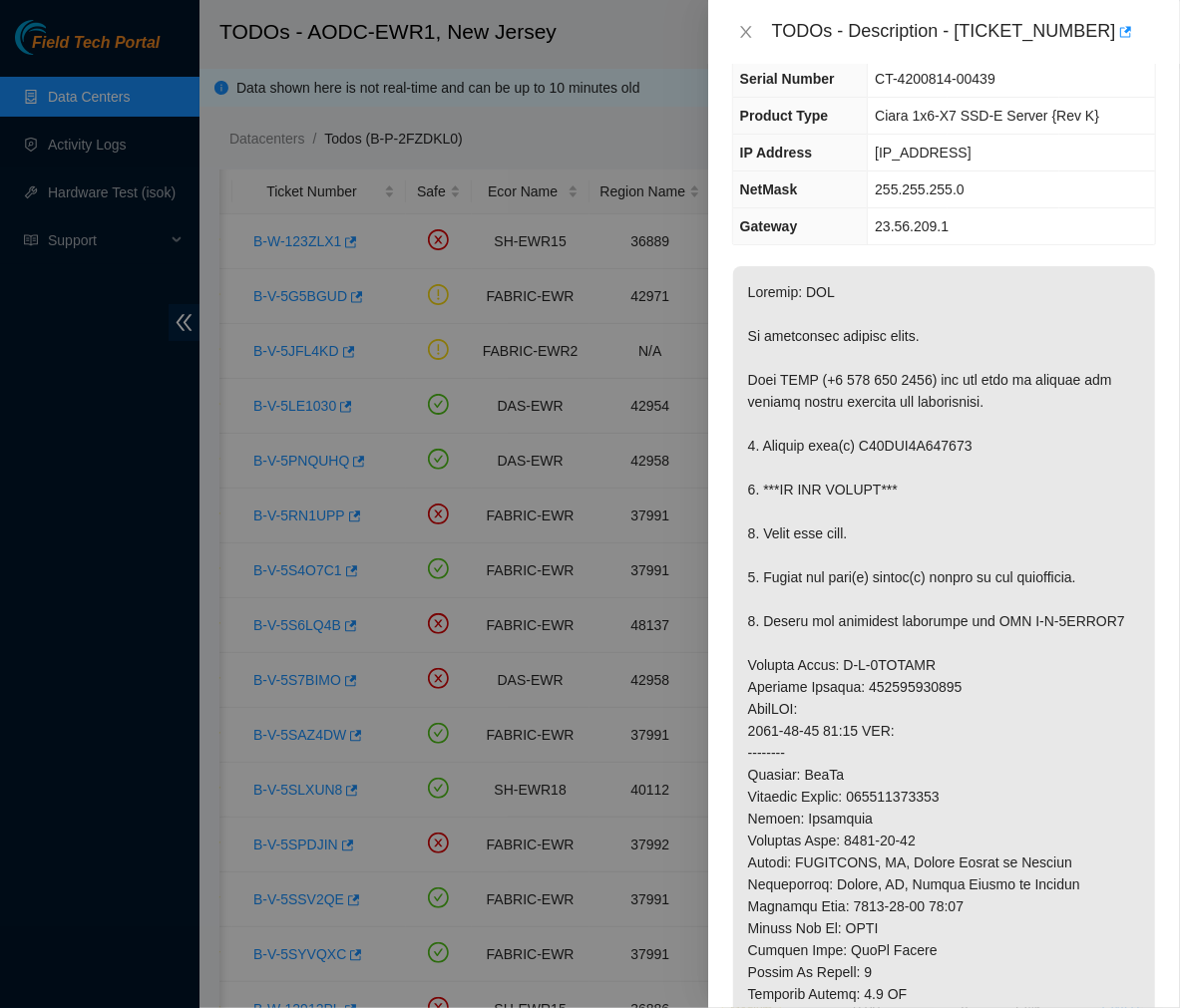 scroll, scrollTop: 106, scrollLeft: 0, axis: vertical 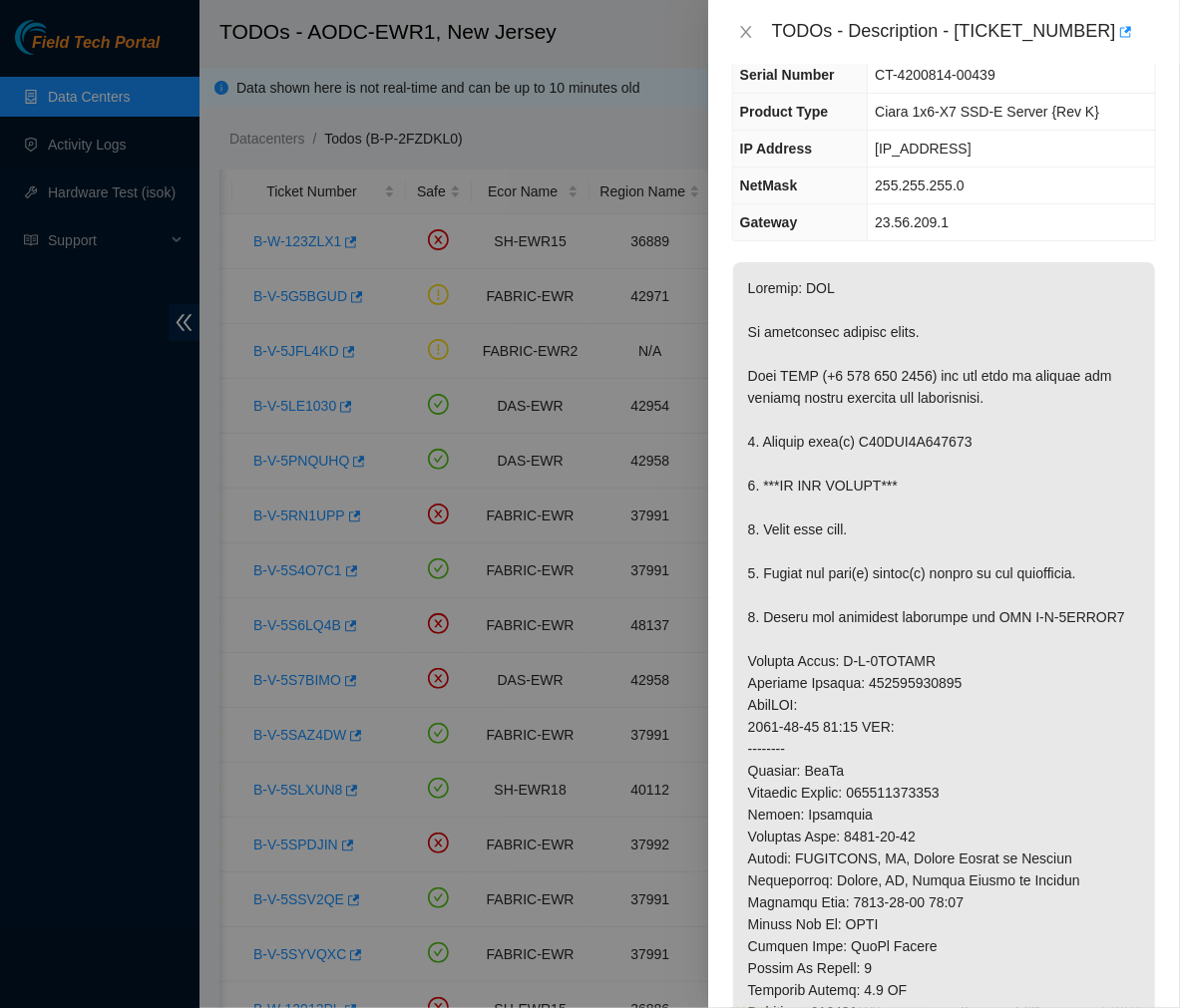 click at bounding box center (944, 749) 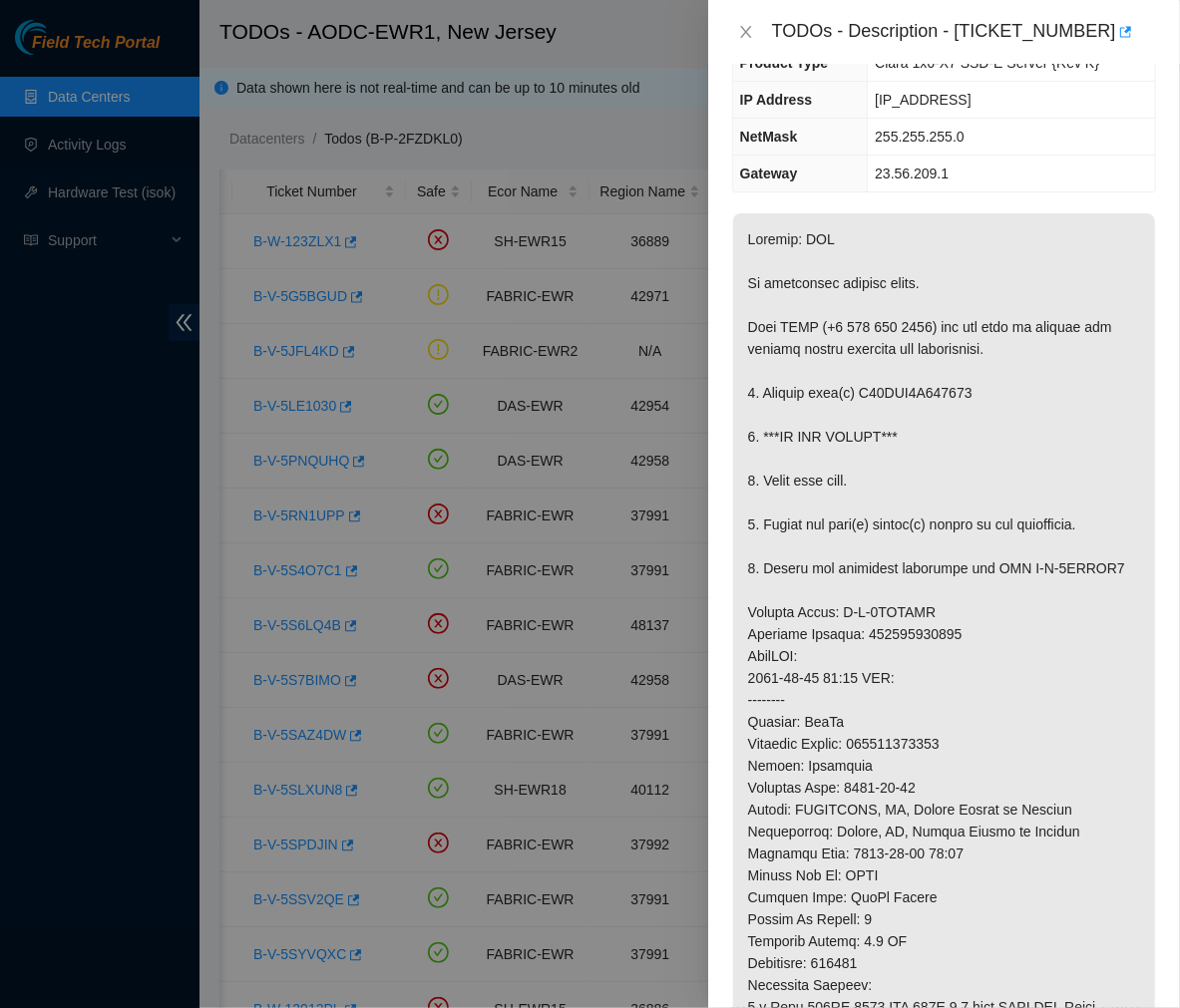 scroll, scrollTop: 146, scrollLeft: 0, axis: vertical 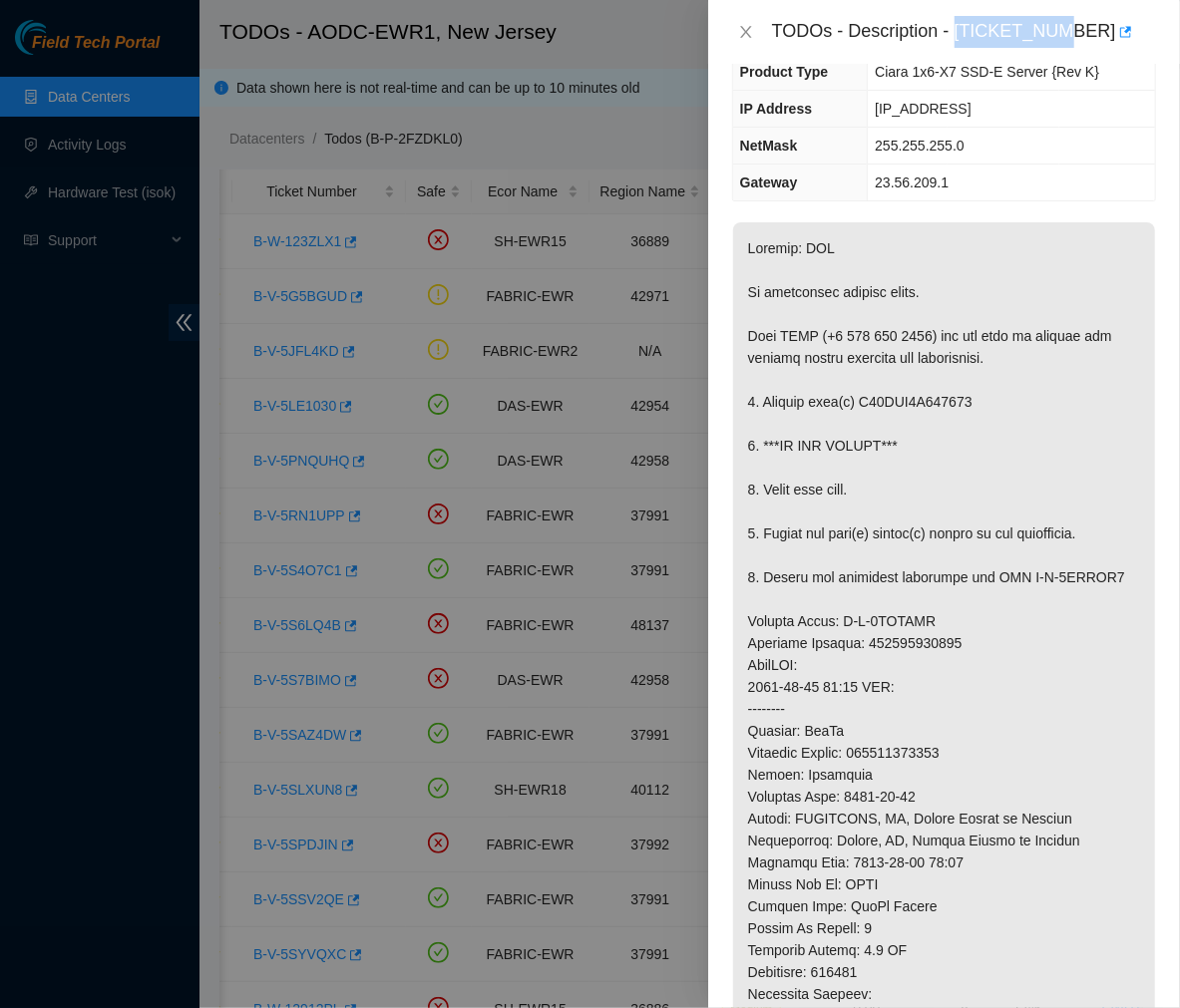 drag, startPoint x: 955, startPoint y: 33, endPoint x: 1057, endPoint y: 33, distance: 102 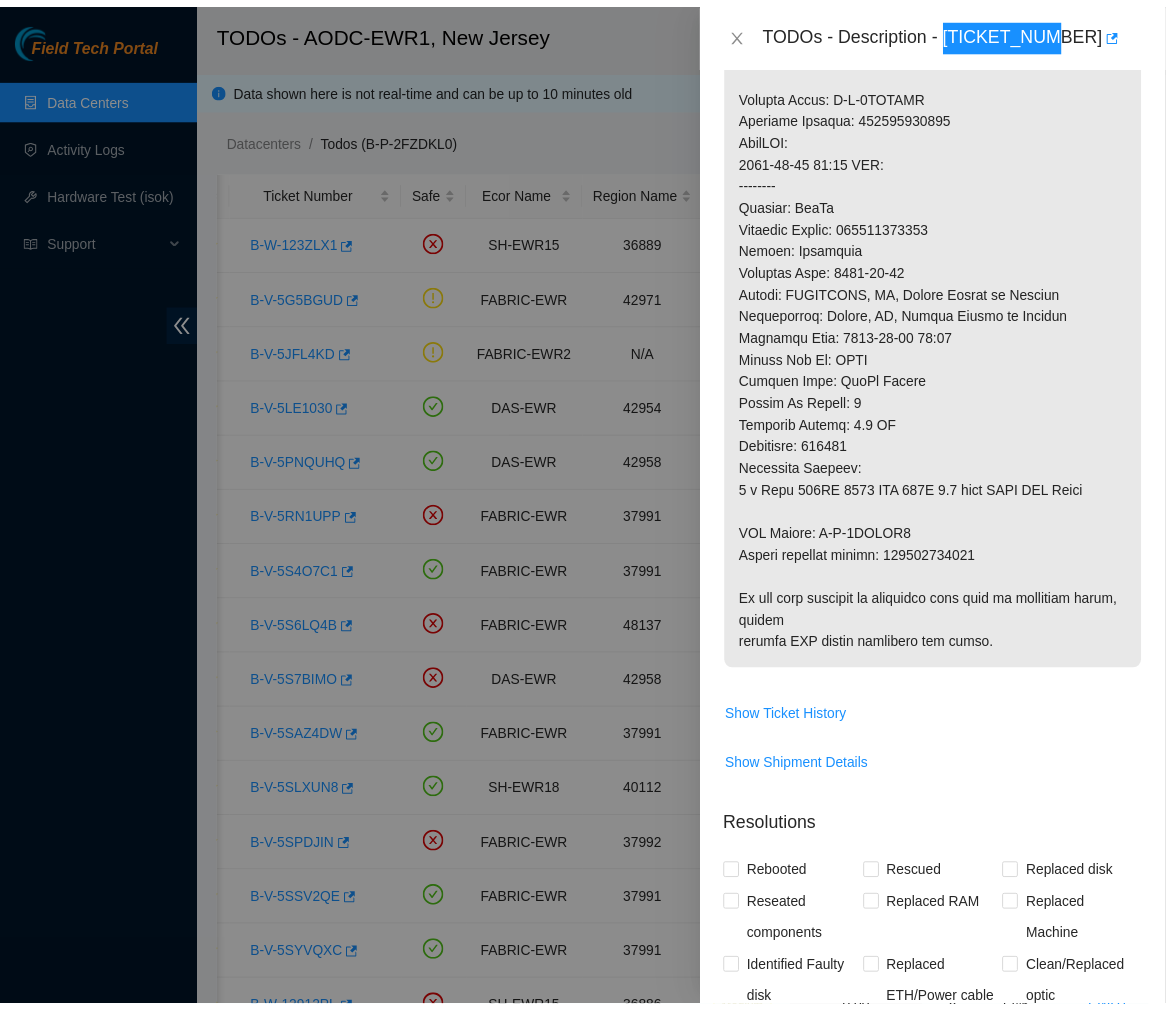 scroll, scrollTop: 676, scrollLeft: 0, axis: vertical 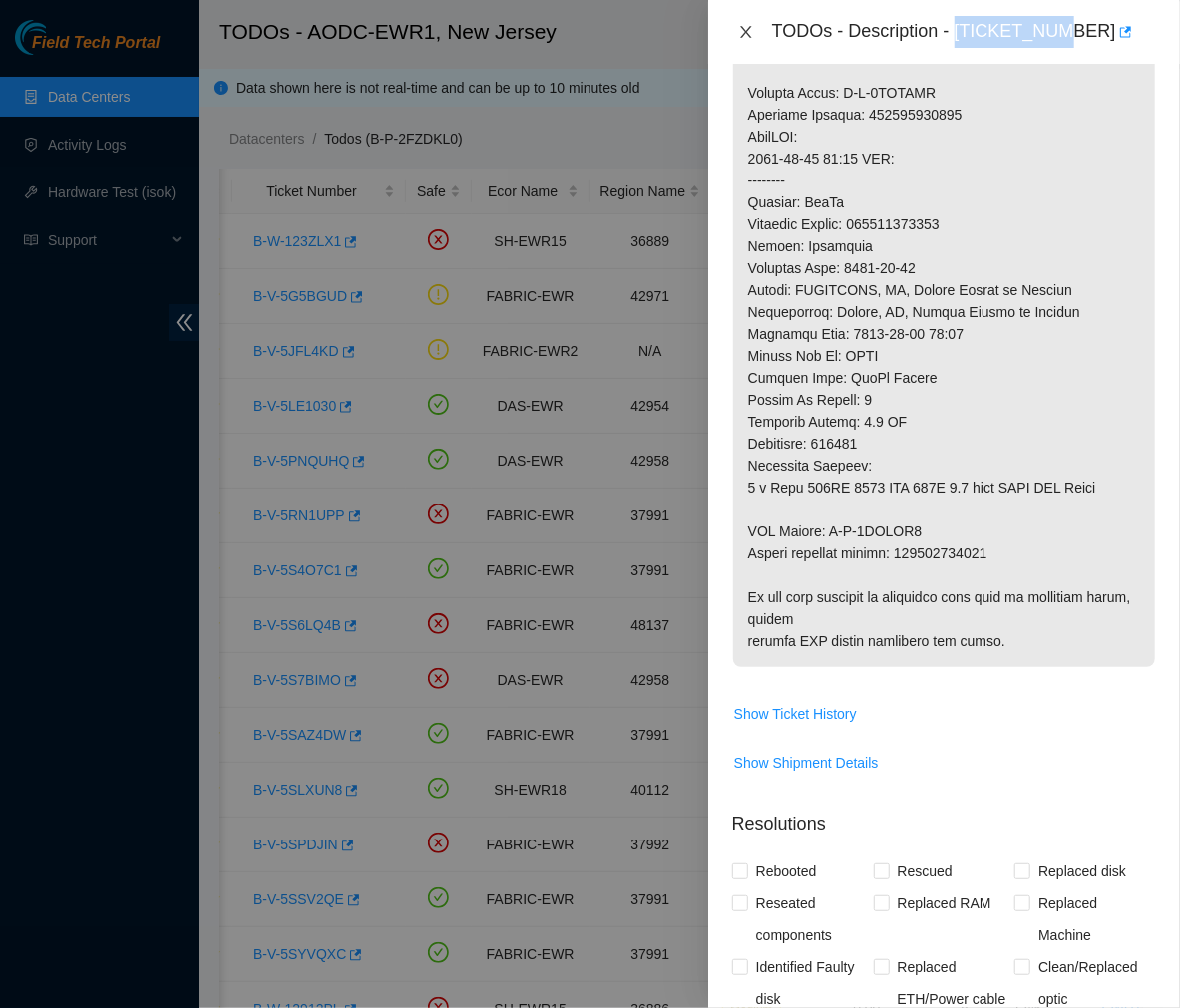 click 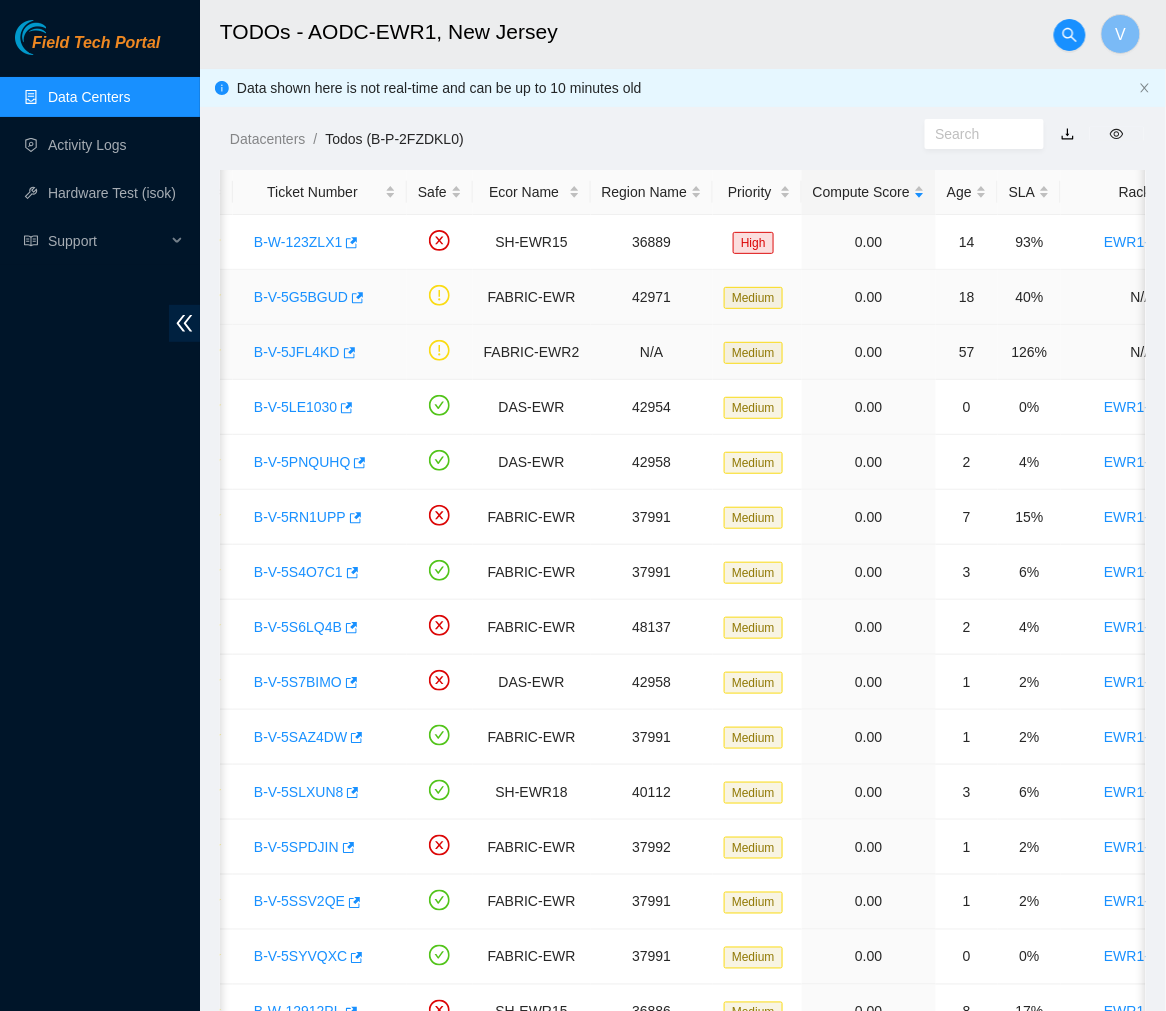 scroll, scrollTop: 335, scrollLeft: 0, axis: vertical 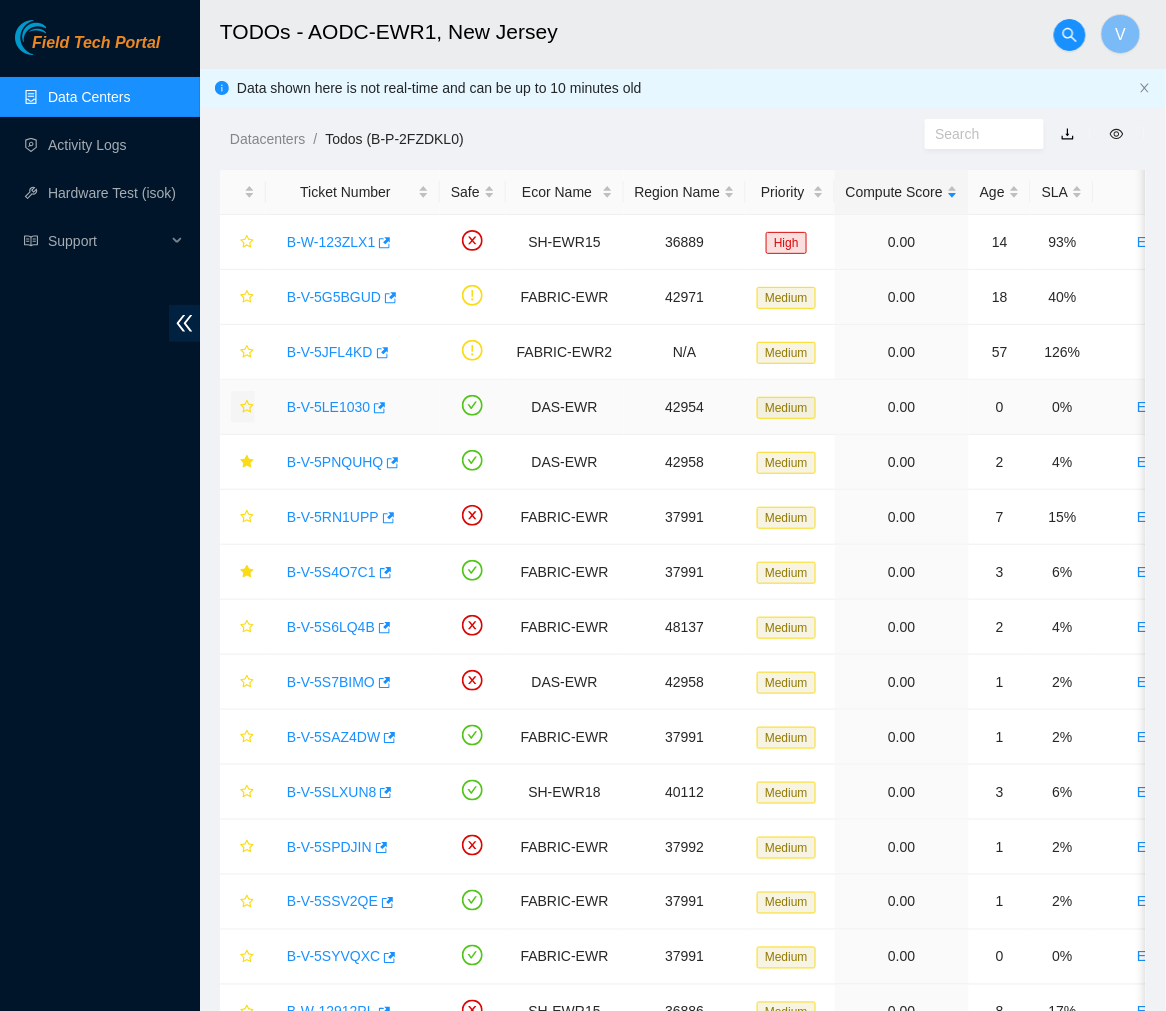 click 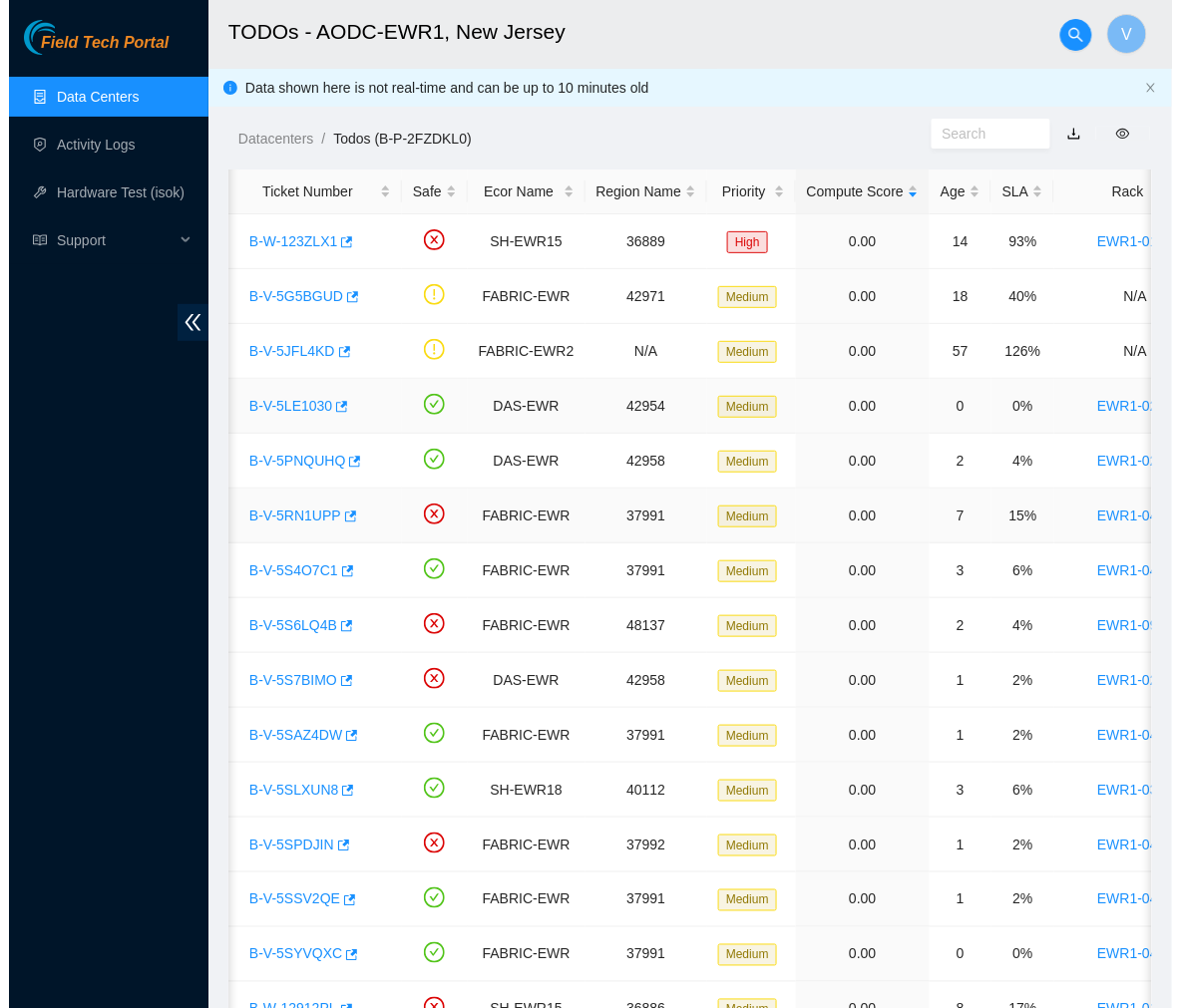 scroll, scrollTop: 0, scrollLeft: 0, axis: both 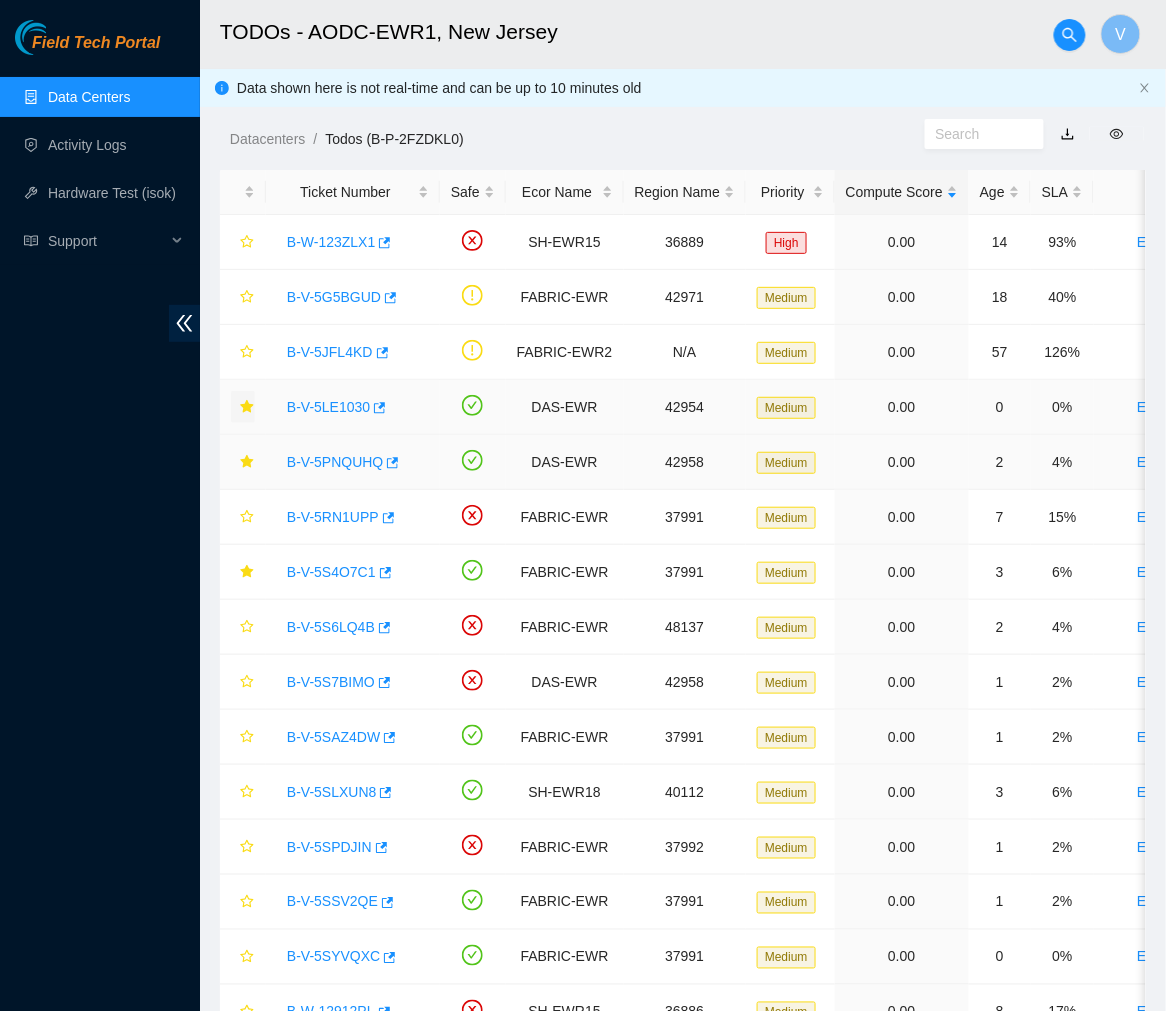 click on "B-V-5PNQUHQ" at bounding box center [335, 462] 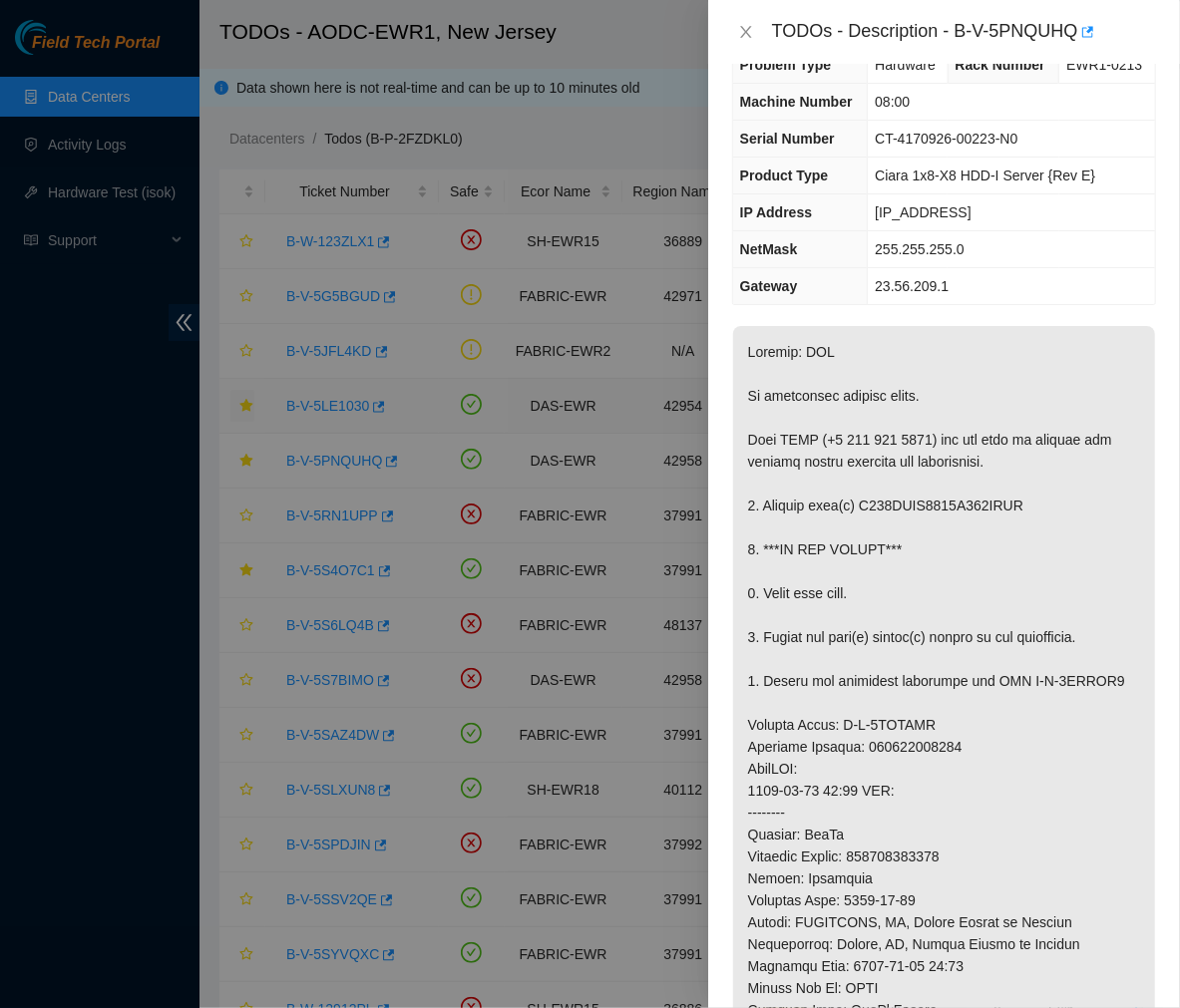 scroll, scrollTop: 0, scrollLeft: 0, axis: both 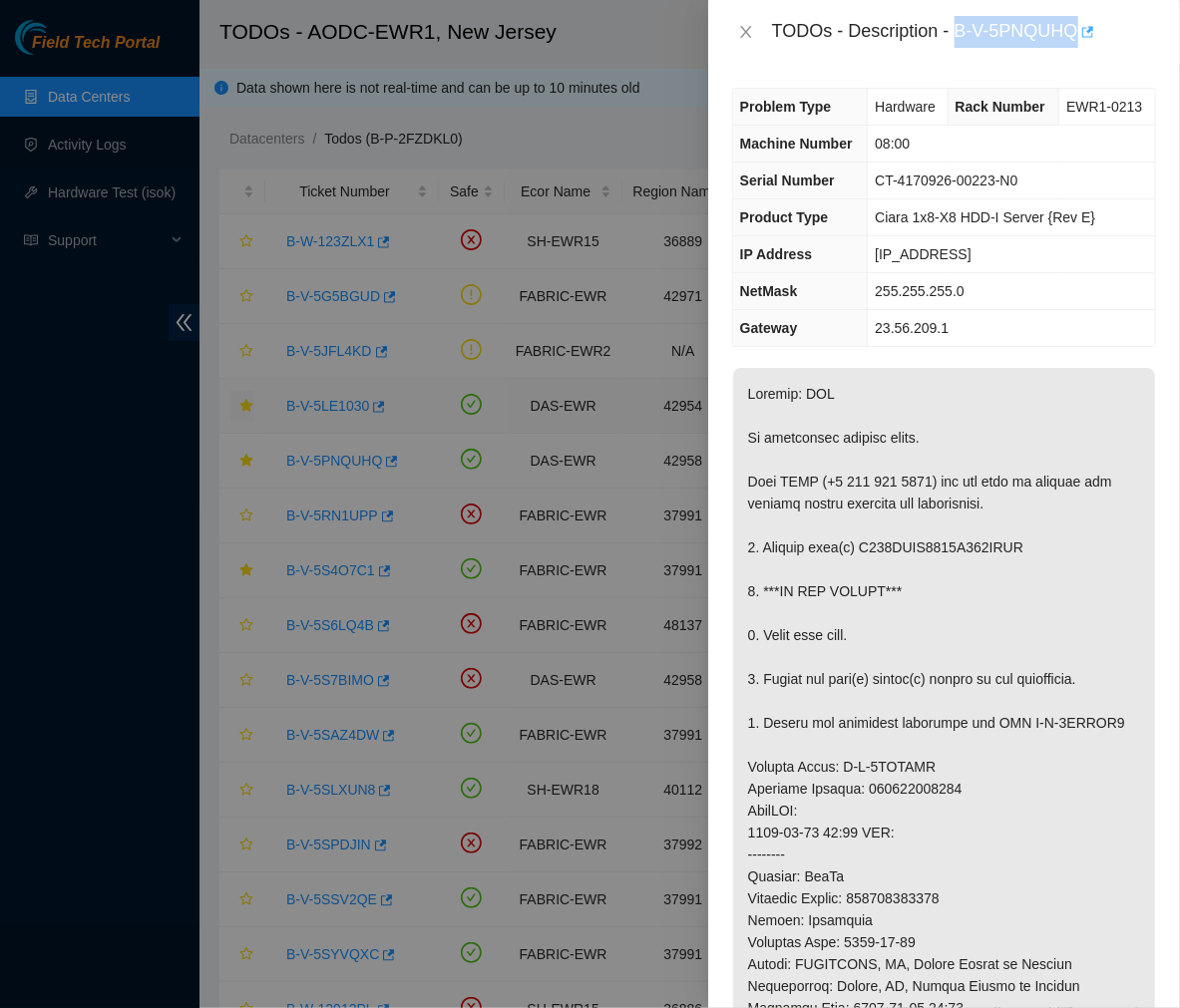 drag, startPoint x: 958, startPoint y: 24, endPoint x: 1083, endPoint y: 31, distance: 125.1958 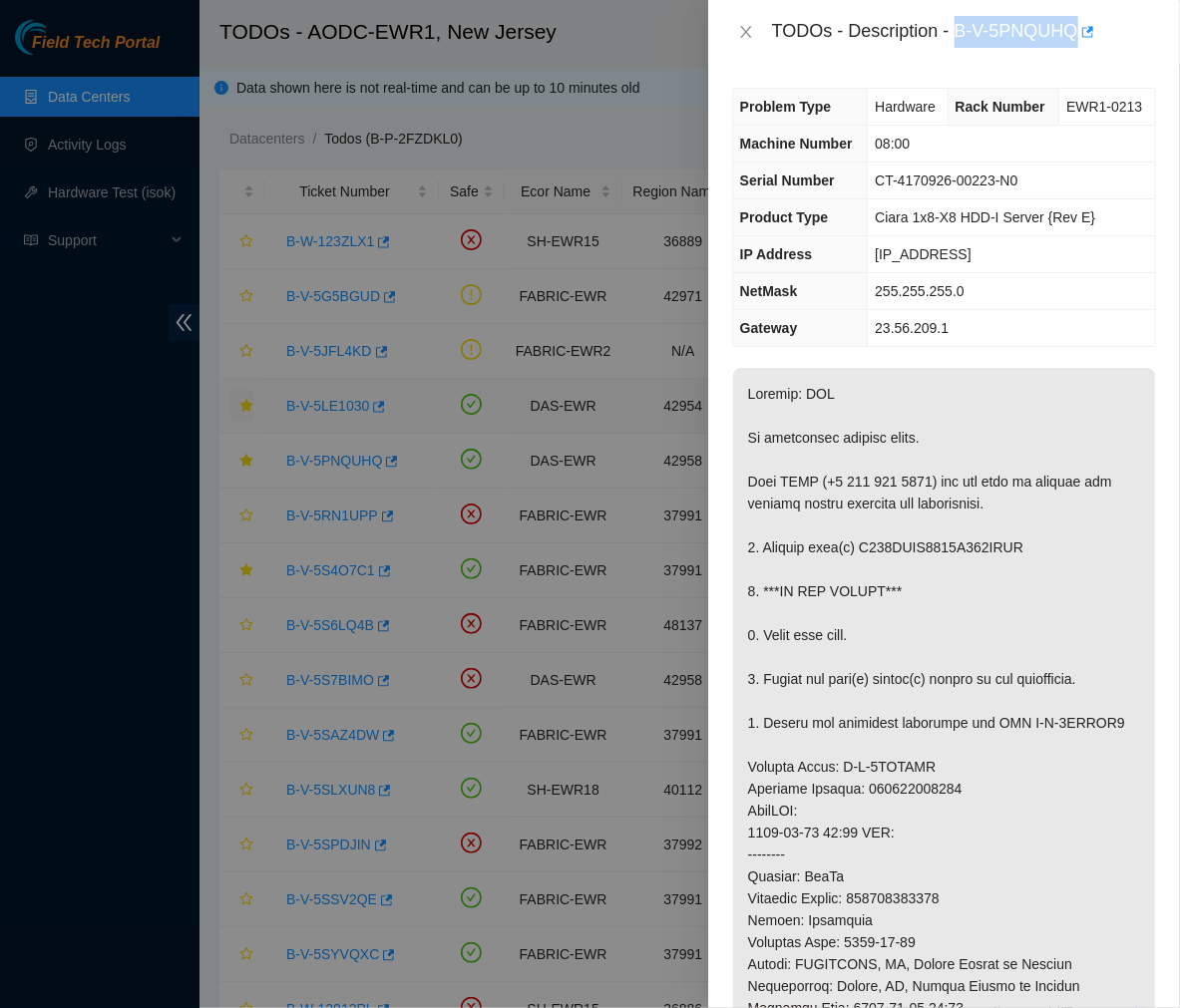 copy on "B-V-5PNQUHQ" 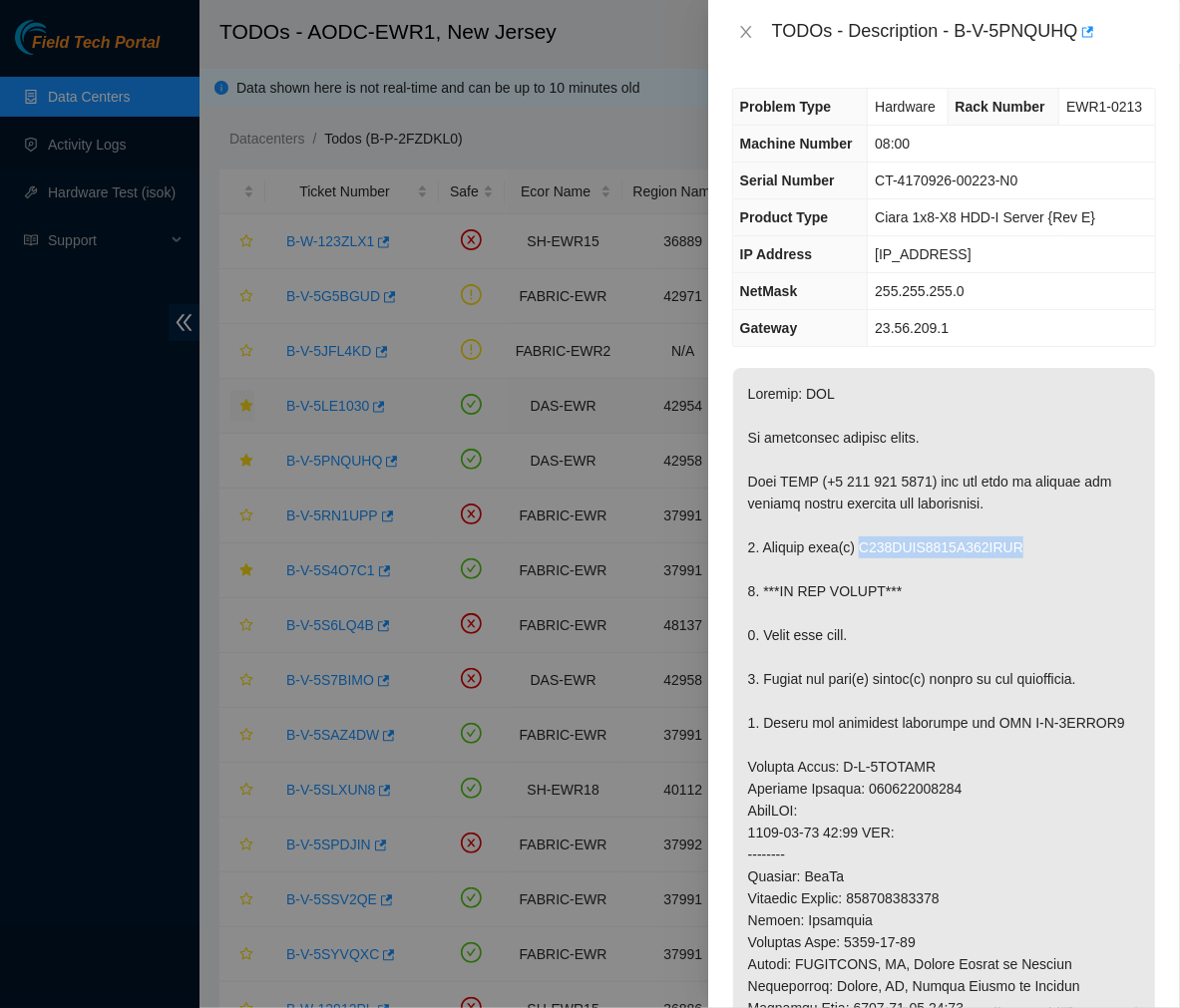 drag, startPoint x: 1018, startPoint y: 549, endPoint x: 862, endPoint y: 555, distance: 156.11534 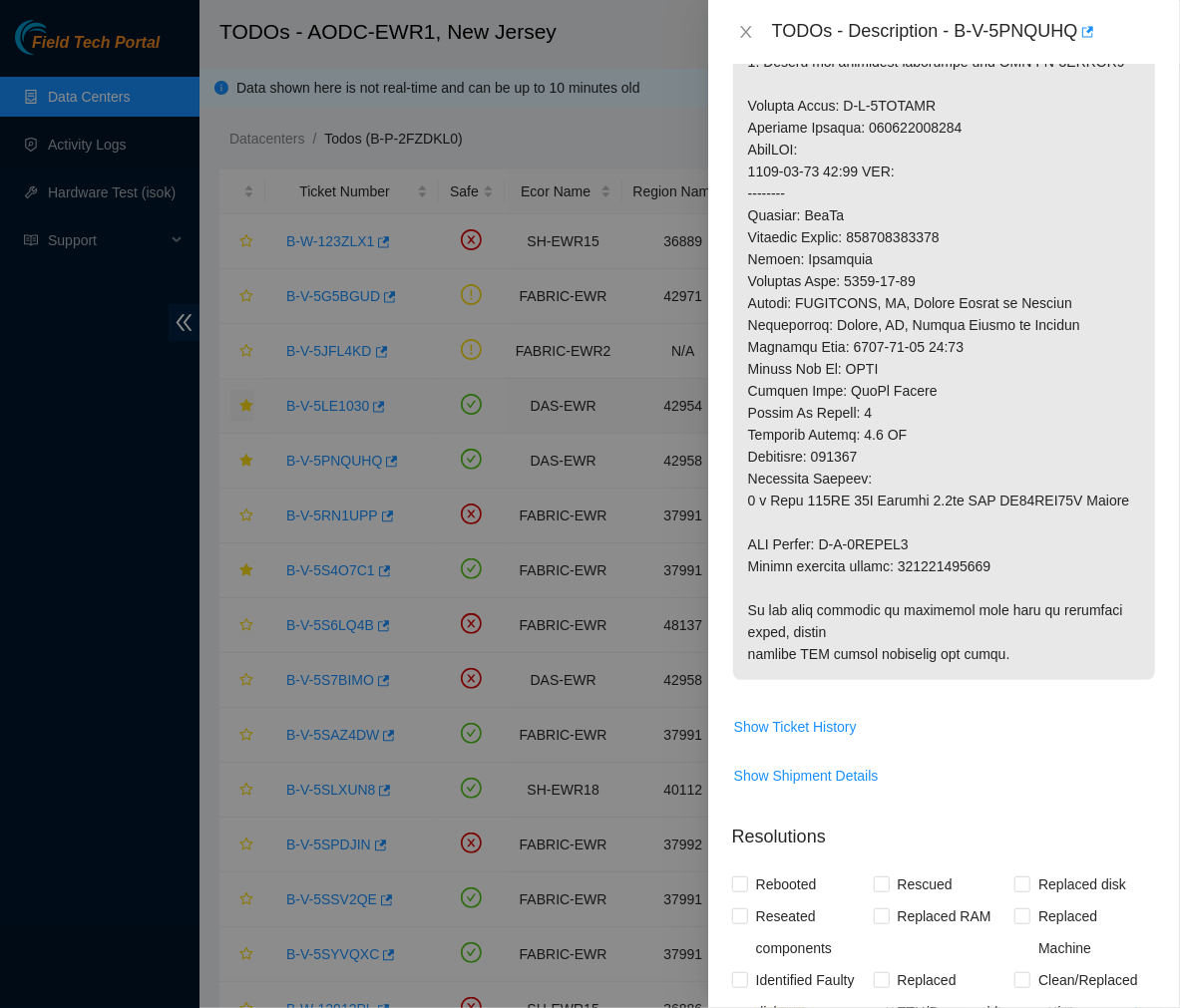 scroll, scrollTop: 662, scrollLeft: 0, axis: vertical 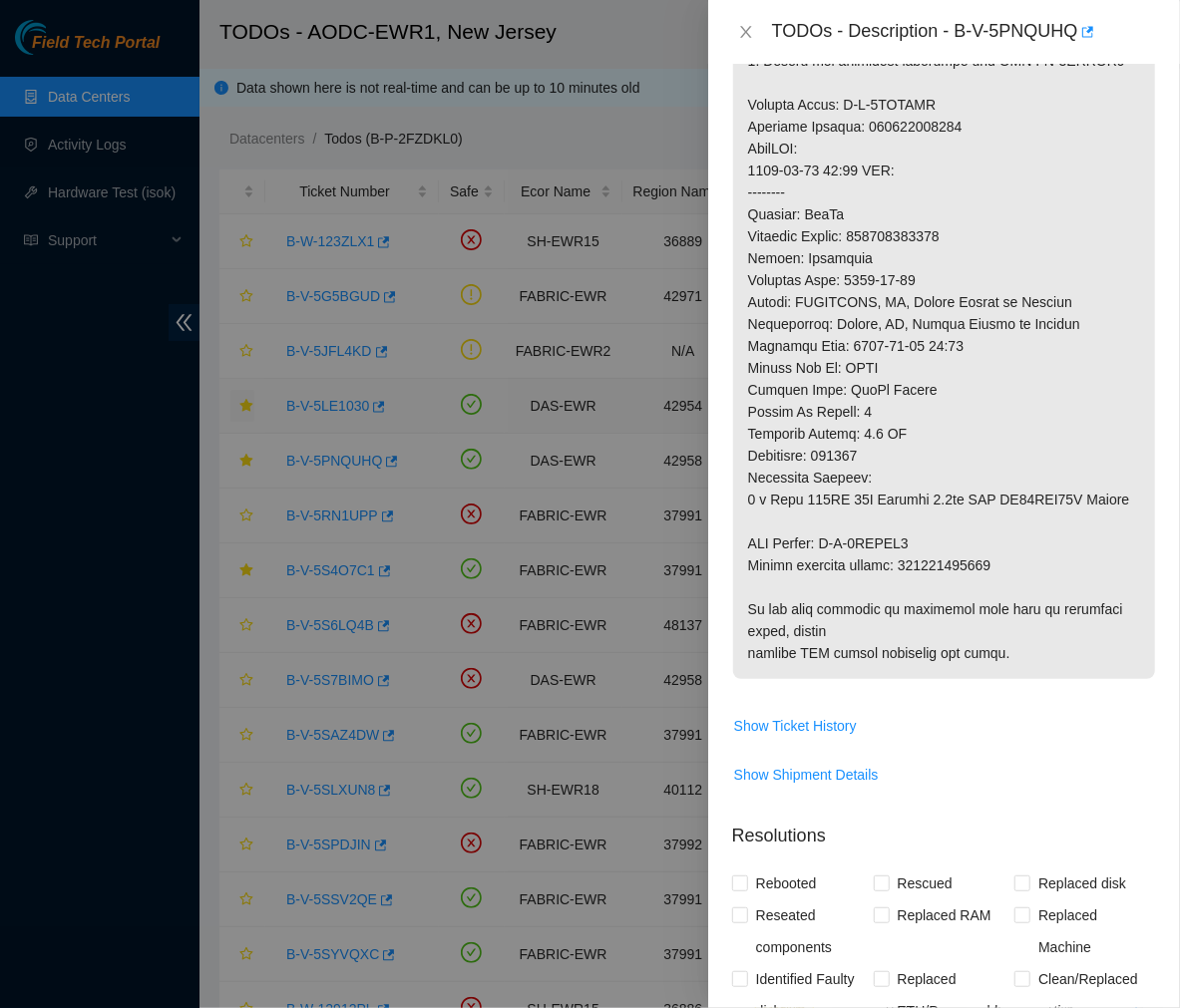 click at bounding box center (944, 192) 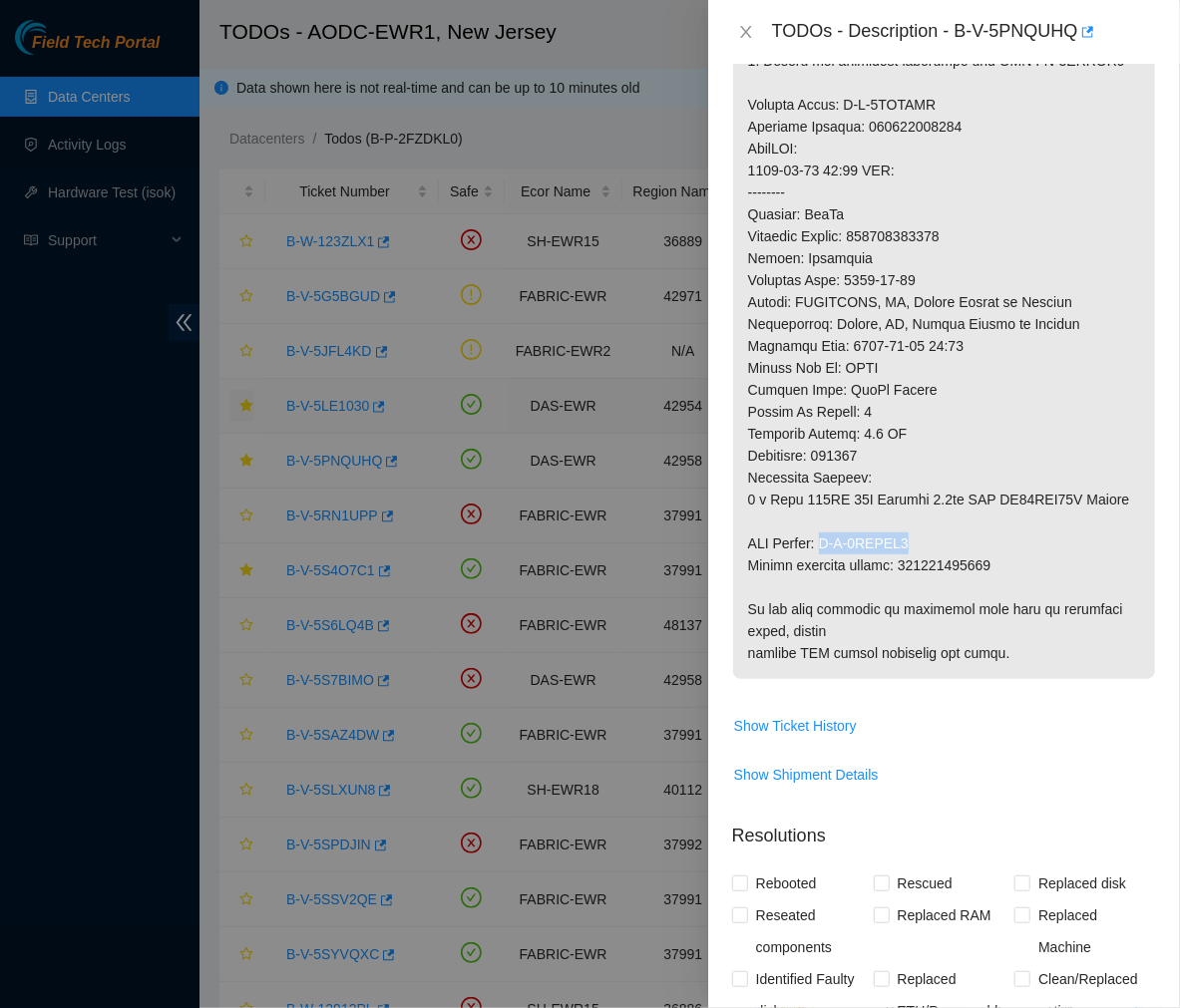 drag, startPoint x: 921, startPoint y: 542, endPoint x: 830, endPoint y: 544, distance: 91.02198 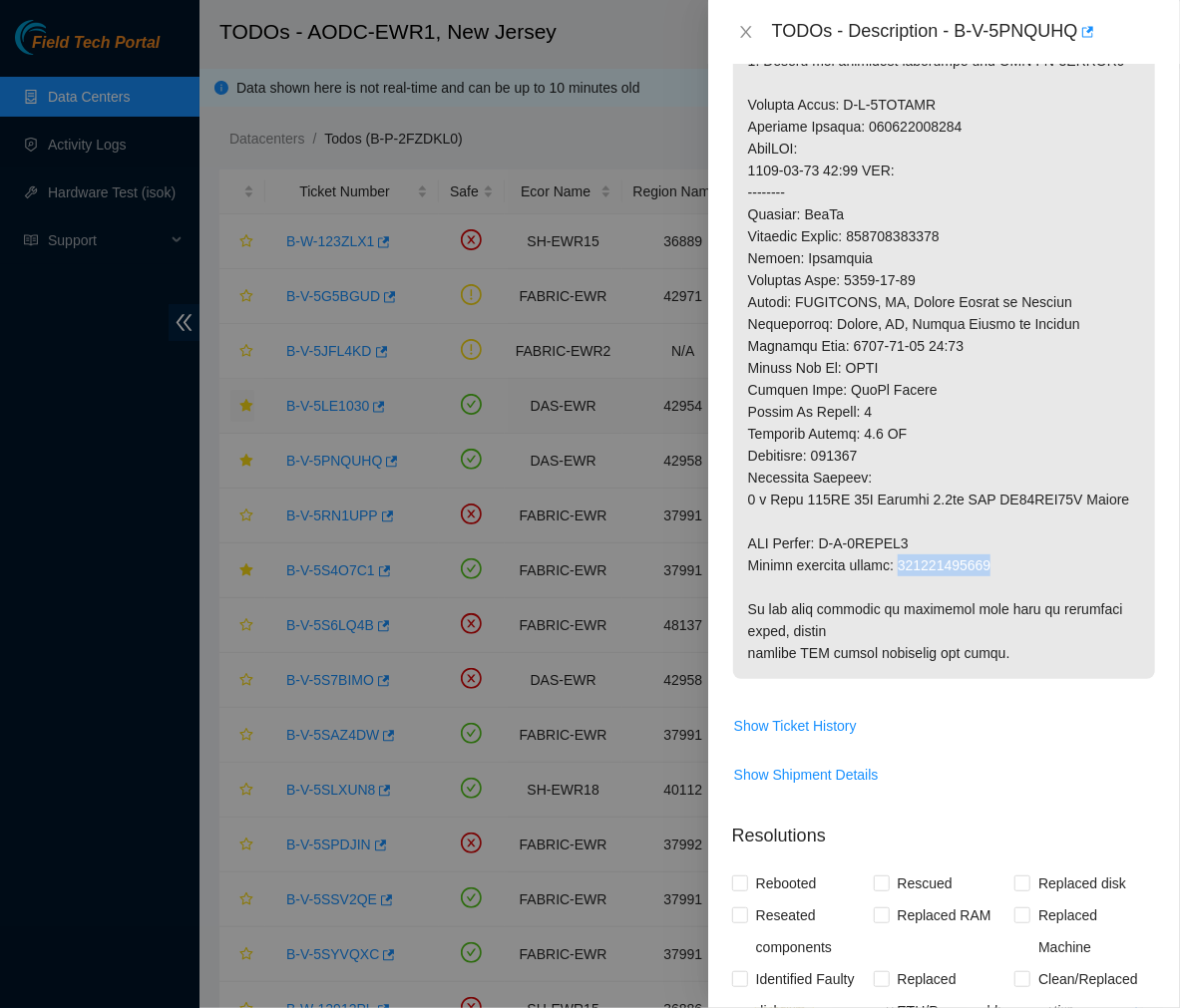 drag, startPoint x: 994, startPoint y: 565, endPoint x: 900, endPoint y: 569, distance: 94.085068 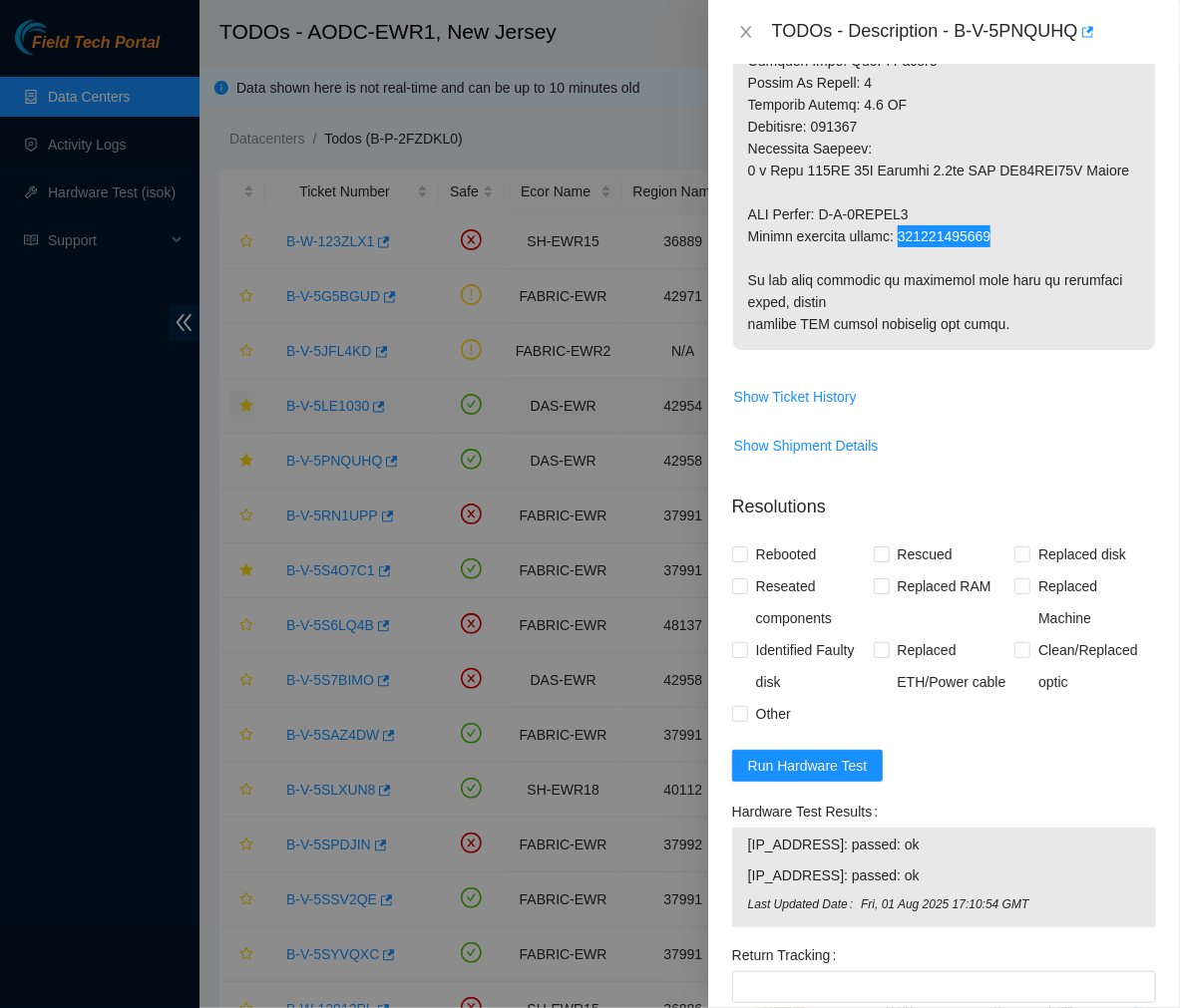 scroll, scrollTop: 1232, scrollLeft: 0, axis: vertical 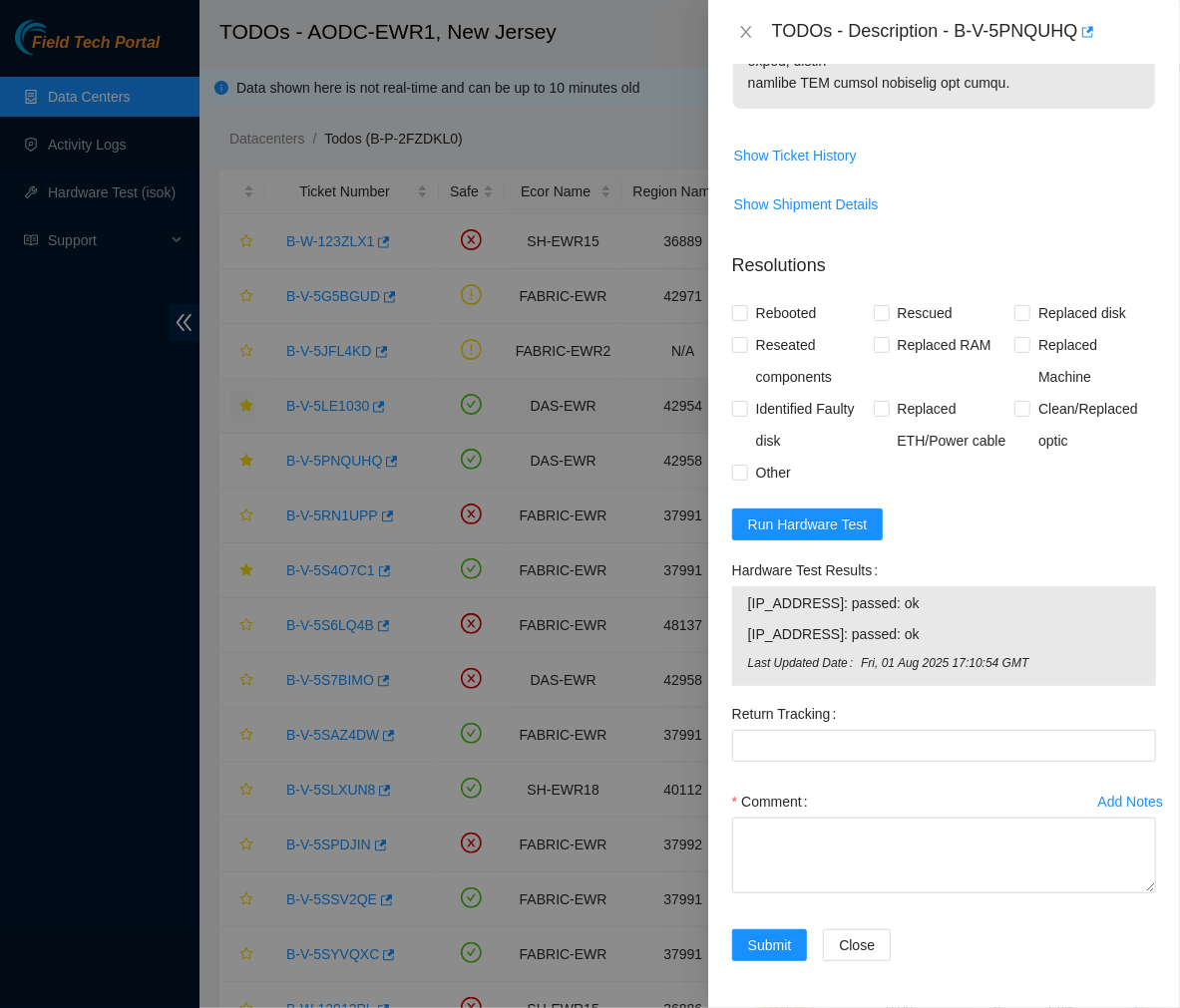 drag, startPoint x: 919, startPoint y: 634, endPoint x: 746, endPoint y: 606, distance: 175.25125 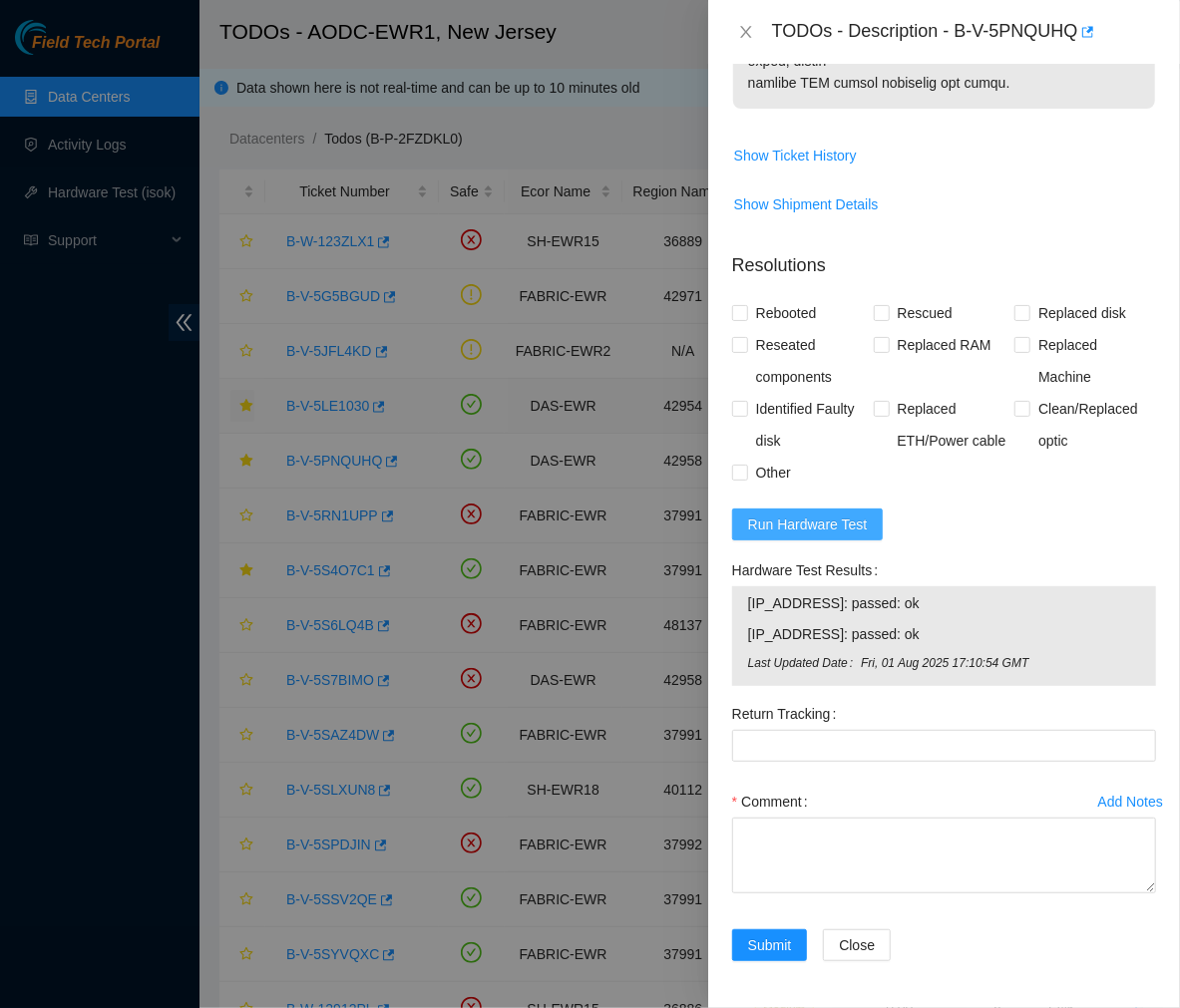 click on "Run Hardware Test" at bounding box center (808, 524) 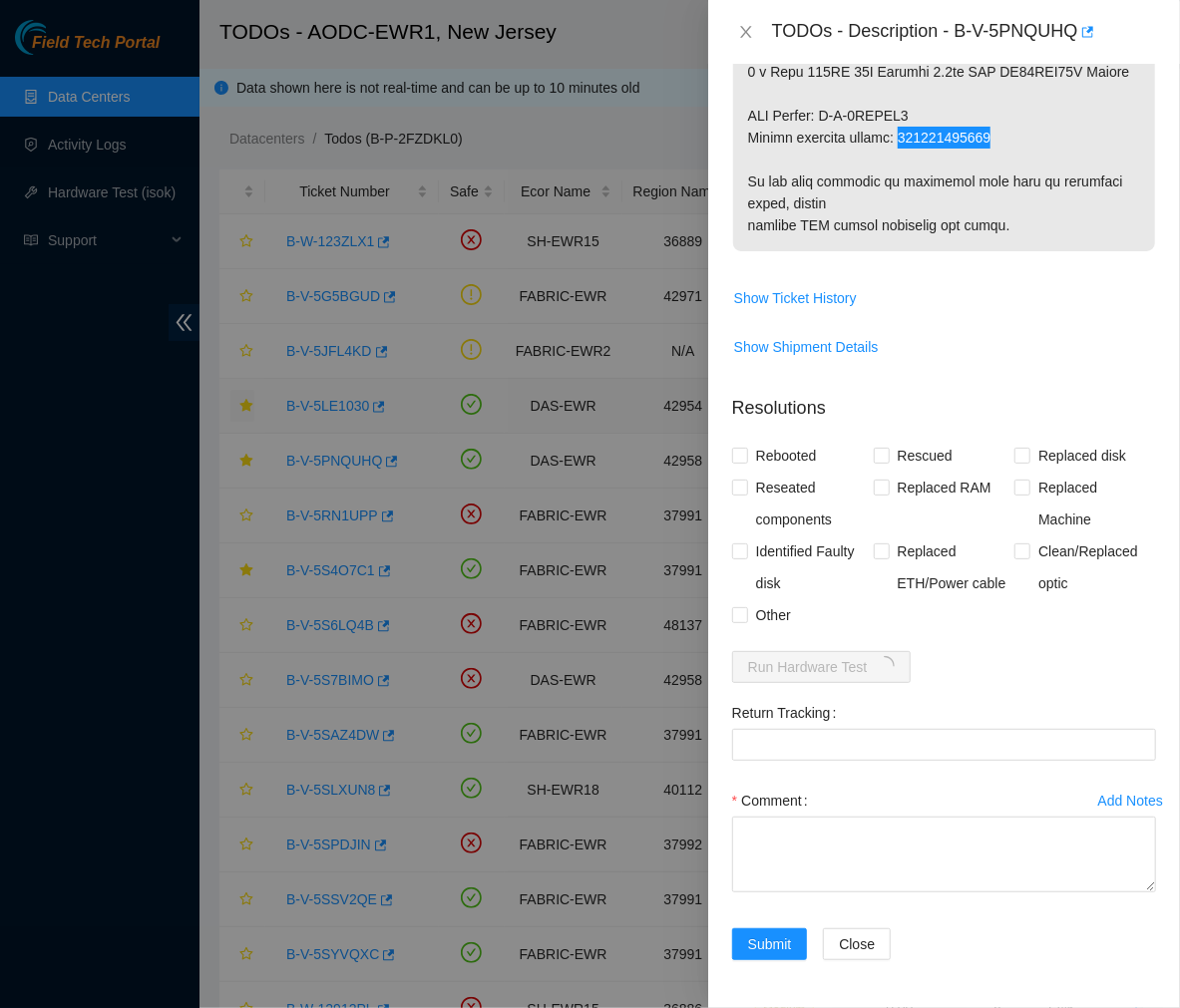 scroll, scrollTop: 1232, scrollLeft: 0, axis: vertical 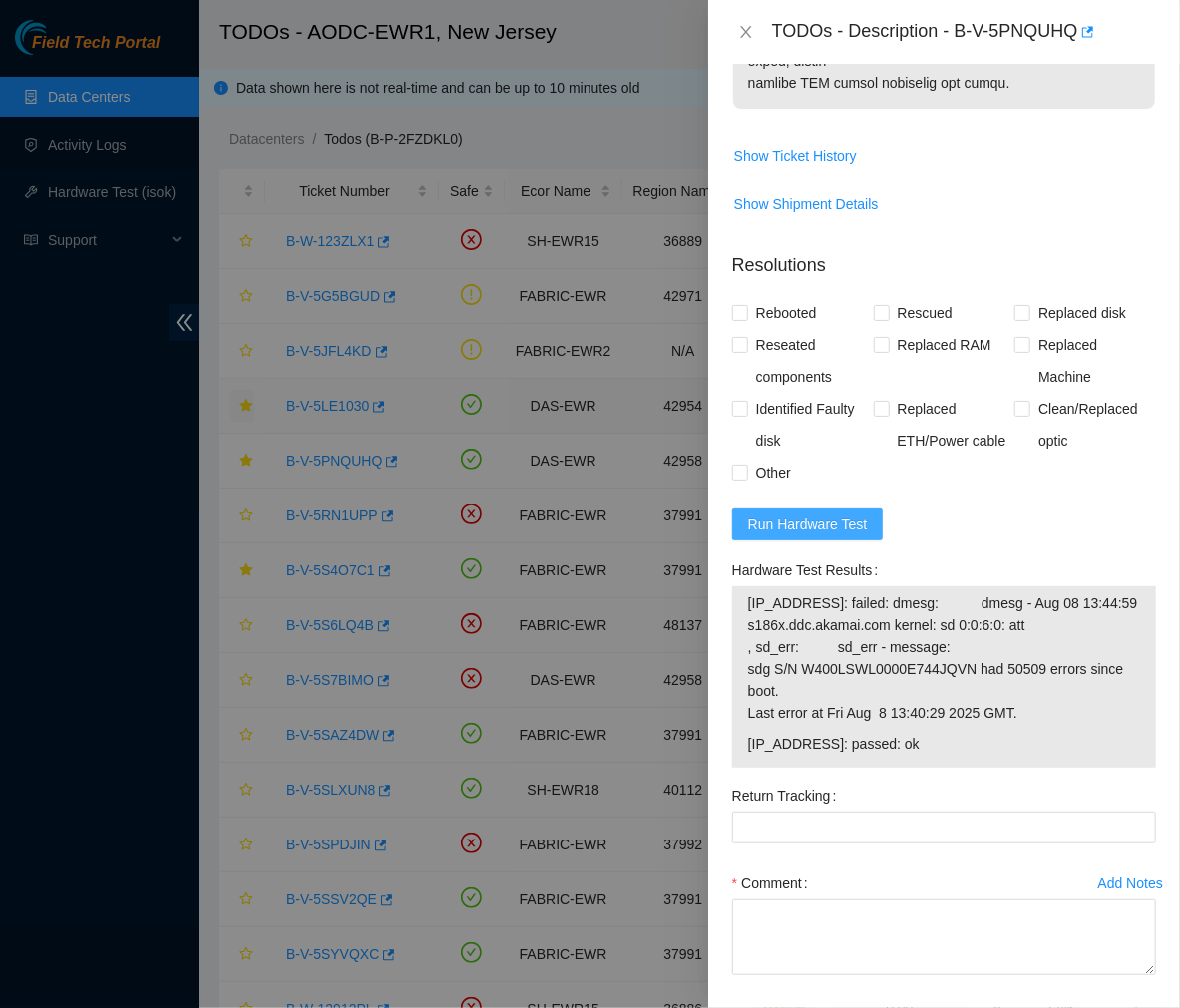 click on "Run Hardware Test" at bounding box center (808, 524) 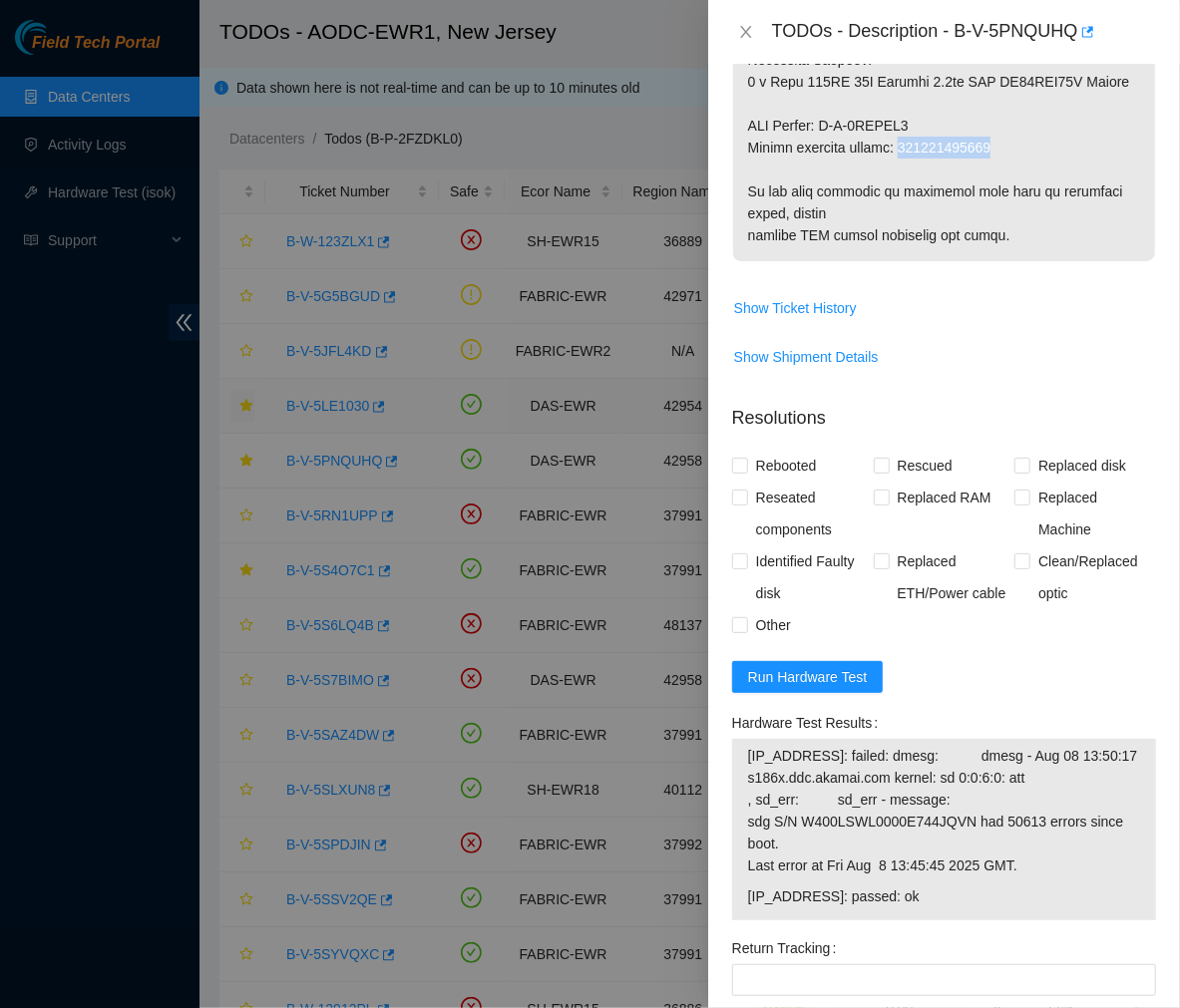 scroll, scrollTop: 1101, scrollLeft: 0, axis: vertical 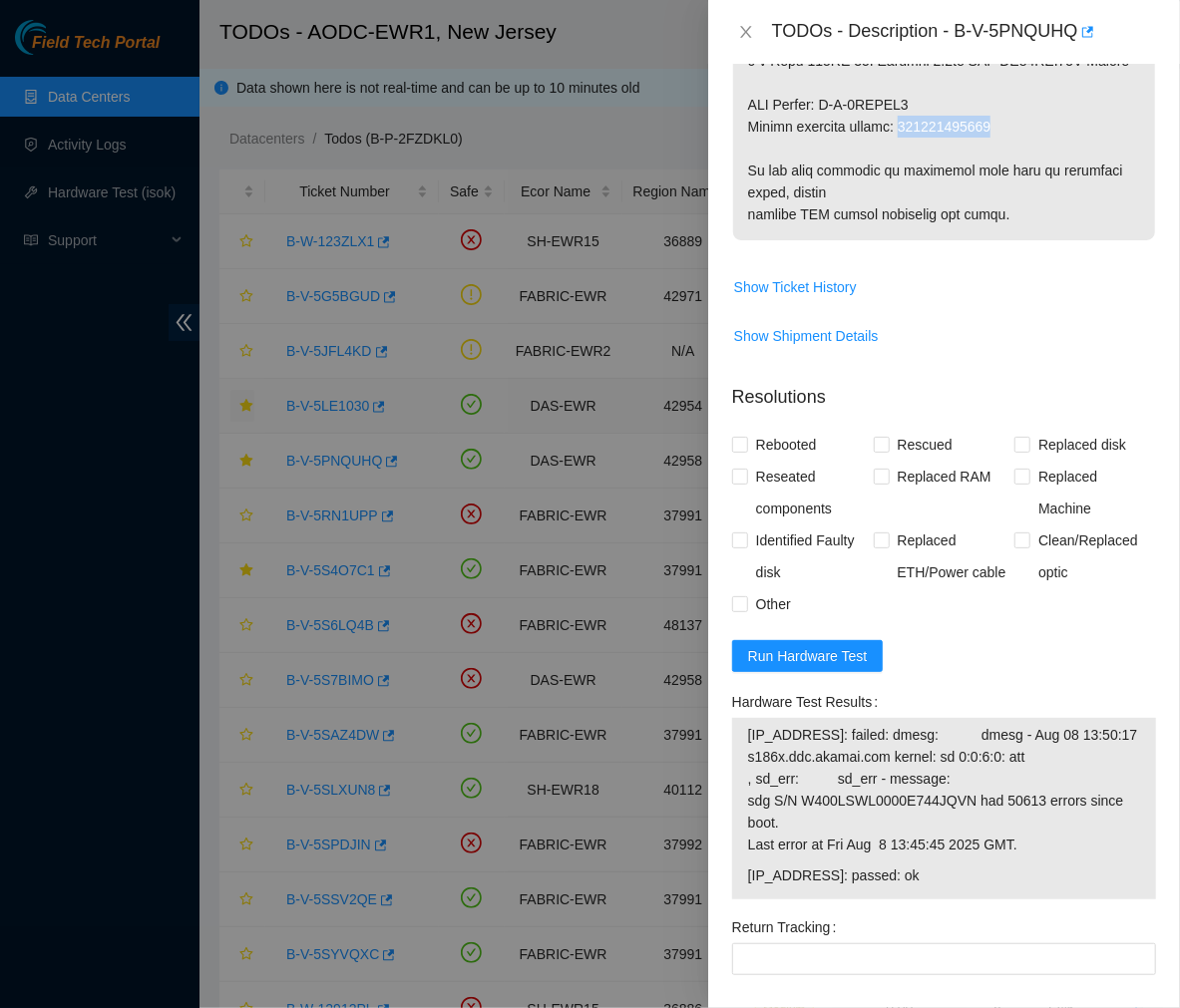 drag, startPoint x: 742, startPoint y: 729, endPoint x: 943, endPoint y: 883, distance: 253.21335 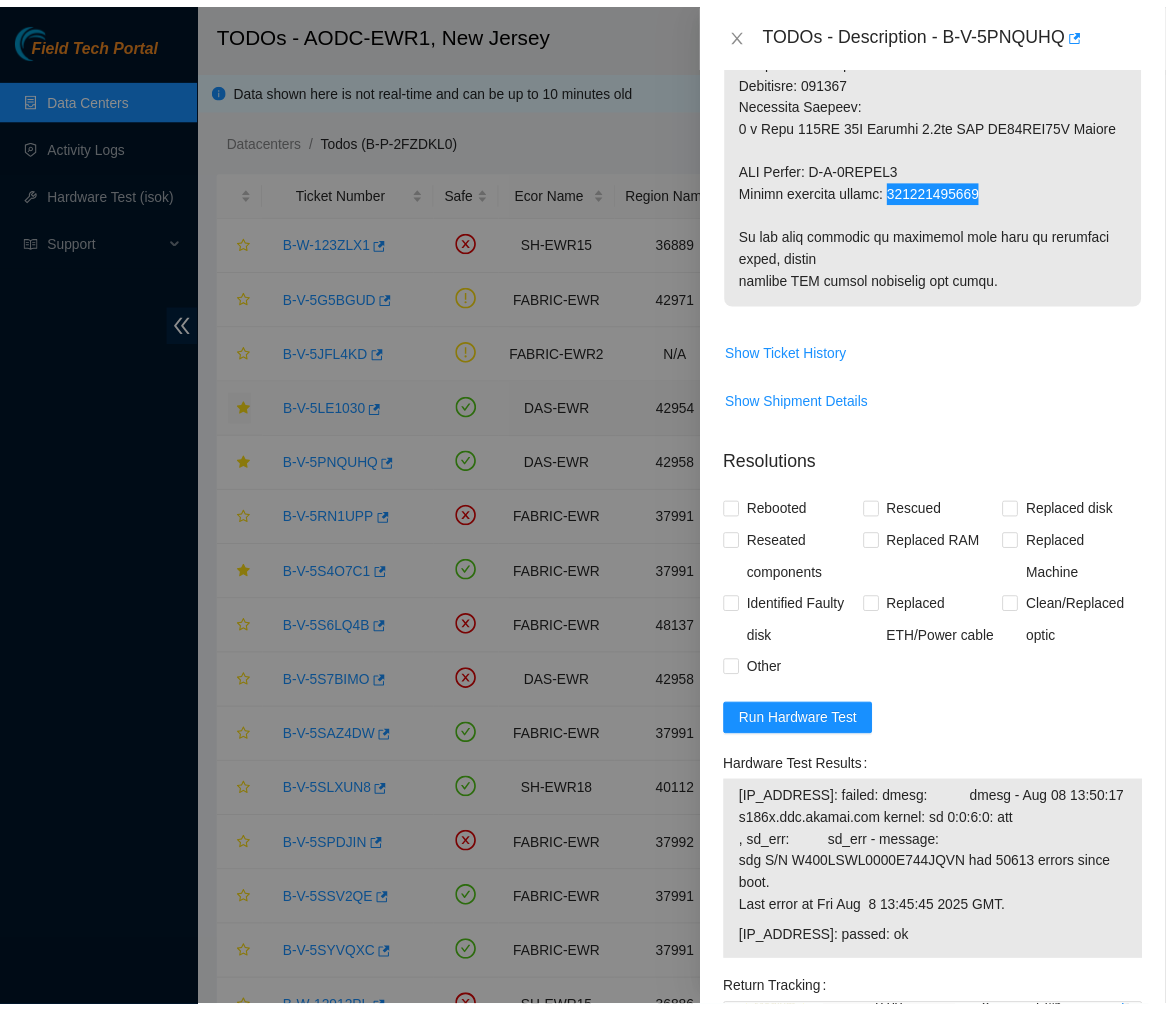 scroll, scrollTop: 1040, scrollLeft: 0, axis: vertical 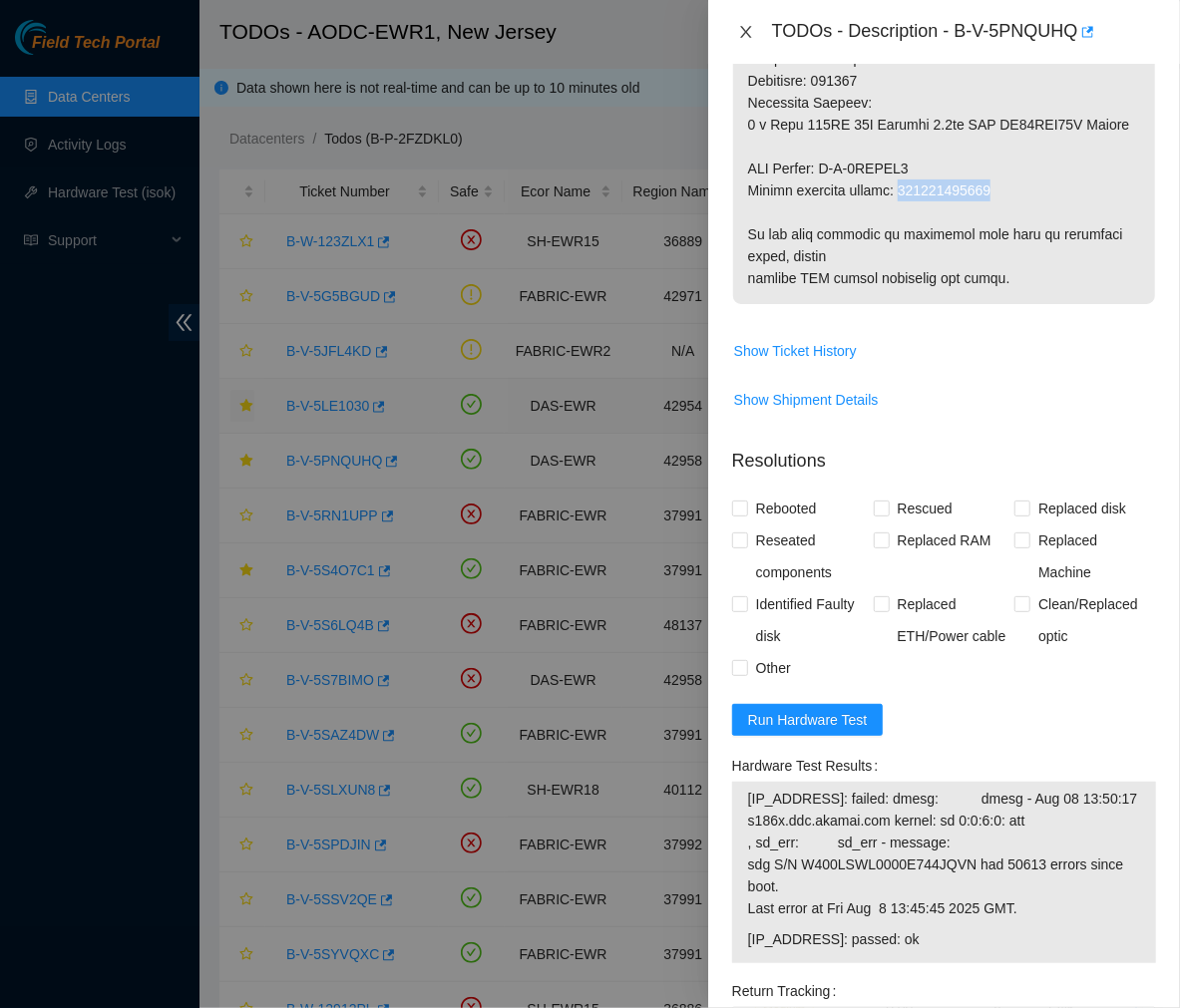 click 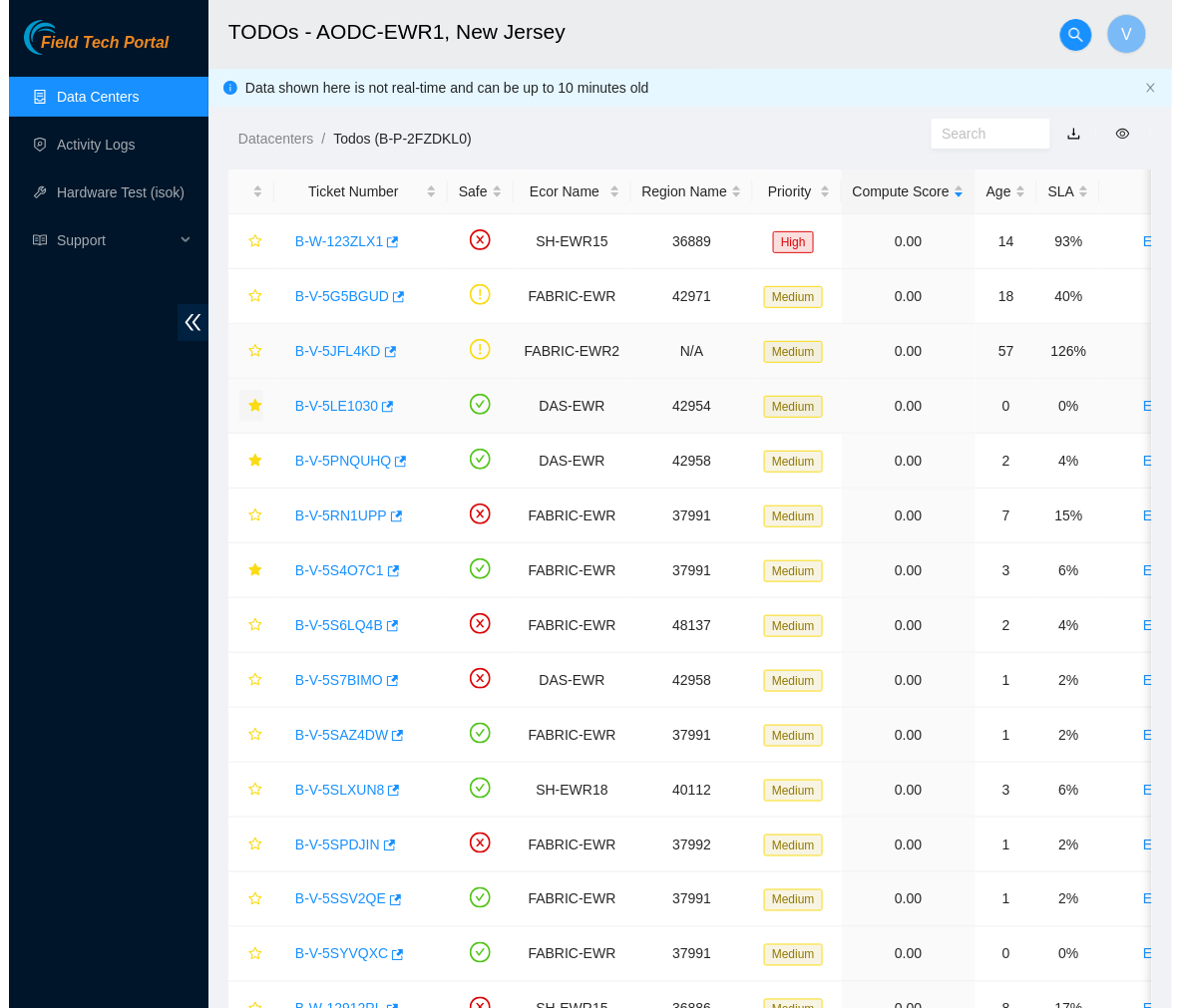 scroll, scrollTop: 334, scrollLeft: 0, axis: vertical 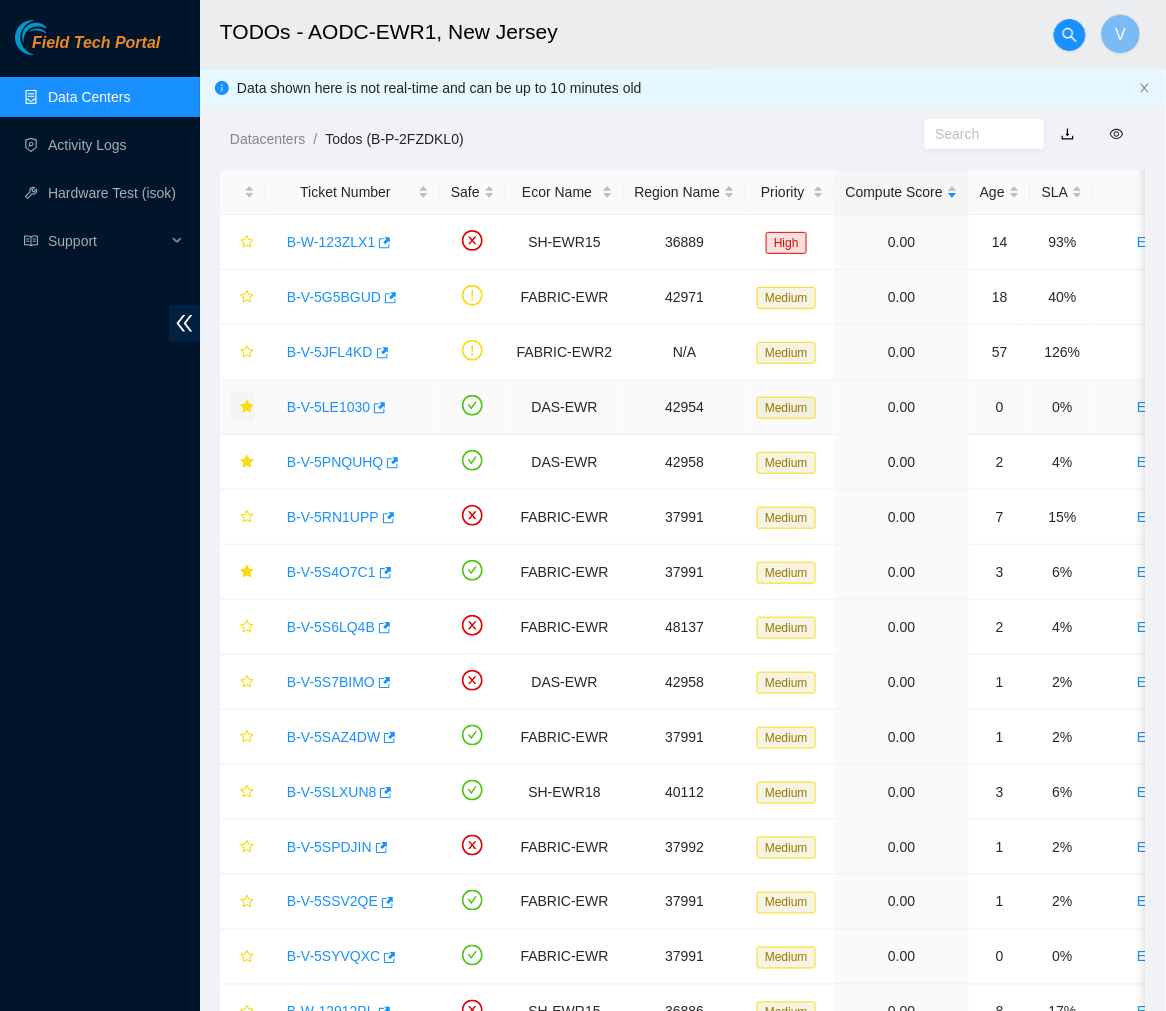 click on "B-V-5LE1030" at bounding box center (328, 407) 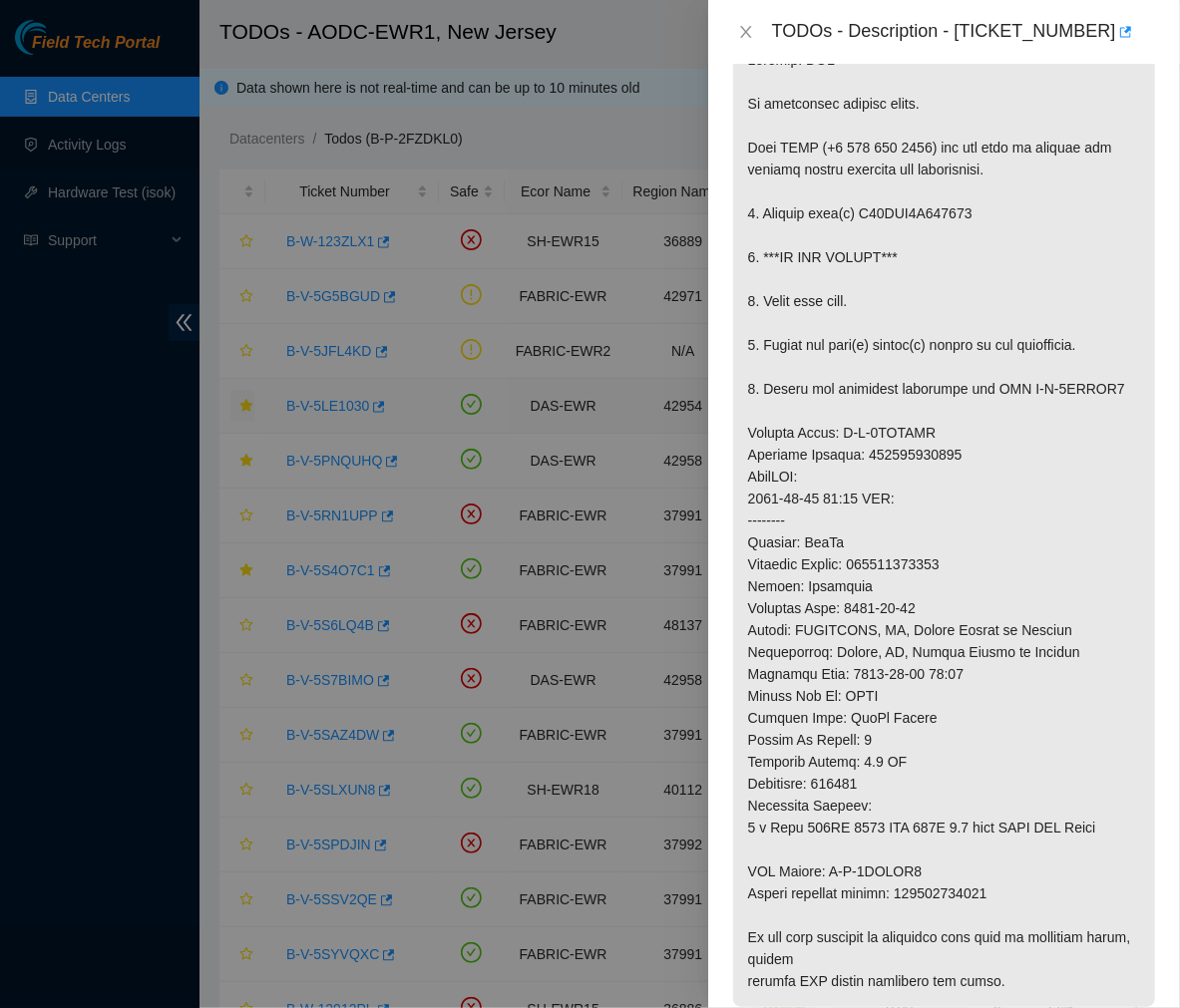 scroll, scrollTop: 1037, scrollLeft: 0, axis: vertical 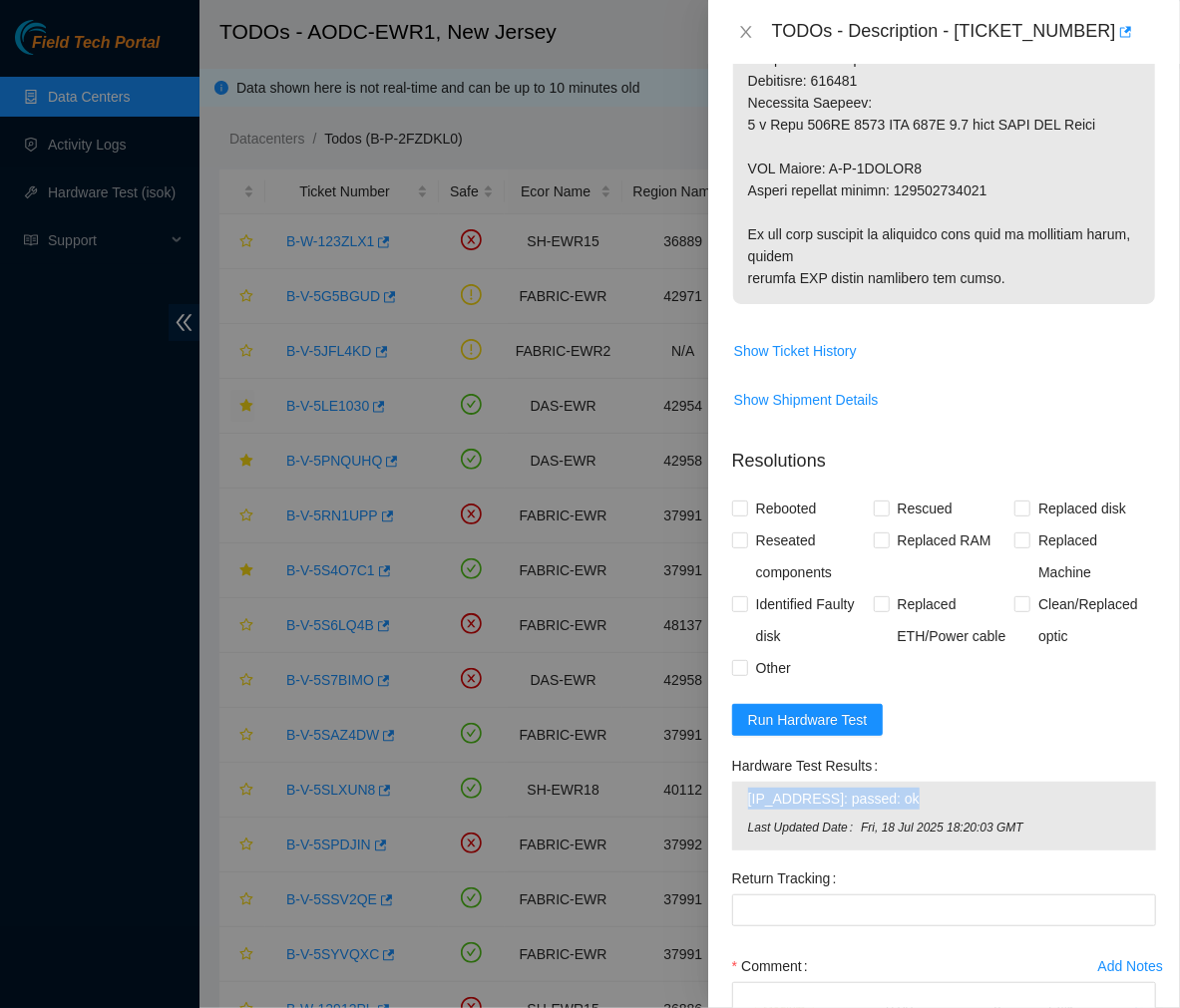 drag, startPoint x: 903, startPoint y: 792, endPoint x: 744, endPoint y: 799, distance: 159.154 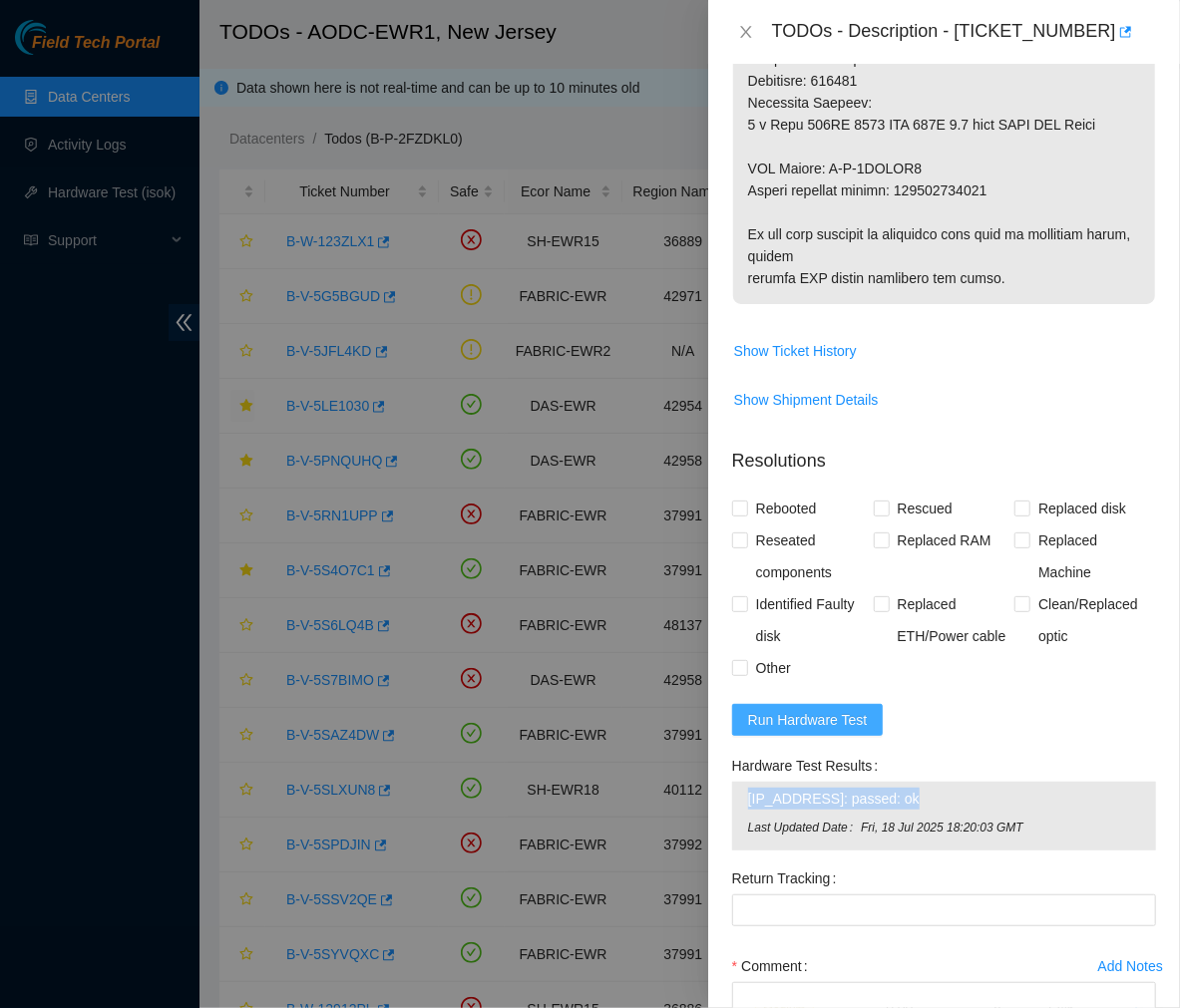 click on "Run Hardware Test" at bounding box center (808, 720) 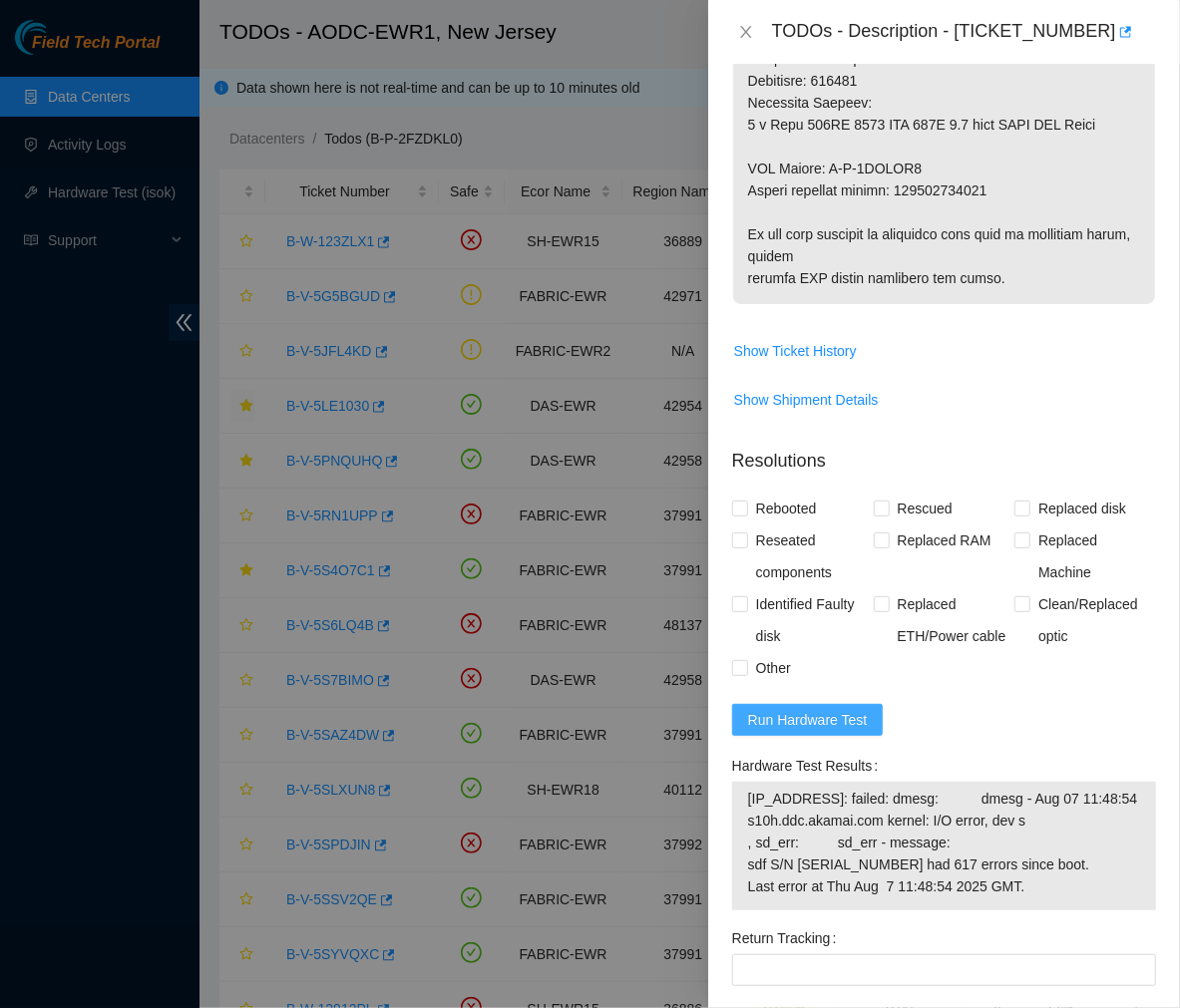 click on "Run Hardware Test" at bounding box center [808, 720] 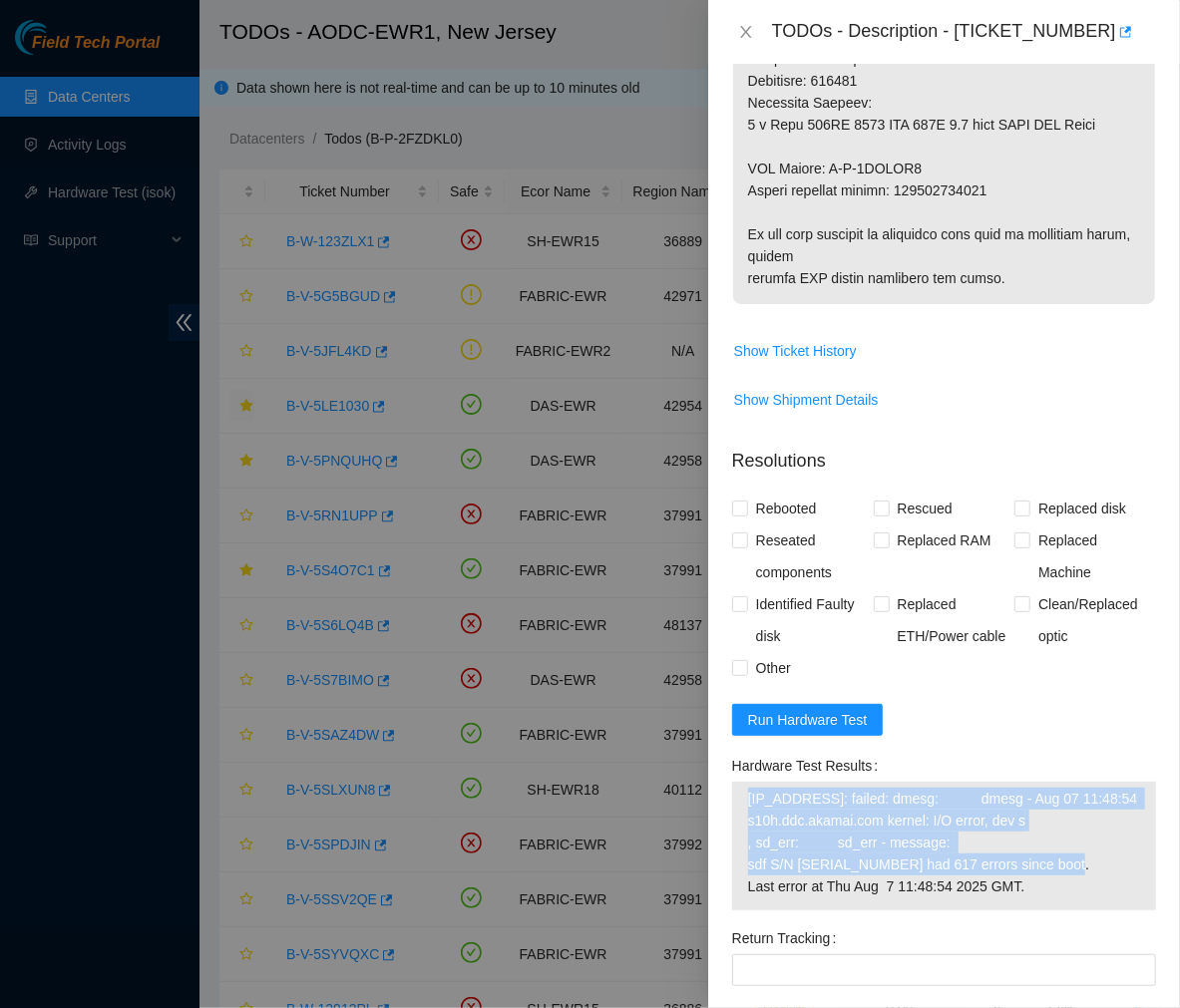 drag, startPoint x: 745, startPoint y: 799, endPoint x: 1088, endPoint y: 867, distance: 349.6756 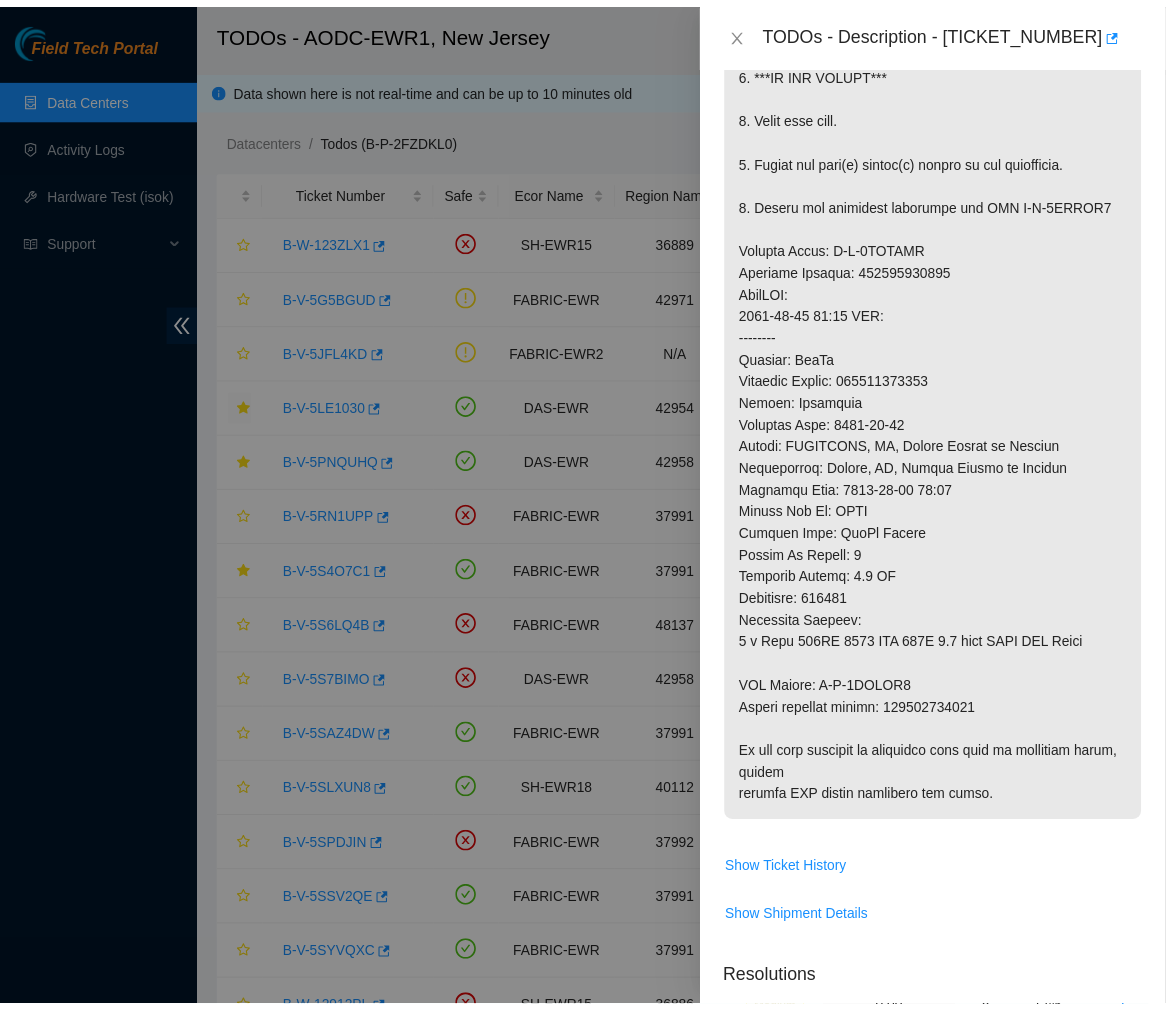 scroll, scrollTop: 524, scrollLeft: 0, axis: vertical 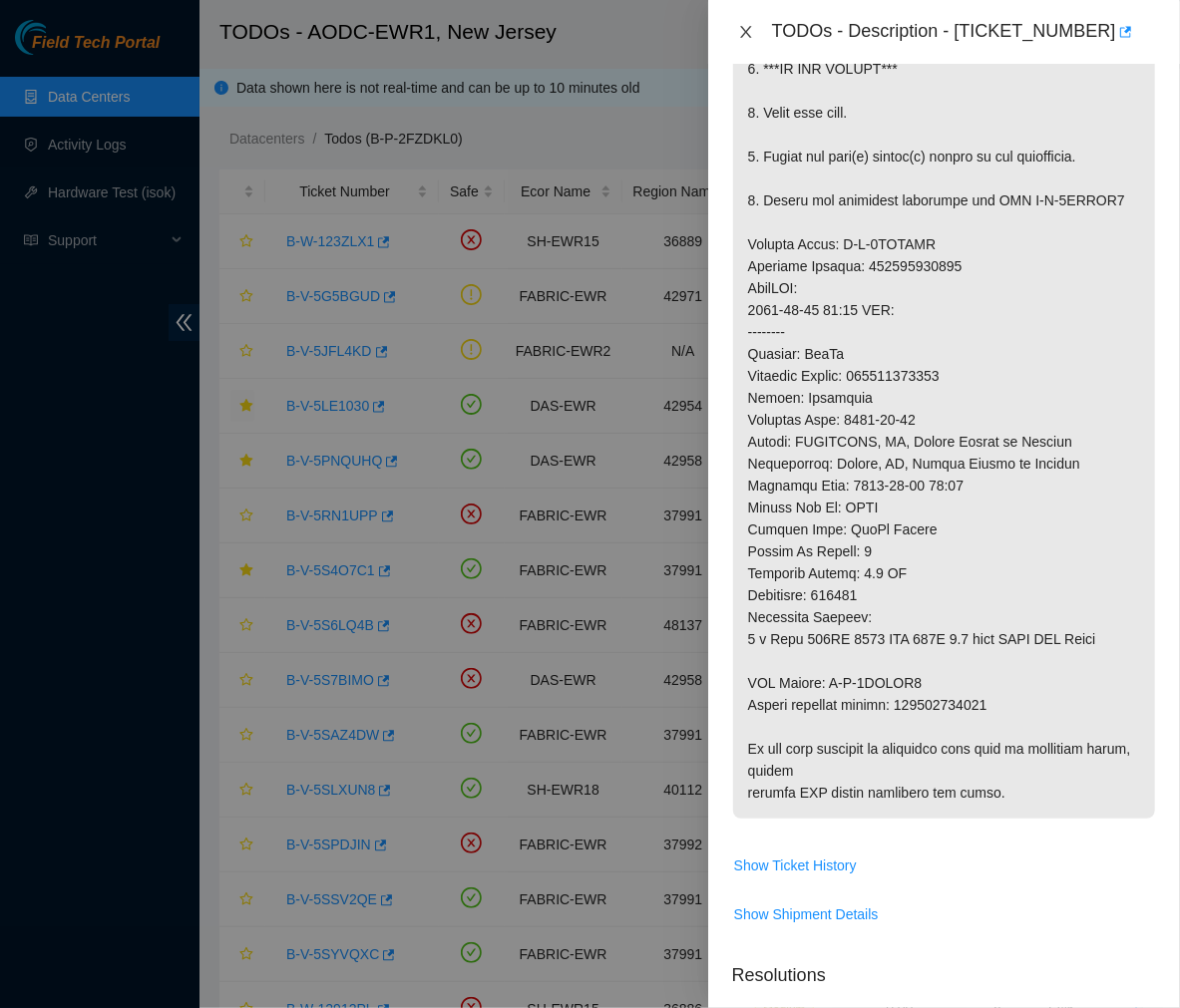 click 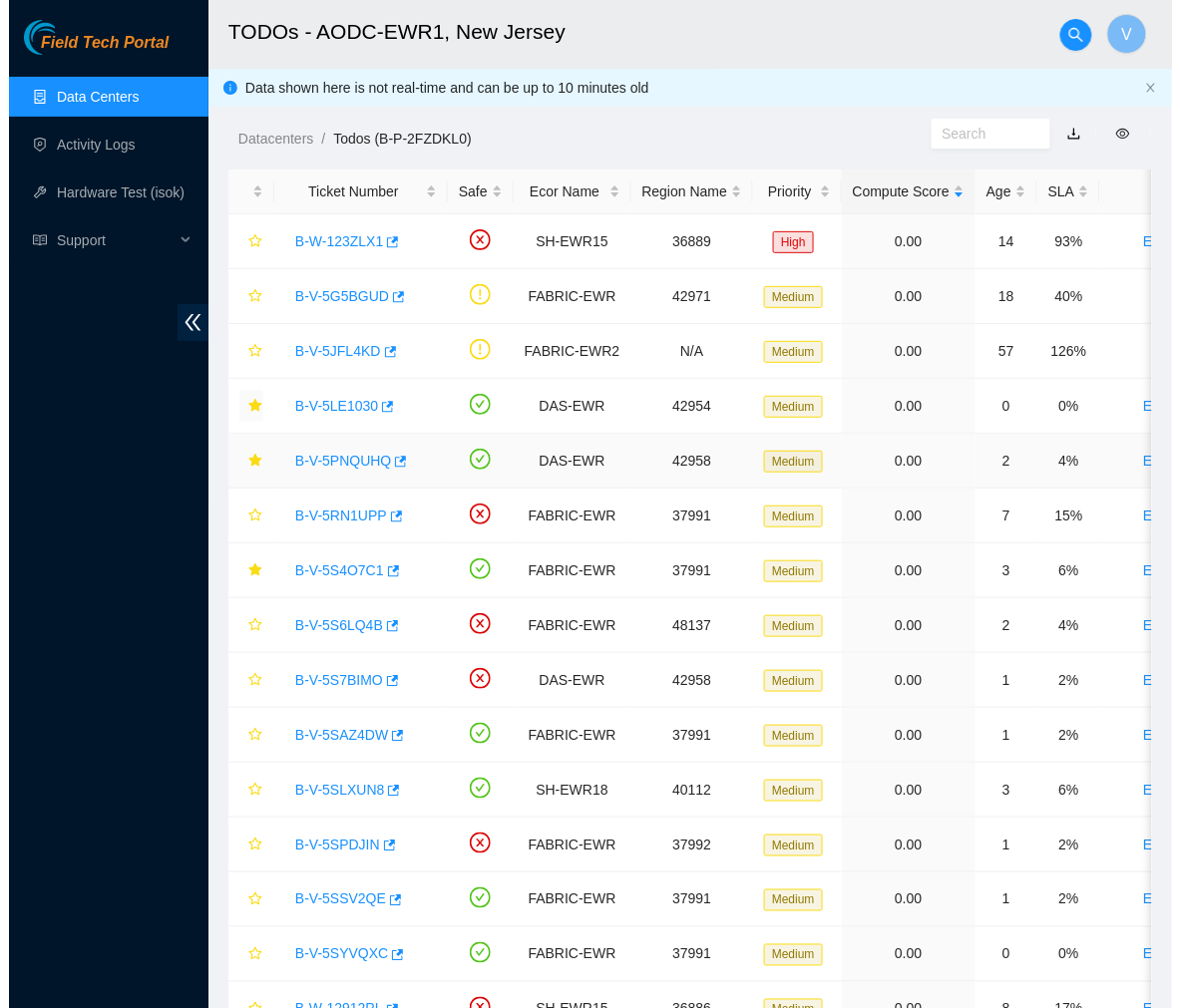 scroll, scrollTop: 334, scrollLeft: 0, axis: vertical 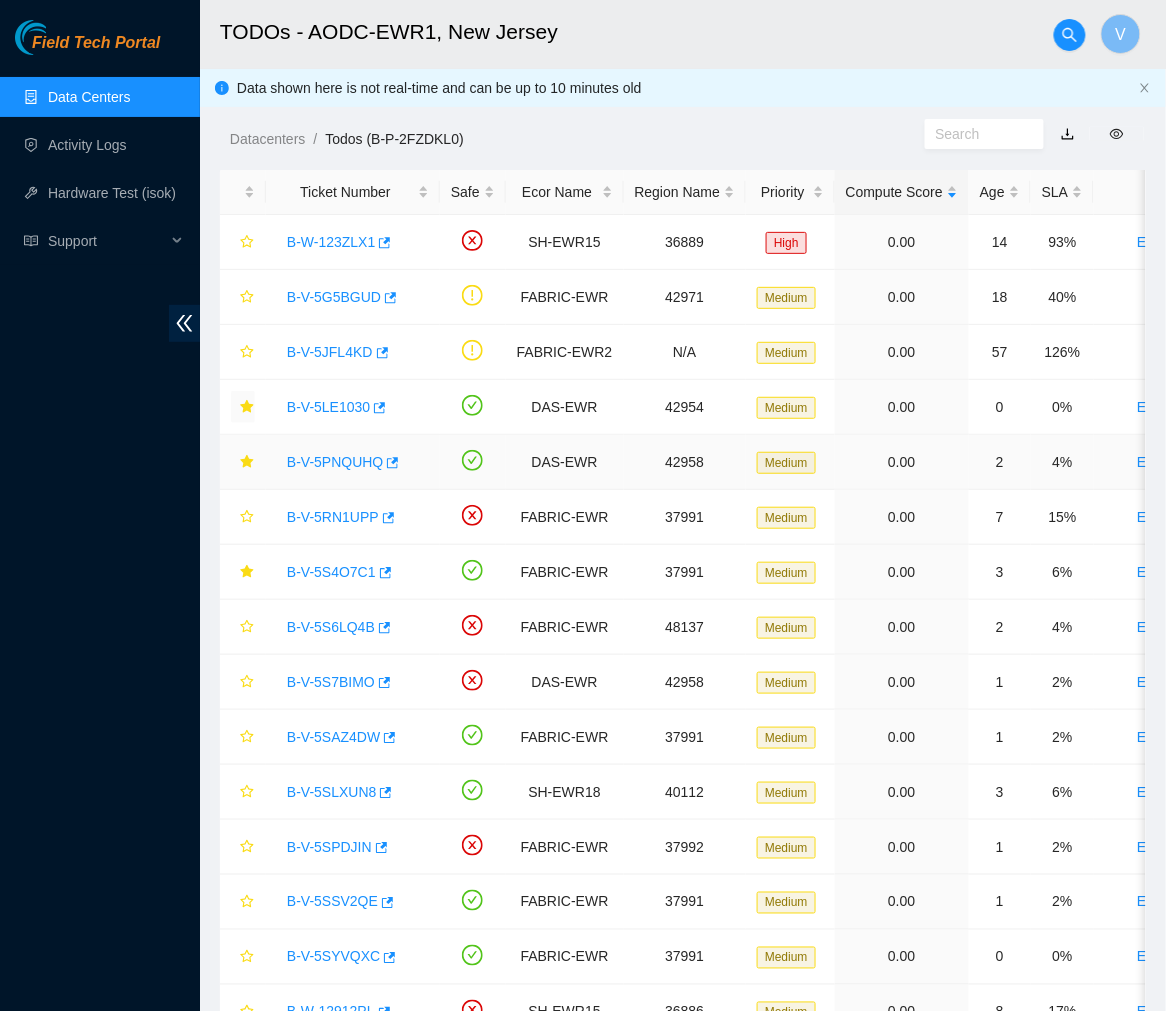 click on "B-V-5PNQUHQ" at bounding box center [335, 462] 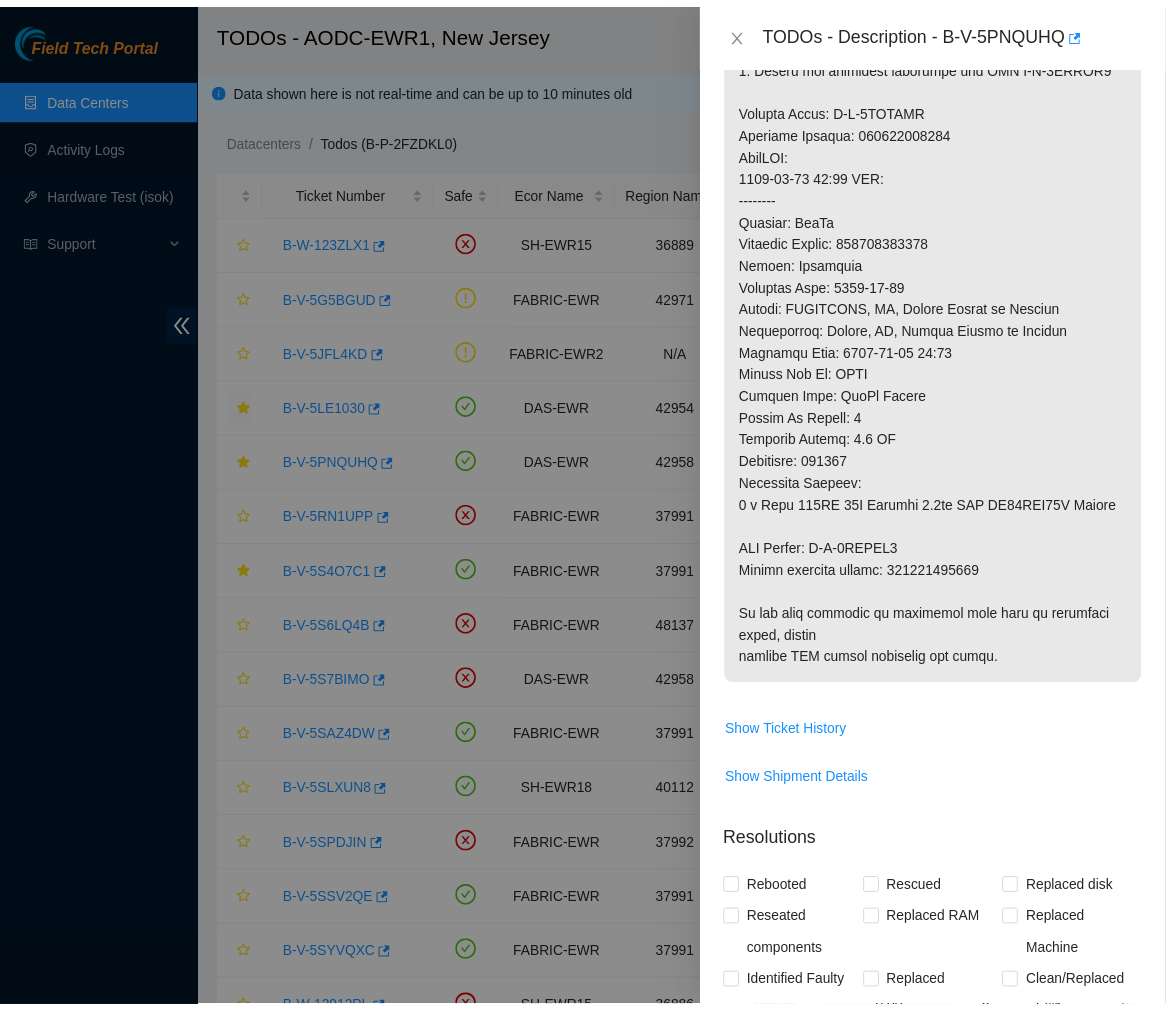 scroll, scrollTop: 665, scrollLeft: 0, axis: vertical 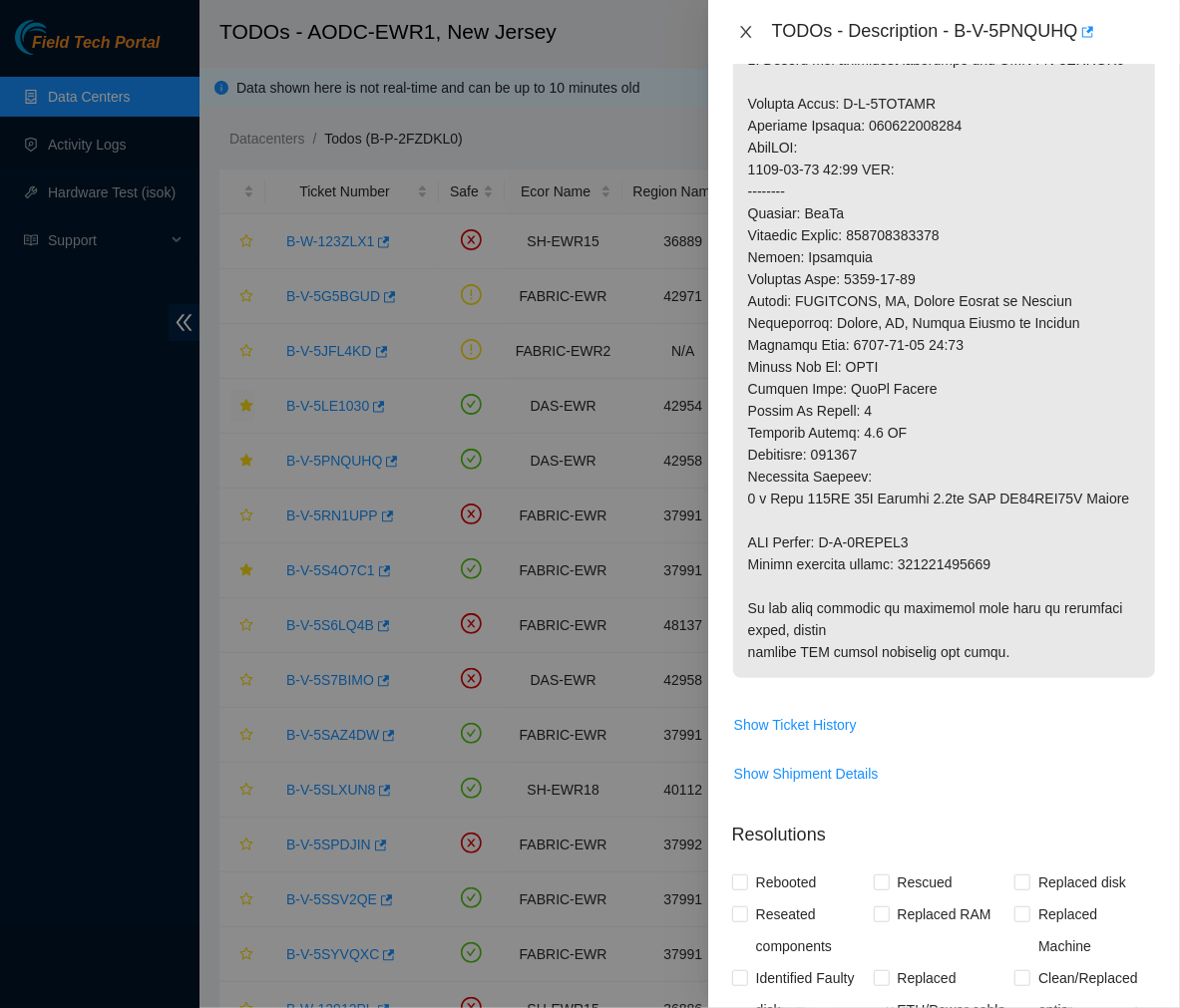 click 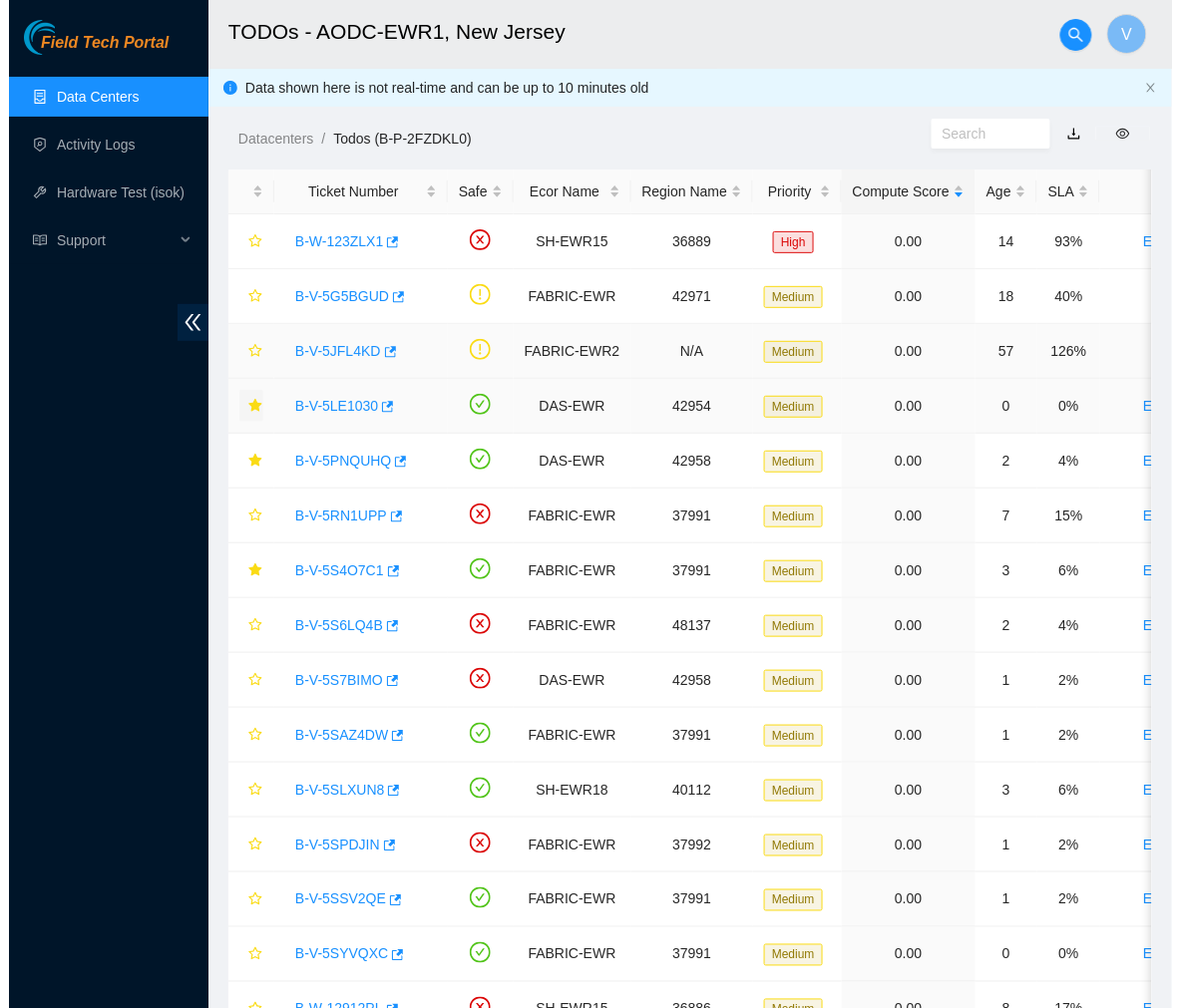 scroll, scrollTop: 334, scrollLeft: 0, axis: vertical 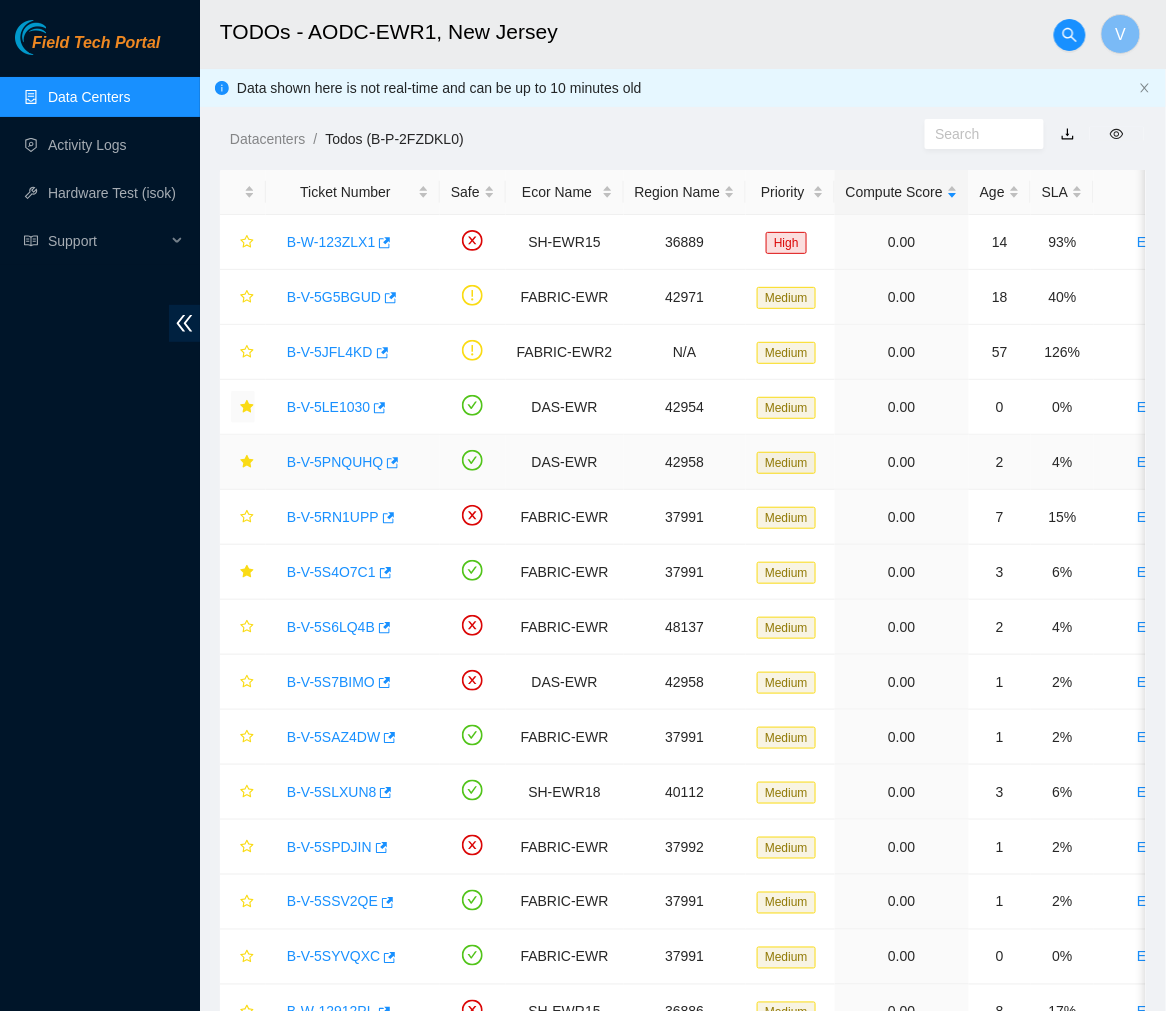 click on "B-V-5PNQUHQ" at bounding box center (335, 462) 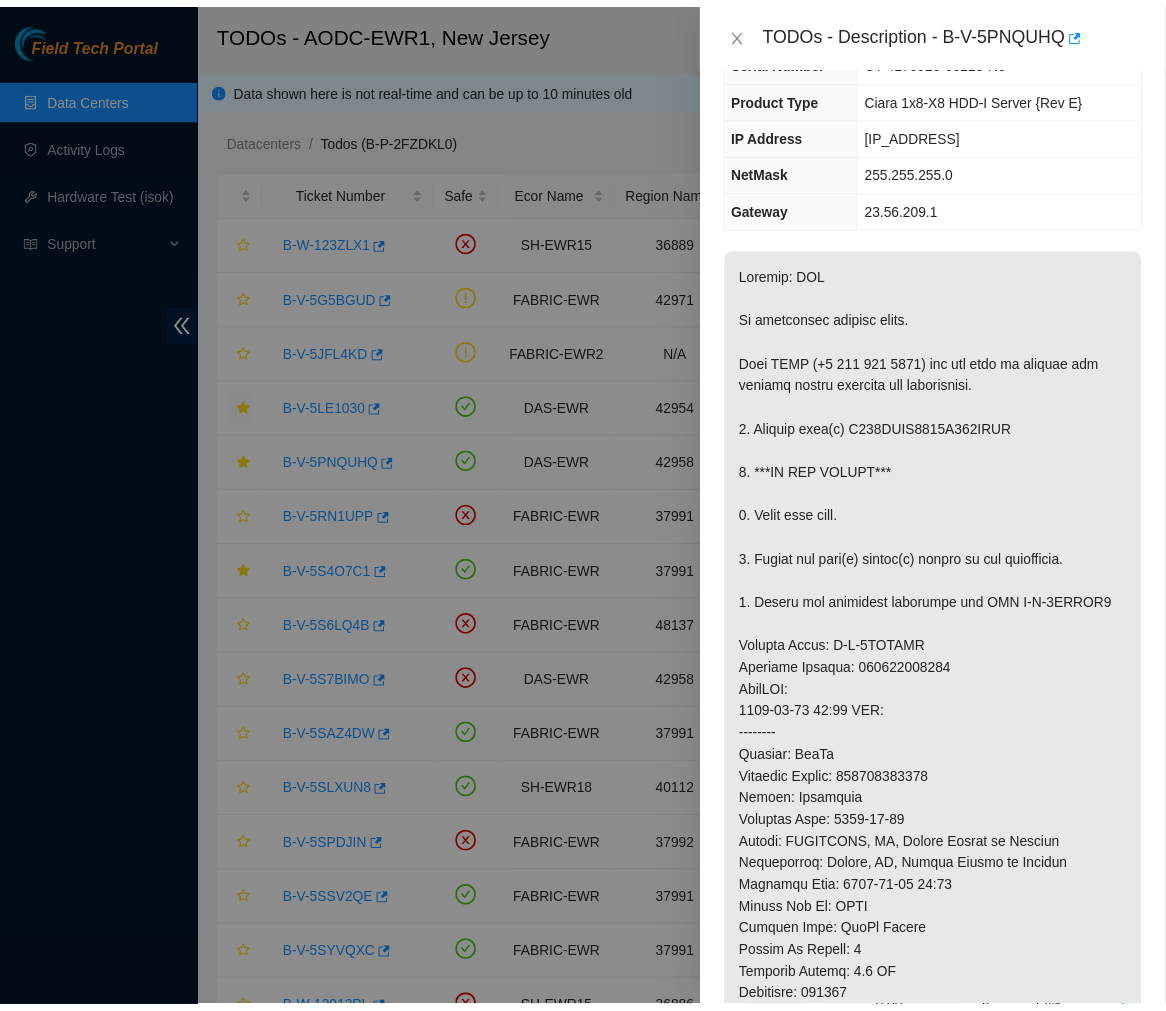 scroll, scrollTop: 0, scrollLeft: 0, axis: both 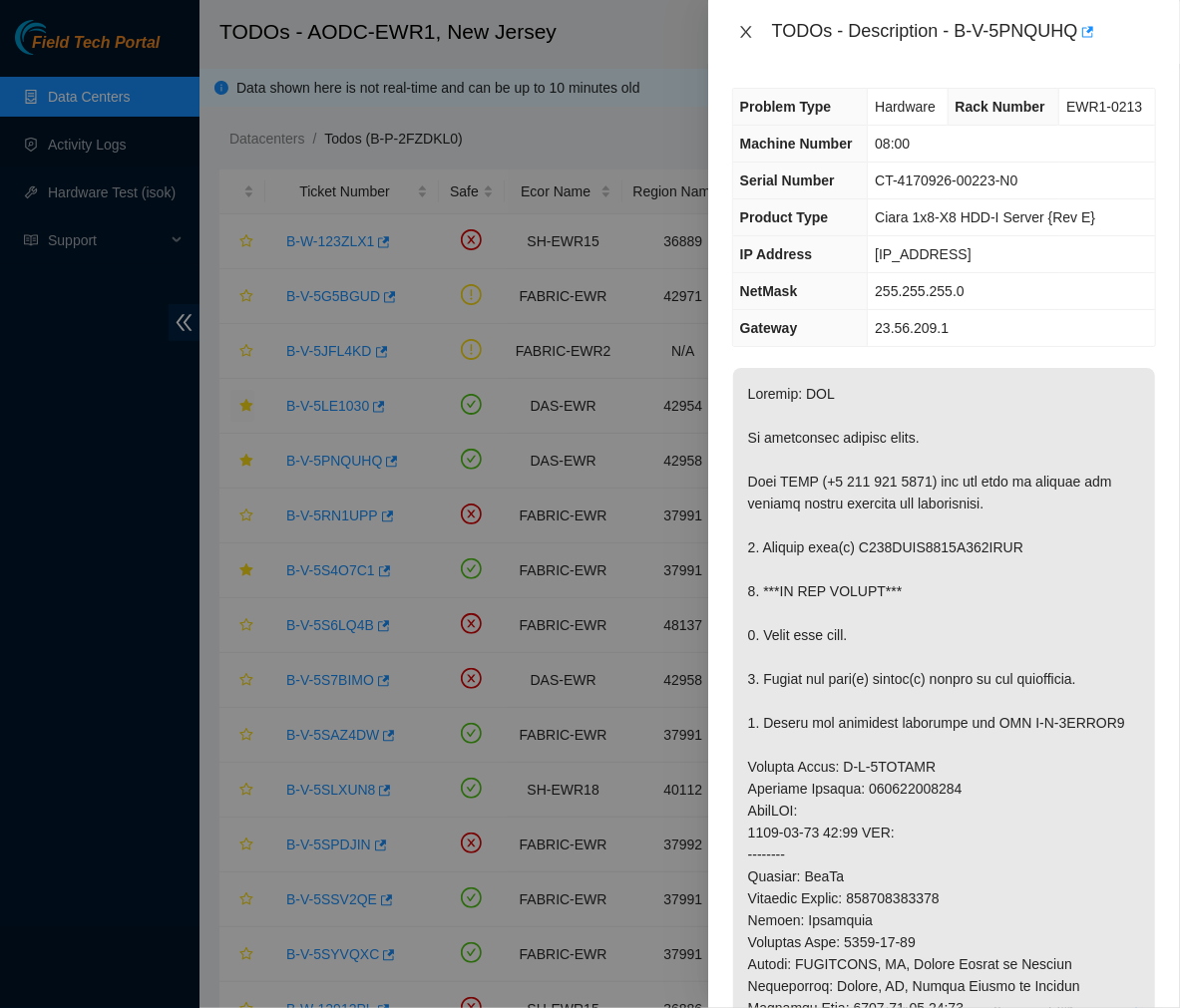 click 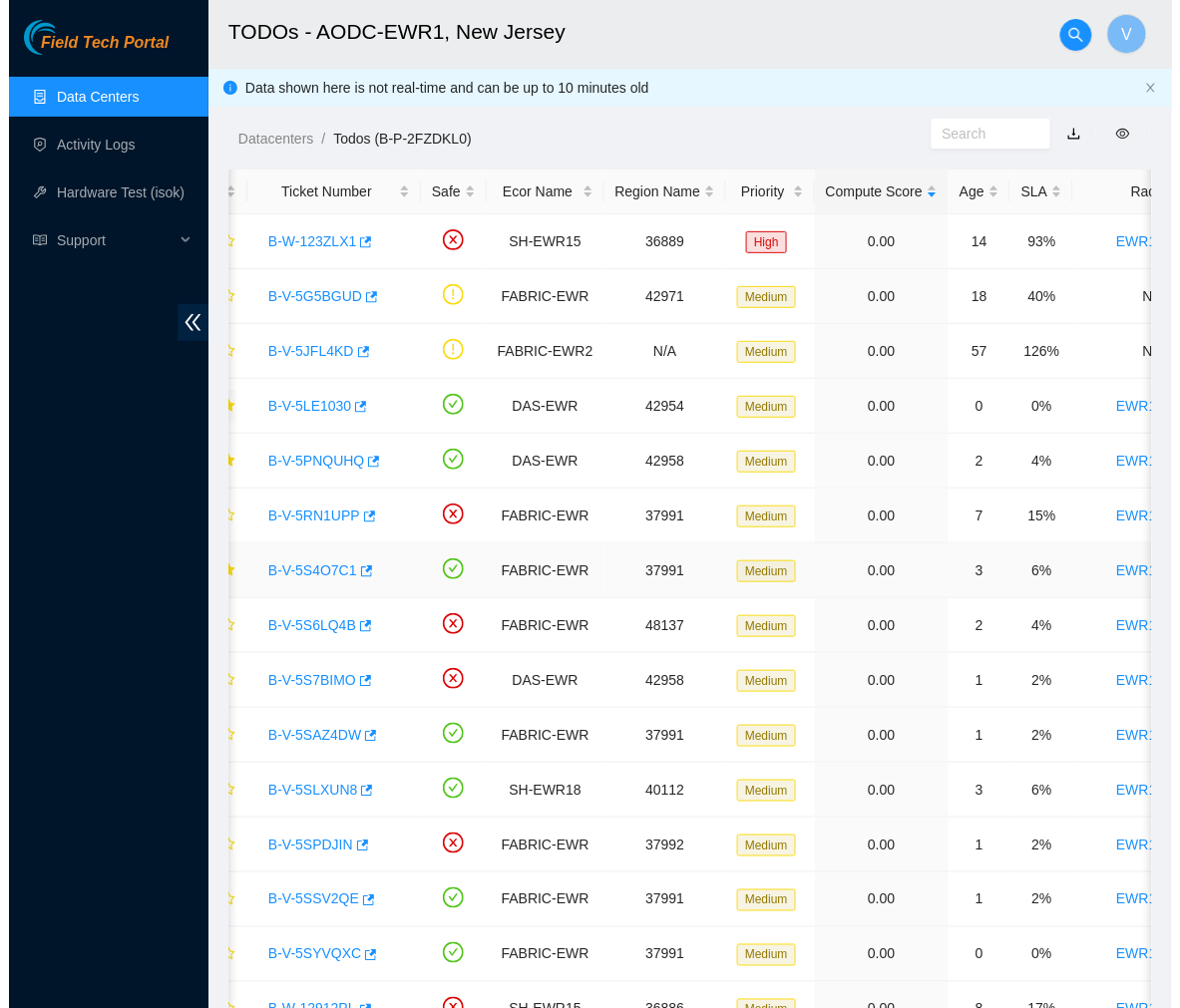 scroll, scrollTop: 0, scrollLeft: 0, axis: both 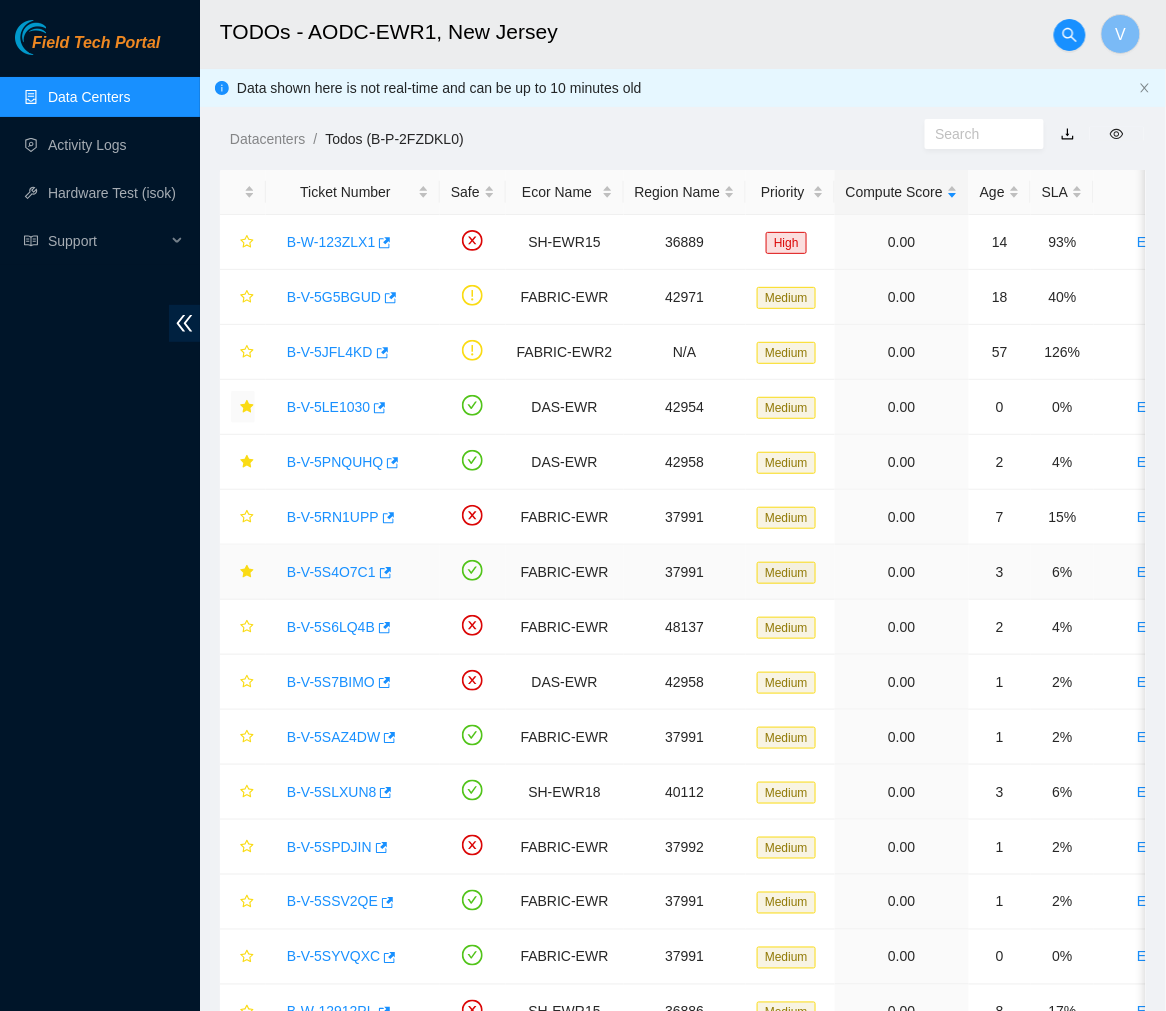 click on "B-V-5S4O7C1" at bounding box center (331, 572) 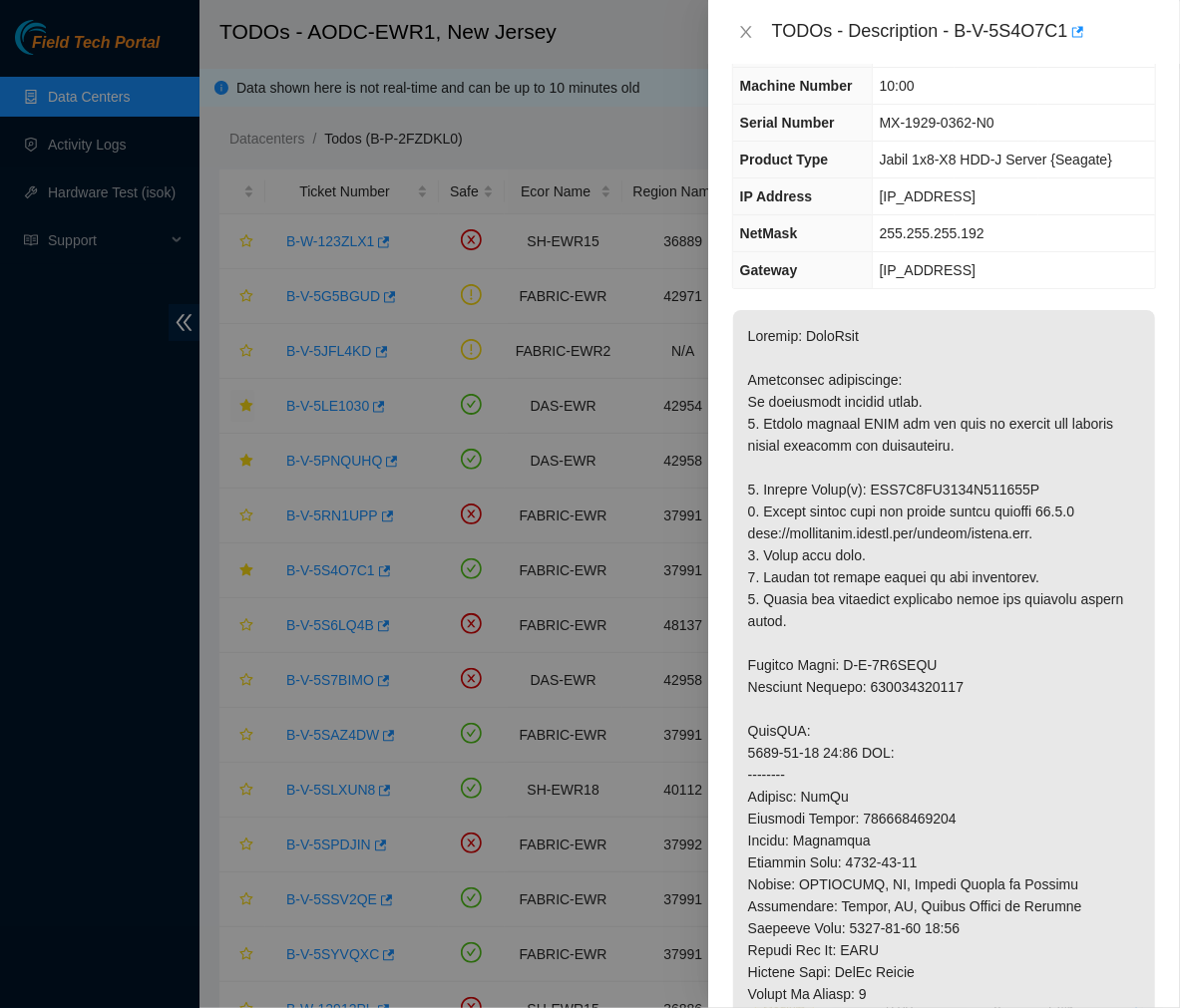 scroll, scrollTop: 0, scrollLeft: 0, axis: both 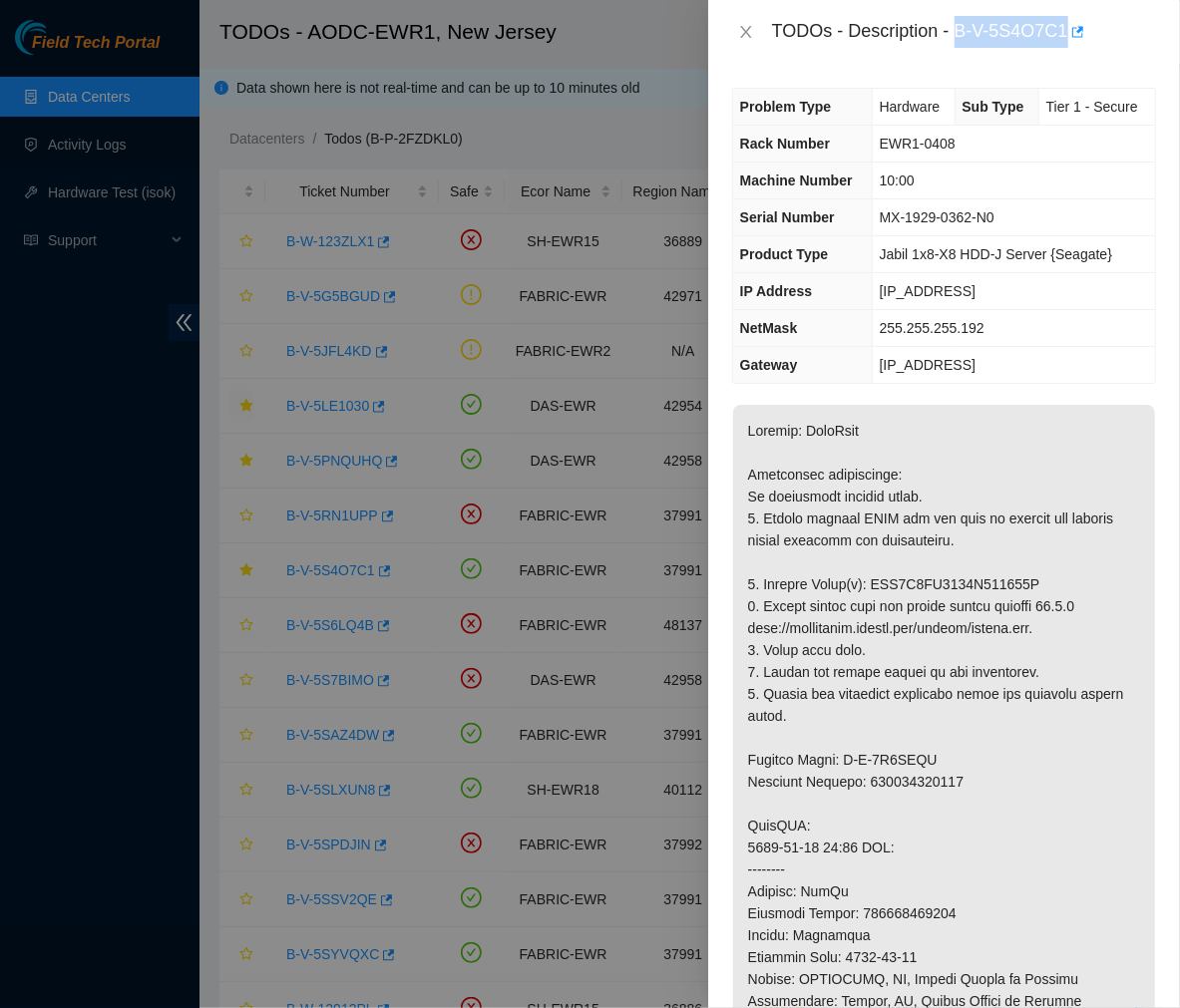 drag, startPoint x: 955, startPoint y: 35, endPoint x: 1067, endPoint y: 48, distance: 112.75194 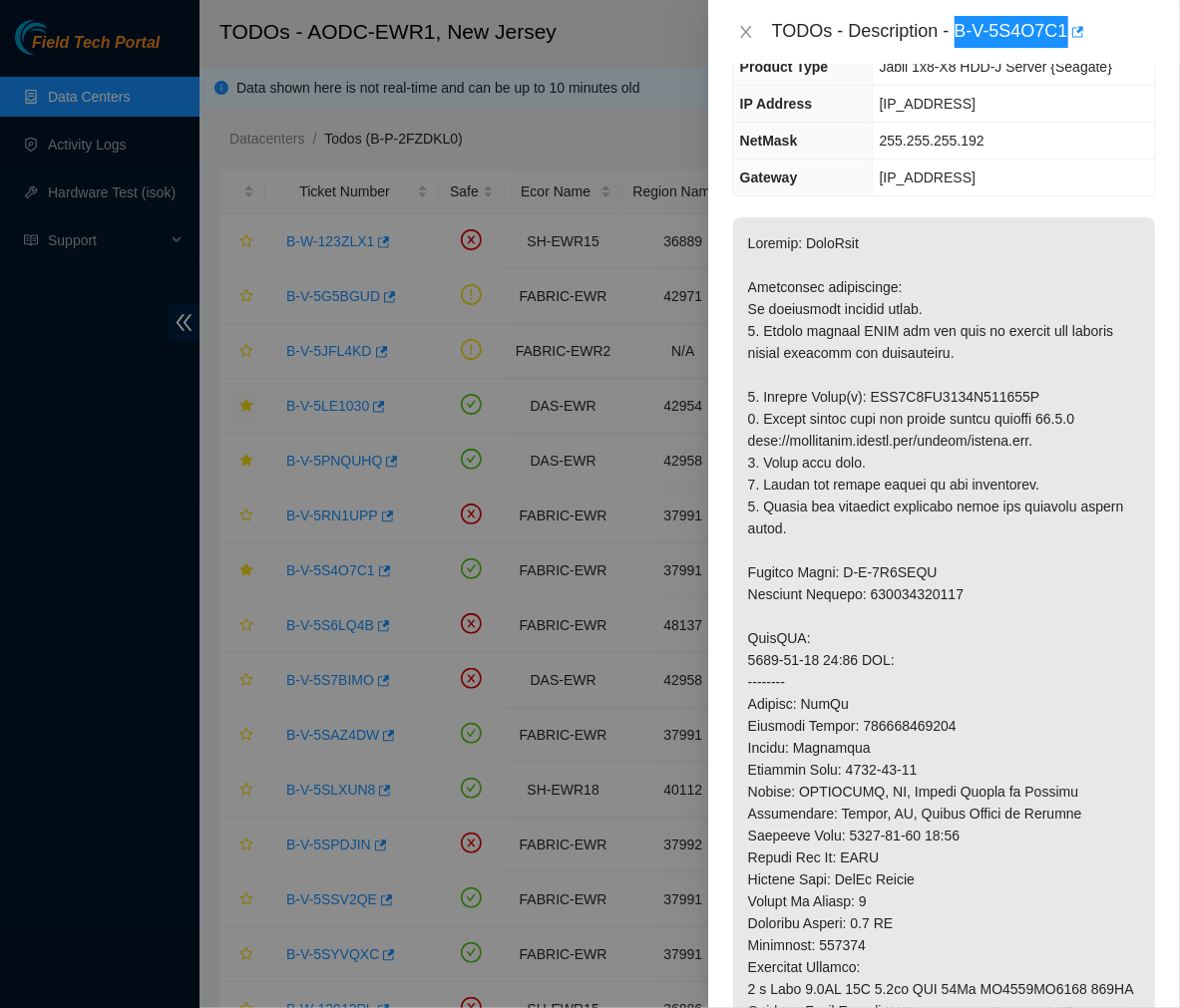 scroll, scrollTop: 189, scrollLeft: 0, axis: vertical 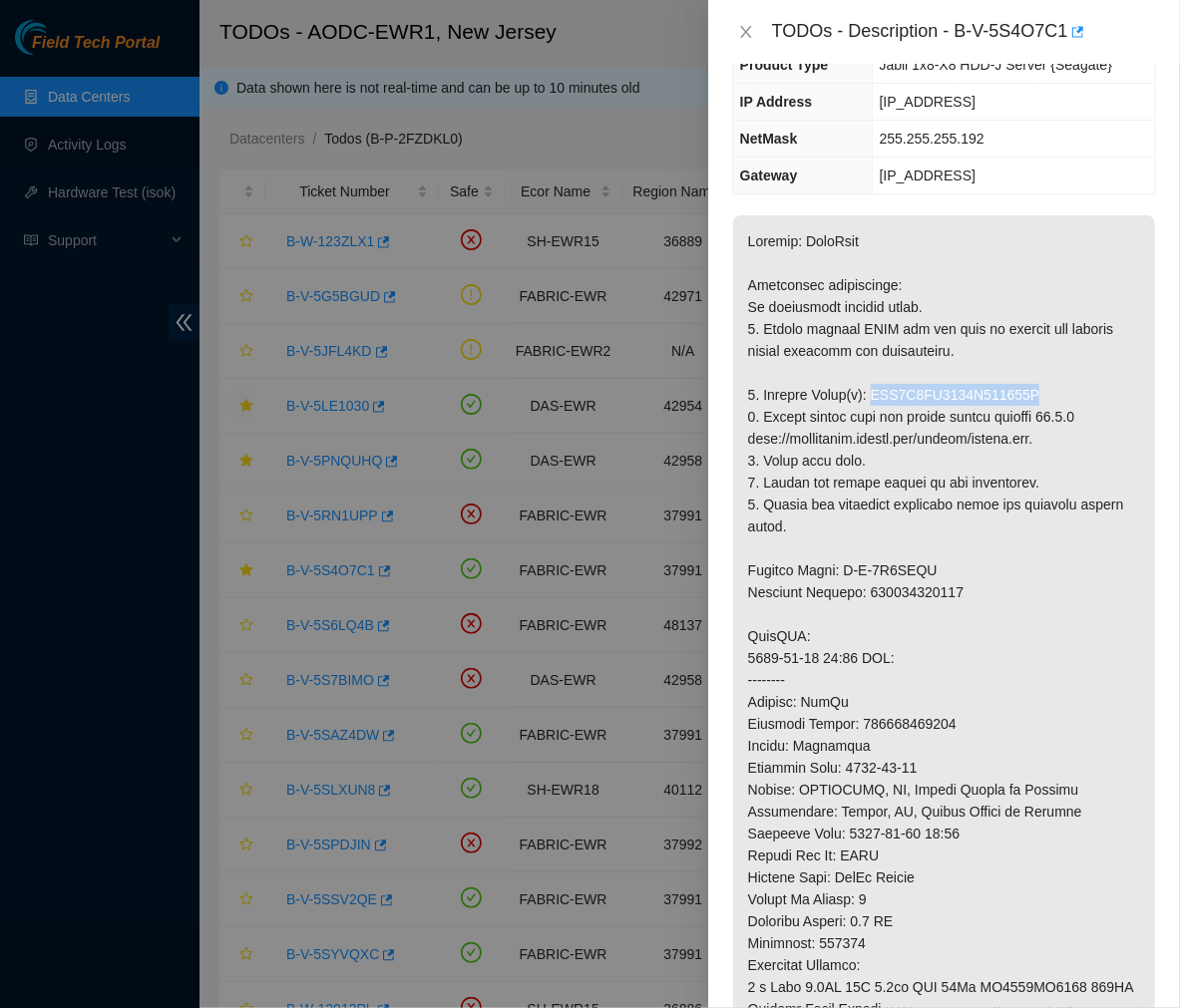 drag, startPoint x: 1038, startPoint y: 400, endPoint x: 870, endPoint y: 397, distance: 168.02678 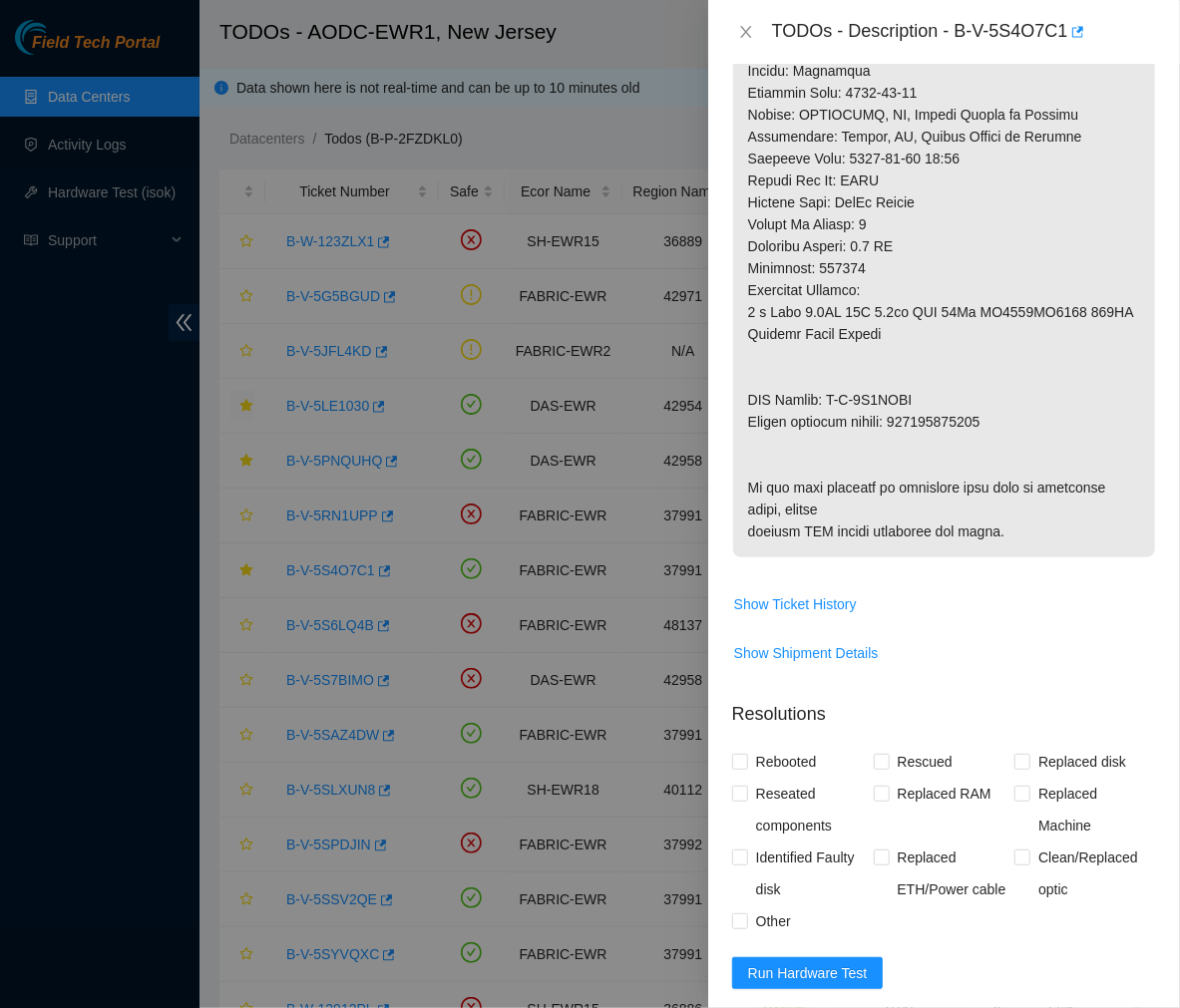 scroll, scrollTop: 865, scrollLeft: 0, axis: vertical 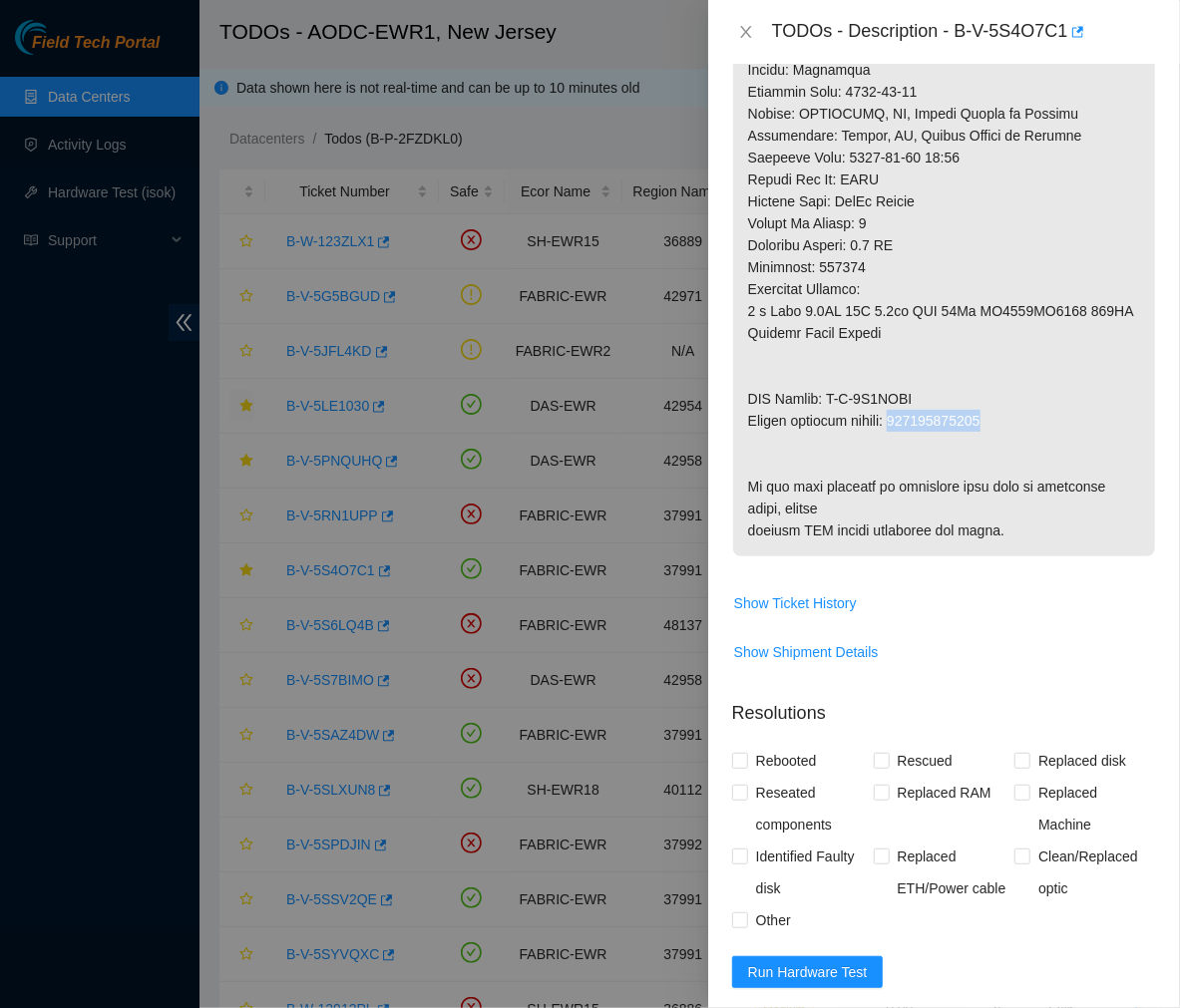 drag, startPoint x: 999, startPoint y: 417, endPoint x: 901, endPoint y: 419, distance: 98.0204 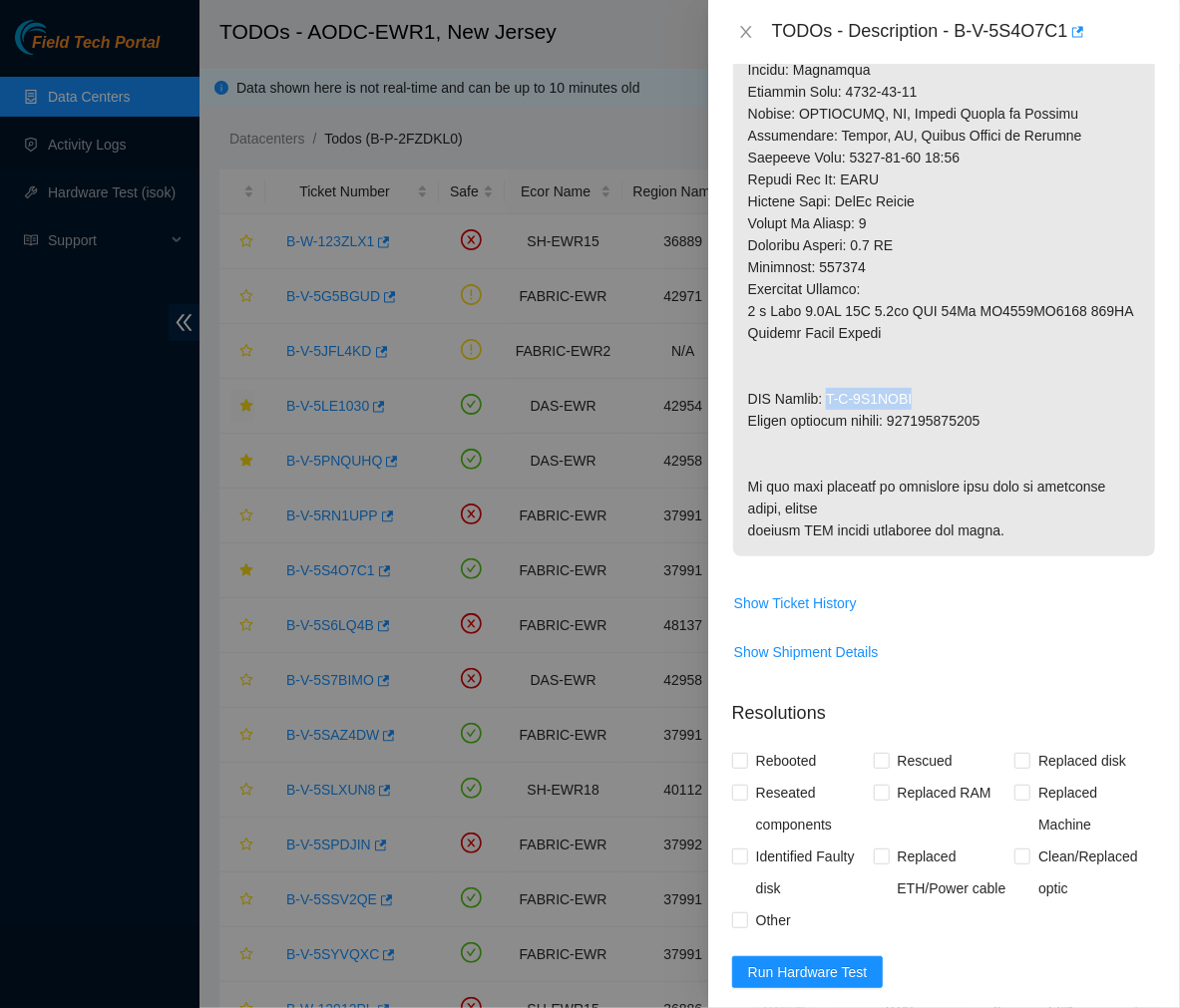 drag, startPoint x: 914, startPoint y: 399, endPoint x: 831, endPoint y: 399, distance: 83 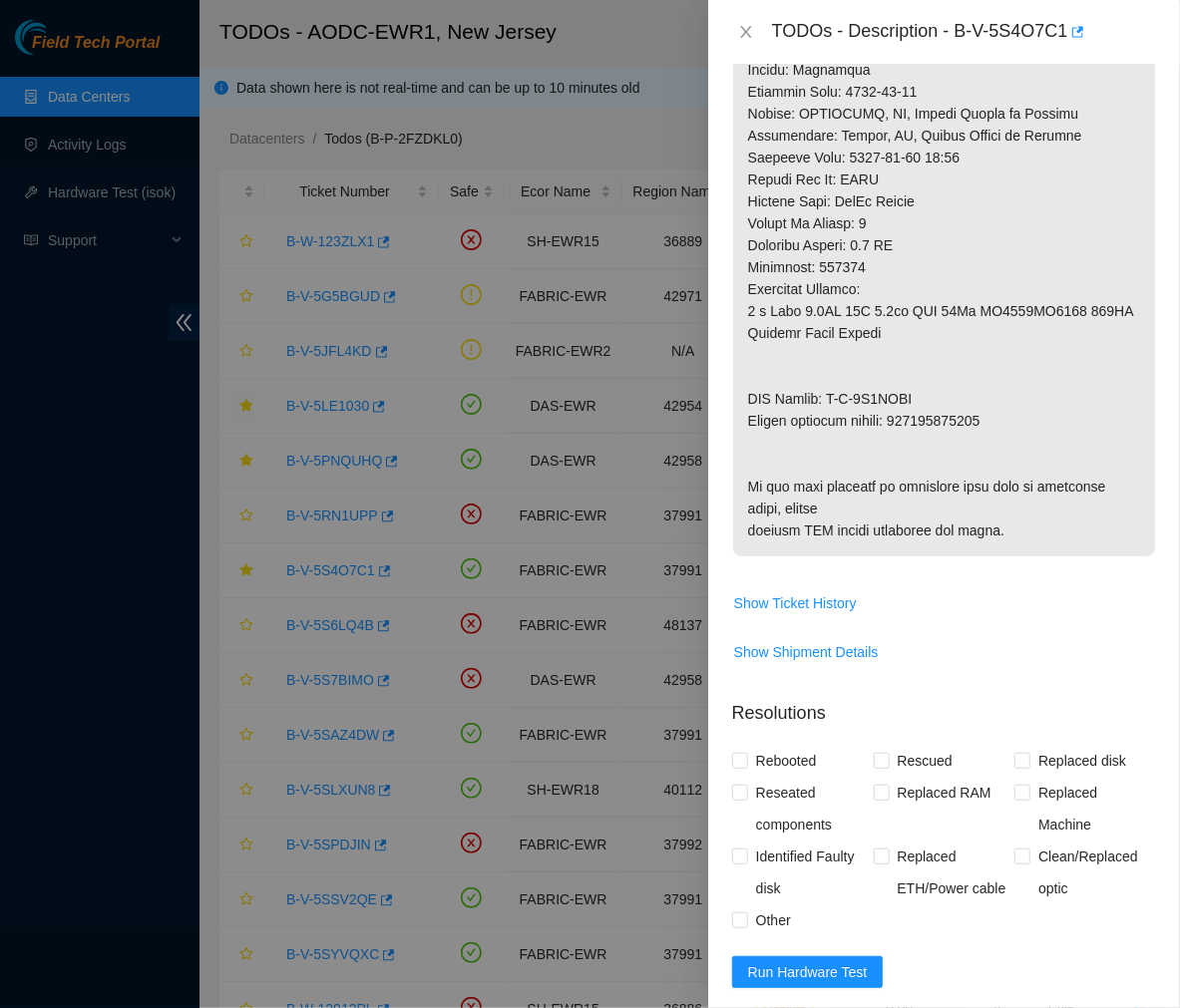 click at bounding box center [944, 48] 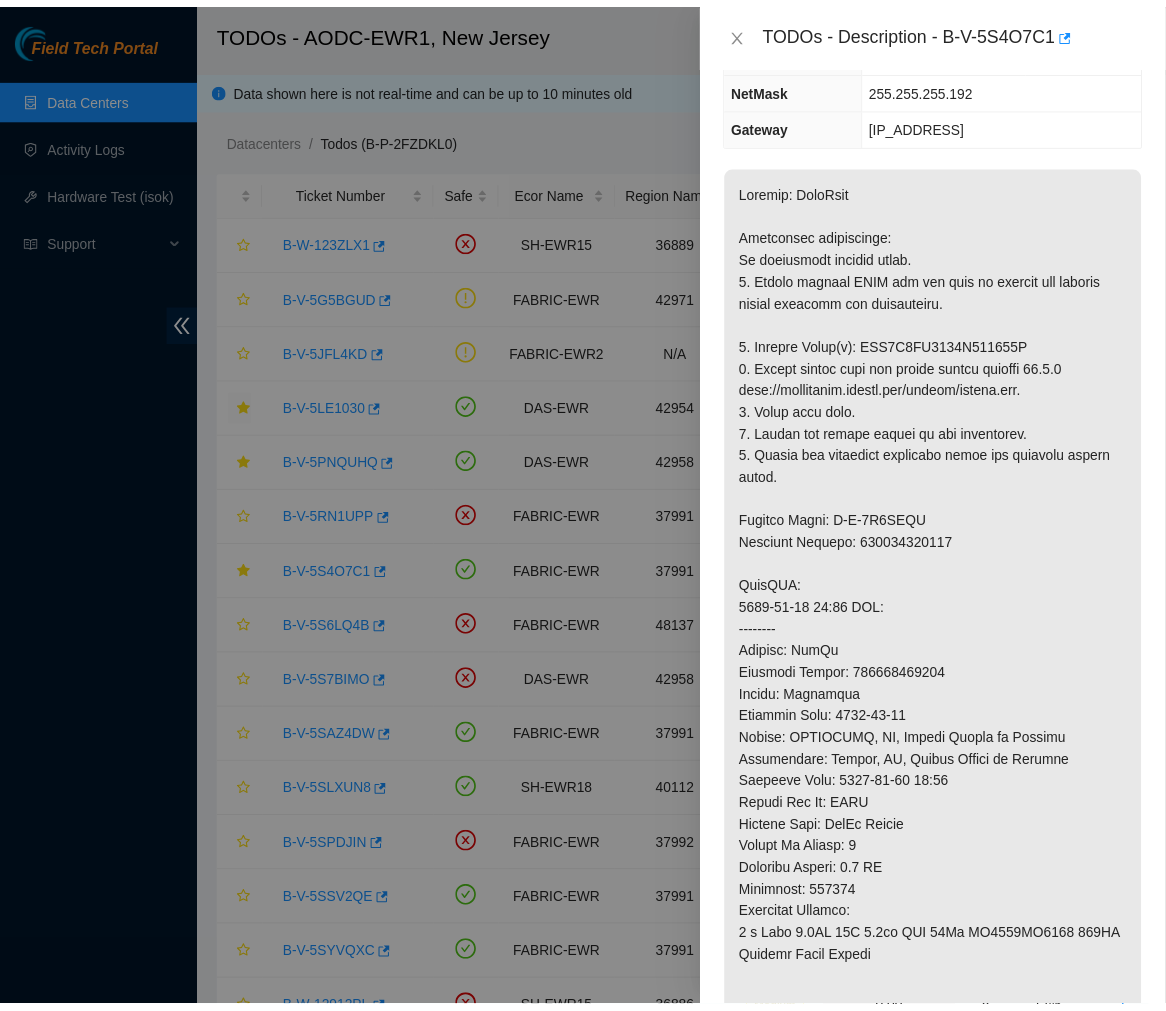 scroll, scrollTop: 0, scrollLeft: 0, axis: both 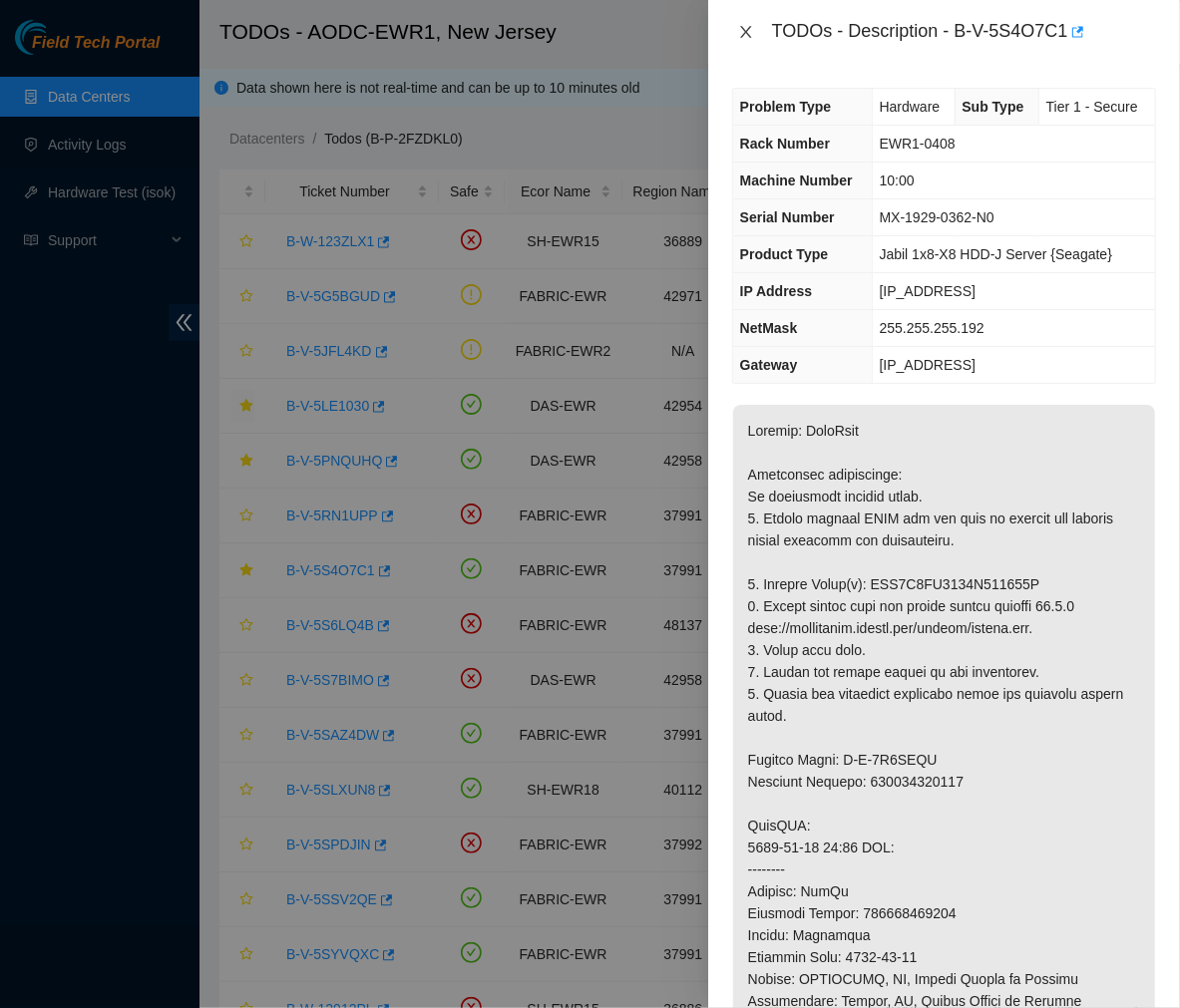click 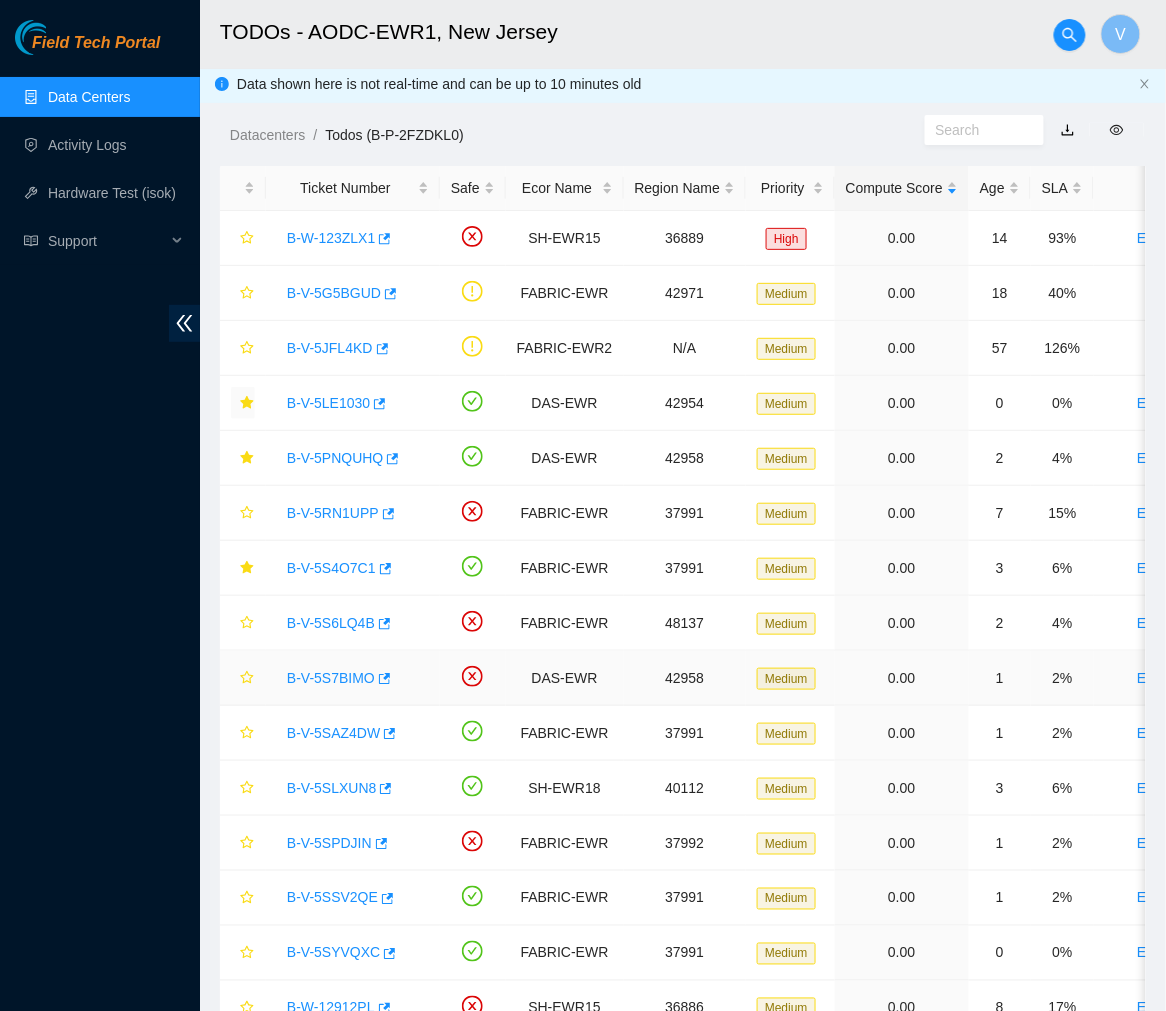 scroll, scrollTop: 1, scrollLeft: 0, axis: vertical 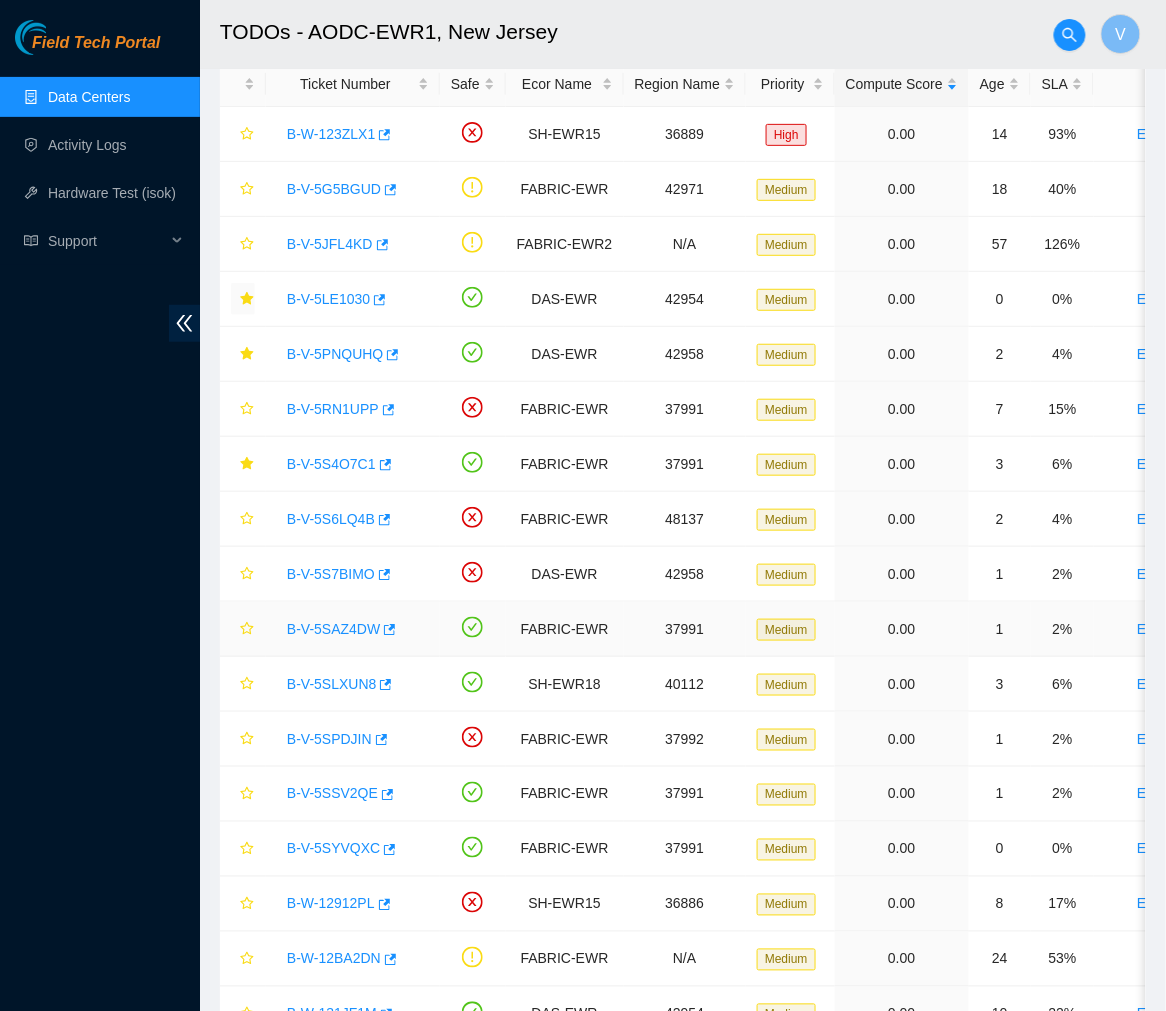 click on "B-V-5SAZ4DW" at bounding box center (333, 629) 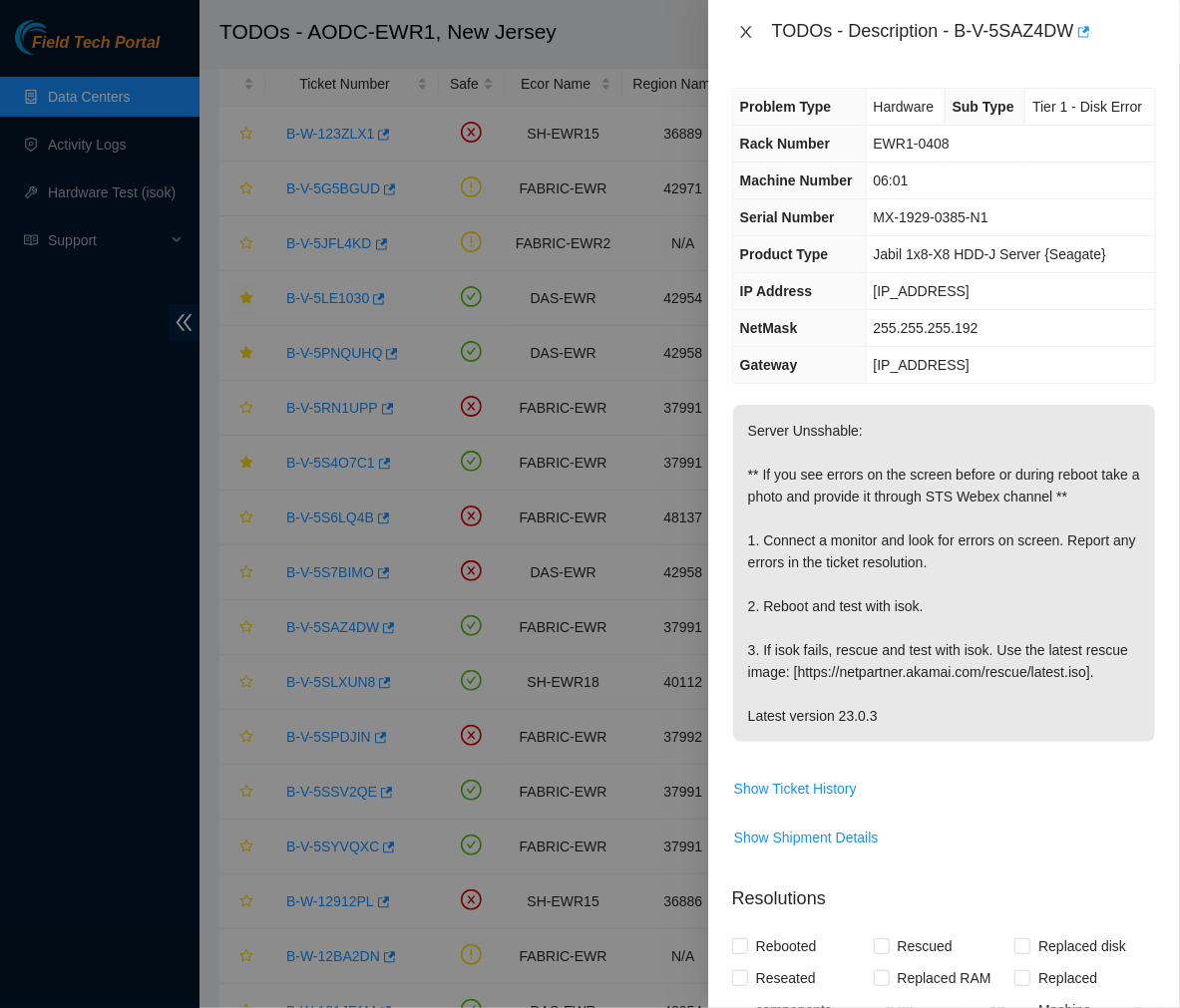 click 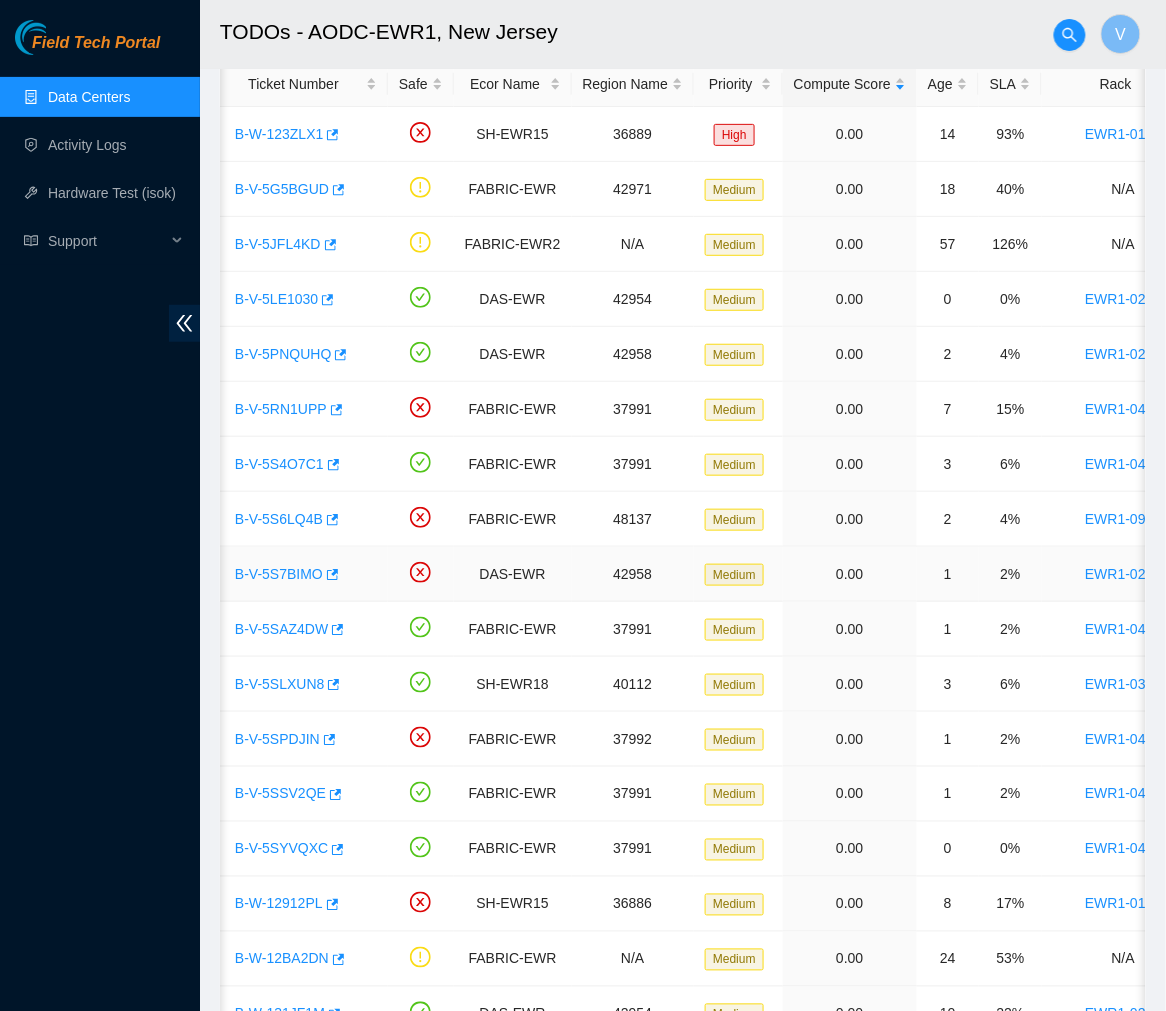 scroll, scrollTop: 0, scrollLeft: 55, axis: horizontal 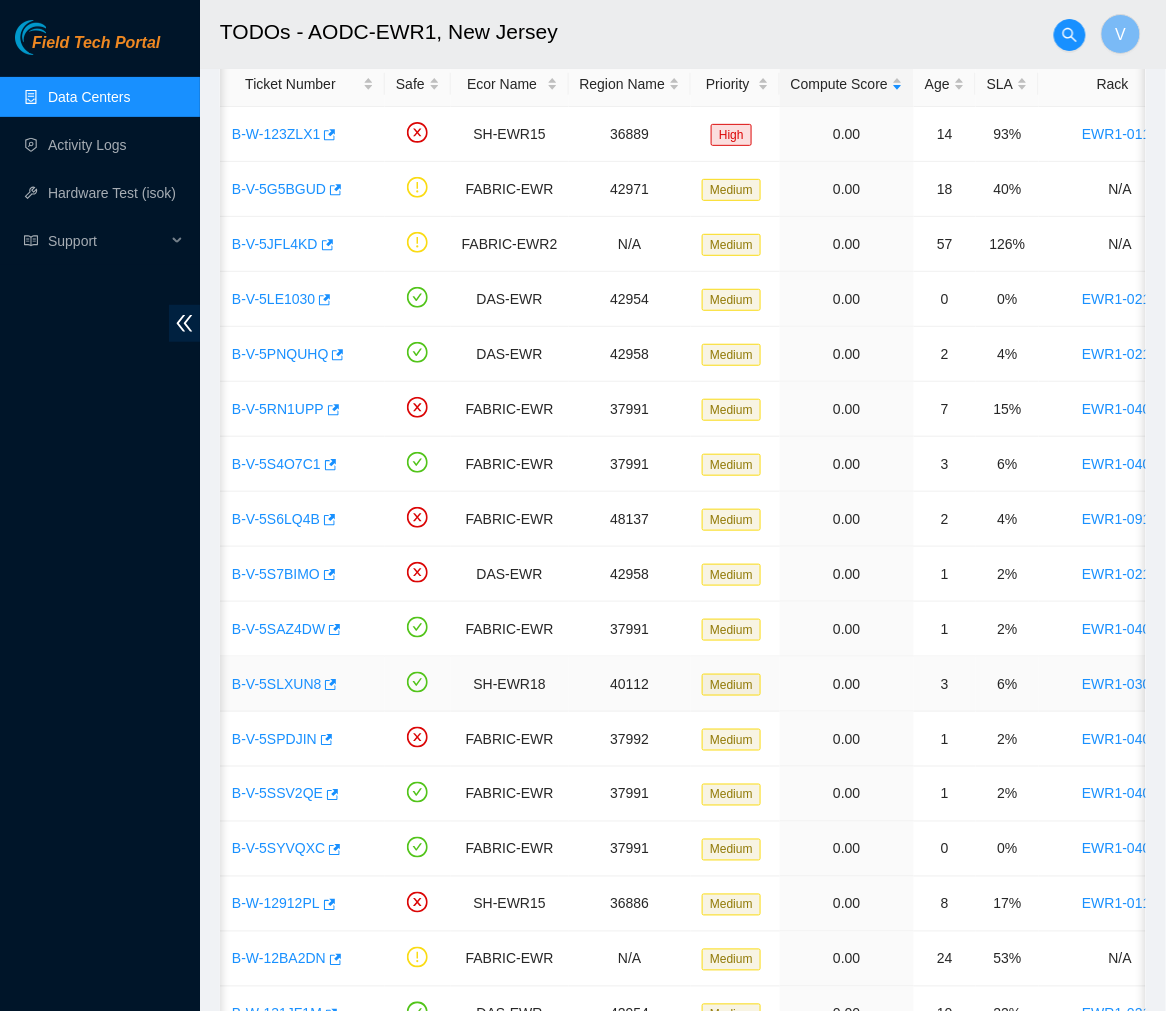 click on "B-V-5SLXUN8" at bounding box center (276, 684) 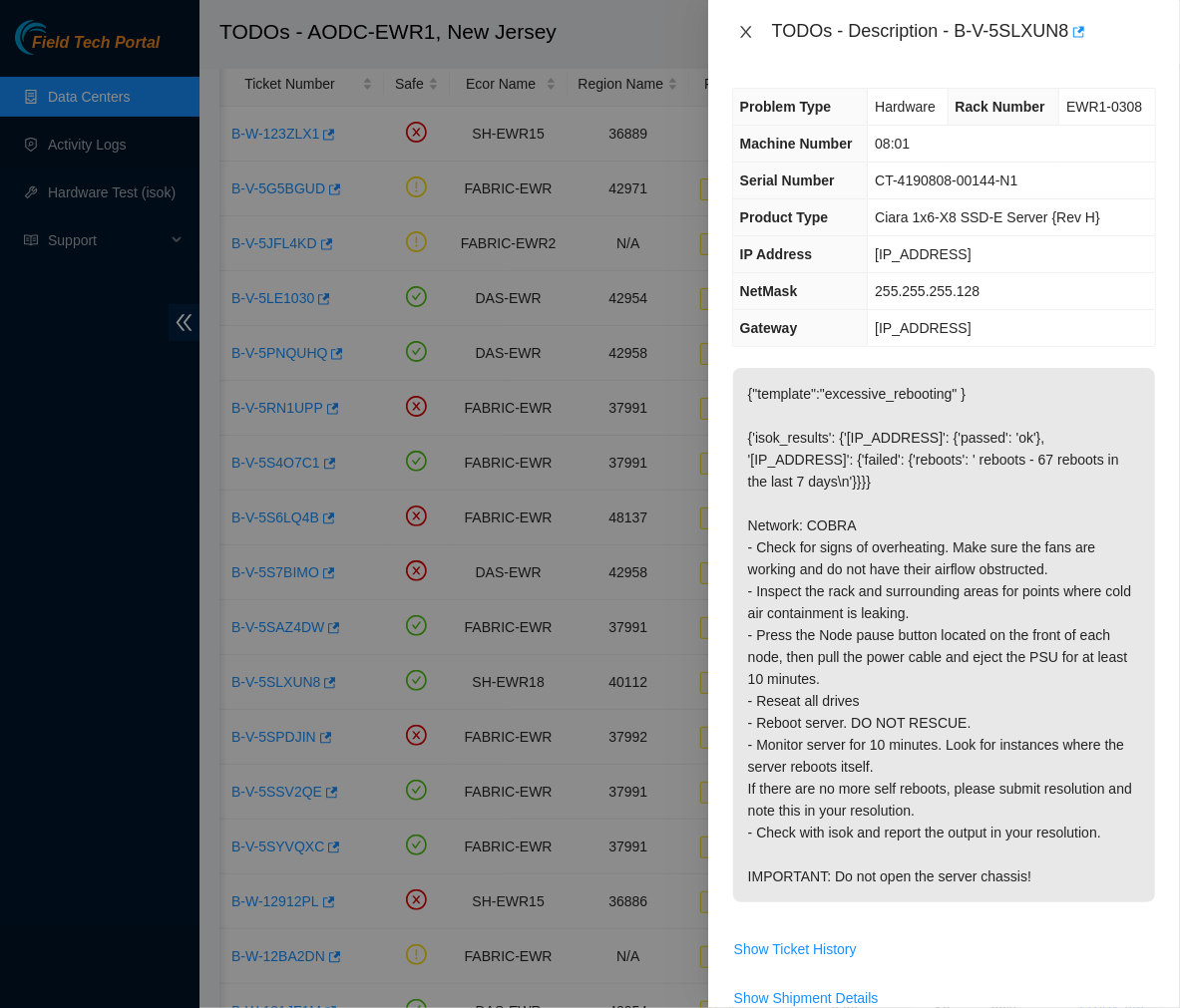 click 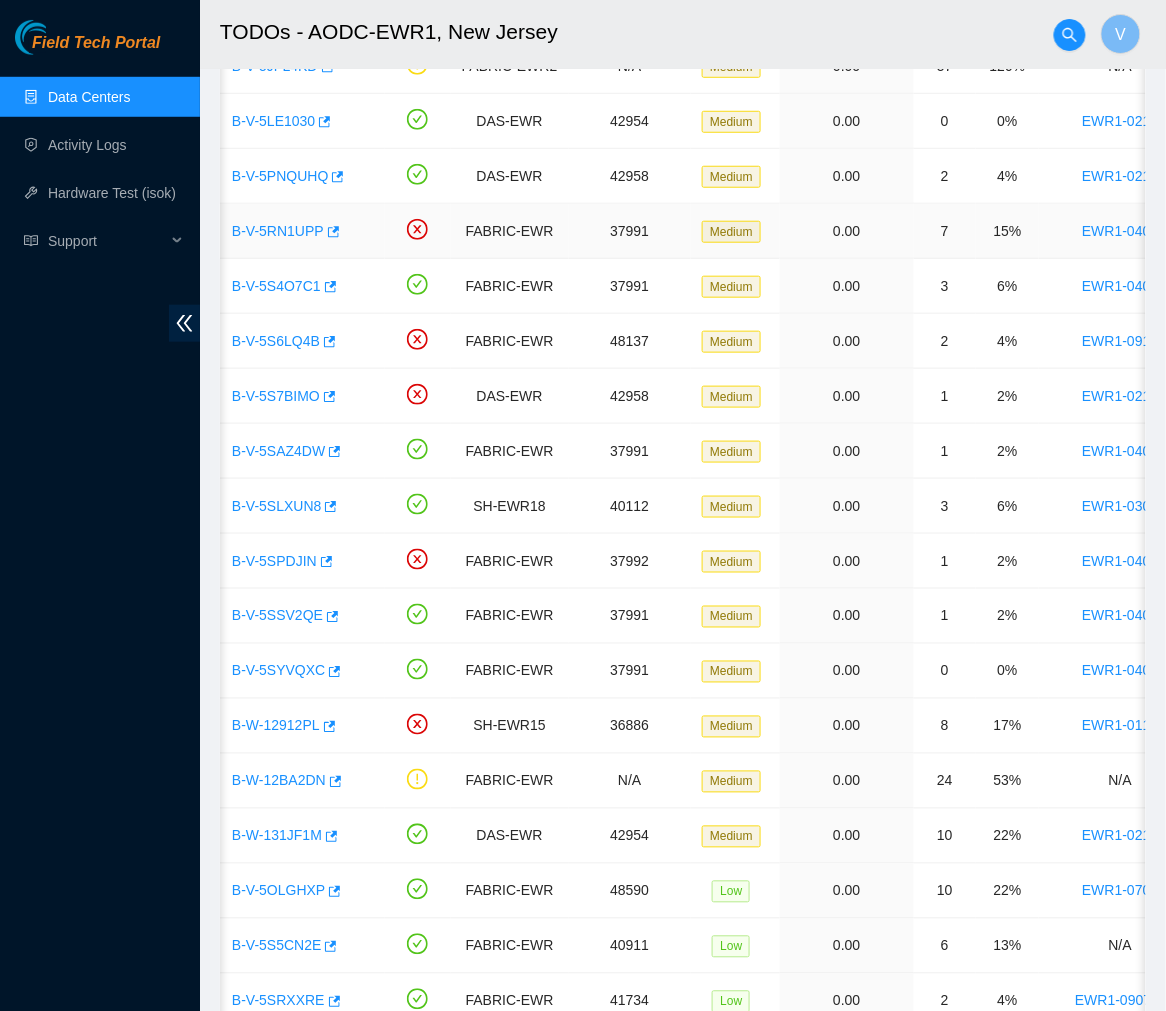 scroll, scrollTop: 288, scrollLeft: 0, axis: vertical 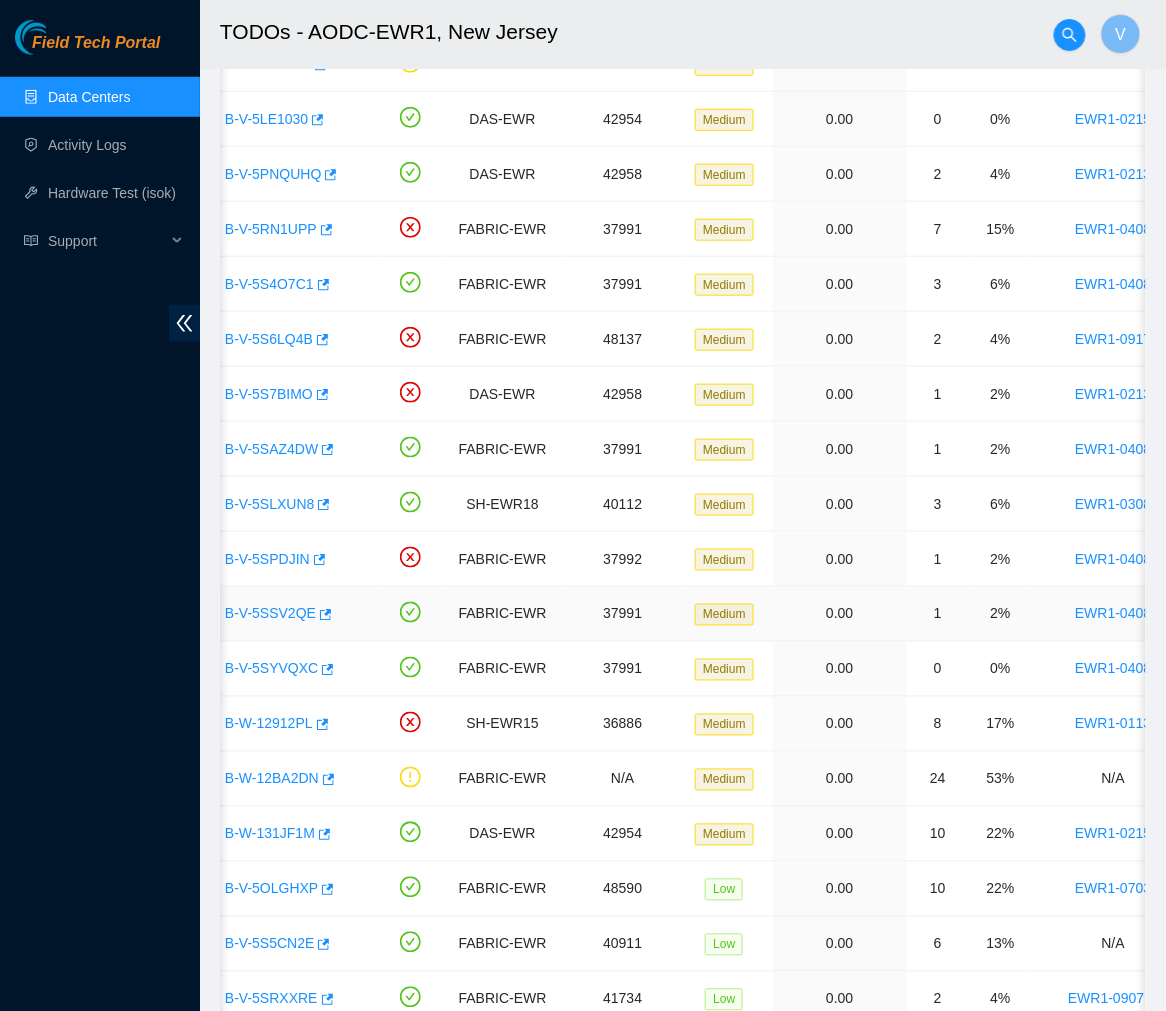 click on "B-V-5SSV2QE" at bounding box center (270, 614) 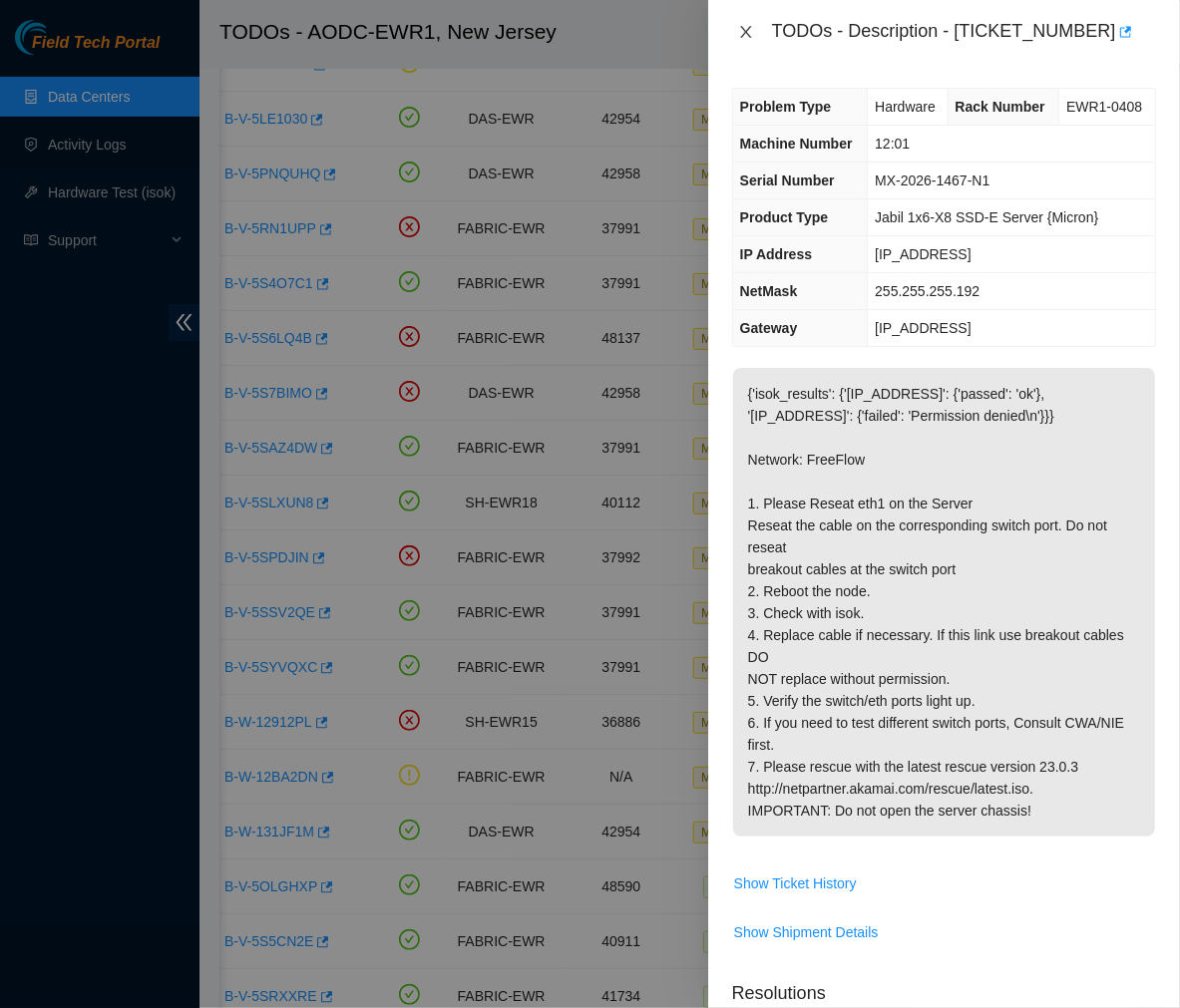 click 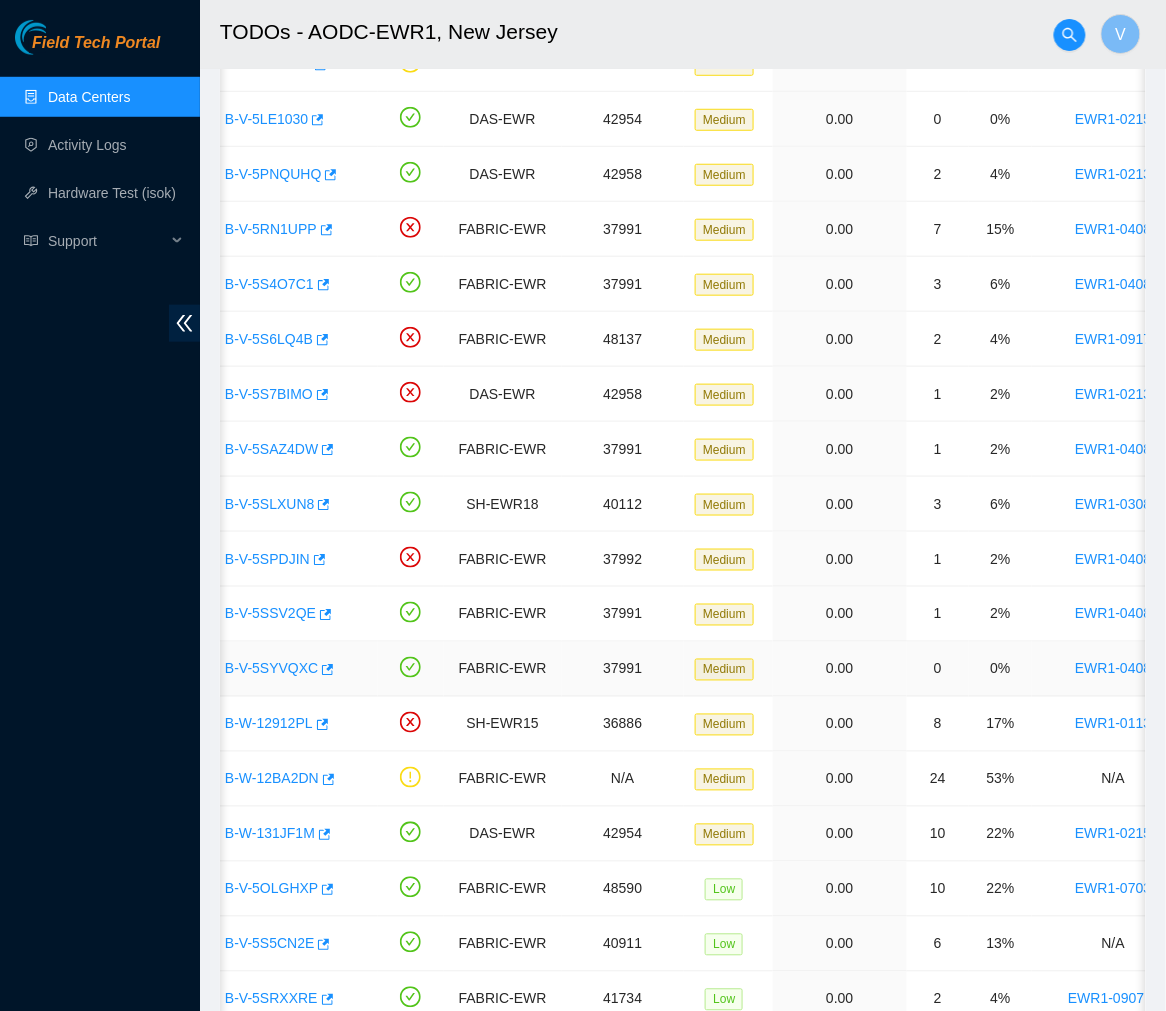 click on "B-V-5SYVQXC" at bounding box center [271, 669] 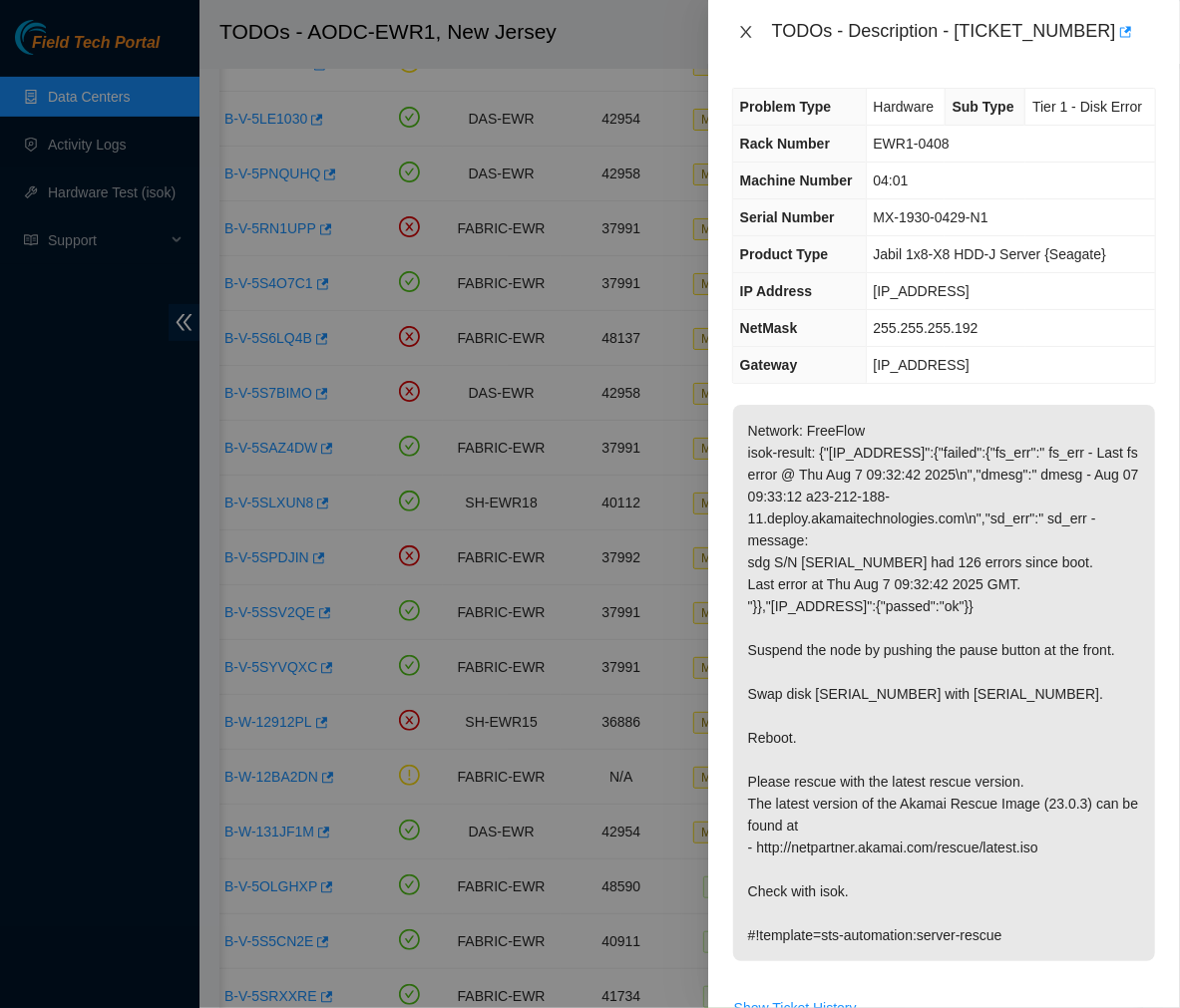 click 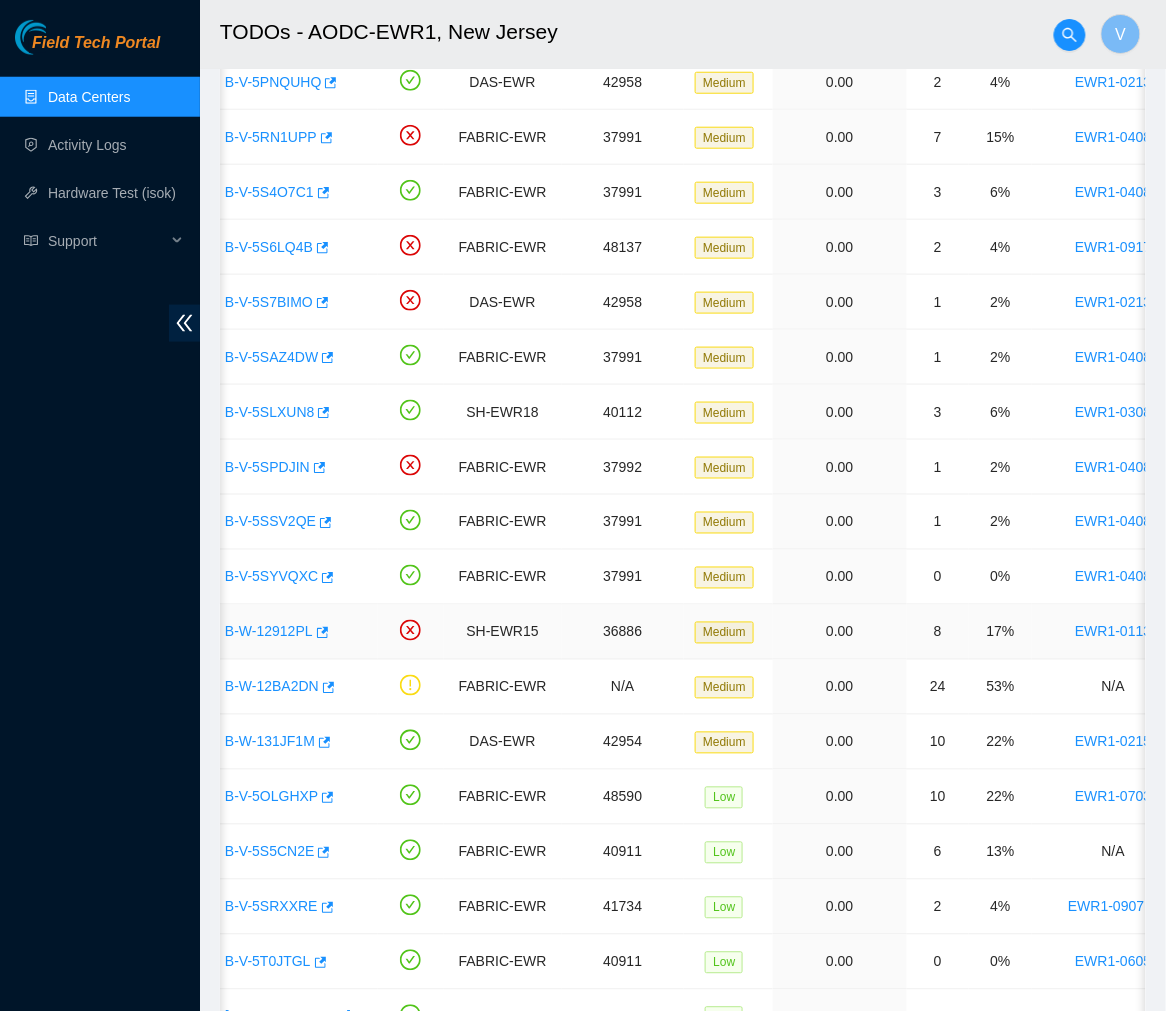 scroll, scrollTop: 383, scrollLeft: 0, axis: vertical 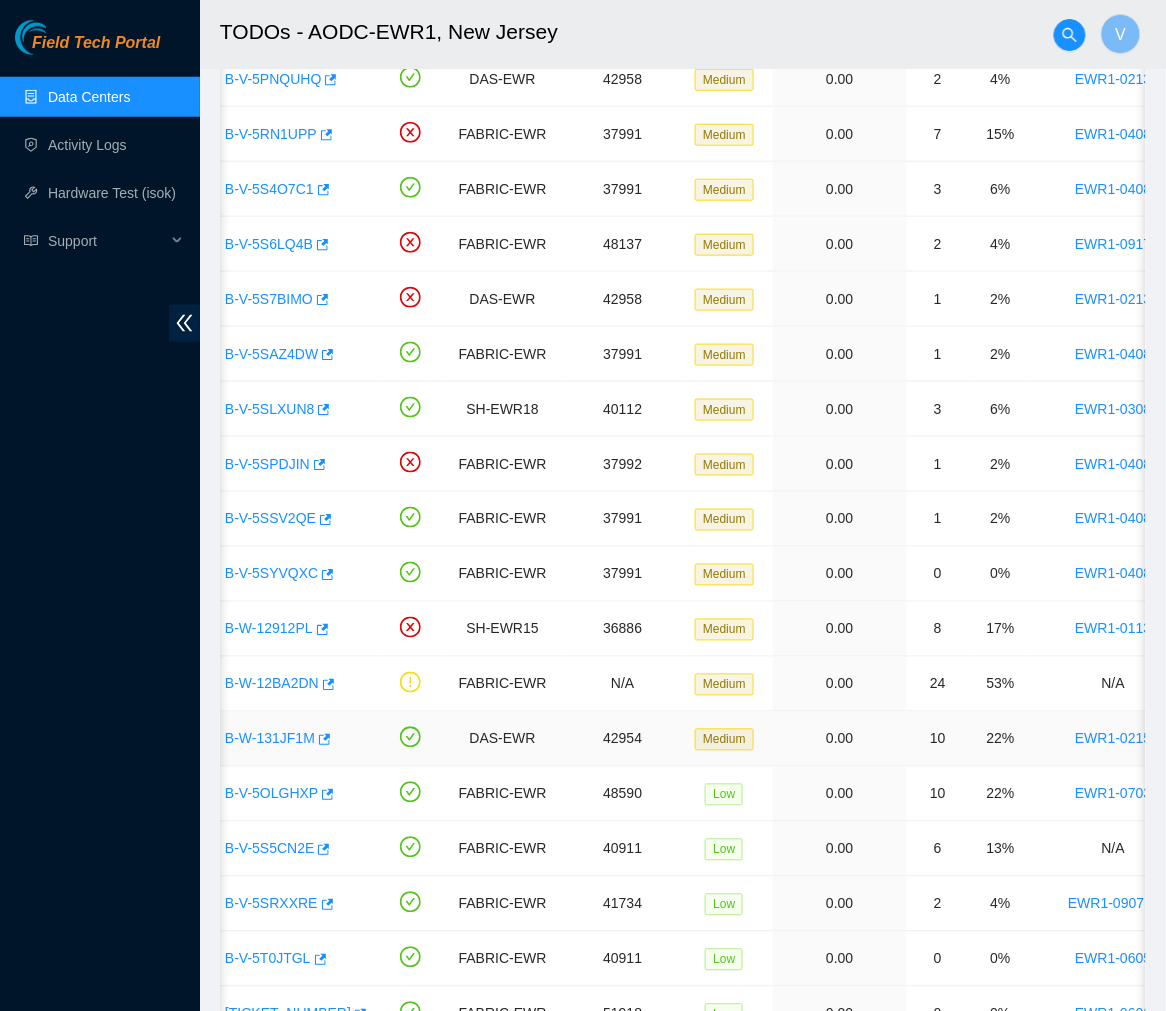 click on "B-W-131JF1M" at bounding box center (270, 739) 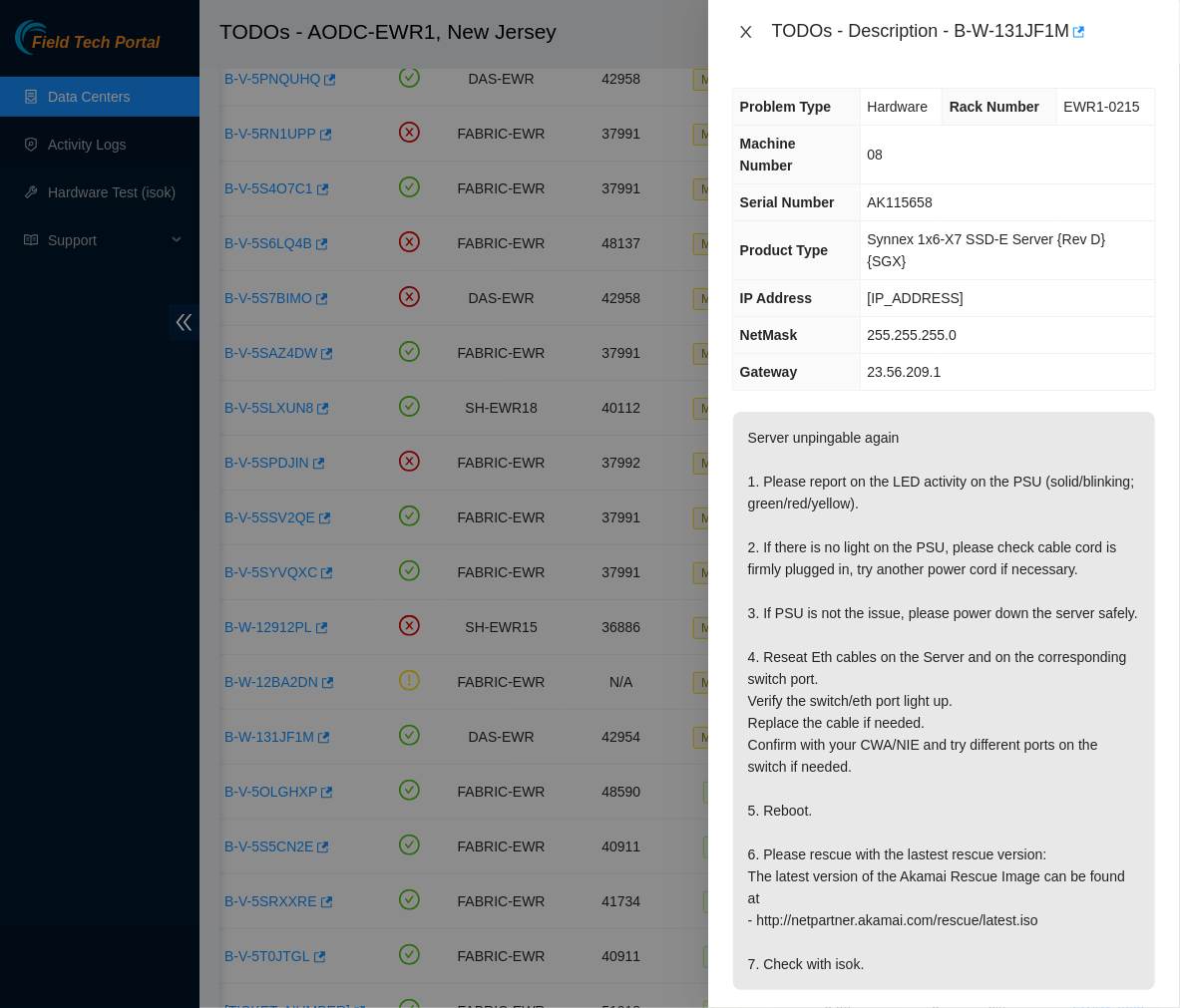click 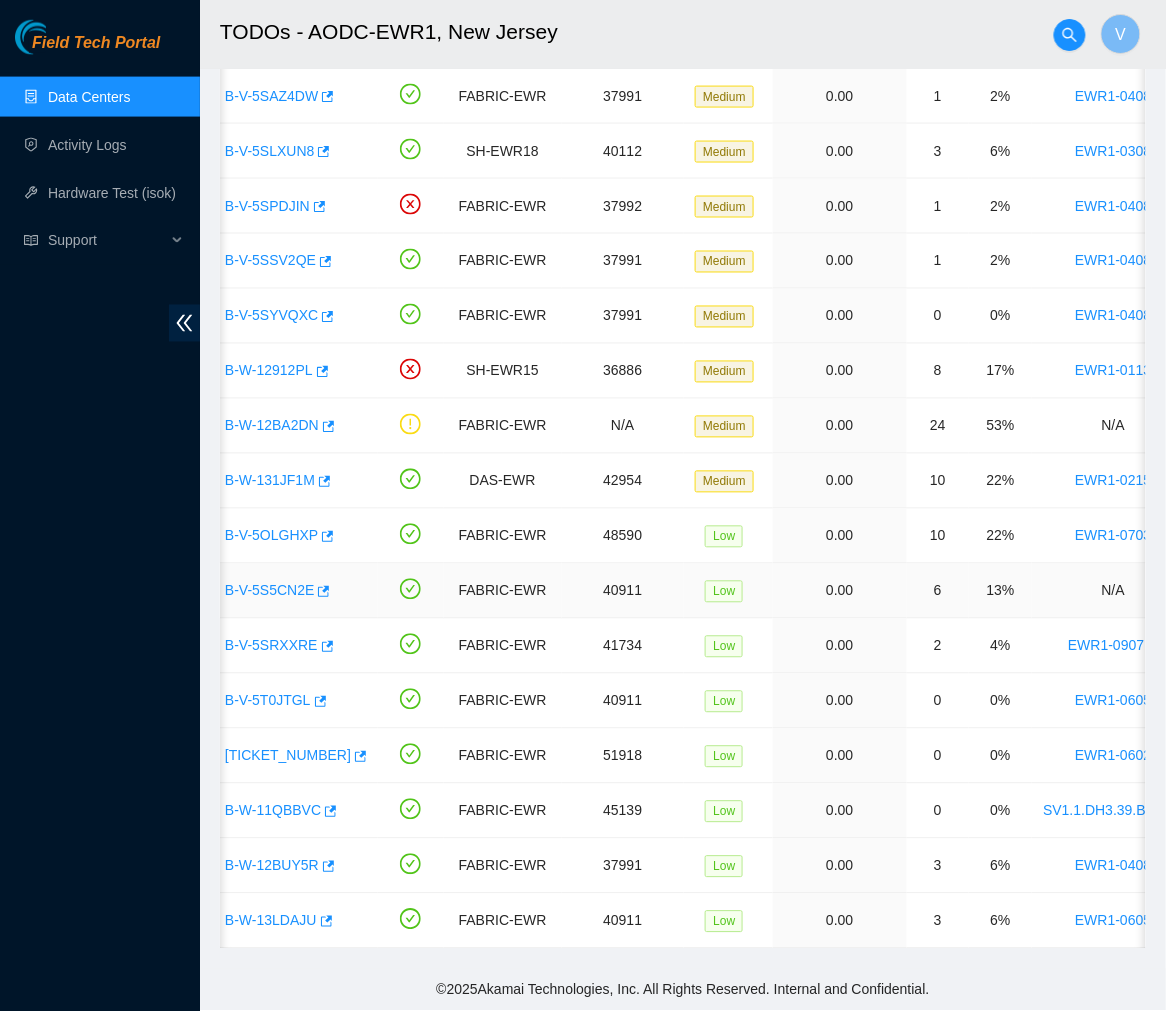 scroll, scrollTop: 660, scrollLeft: 0, axis: vertical 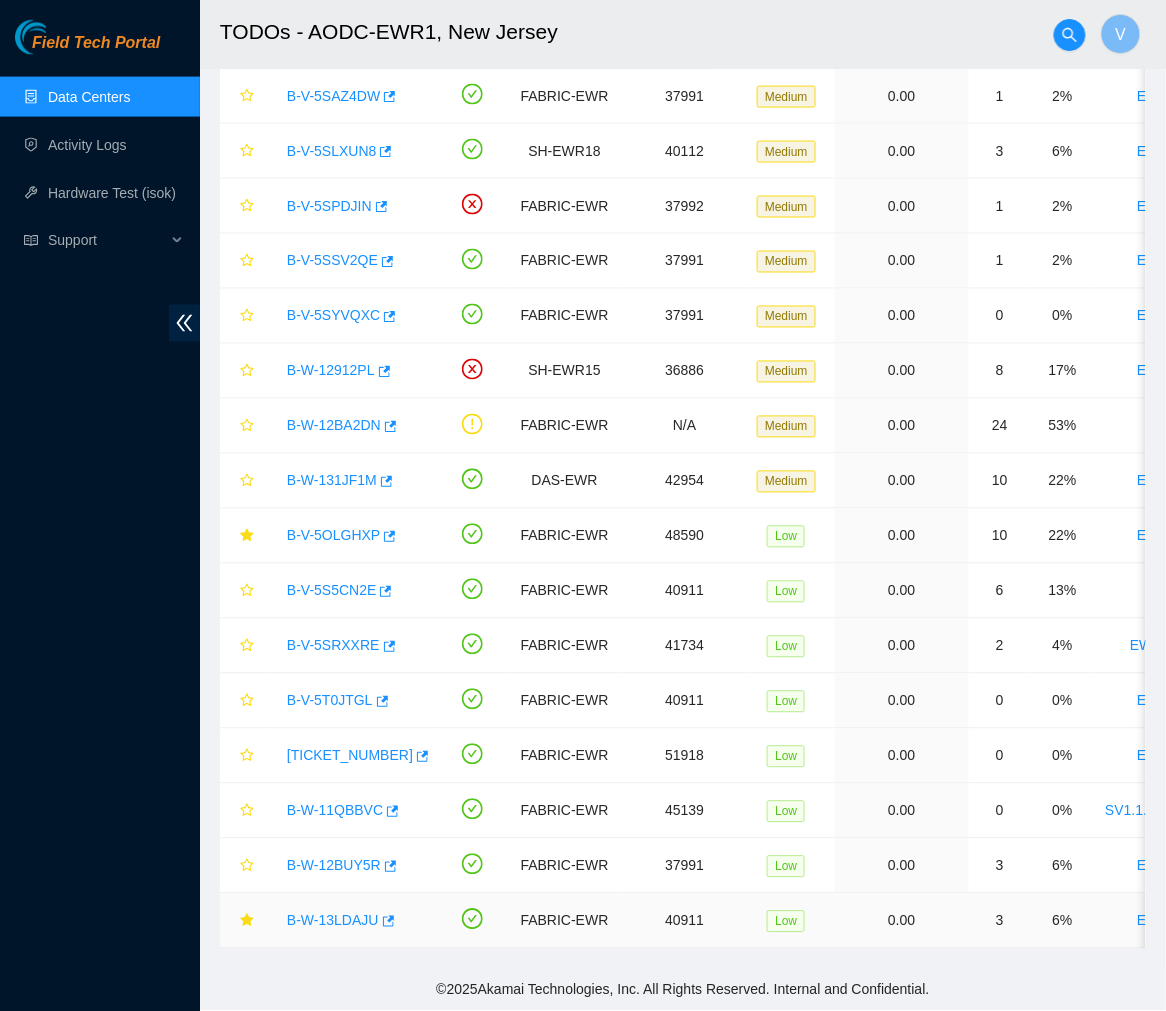 click on "B-W-13LDAJU" at bounding box center (333, 921) 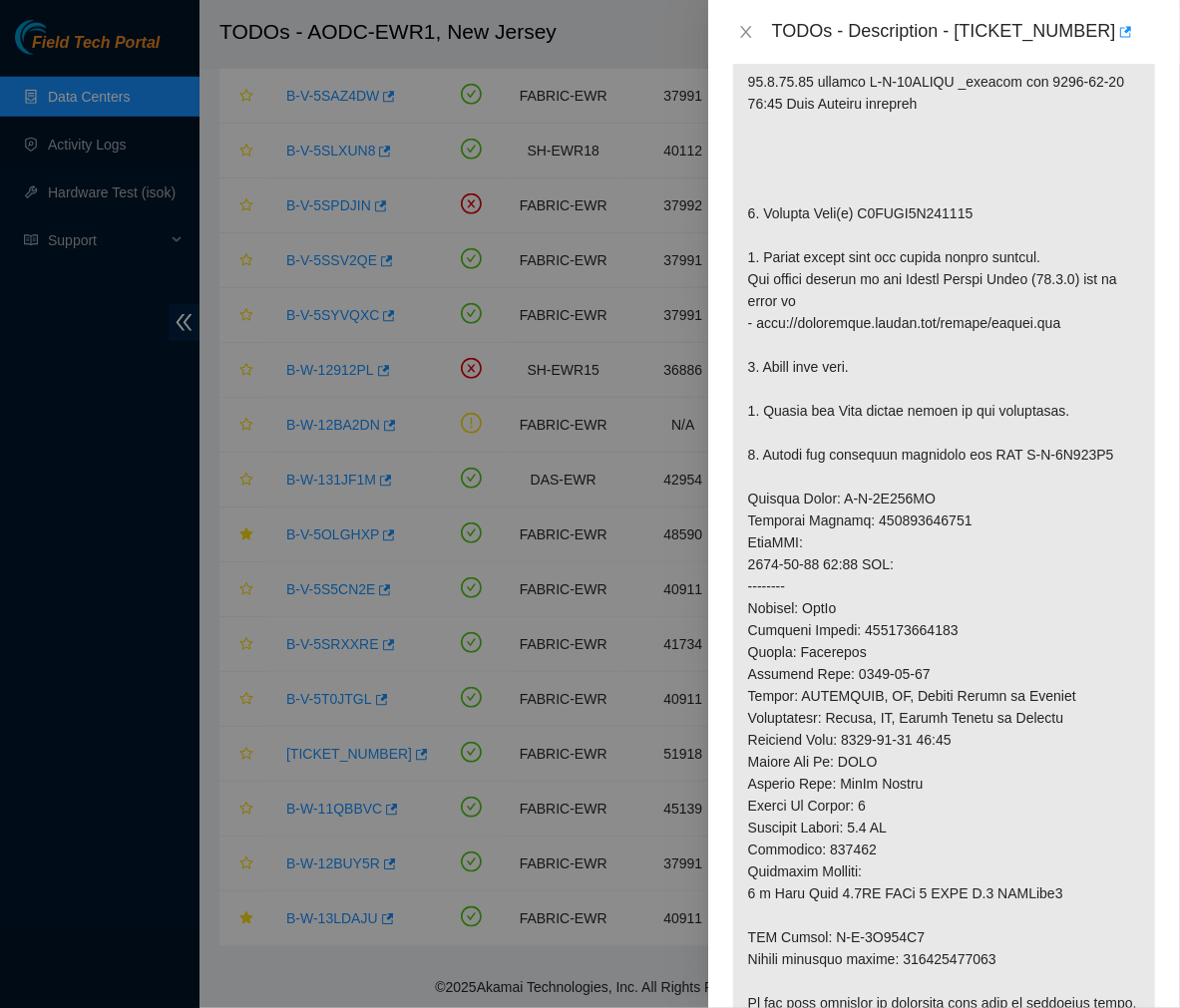 scroll, scrollTop: 0, scrollLeft: 0, axis: both 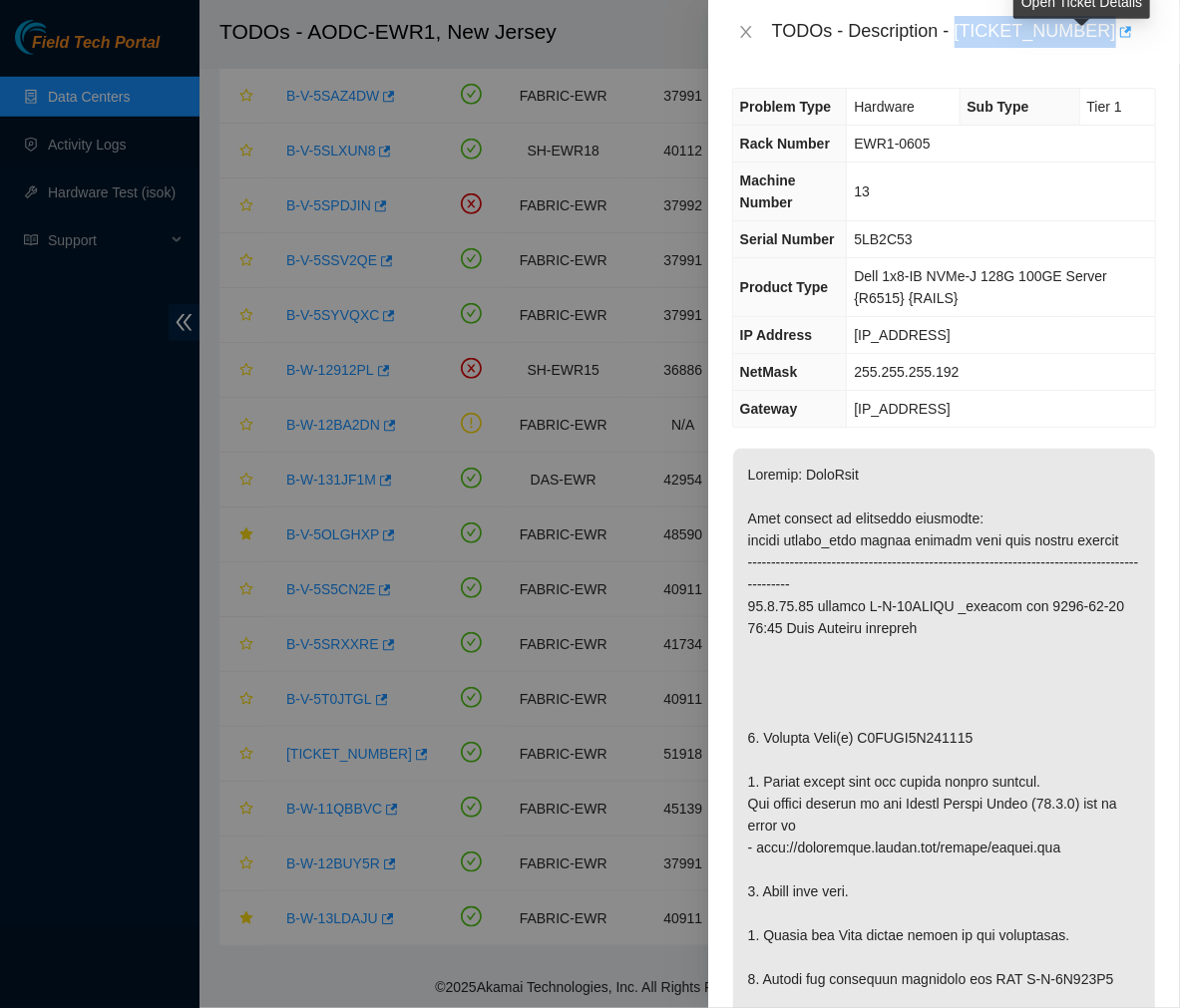 drag, startPoint x: 954, startPoint y: 33, endPoint x: 1075, endPoint y: 36, distance: 121.03718 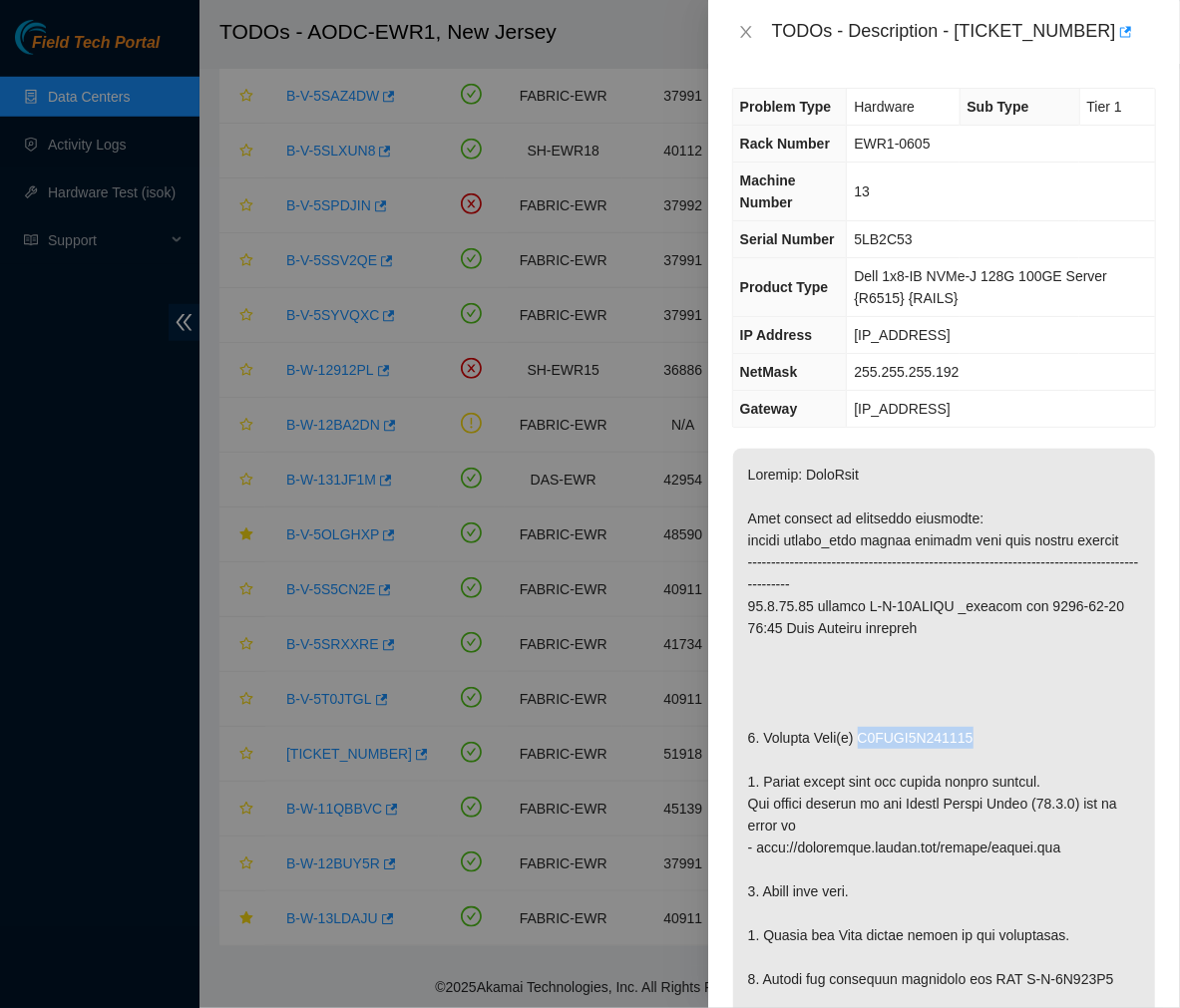 drag, startPoint x: 987, startPoint y: 731, endPoint x: 858, endPoint y: 738, distance: 129.18978 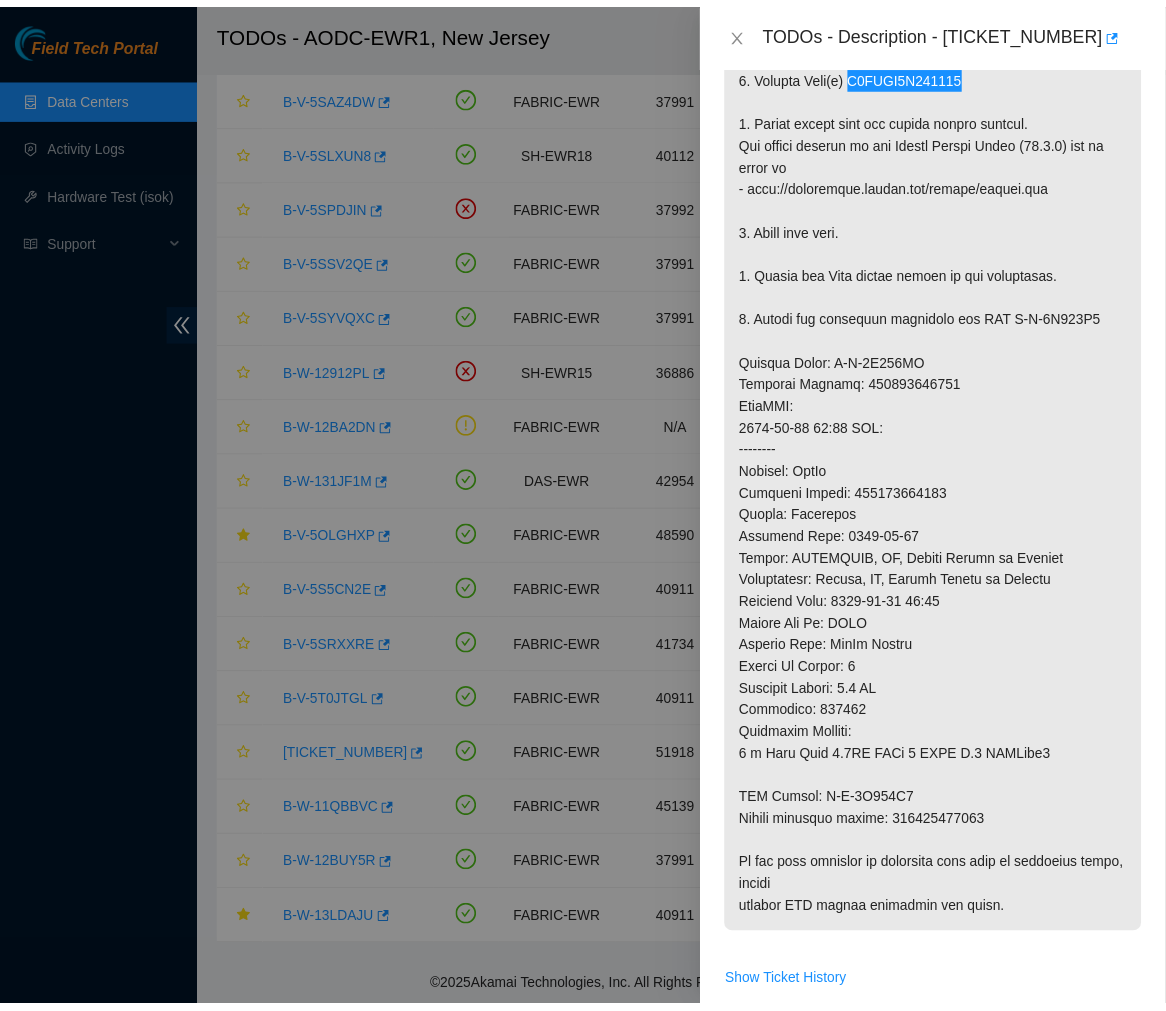 scroll, scrollTop: 0, scrollLeft: 0, axis: both 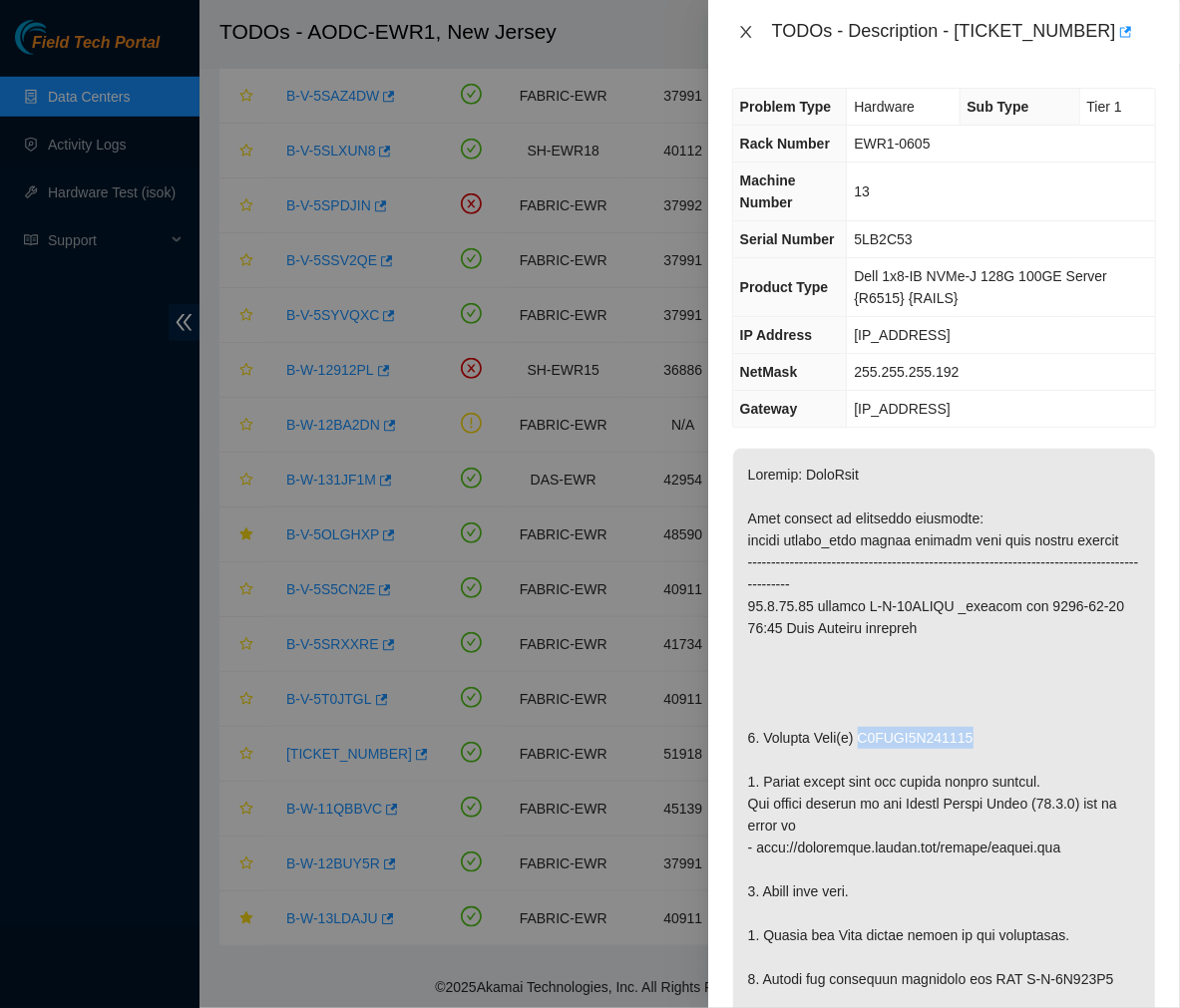 click 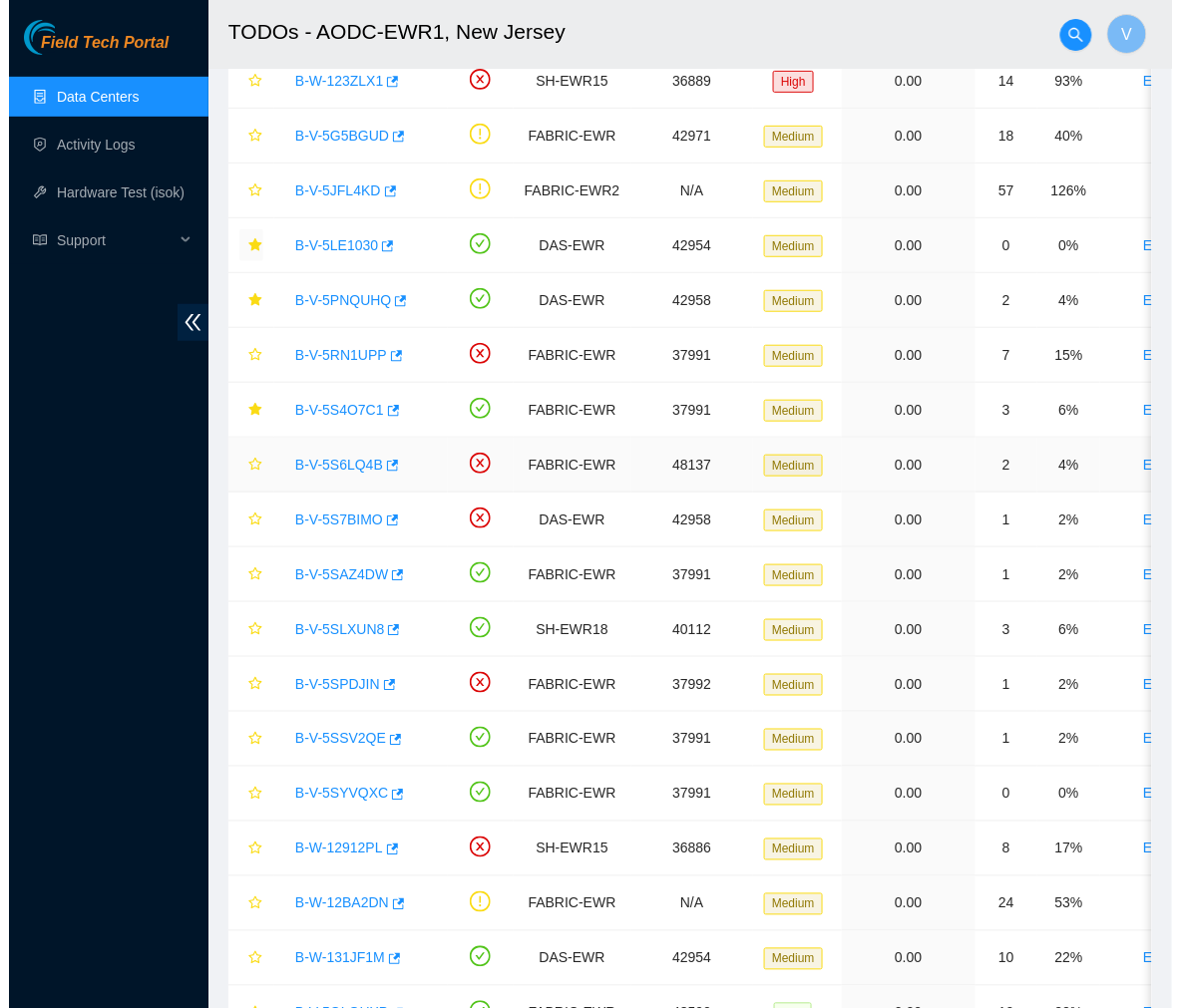 scroll, scrollTop: 0, scrollLeft: 0, axis: both 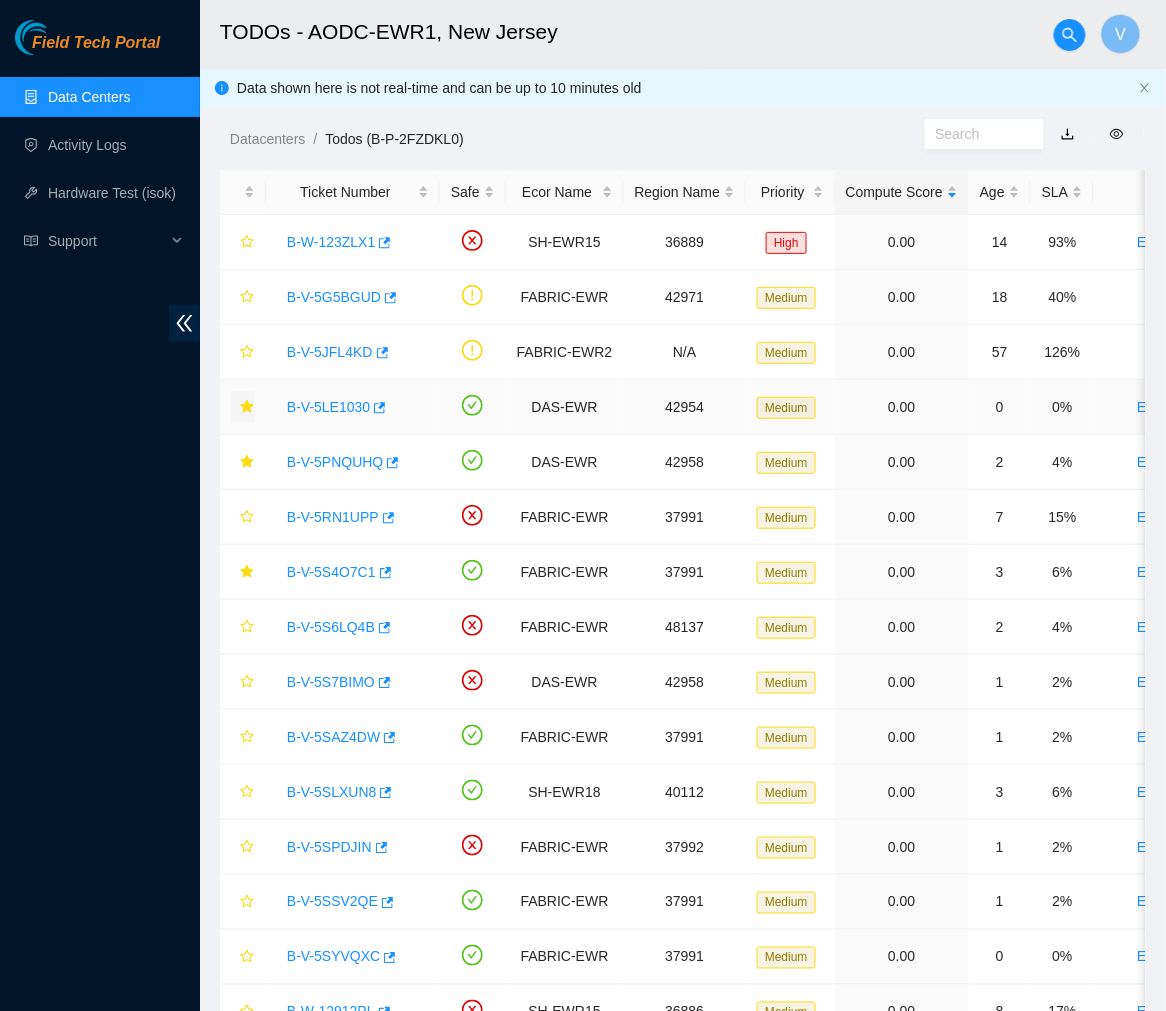 click on "B-V-5LE1030" at bounding box center [328, 407] 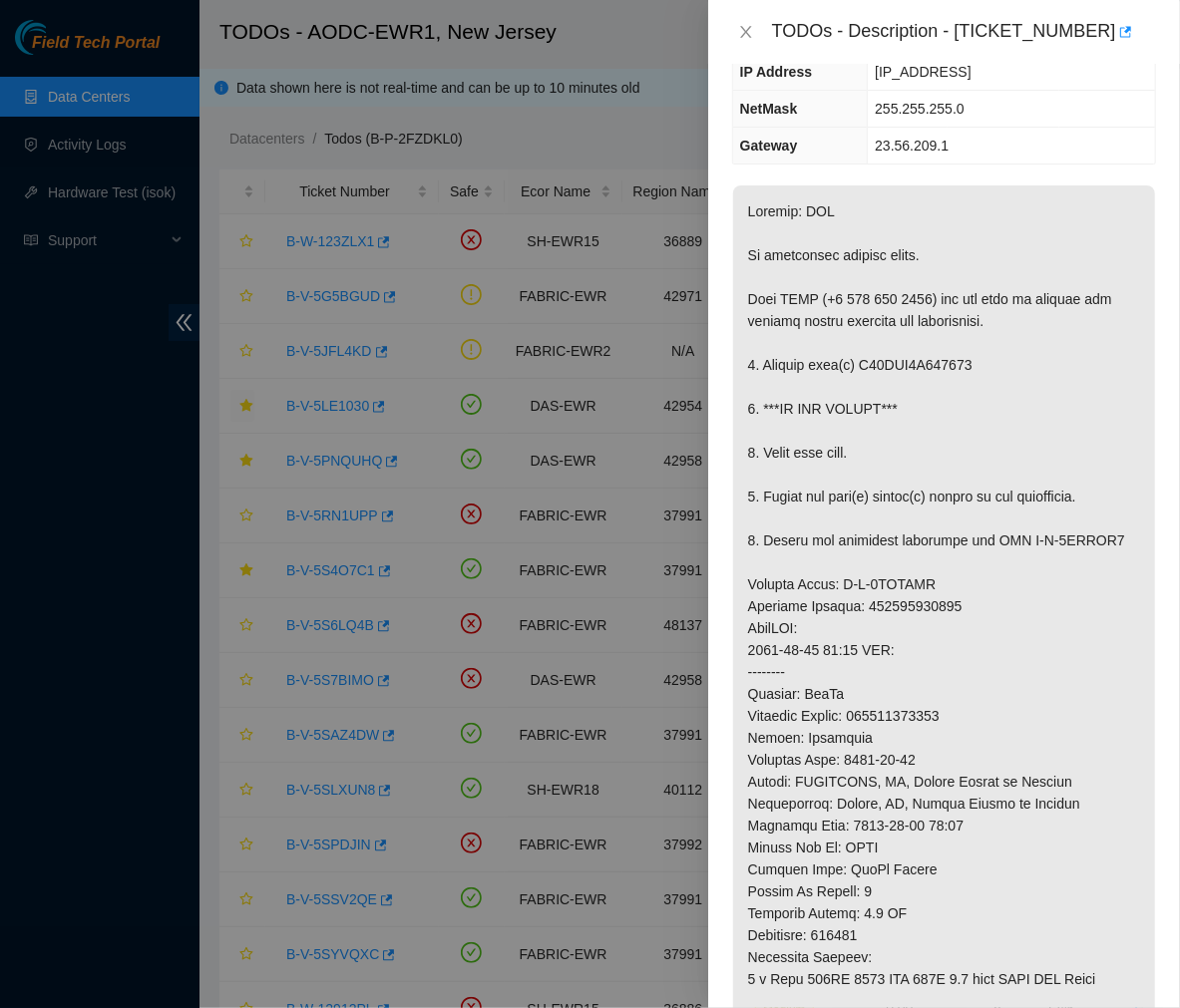 scroll, scrollTop: 181, scrollLeft: 0, axis: vertical 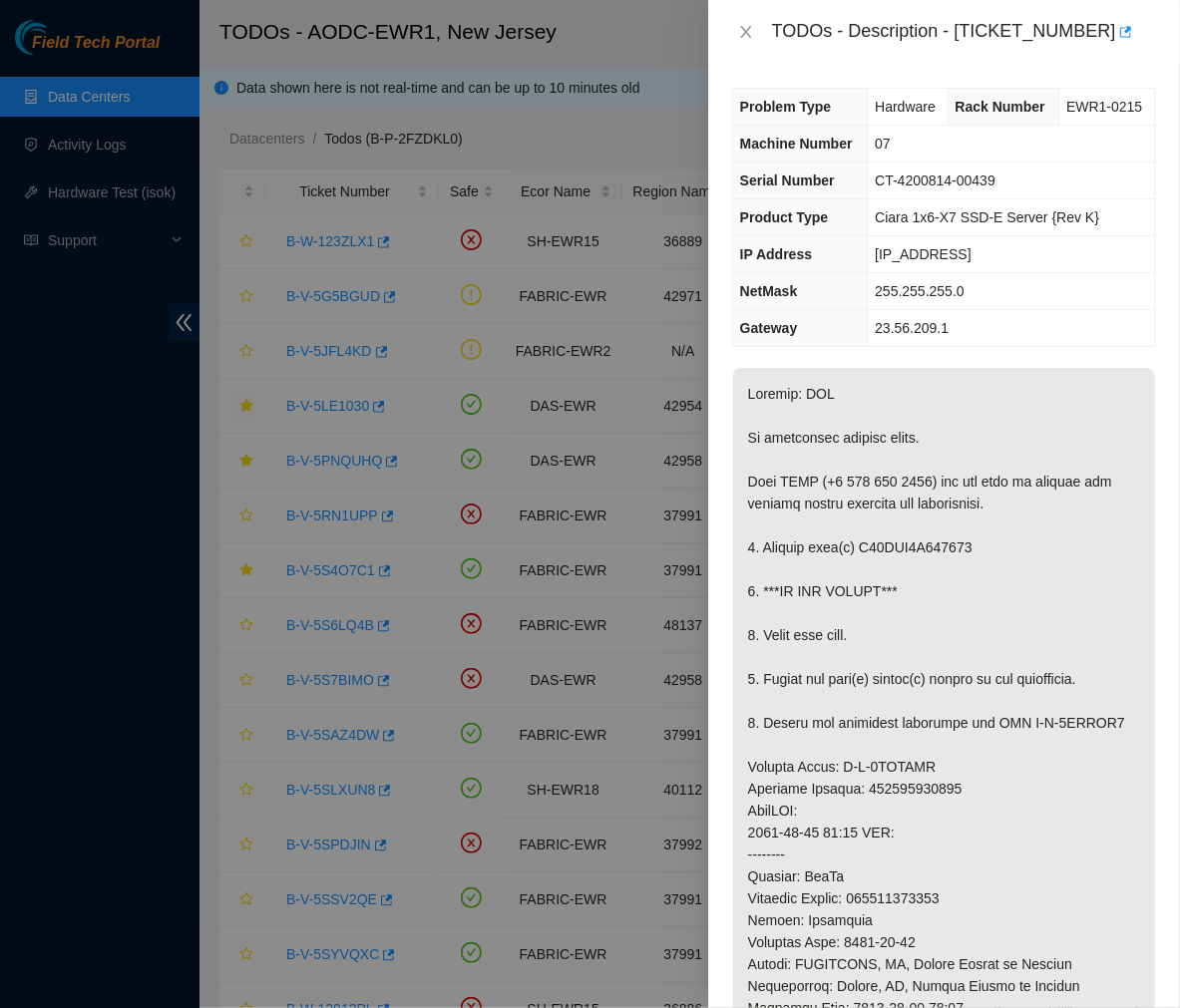 click on "255.255.255.0" at bounding box center (1011, 291) 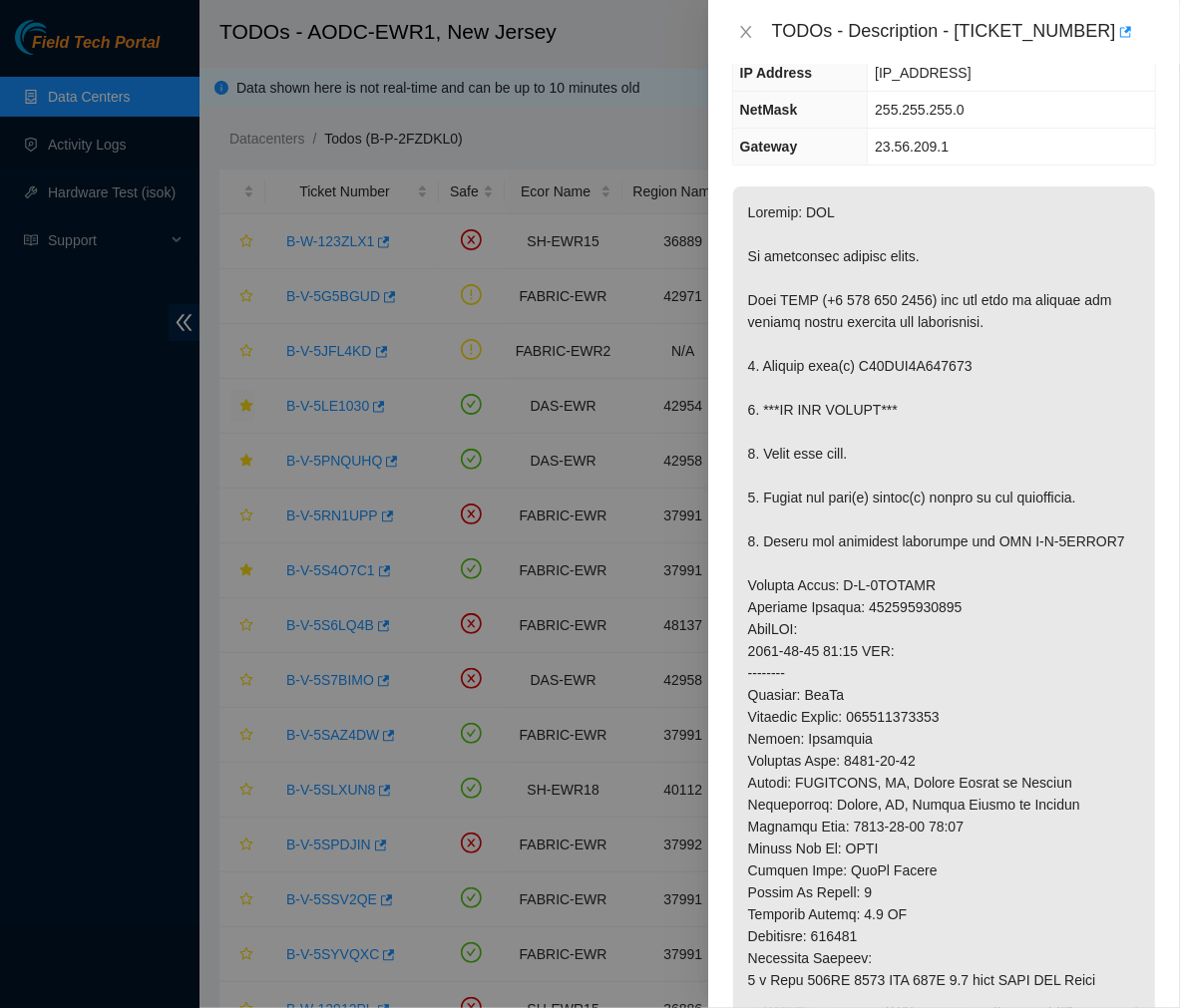 scroll, scrollTop: 0, scrollLeft: 0, axis: both 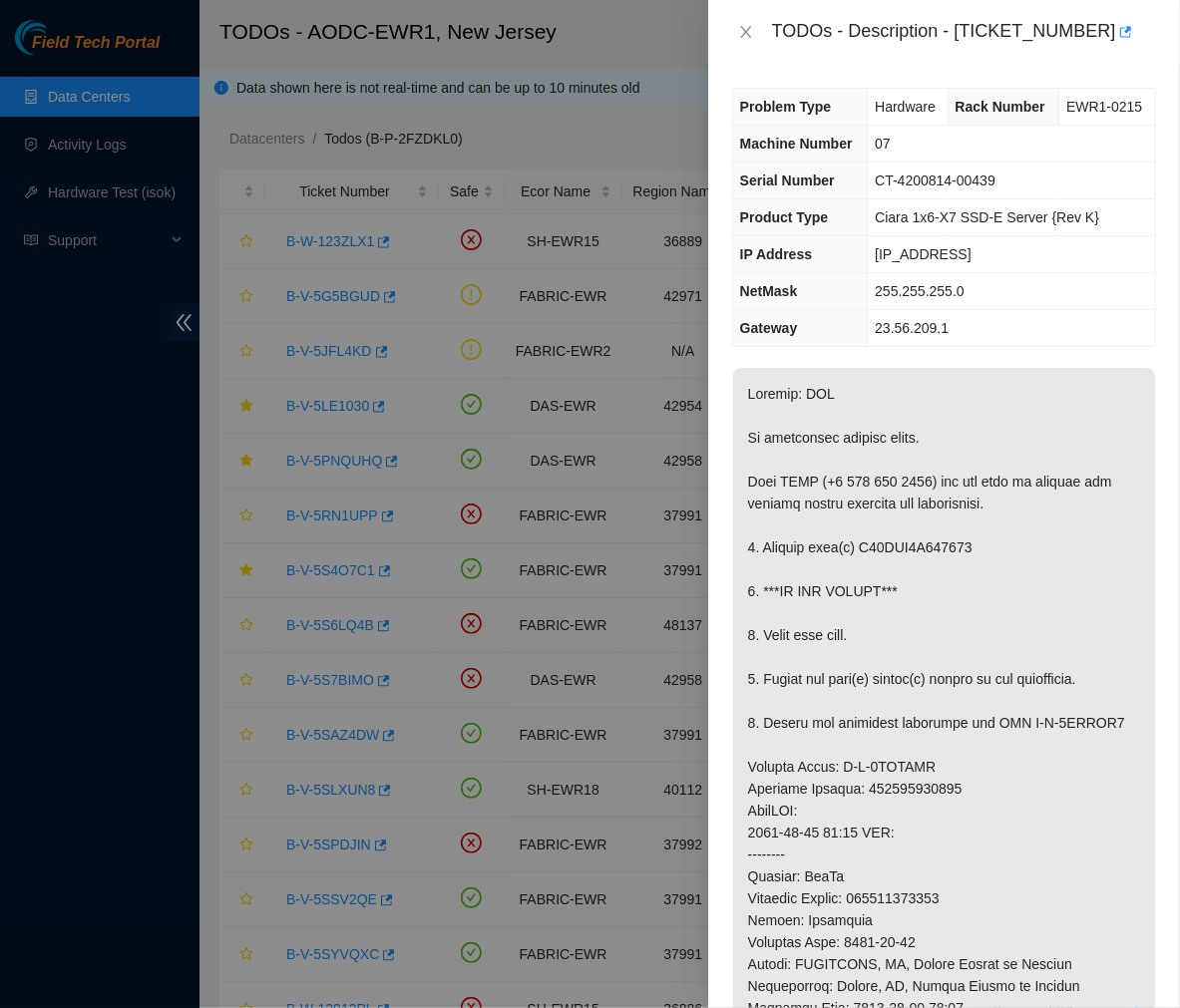 click on "Problem Type Hardware Rack Number EWR1-0215 Machine Number 07 Serial Number CT-4200814-00439 Product Type Ciara 1x6-X7 SSD-E Server {Rev K} IP Address [IP_ADDRESS] NetMask 255.255.255.0 Gateway [IP_ADDRESS] Show Ticket History Show Shipment Details Resolutions Rebooted Rescued Replaced disk Reseated components Replaced RAM Replaced Machine Identified Faulty disk Replaced ETH/Power cable Clean/Replaced optic Other Run Hardware Test Hardware Test Results [IP_ADDRESS]: failed: dmesg:           dmesg - Aug 07 11:48:54 s10h.ddc.akamai.com kernel: I/O error, dev s
, sd_err:          sd_err - message:
sdf S/N S45PNA0N622902 had 617 errors since boot.
Last error at Thu Aug  7 11:48:54 2025 GMT.
Last Updated Date Fri, 08 Aug 2025 13:57:27 GMT Return Tracking Add Notes    Comment Submit Close" at bounding box center [944, 535] 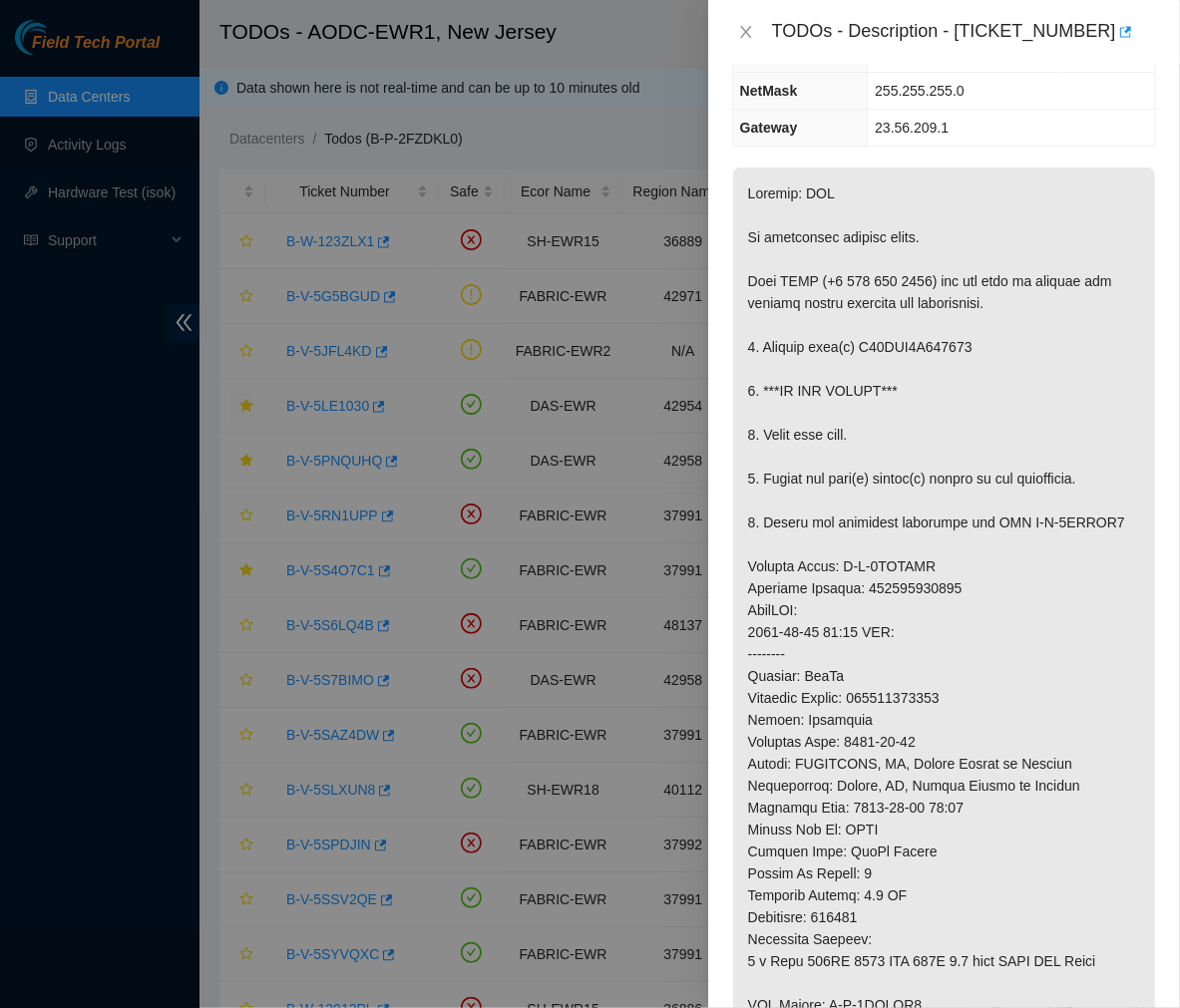 scroll, scrollTop: 202, scrollLeft: 0, axis: vertical 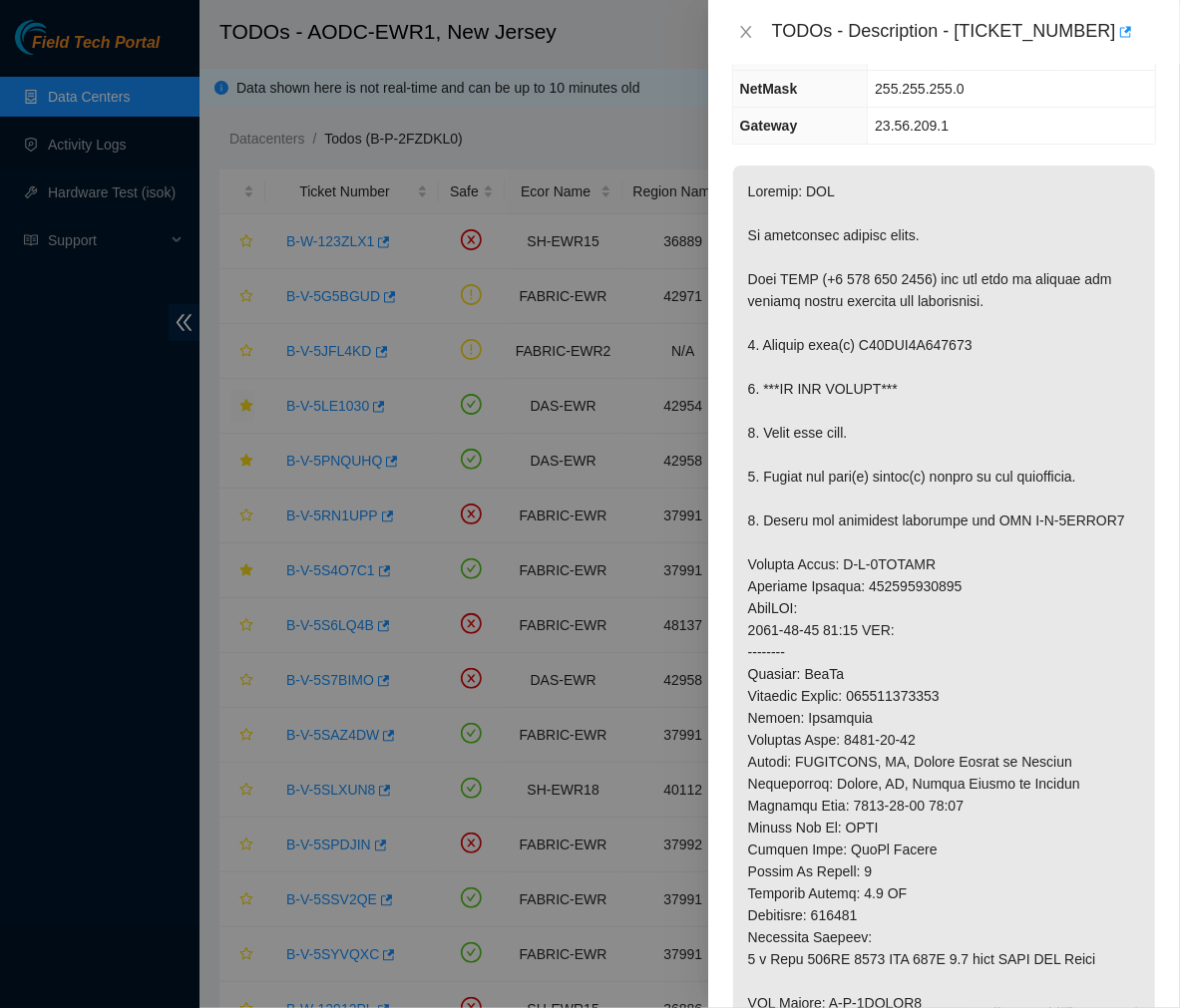 click at bounding box center [944, 652] 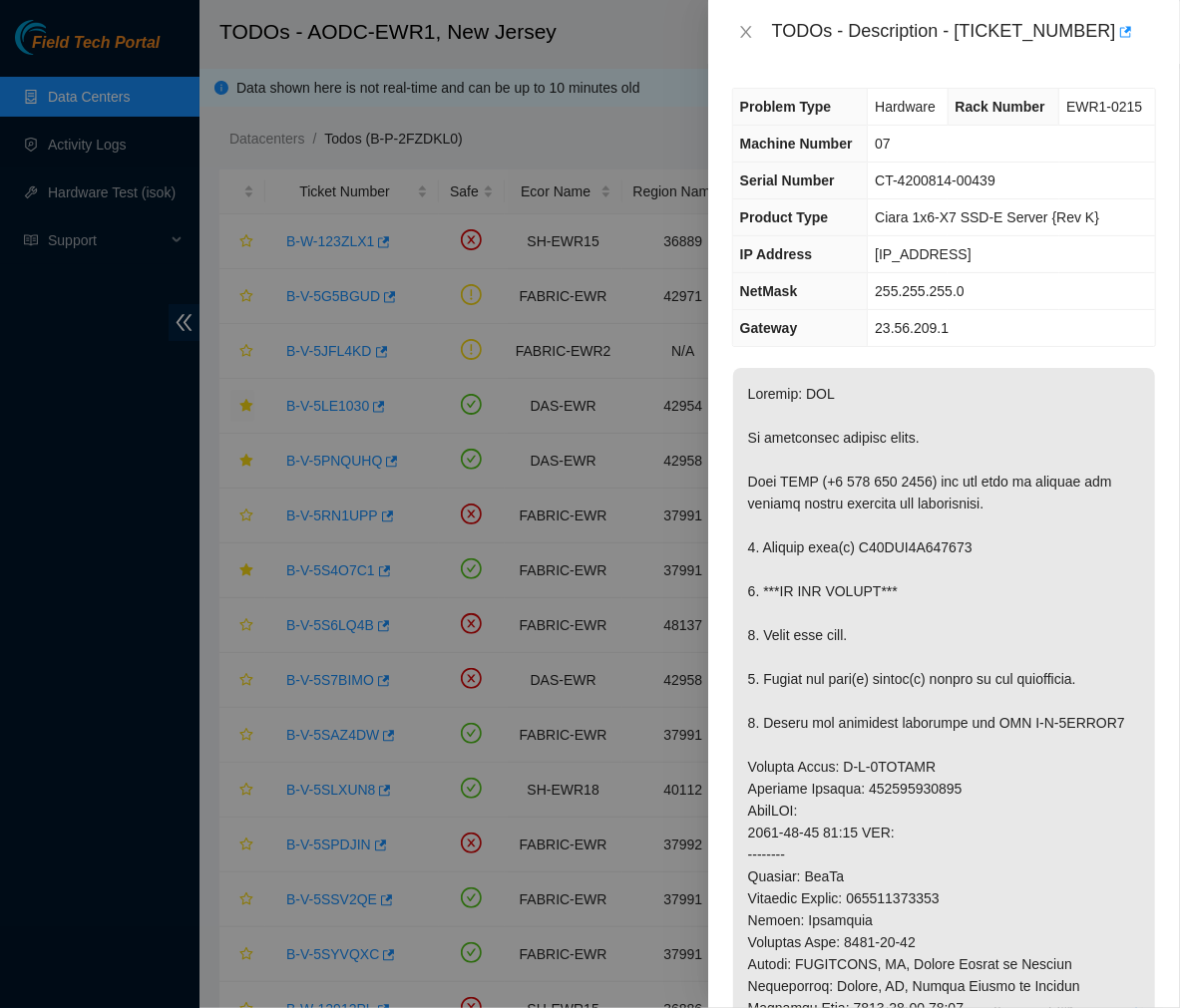 click at bounding box center [944, 854] 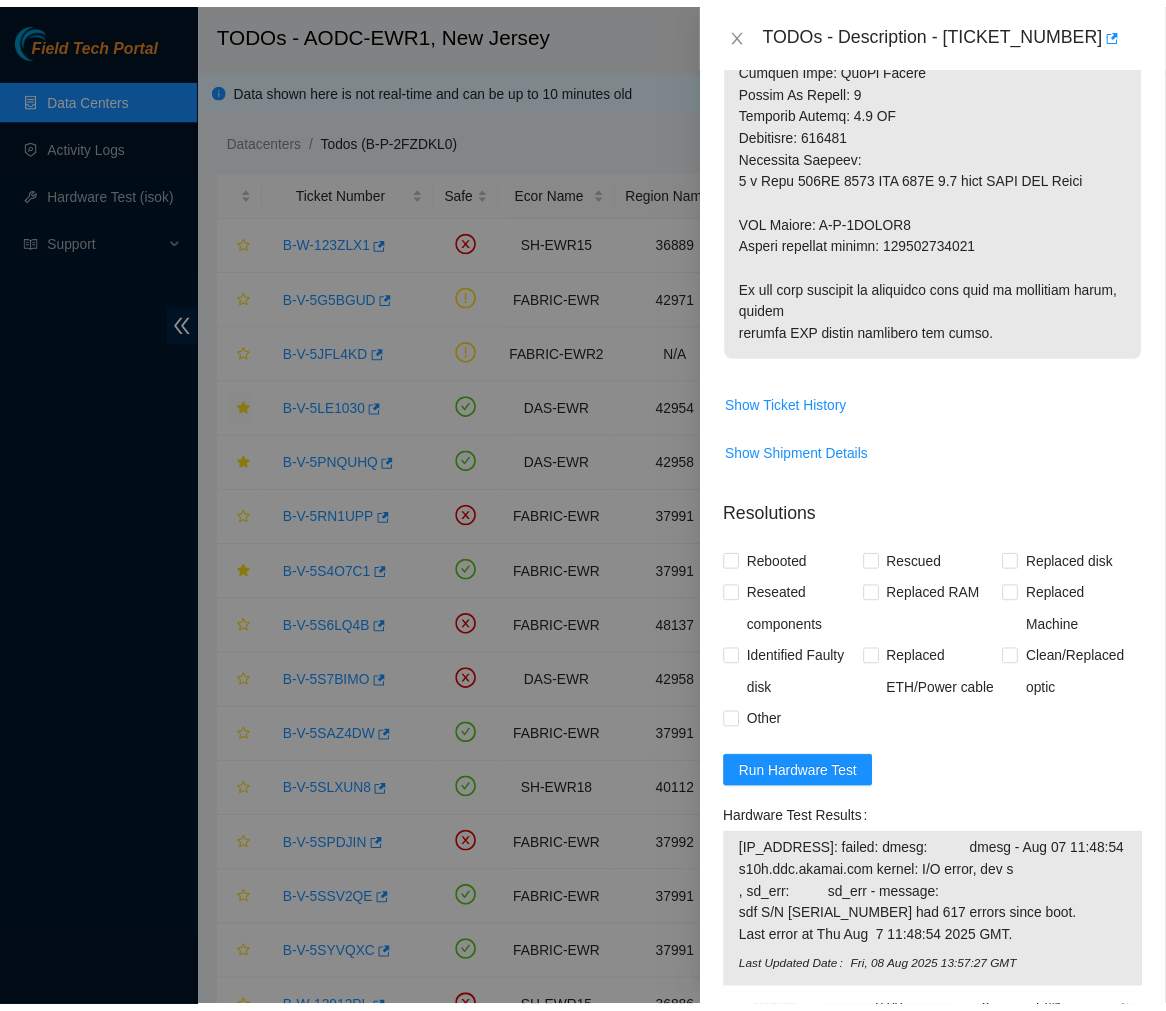 scroll, scrollTop: 990, scrollLeft: 0, axis: vertical 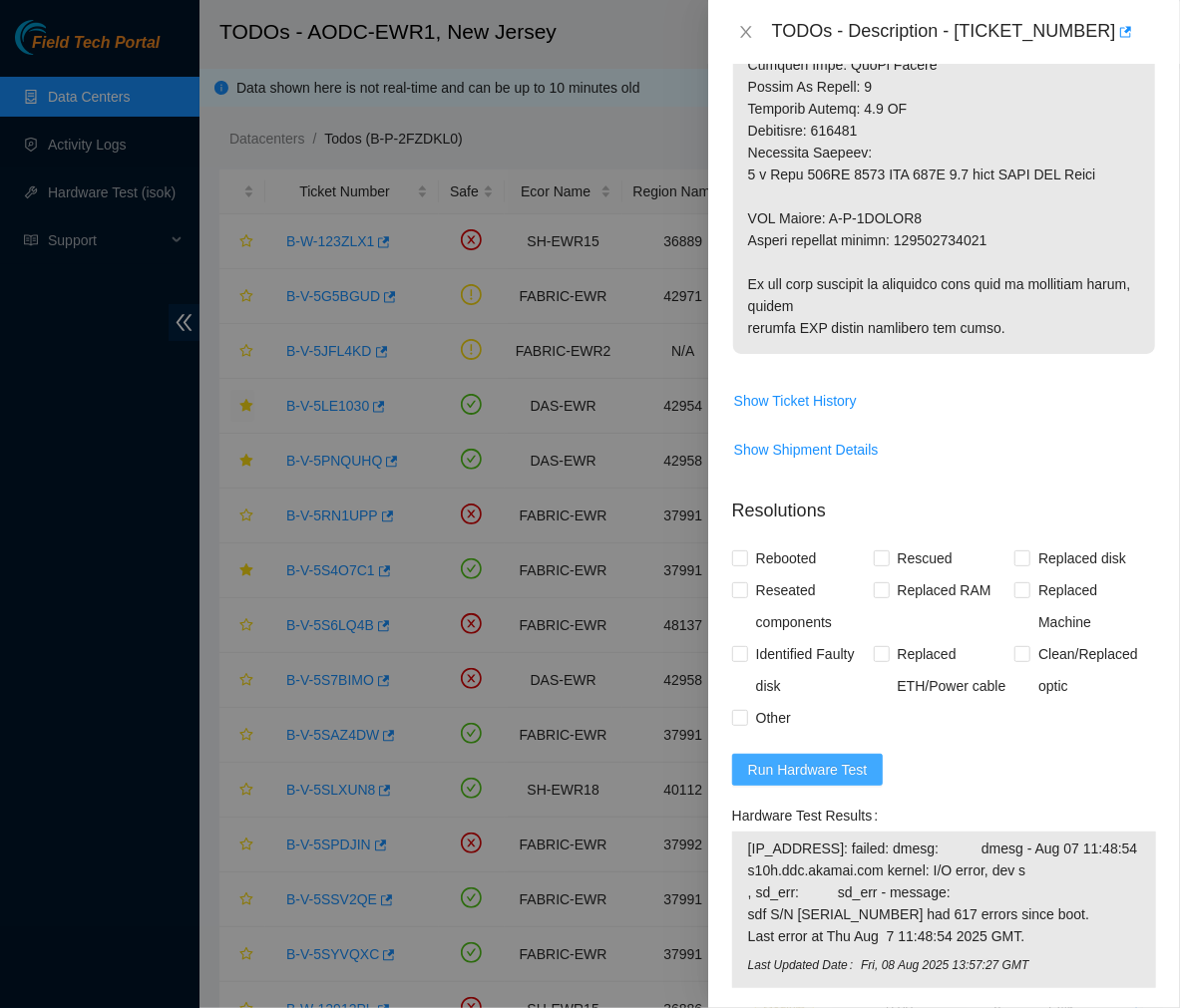 click on "Run Hardware Test" at bounding box center [808, 770] 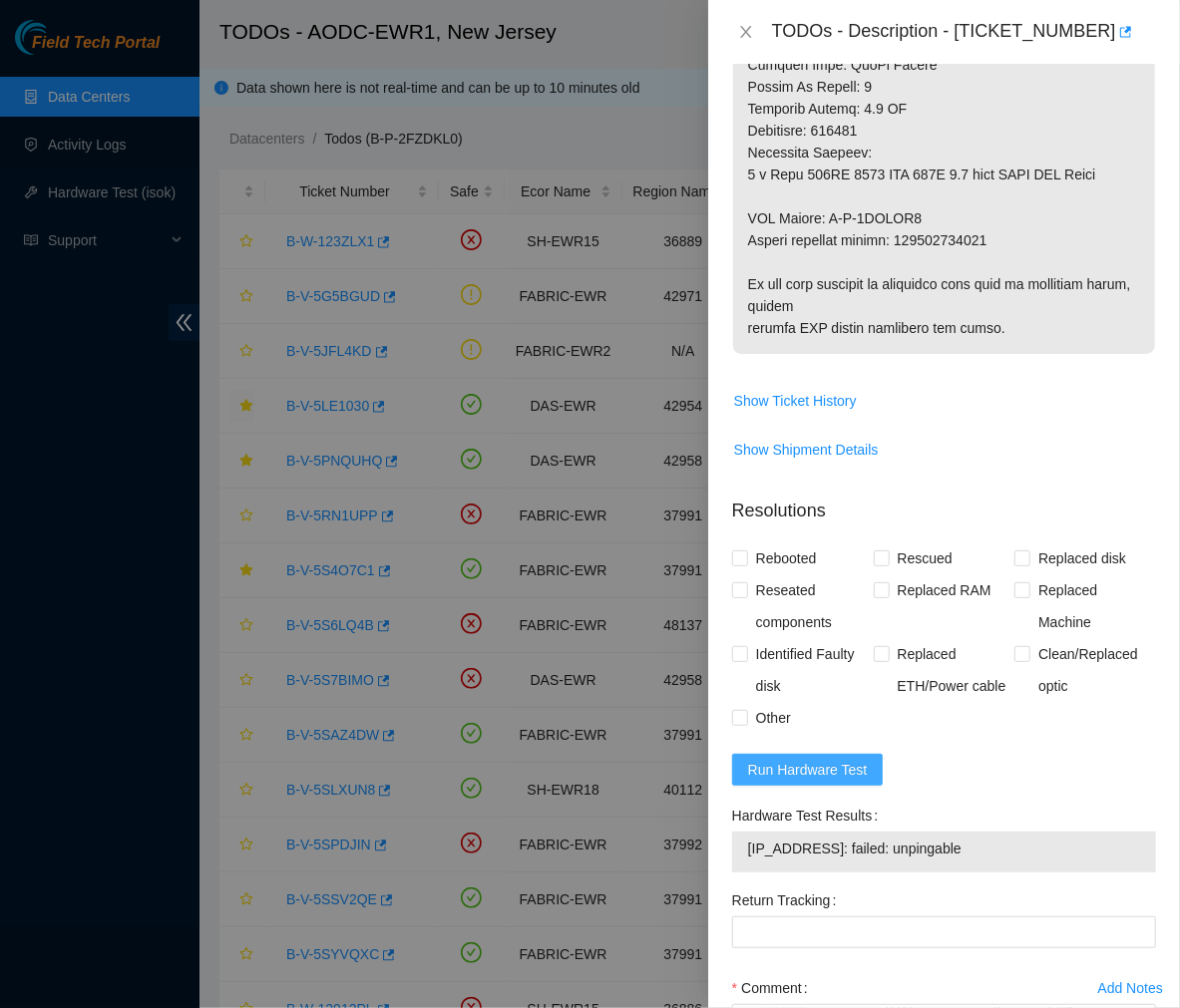 click on "Run Hardware Test" at bounding box center (808, 770) 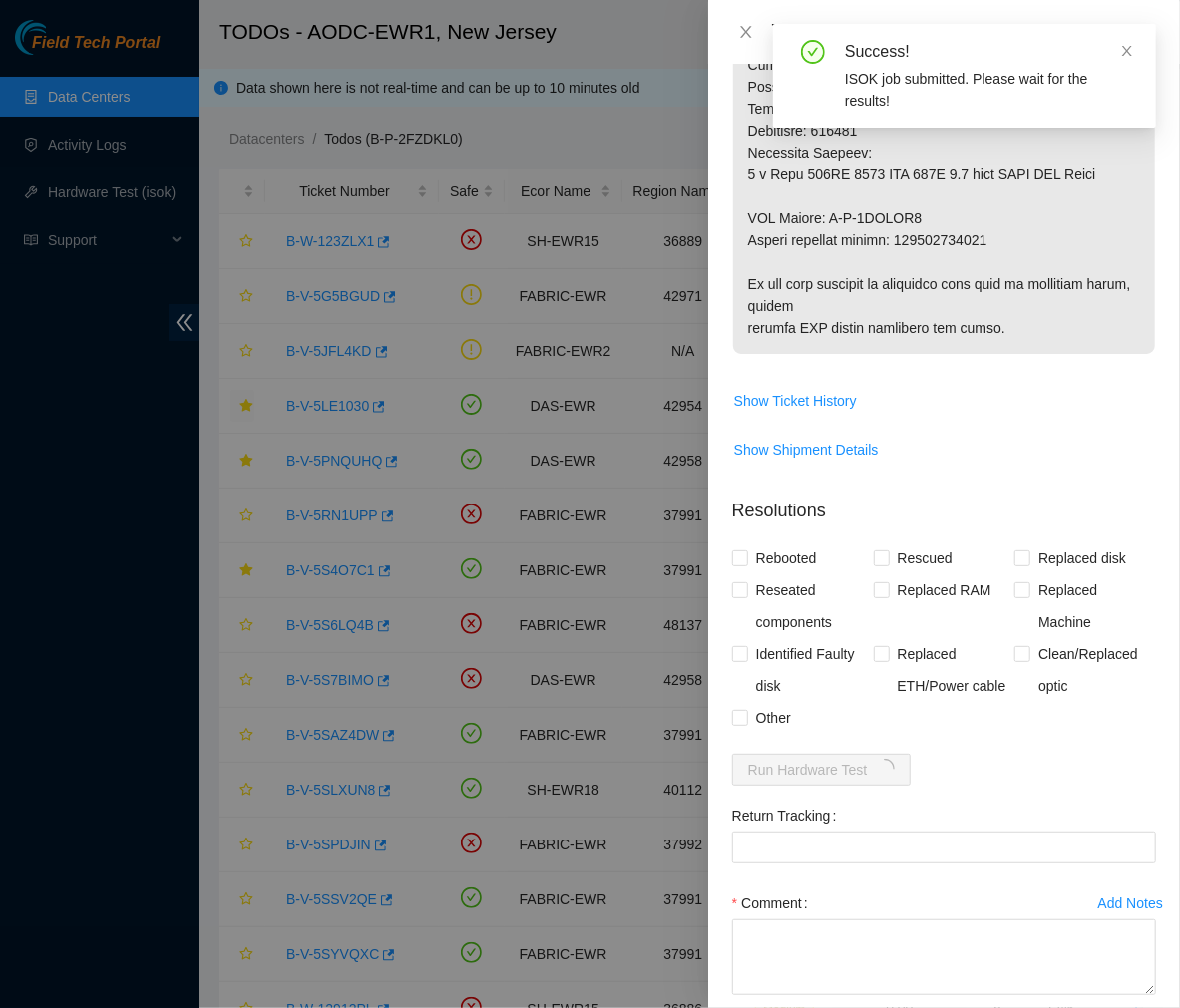 click on "Resolutions Rebooted Rescued Replaced disk Reseated components Replaced RAM Replaced Machine Identified Faulty disk Replaced ETH/Power cable Clean/Replaced optic Other Run Hardware Test Return Tracking Add Notes    Comment Submit Close" at bounding box center (944, 784) 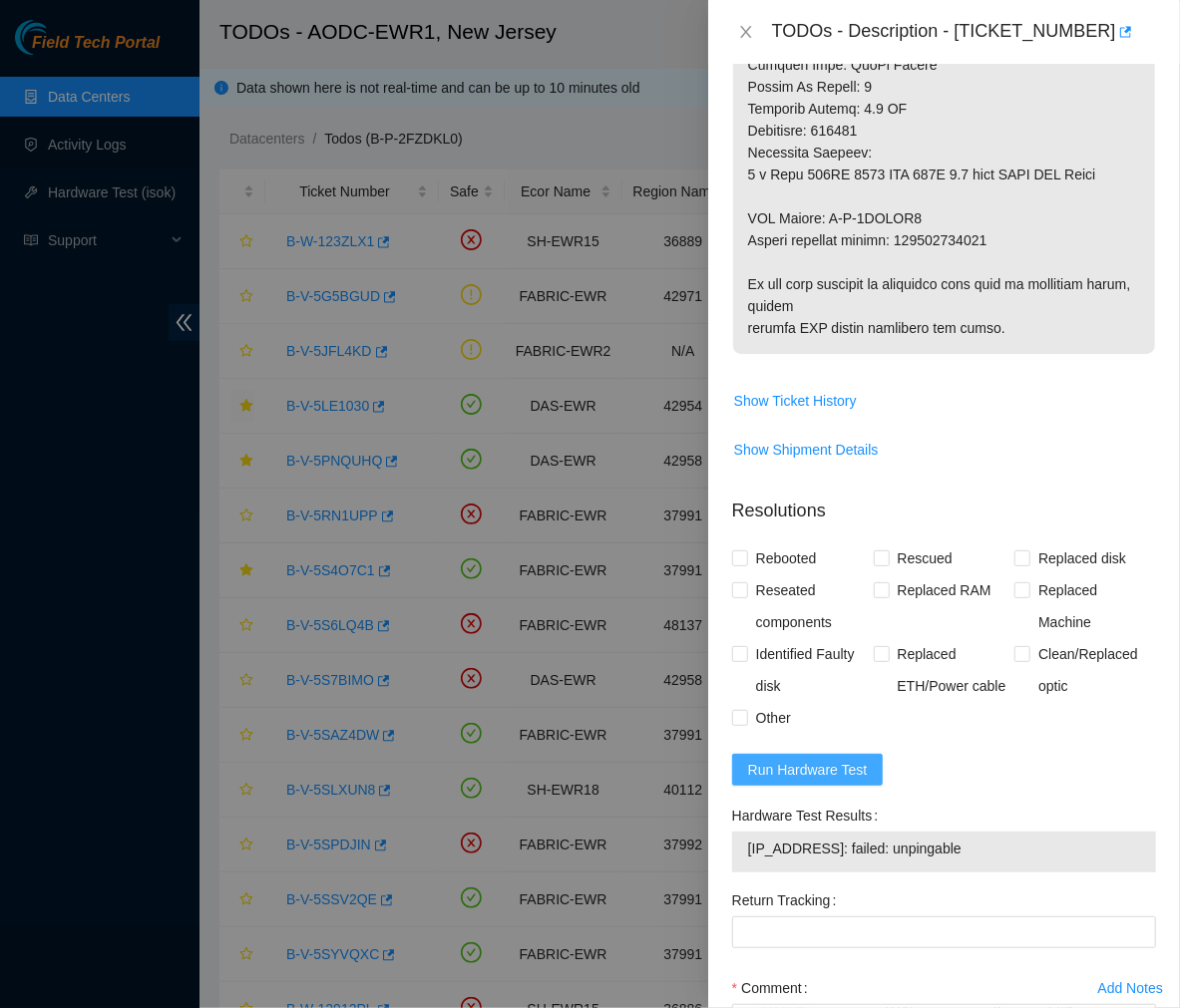 click on "Run Hardware Test" at bounding box center [808, 770] 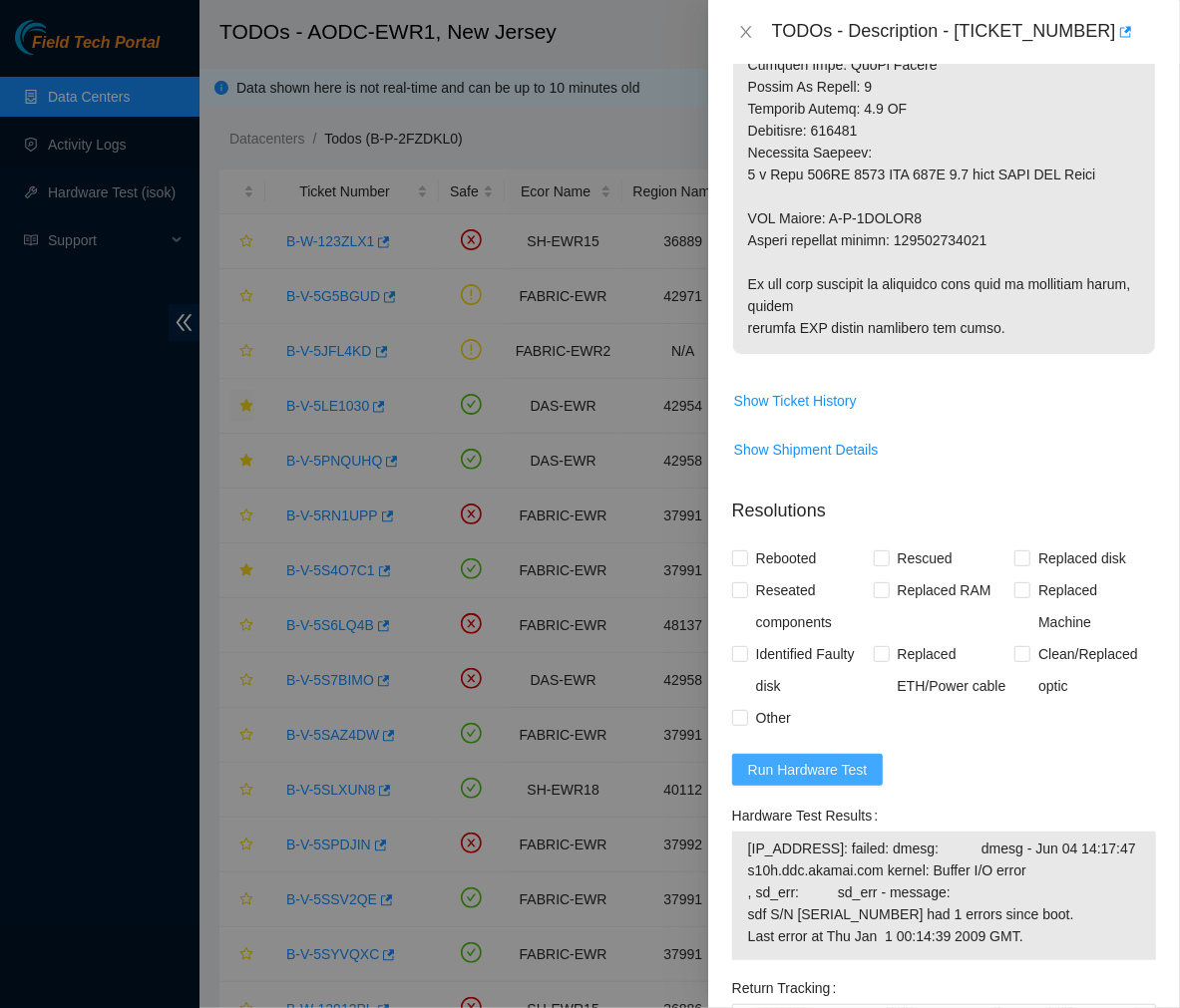 click on "Run Hardware Test" at bounding box center (808, 770) 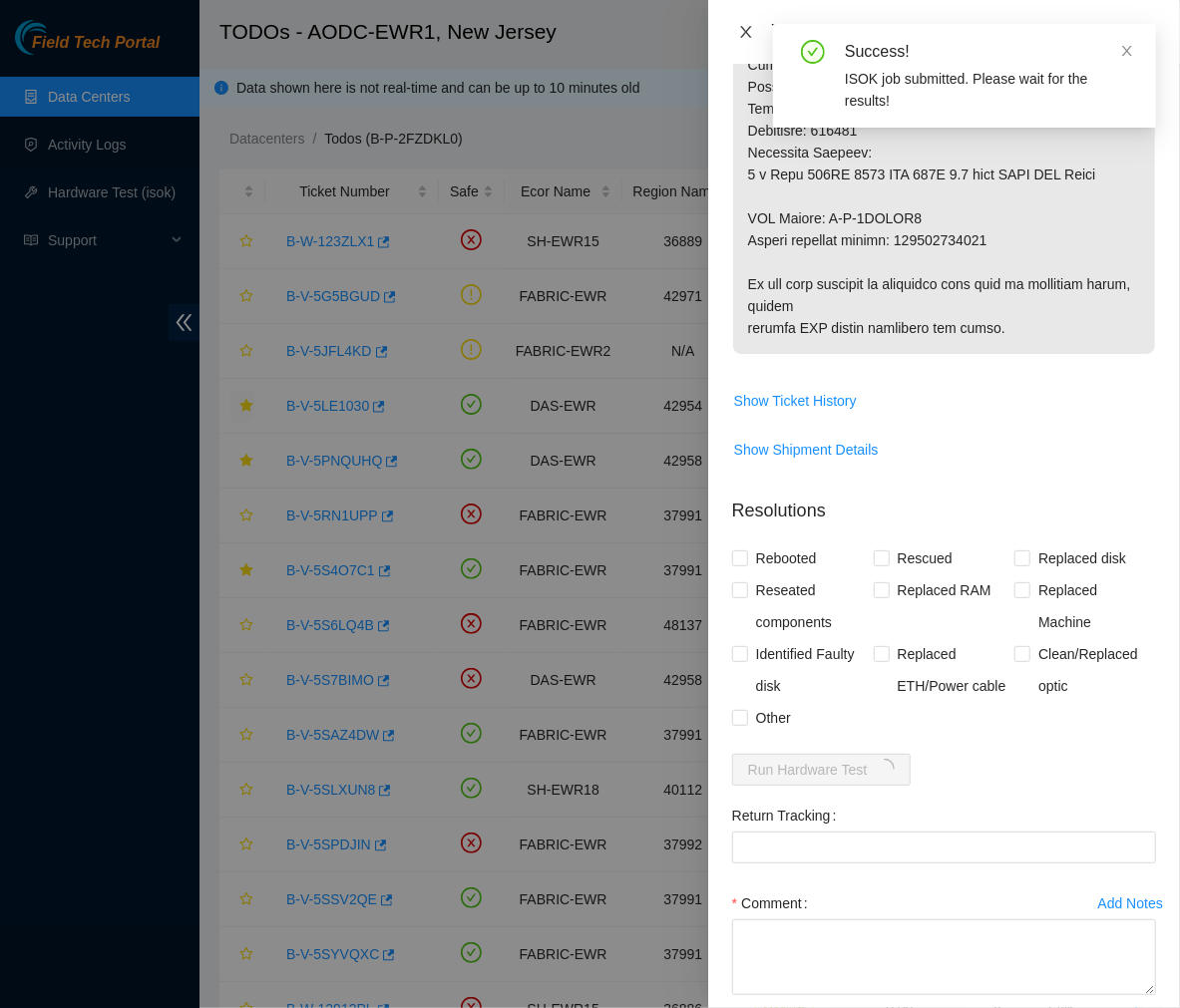 click 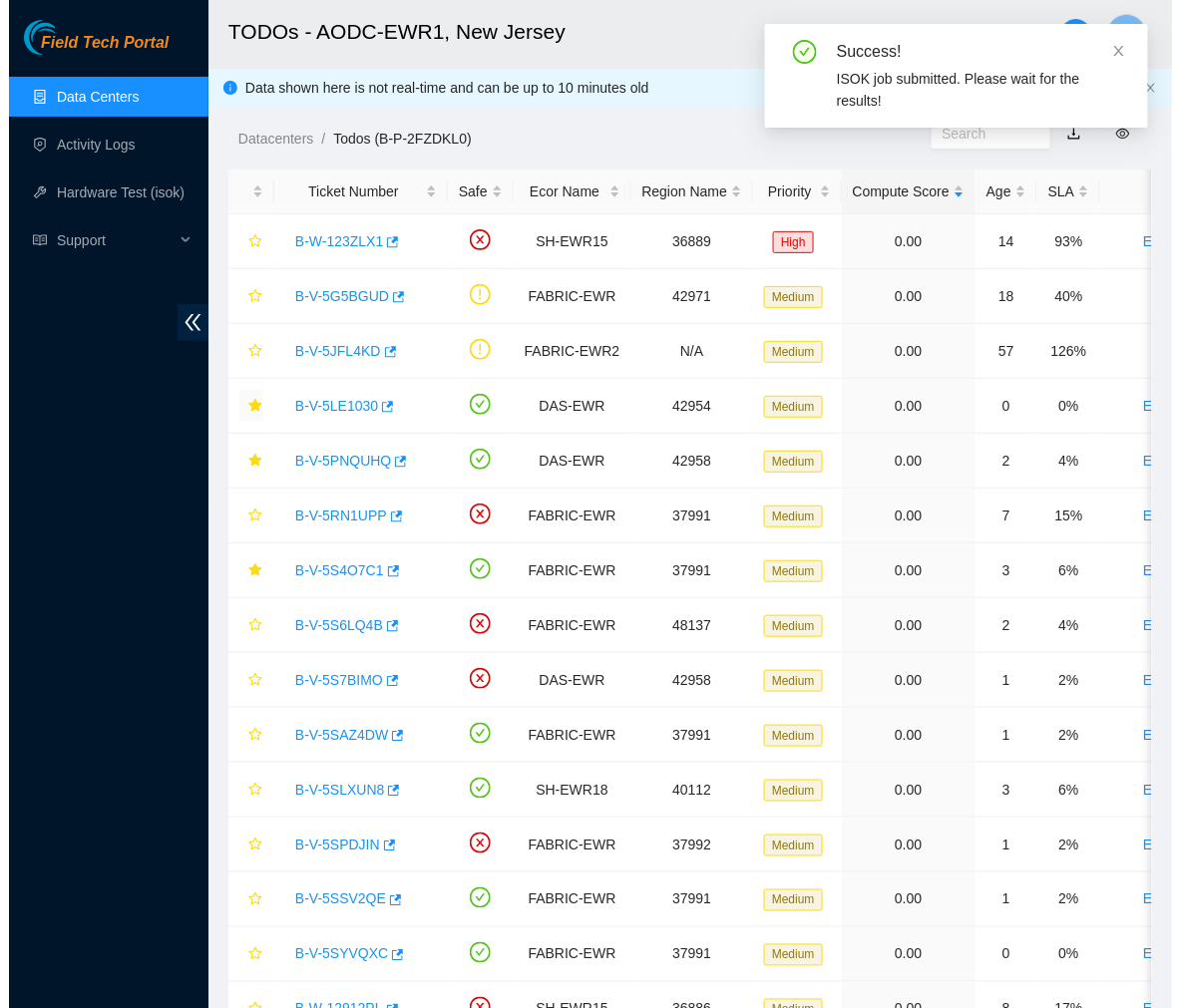 scroll, scrollTop: 334, scrollLeft: 0, axis: vertical 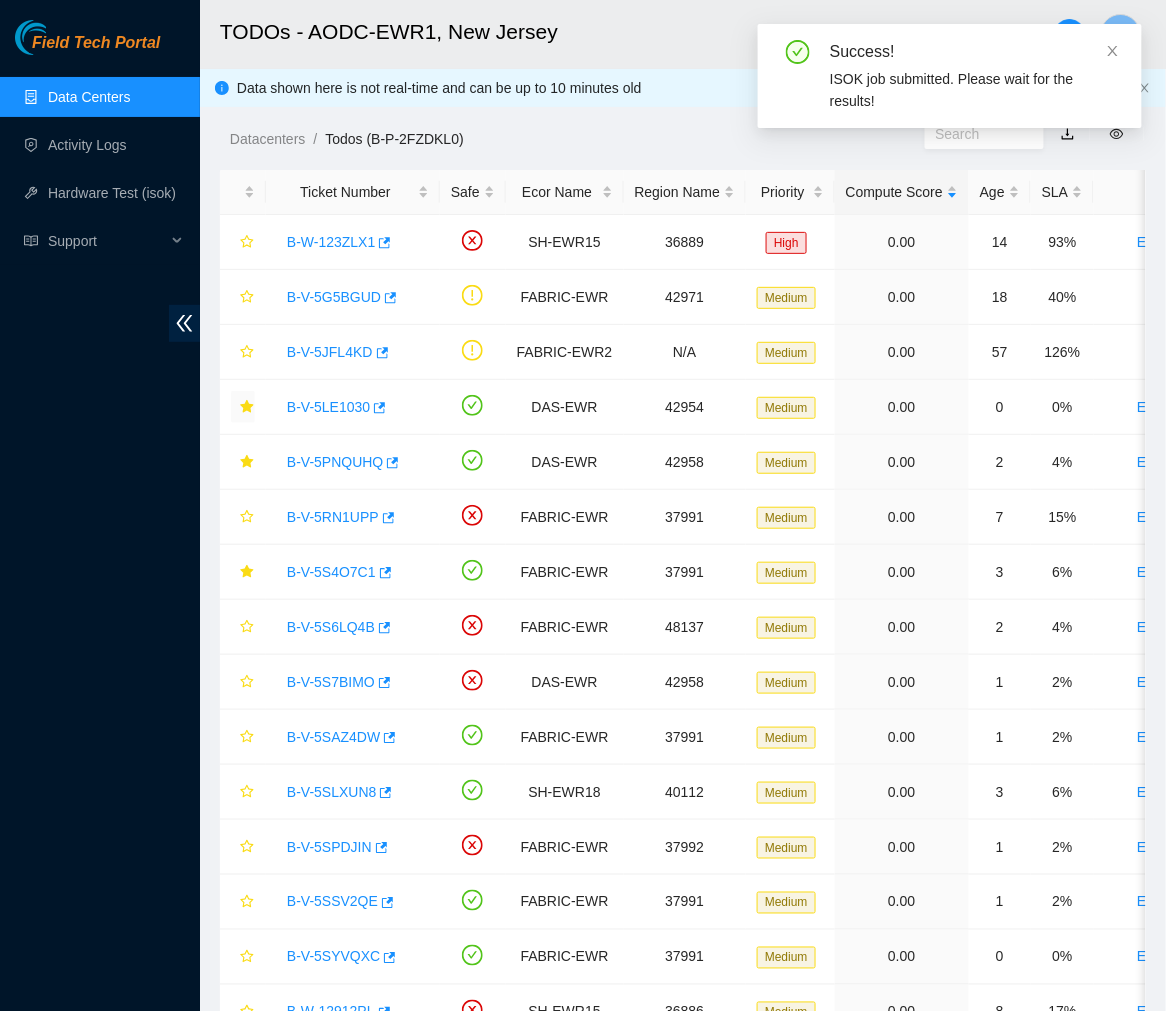 click on "Data Centers" at bounding box center (89, 97) 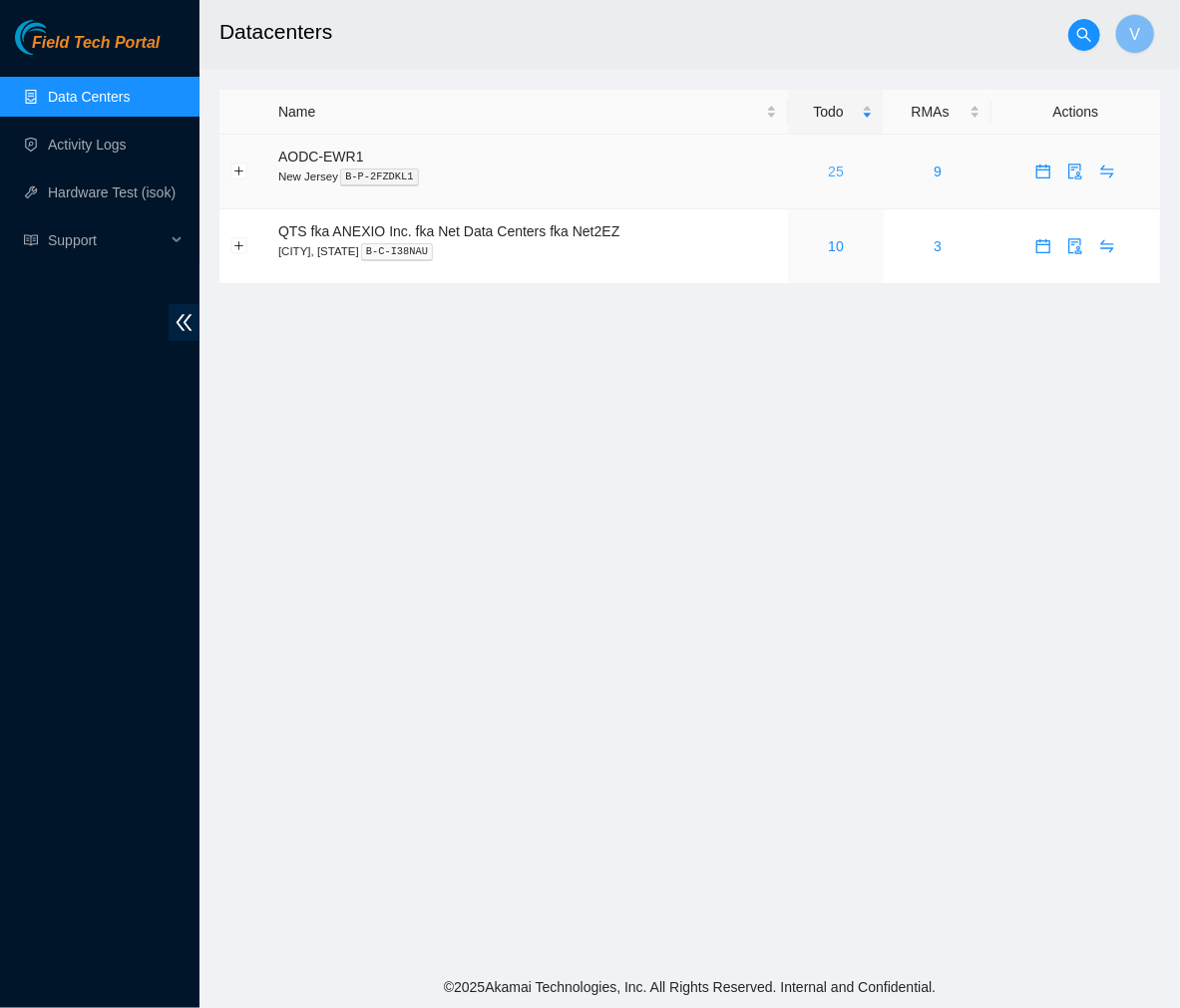 click on "25" at bounding box center (836, 171) 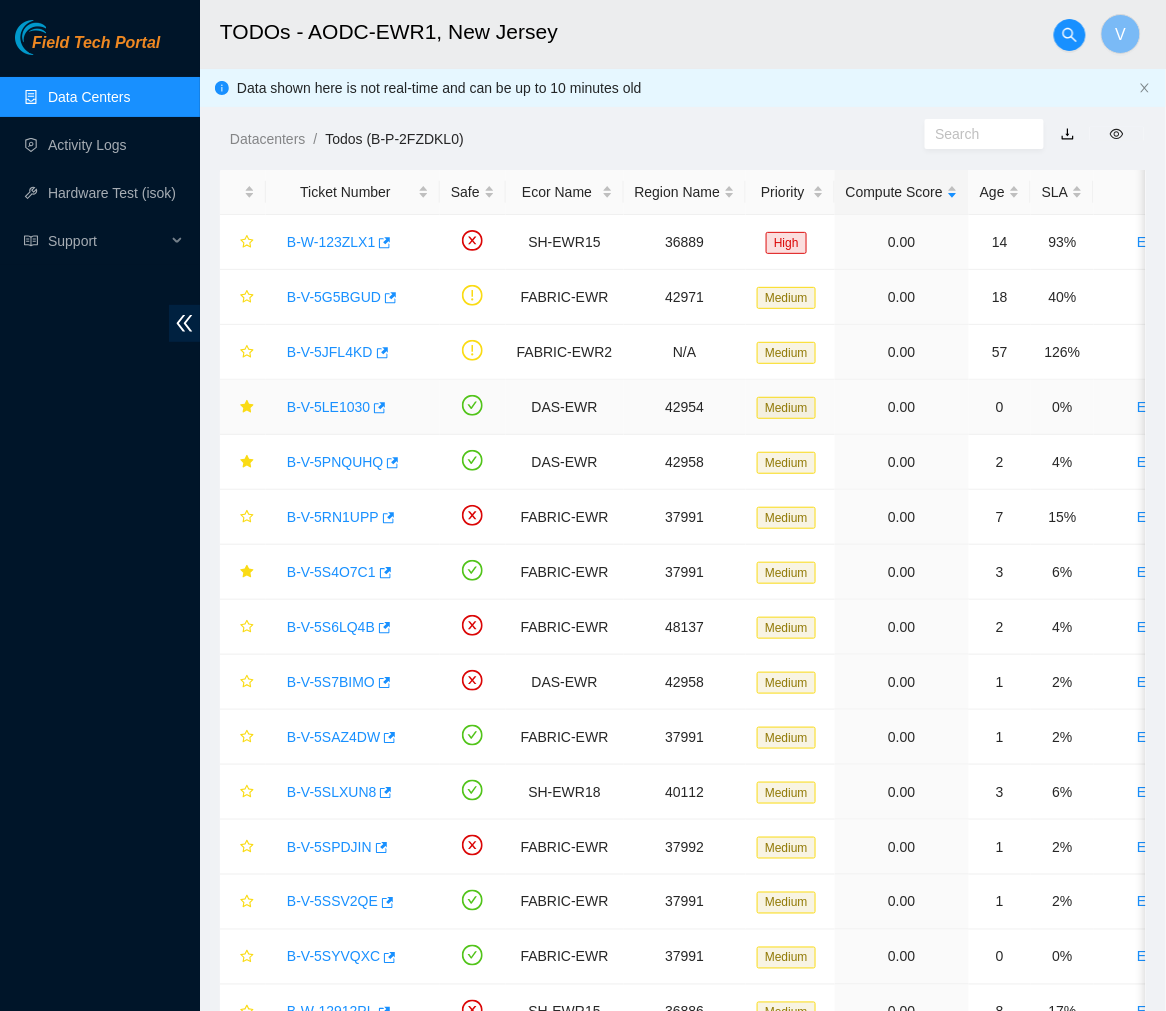 click on "B-V-5LE1030" at bounding box center (328, 407) 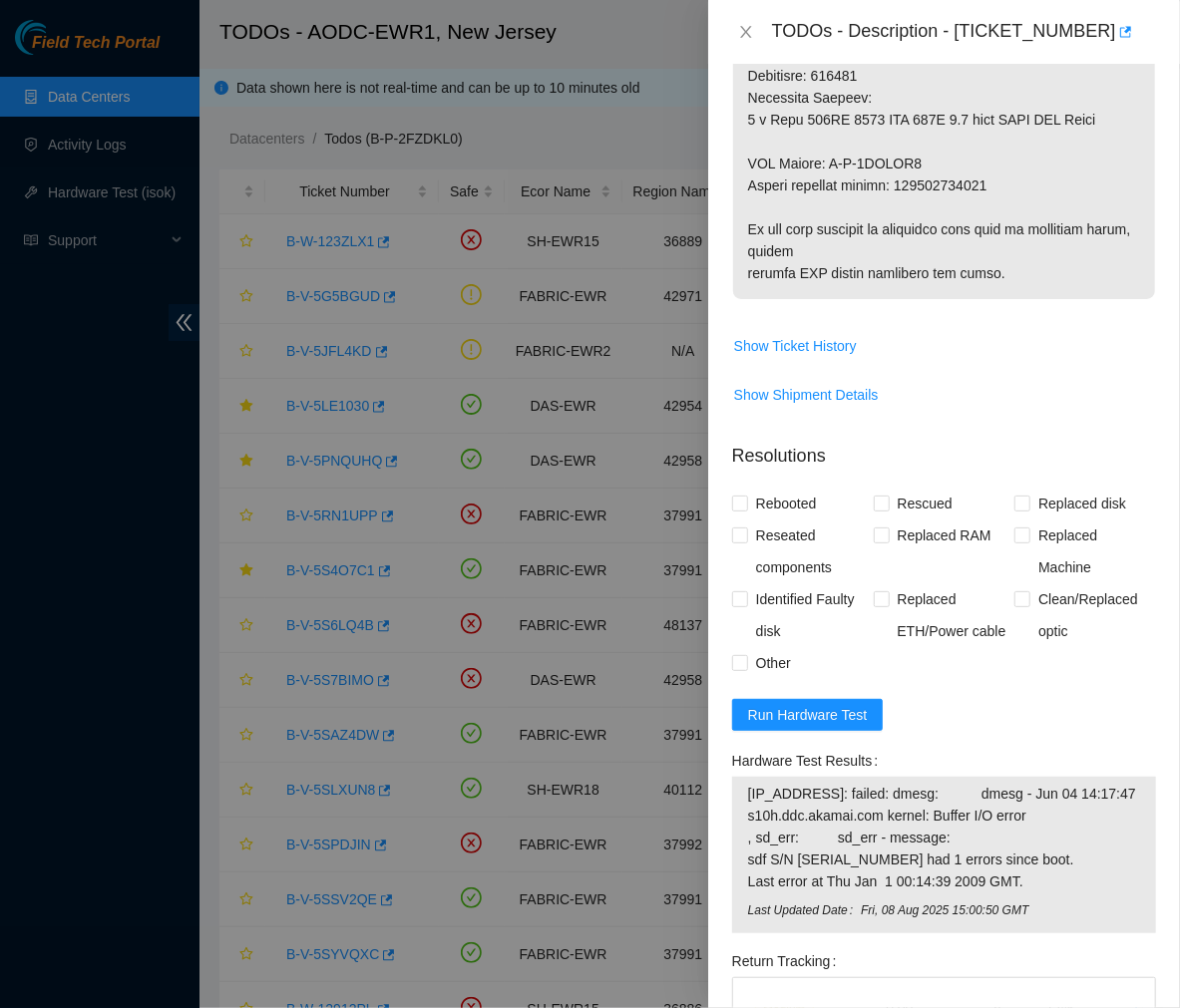 scroll, scrollTop: 1043, scrollLeft: 0, axis: vertical 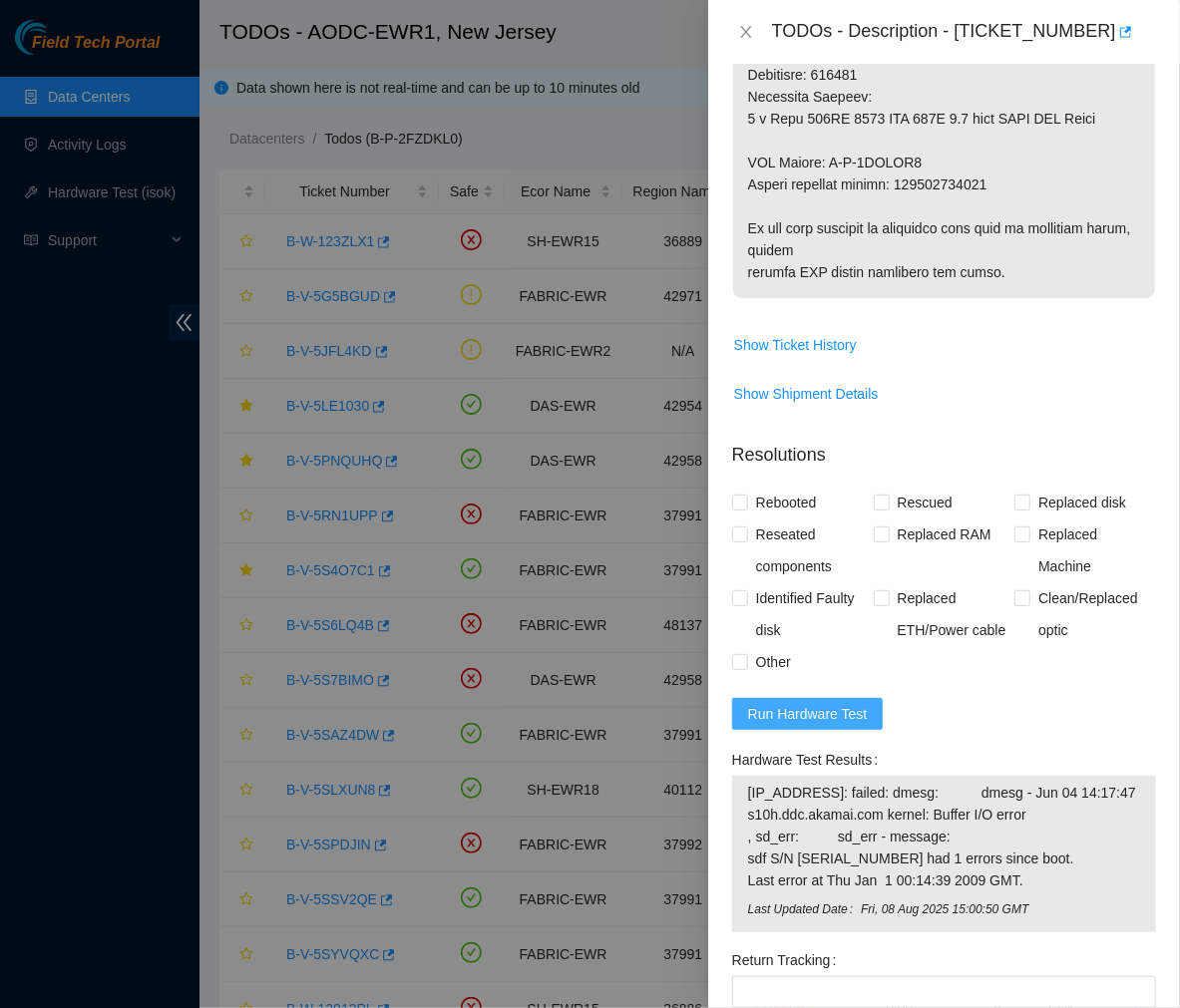 click on "Run Hardware Test" at bounding box center [808, 714] 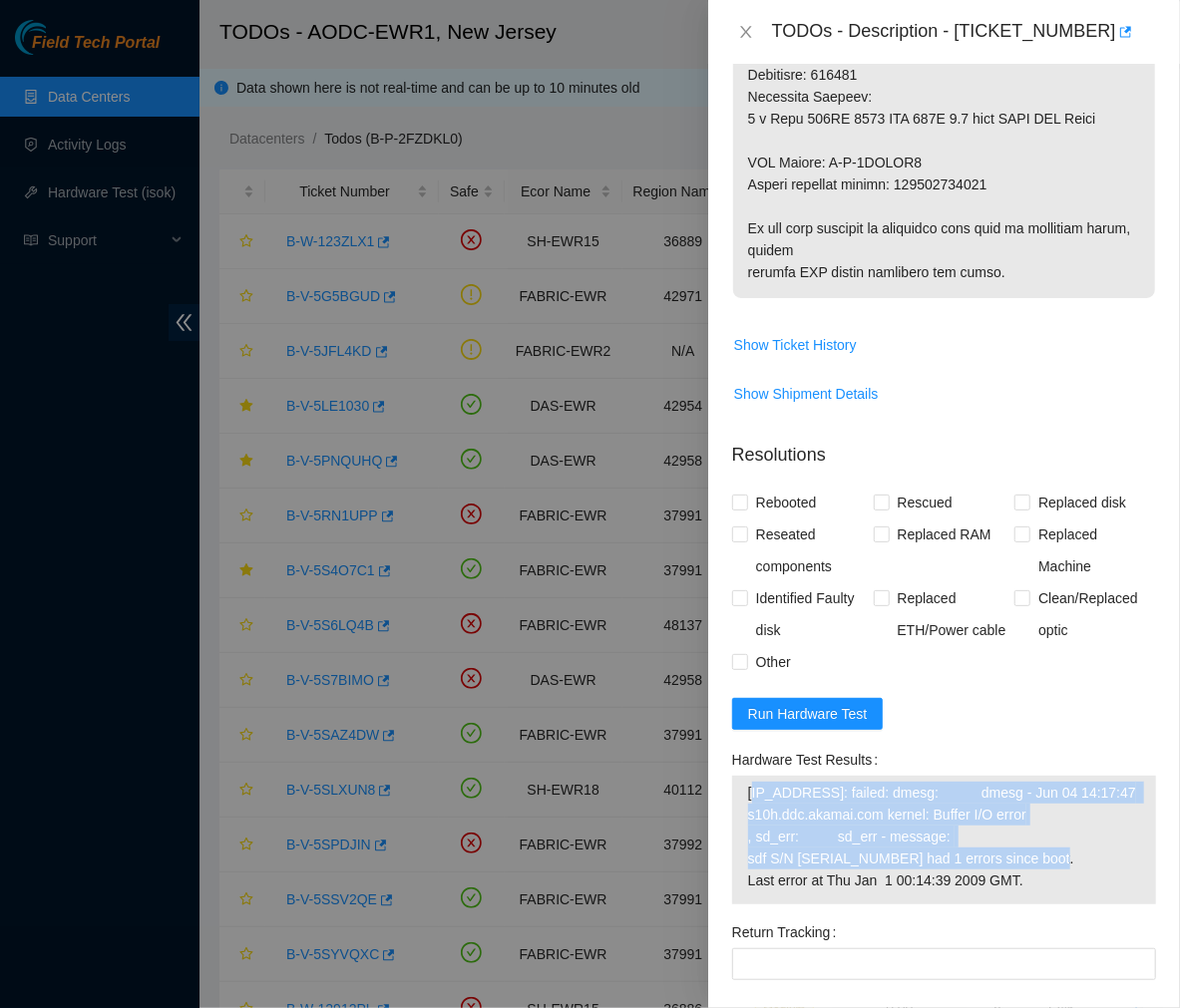 drag, startPoint x: 754, startPoint y: 790, endPoint x: 1068, endPoint y: 862, distance: 322.149 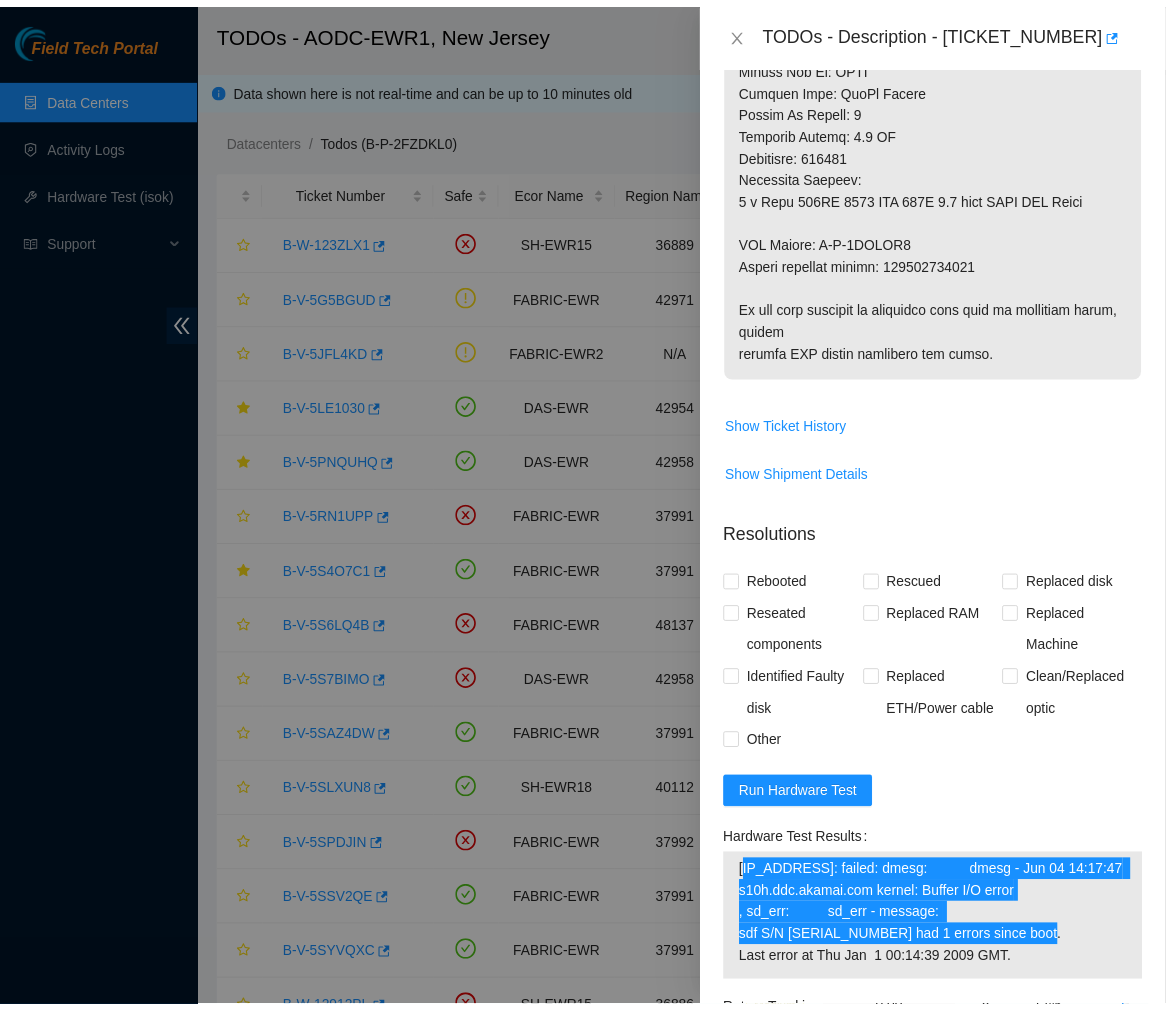 scroll, scrollTop: 1055, scrollLeft: 0, axis: vertical 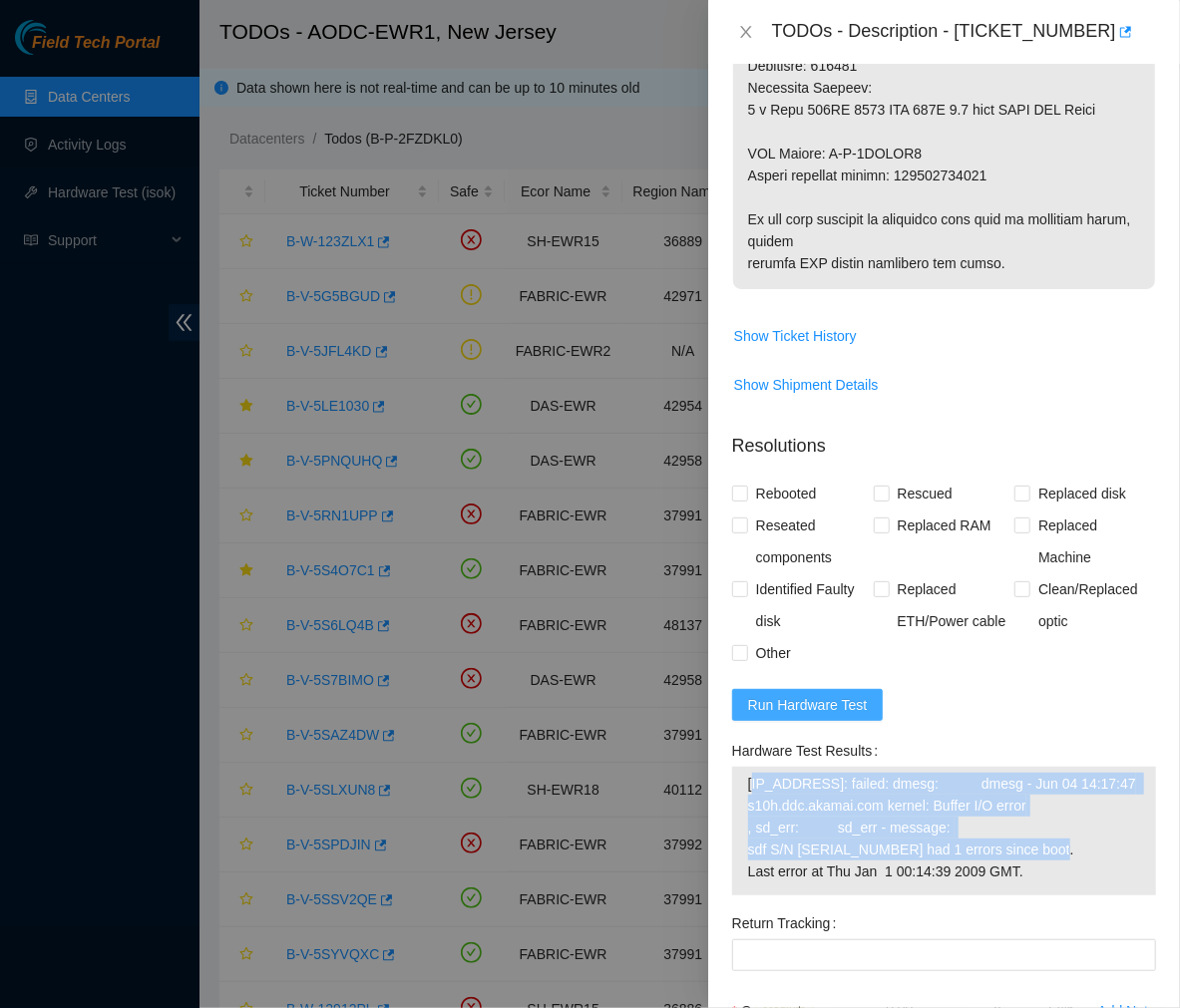 click on "Run Hardware Test" at bounding box center [808, 705] 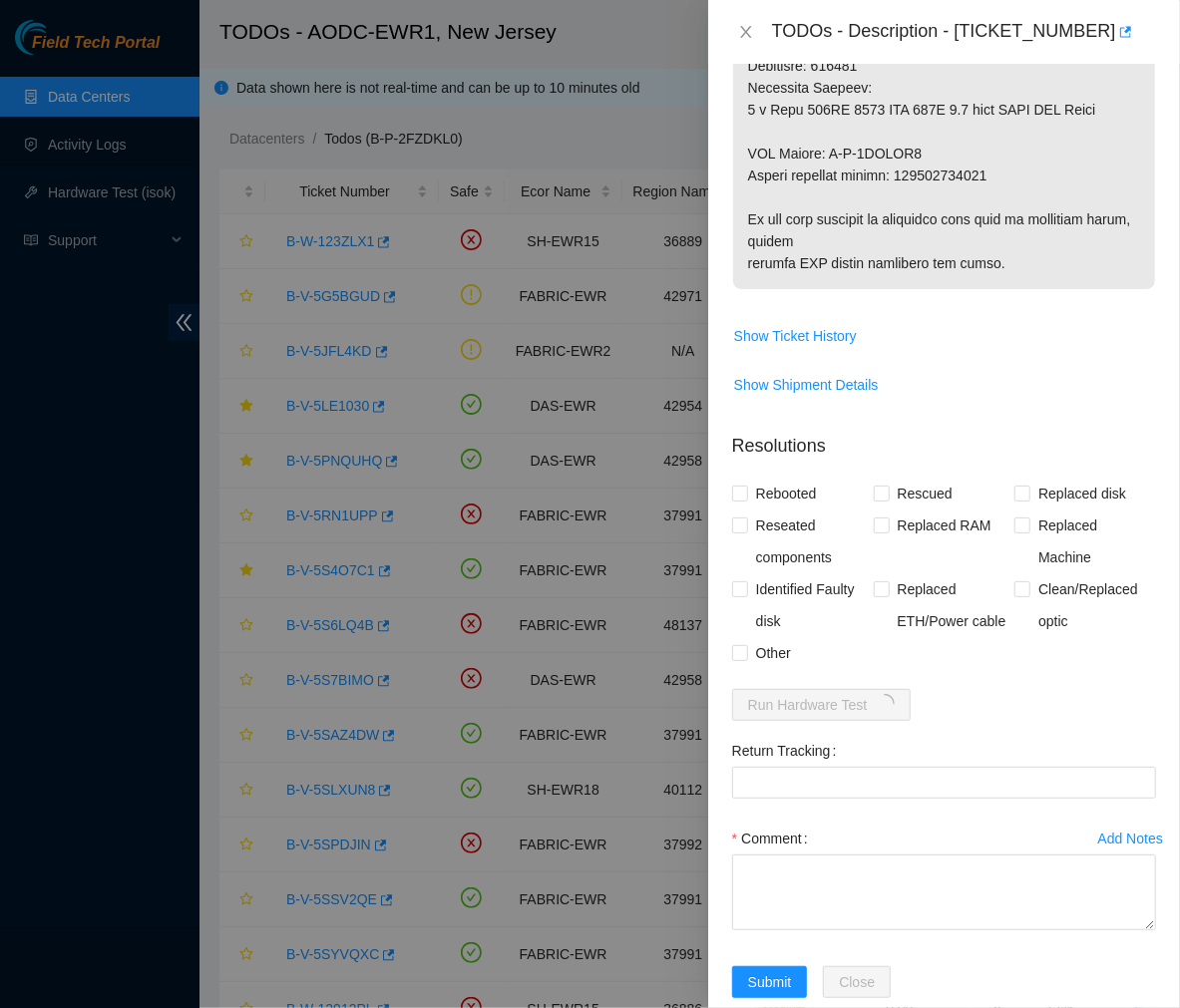 click at bounding box center [944, -197] 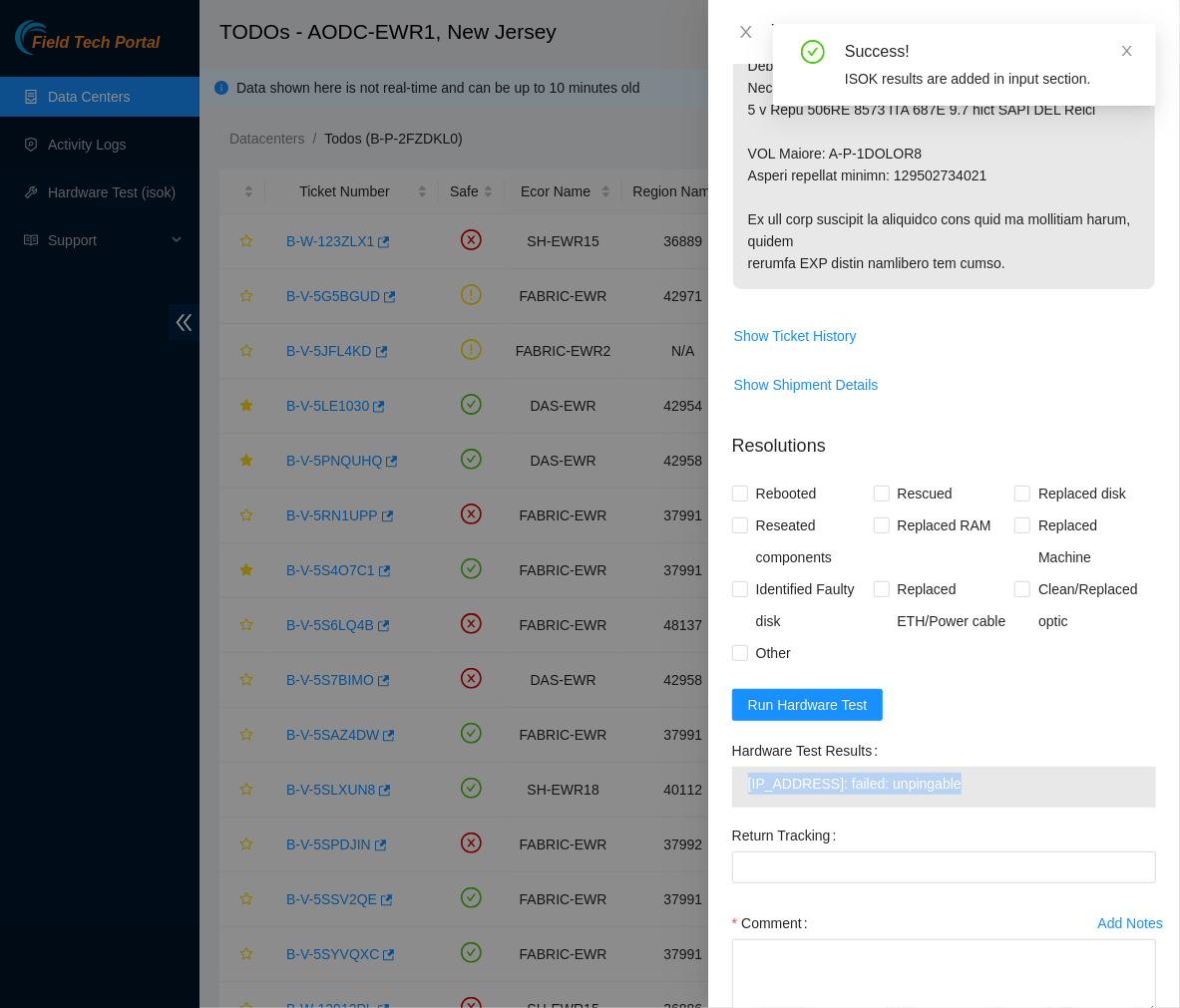 drag, startPoint x: 954, startPoint y: 786, endPoint x: 744, endPoint y: 782, distance: 210.03809 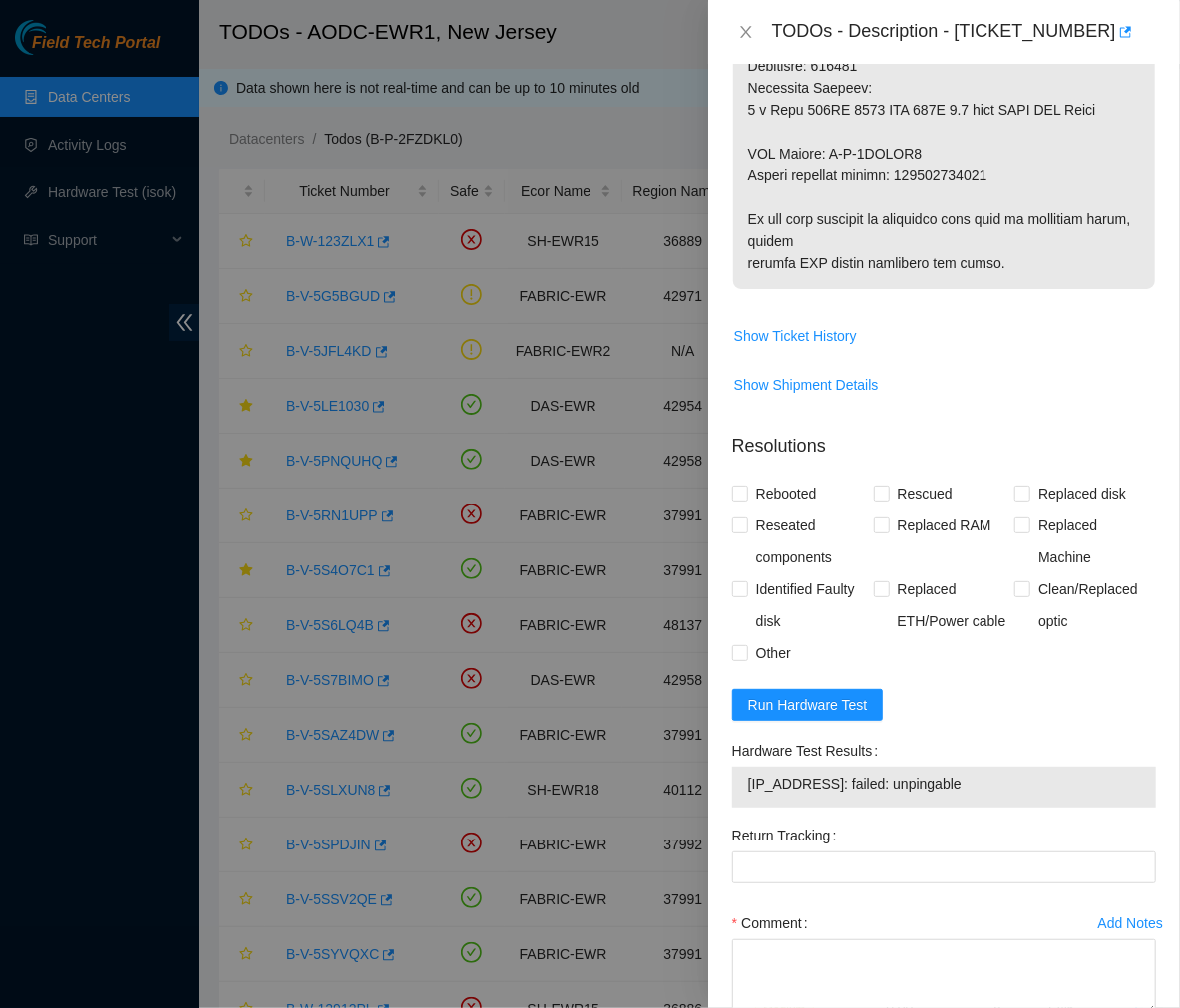 click at bounding box center (944, -197) 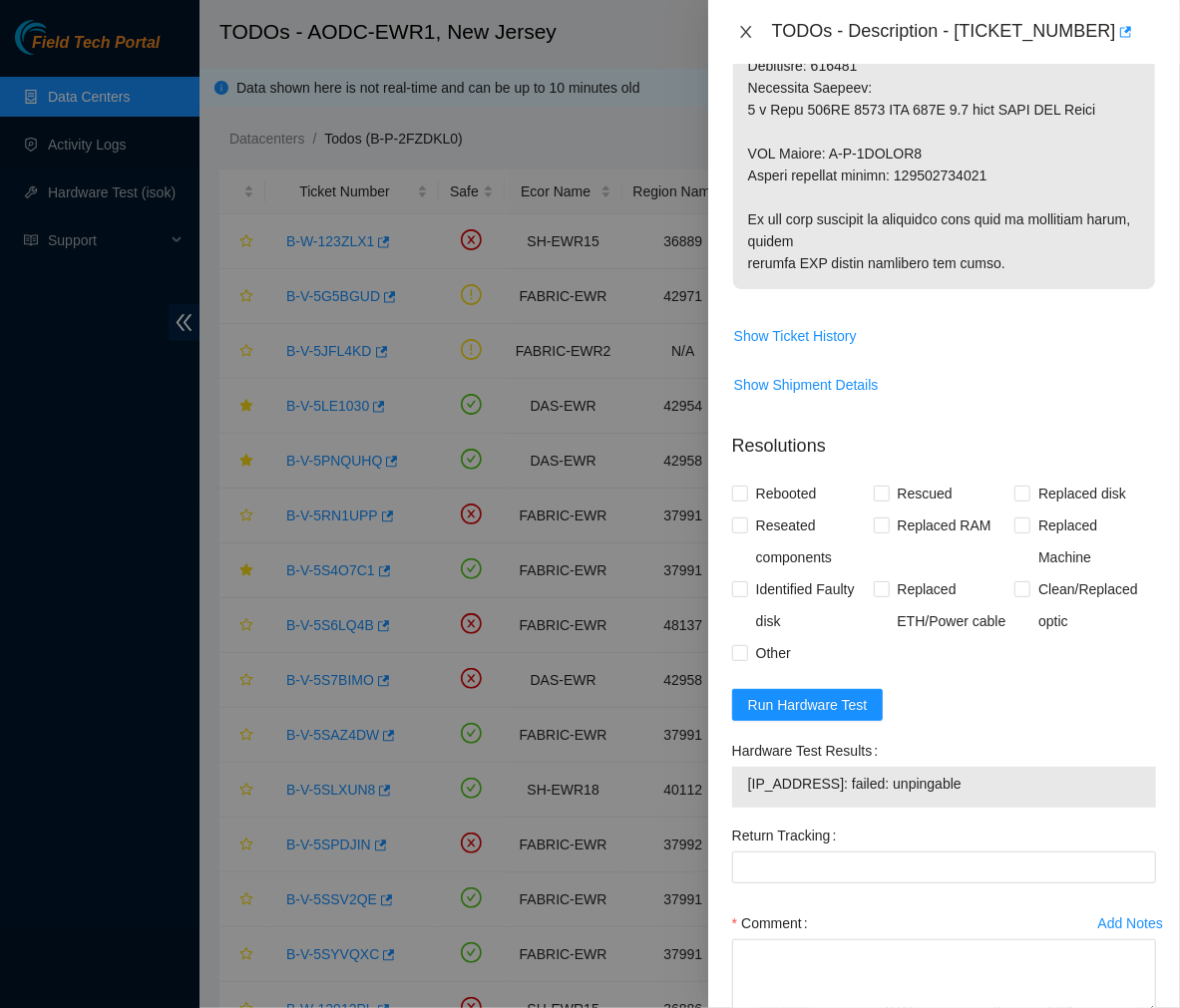 click 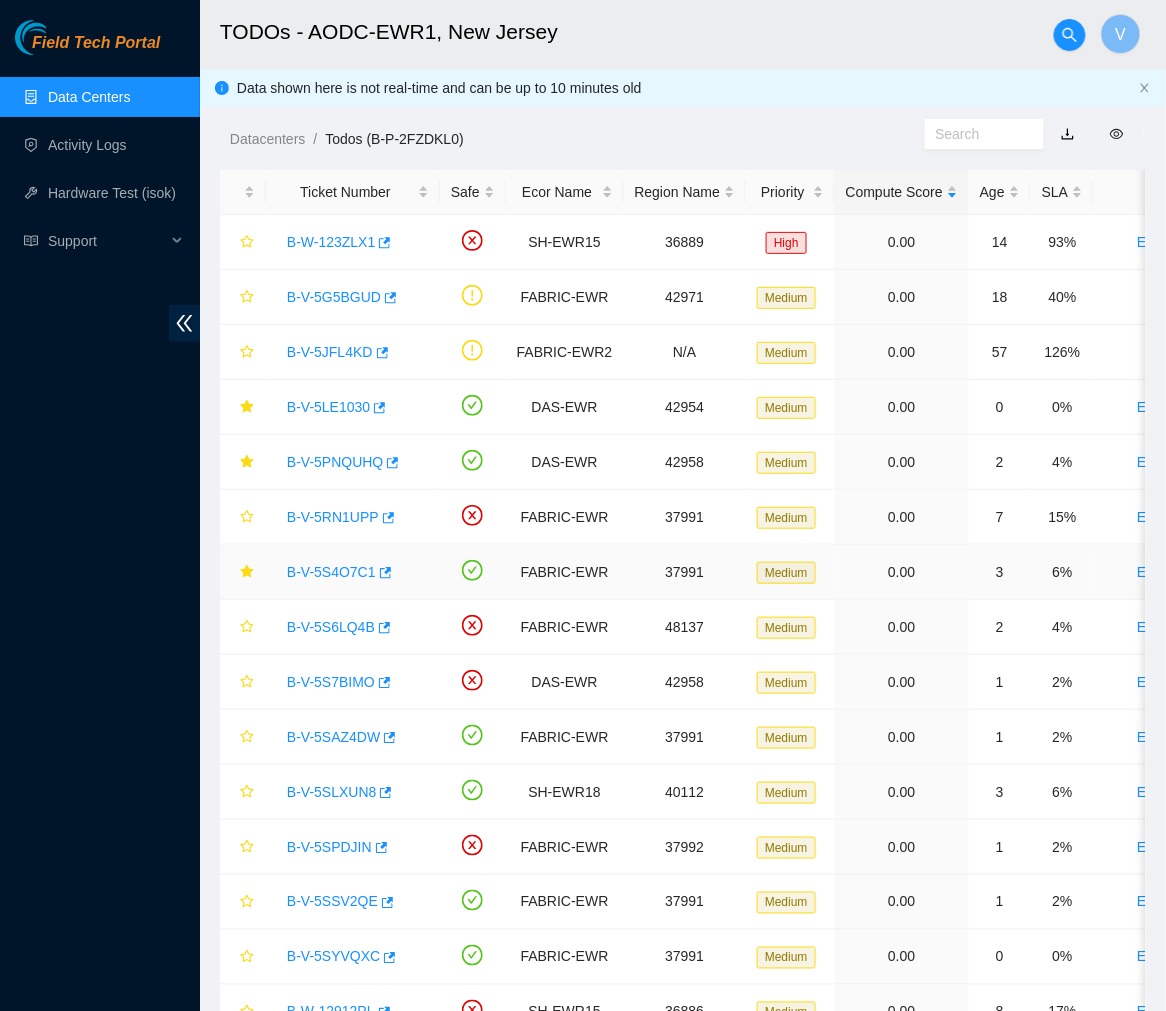 scroll, scrollTop: 335, scrollLeft: 0, axis: vertical 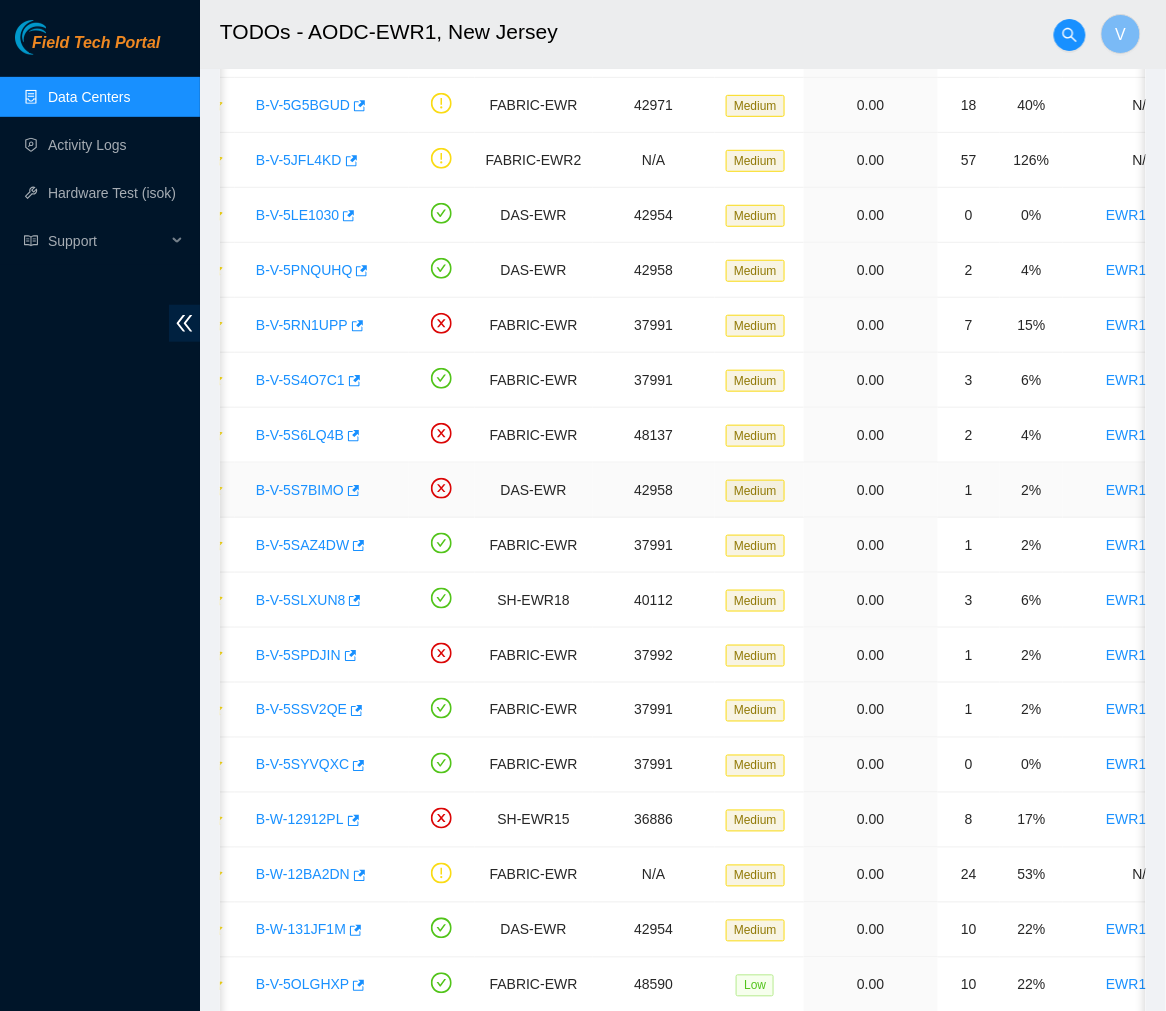 click on "B-V-5S7BIMO" at bounding box center (300, 490) 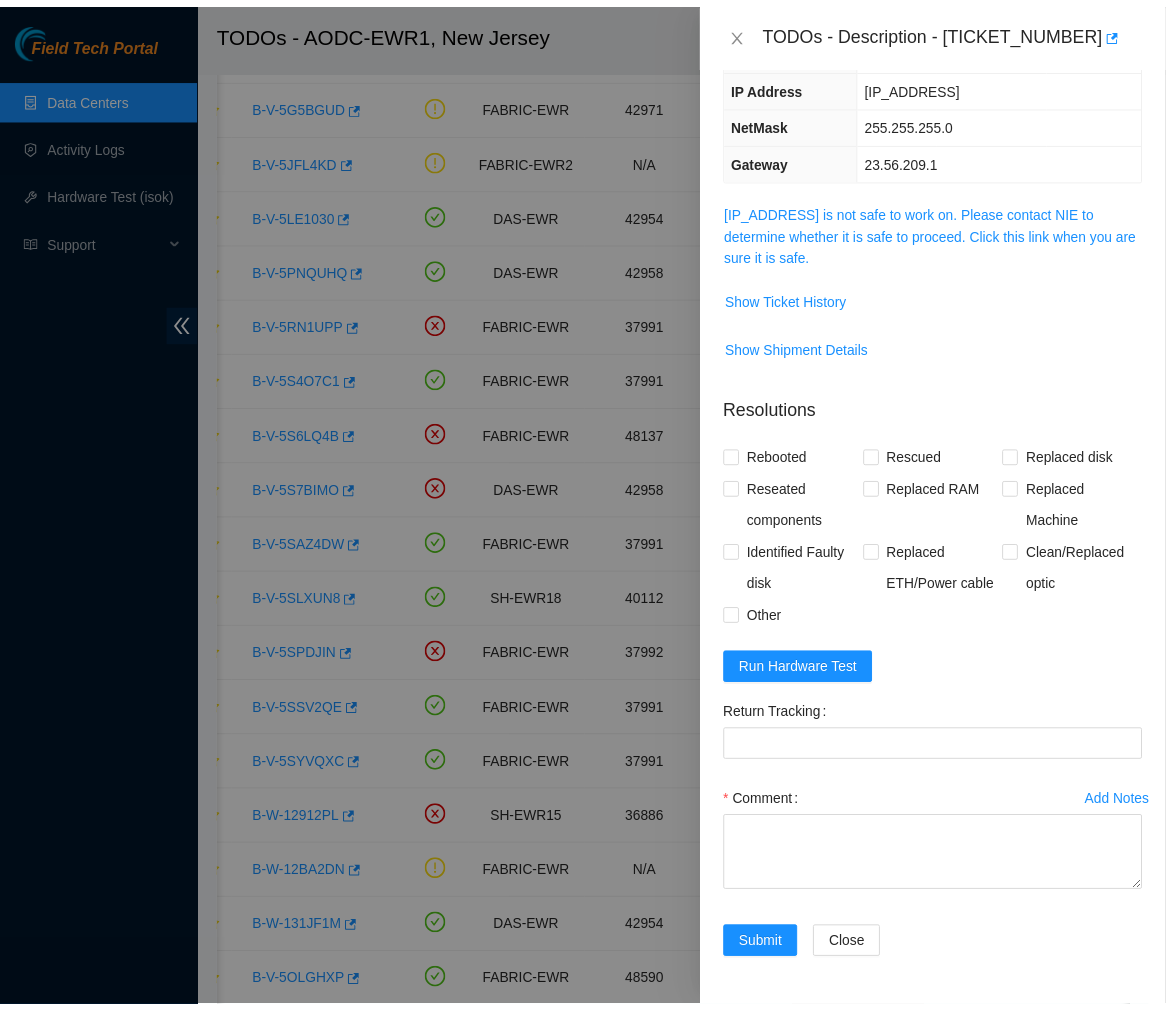 scroll, scrollTop: 0, scrollLeft: 0, axis: both 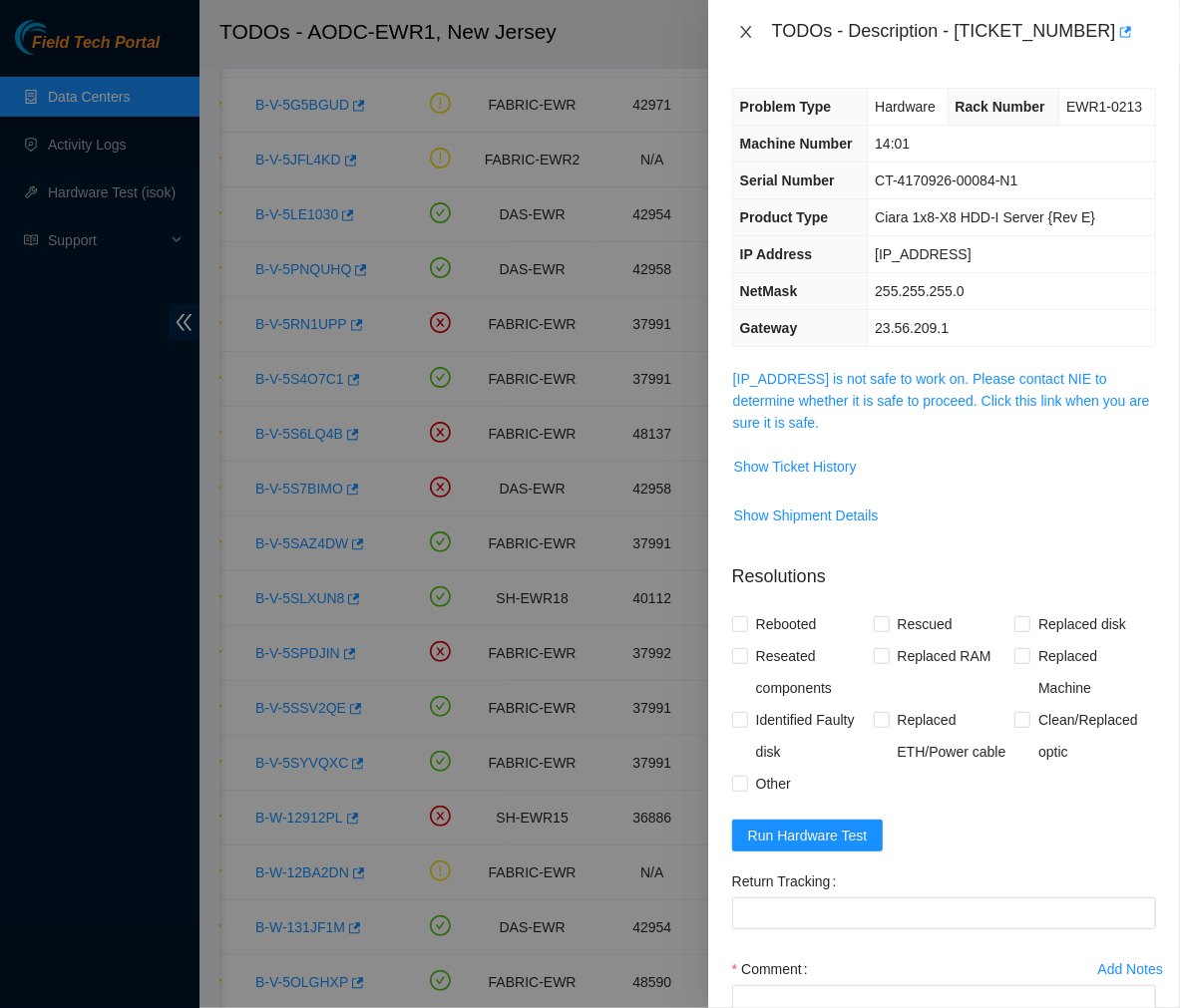 click 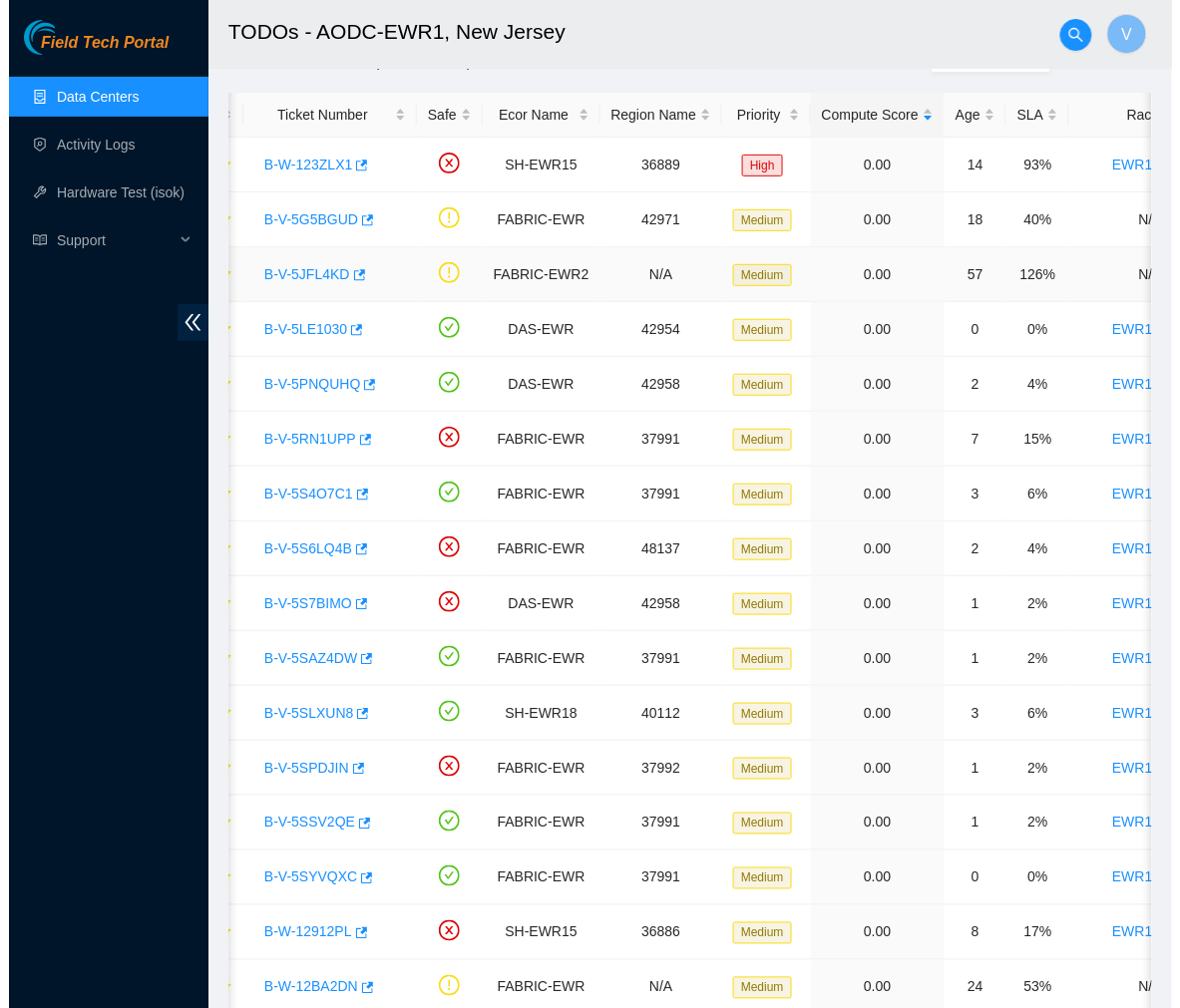 scroll, scrollTop: 75, scrollLeft: 0, axis: vertical 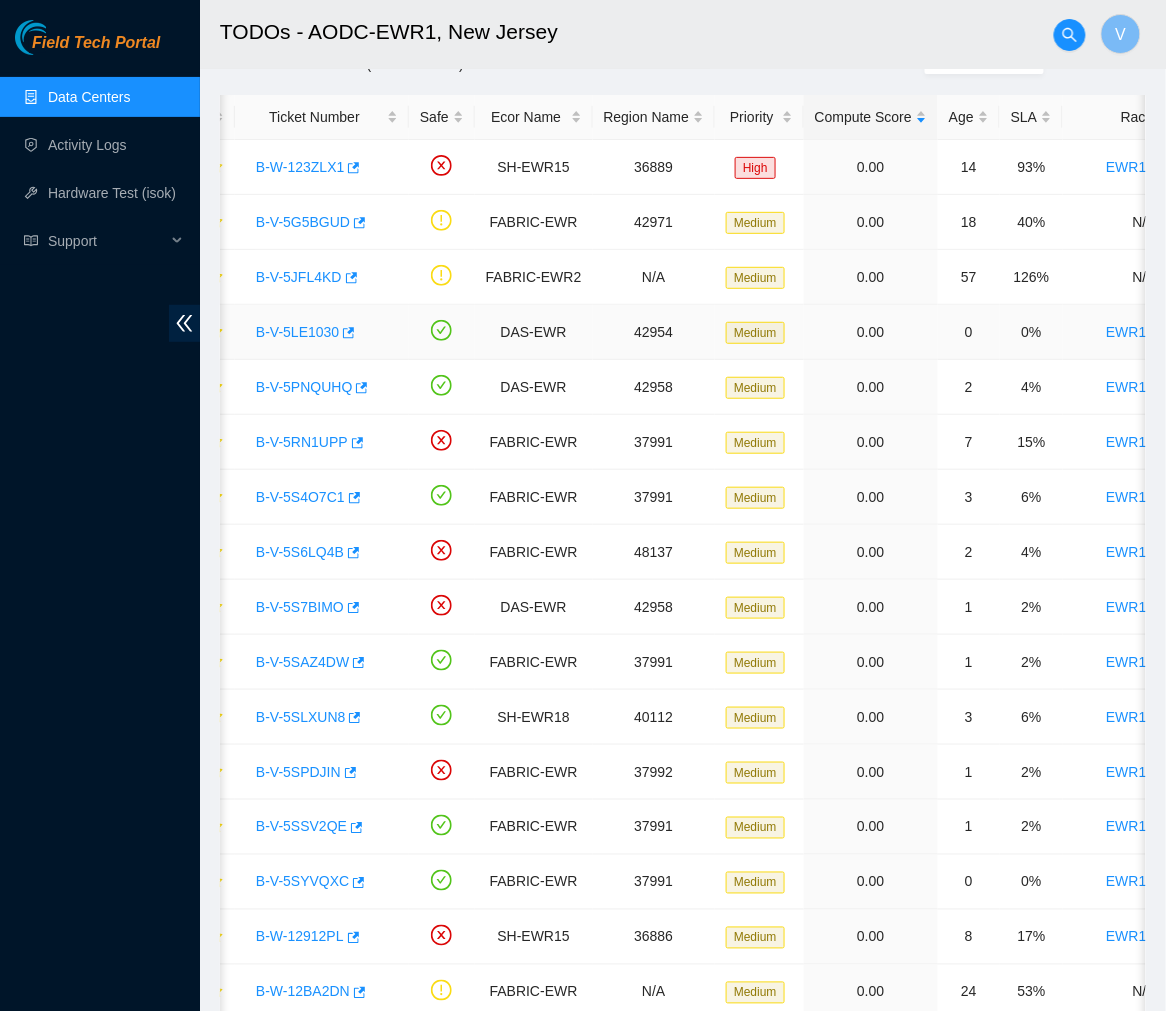 click on "B-V-5LE1030" at bounding box center [297, 332] 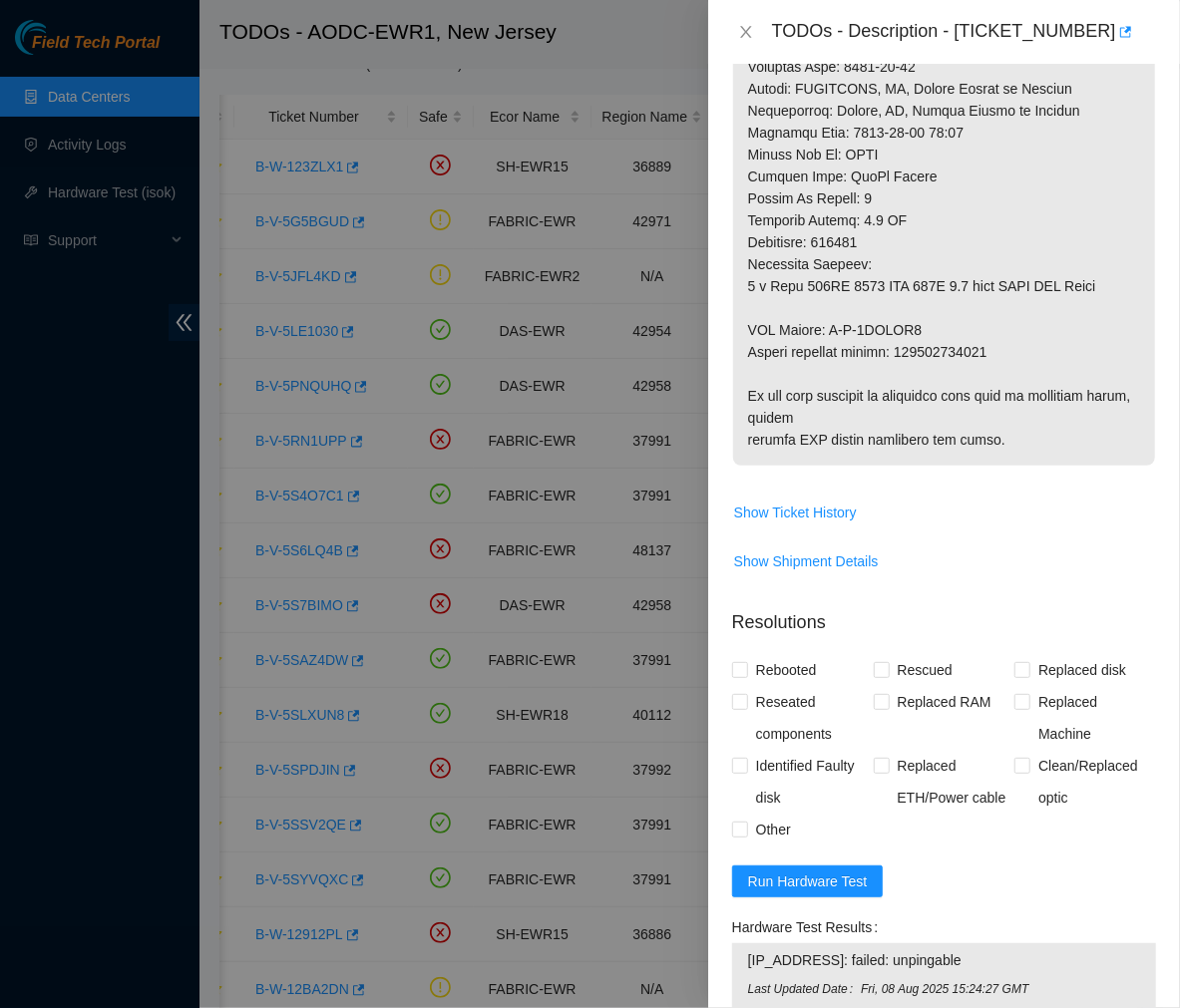 scroll, scrollTop: 1201, scrollLeft: 0, axis: vertical 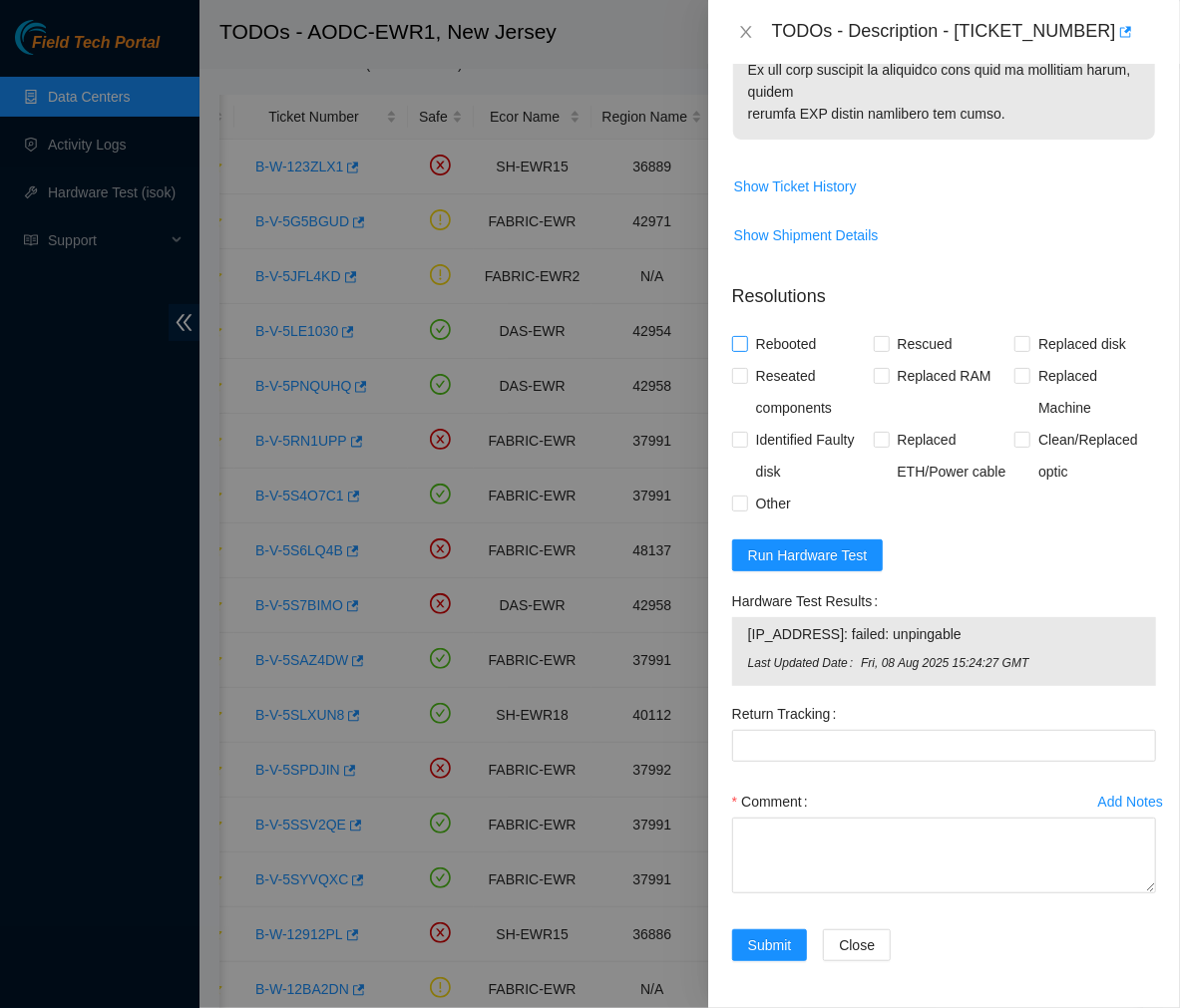 click at bounding box center [740, 344] 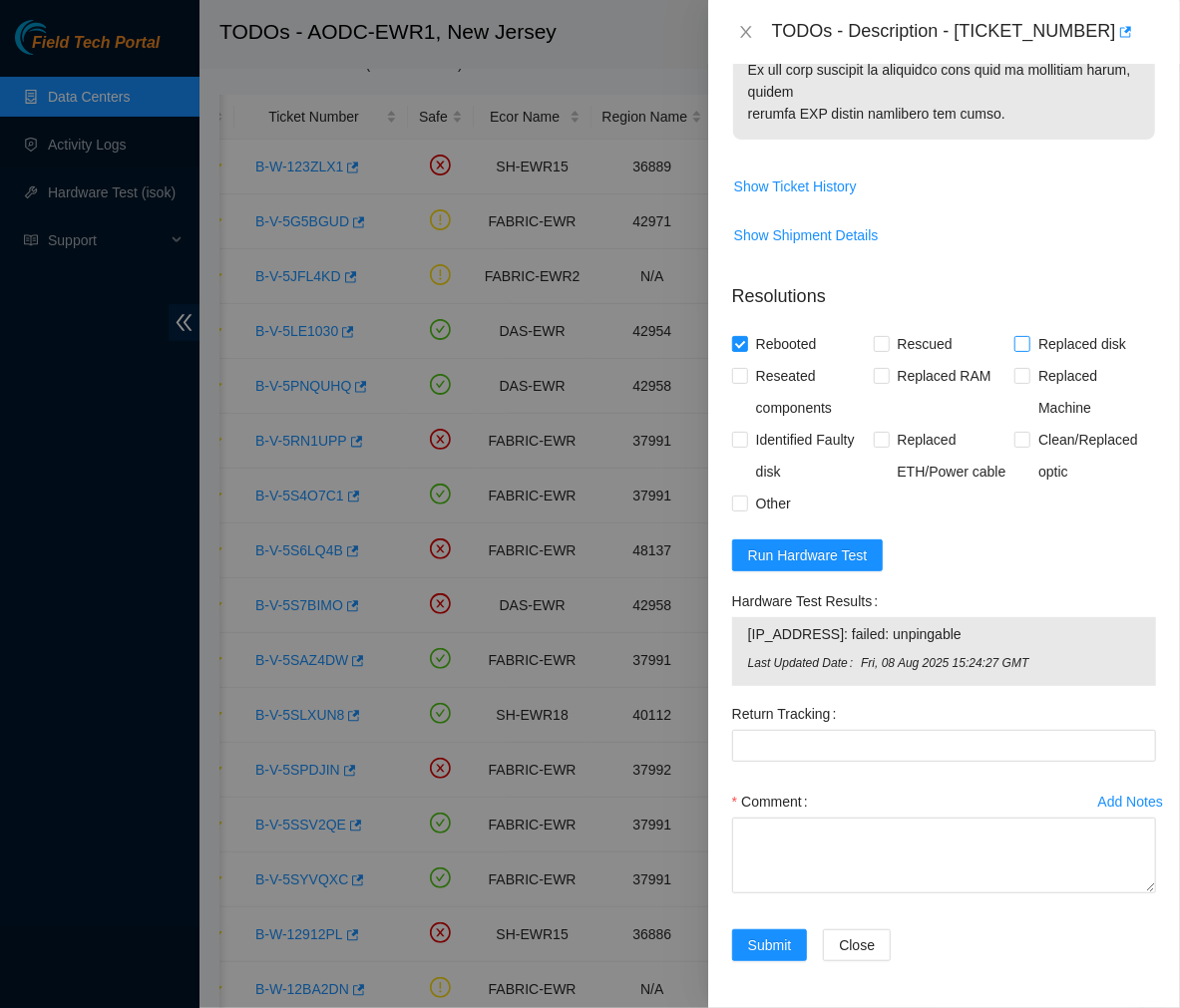 click on "Replaced disk" at bounding box center [1021, 343] 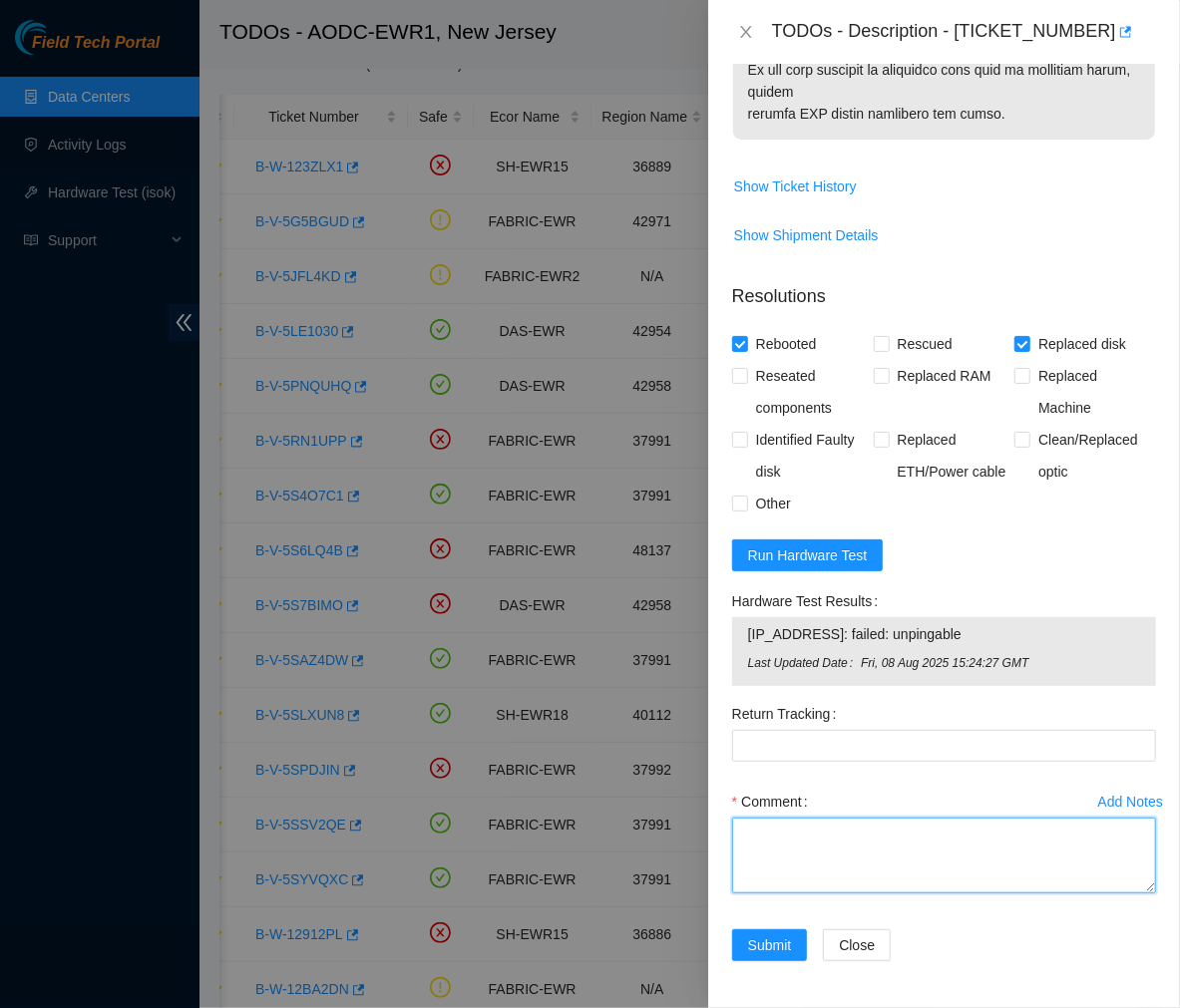 click on "Comment" at bounding box center (944, 855) 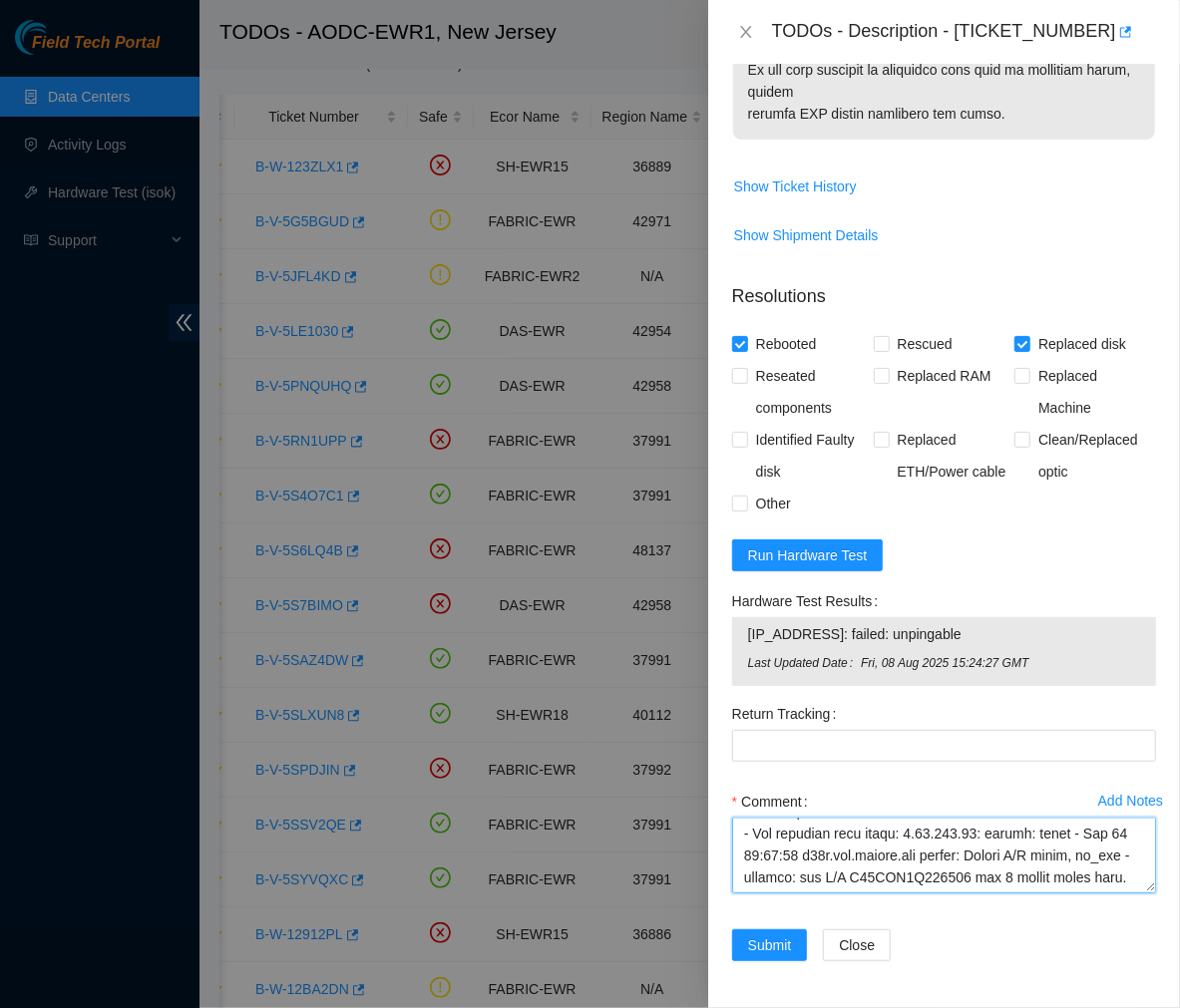 scroll, scrollTop: 0, scrollLeft: 0, axis: both 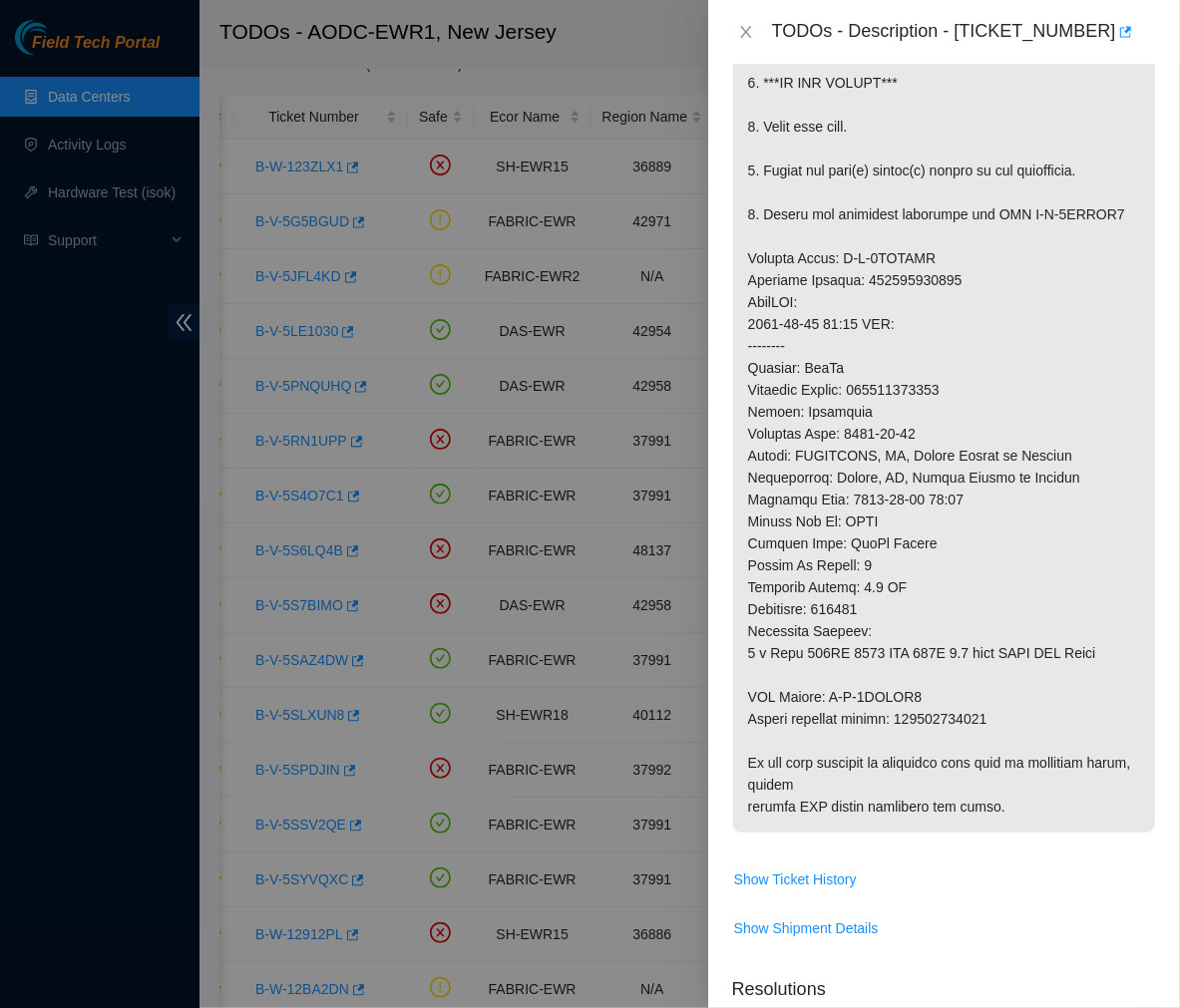 type on "Ticket #: B-V-5LE1030
- Ran hardware test: [IP_ADDRESS]: failed: dmesg - Aug 07 11:48:54 s10h.ddc.akamai.com kernel: I/O error, dev s, sd_err - message:sdf S/N S45PNA0N622902 had 617 errors since boot.
- Contacted NOCC to suspend machine (Ticket #: B-V-5LE1030)
- NOCC gave the green light to proceed with the ticket. "No suspension required".
- Safely powered down the server, unplugged the power cable and ejected the disk tray.
- Swapped the disks.
- Removed old disk S/N: S45PNA0N622902.
- Replaced with new disk S/N: 21202F2C9B77.
- RMA: B-V-5SRDQW0
- RTN: 463470041069
- Inserted the disk tray, plugged the power cable and powered on the server.
- Ticket instructed NOT TO RESCUE.
- Ran hardware test again: 3.56.209.10: failed: dmesg - Jun 04 14:17:47 s10h.ddc.akamai.com kernel: Buffer I/O error, sd_err - message:sdf S/N S45PNA0N622902 had 1 errors since boot.
- Rebooted the server and ran hardware test again: [IP_ADDRESS]: failed: unpingable
Upon booting the server, it stays on (See image 1) then gets st..." 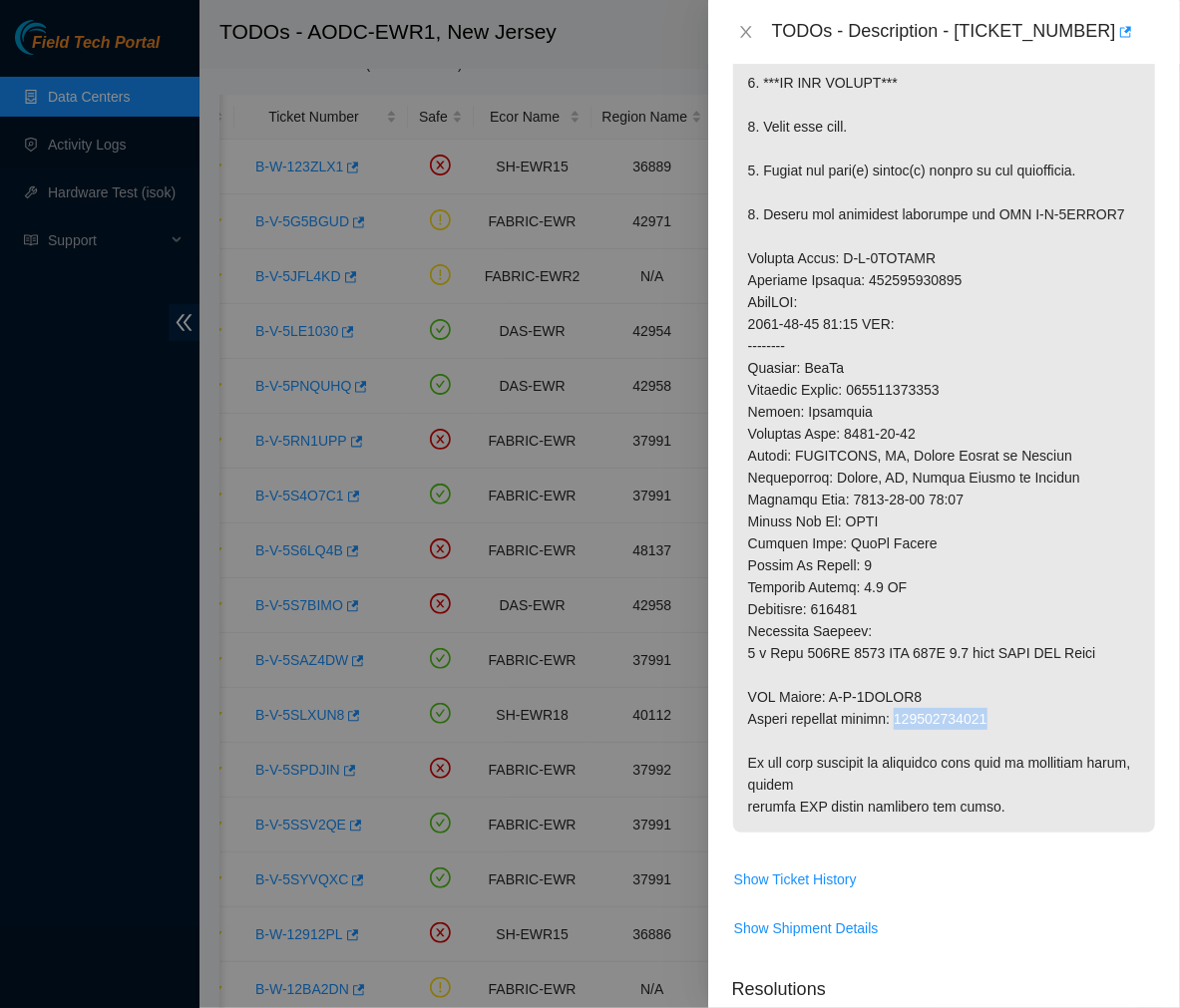 drag, startPoint x: 1000, startPoint y: 726, endPoint x: 900, endPoint y: 718, distance: 100.31949 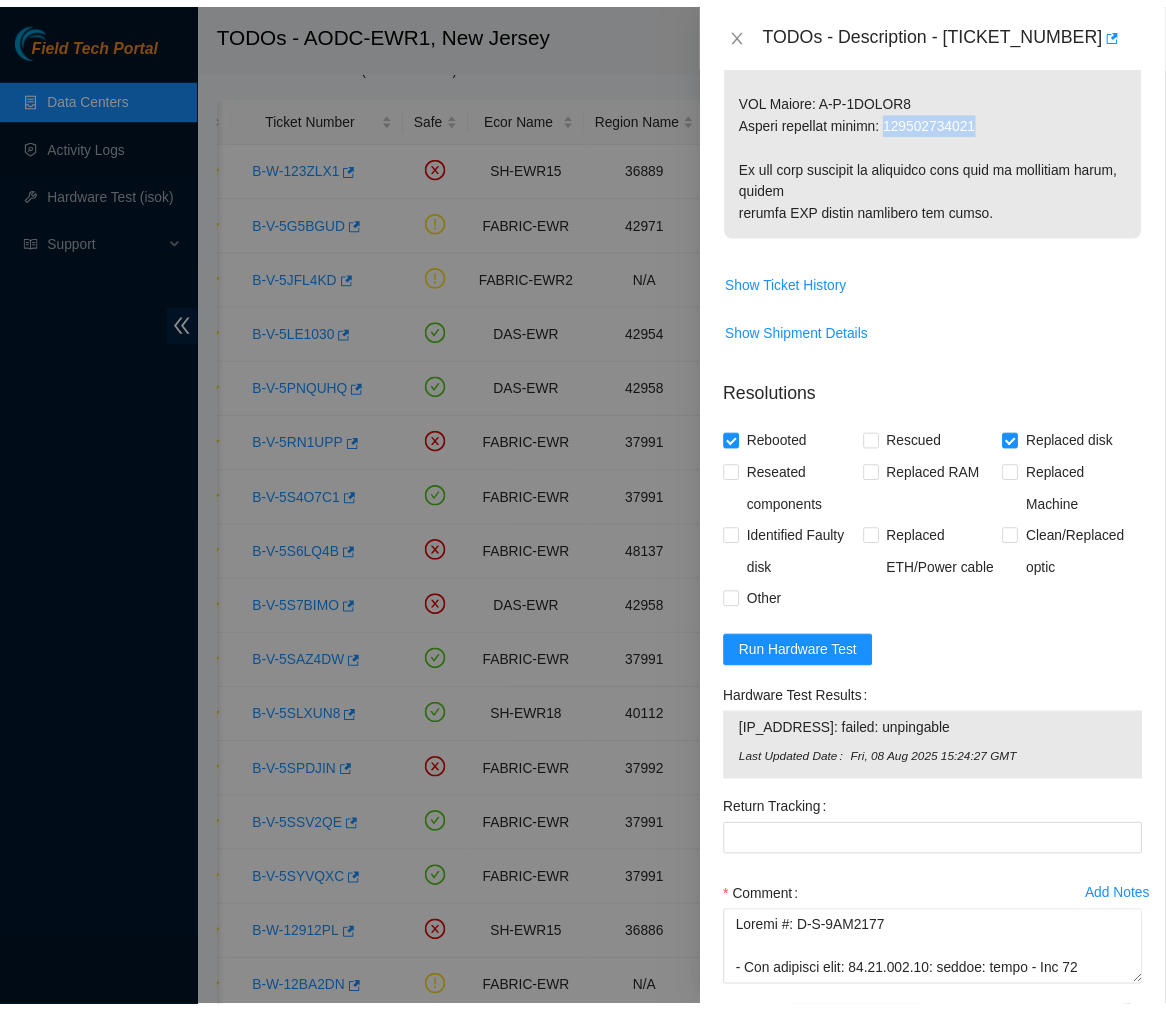 scroll, scrollTop: 1205, scrollLeft: 0, axis: vertical 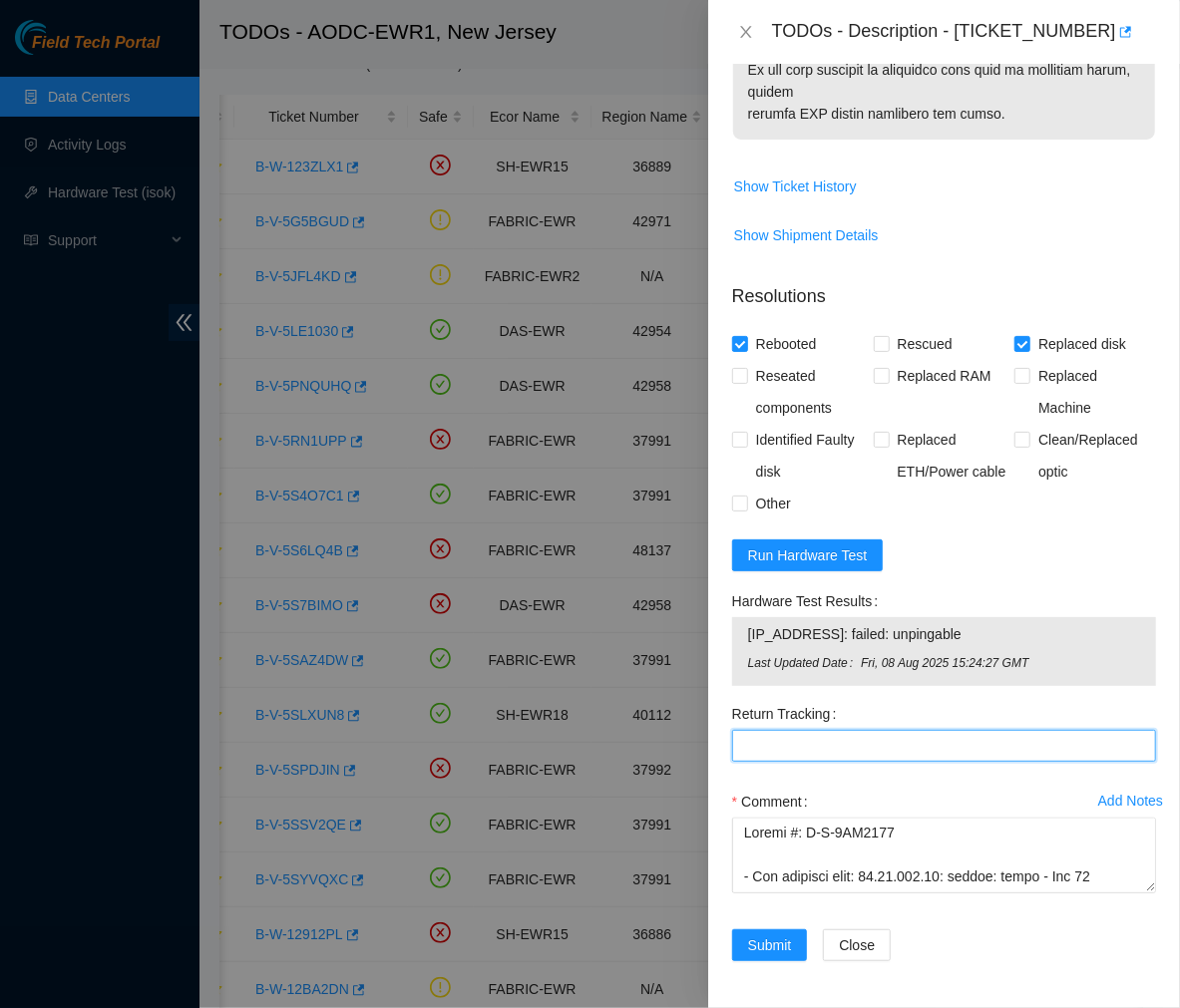 click on "Return Tracking" at bounding box center [944, 746] 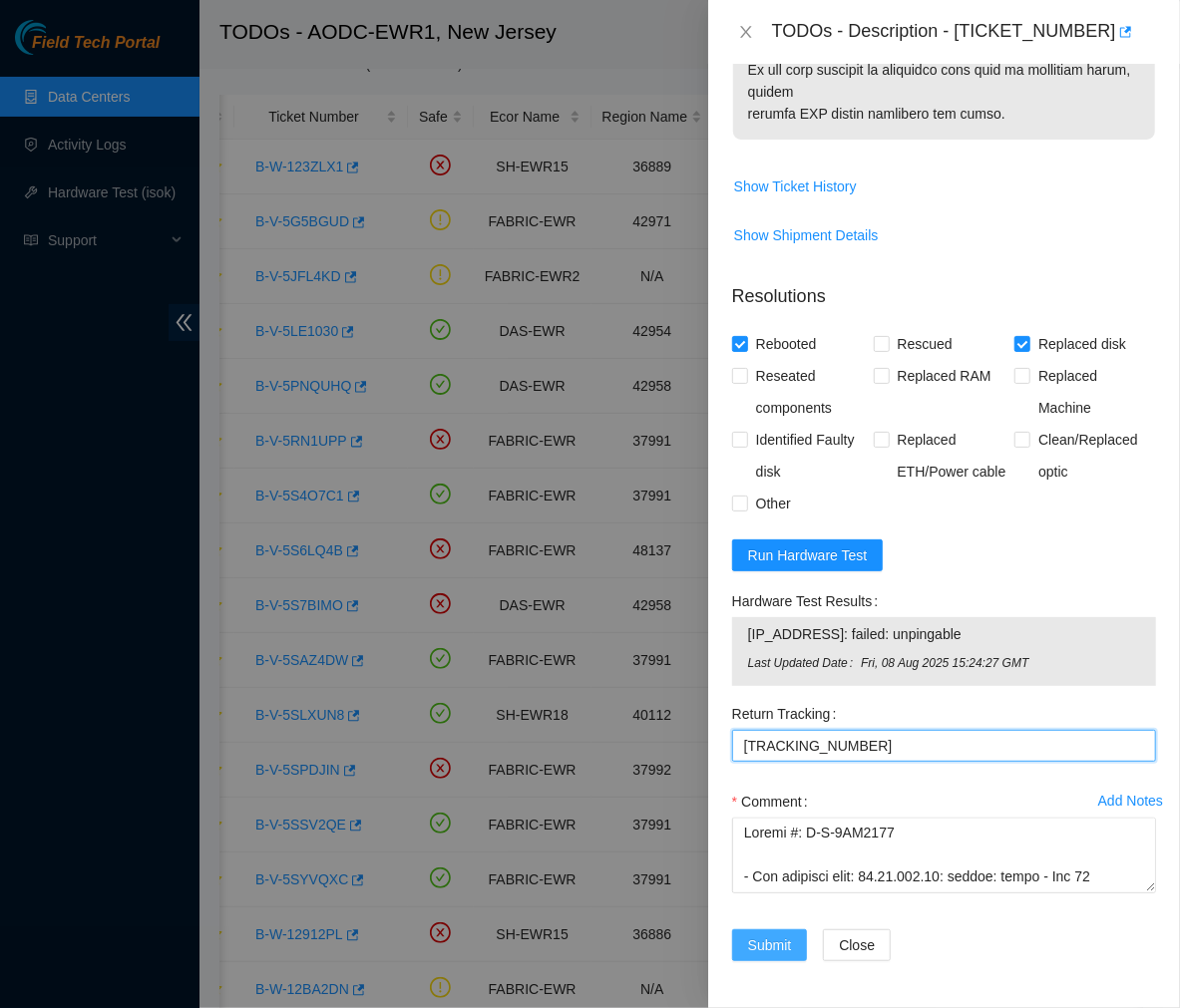type on "[TRACKING_NUMBER]" 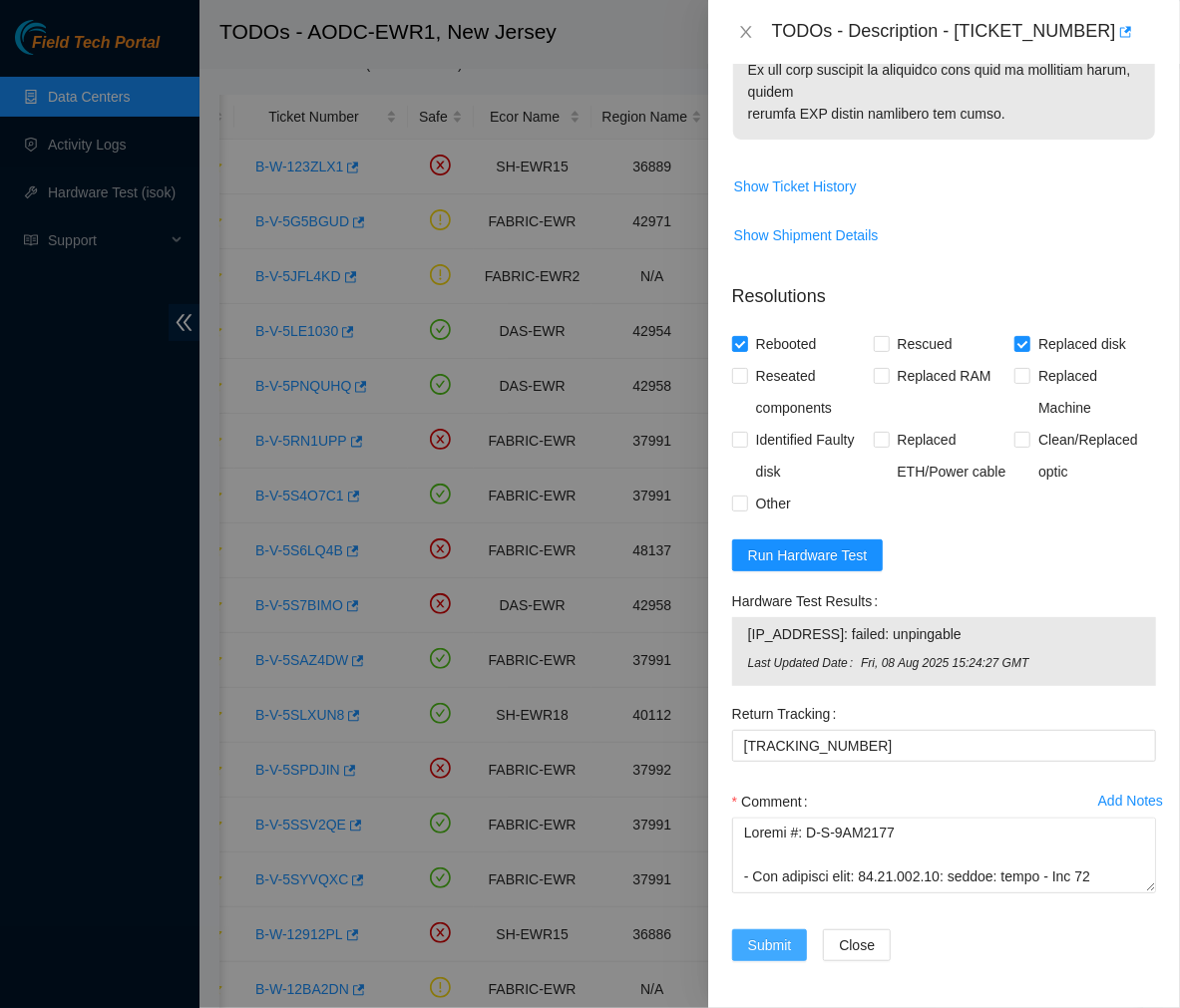 click on "Submit" at bounding box center [770, 945] 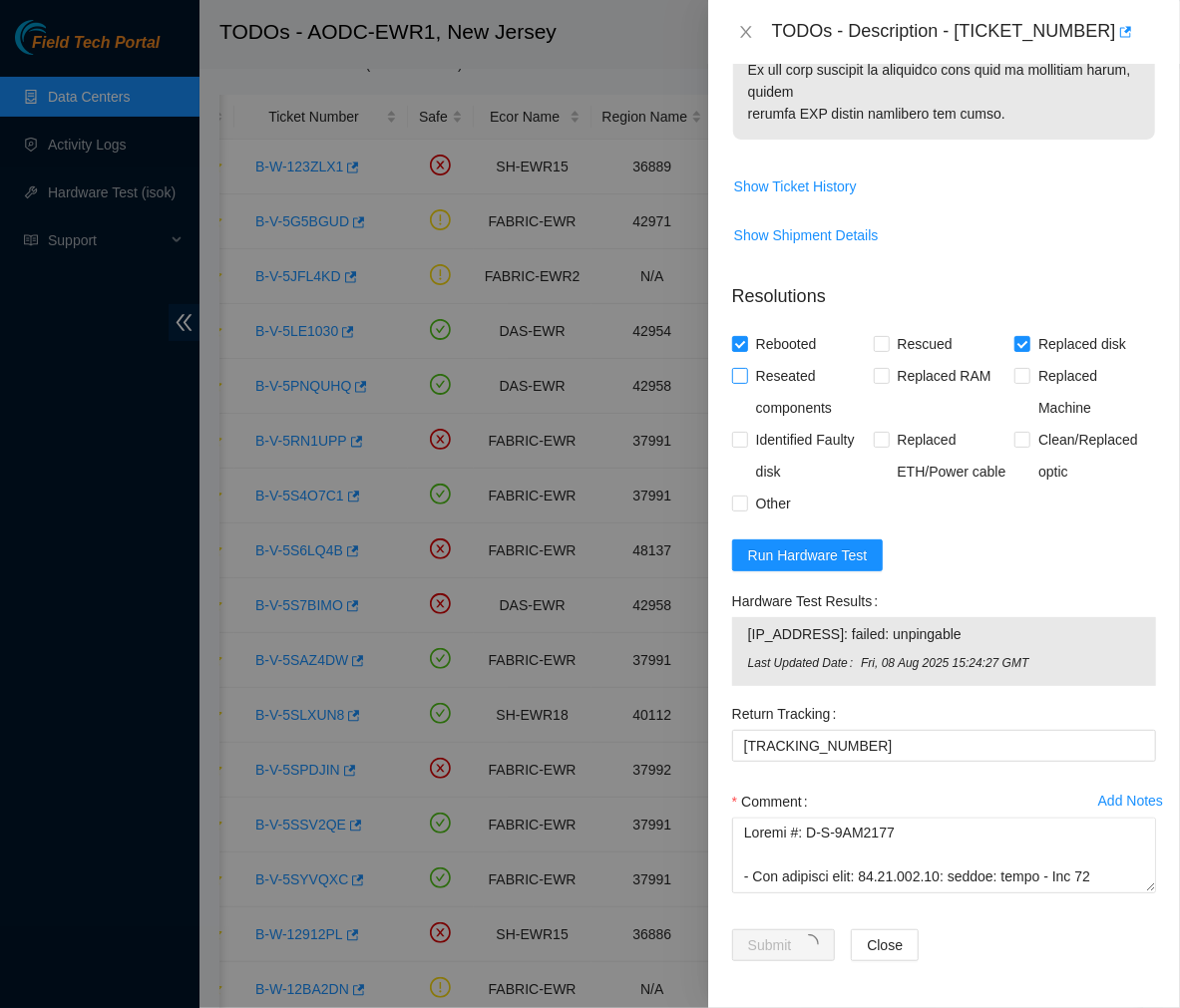click on "Reseated components" at bounding box center [803, 392] 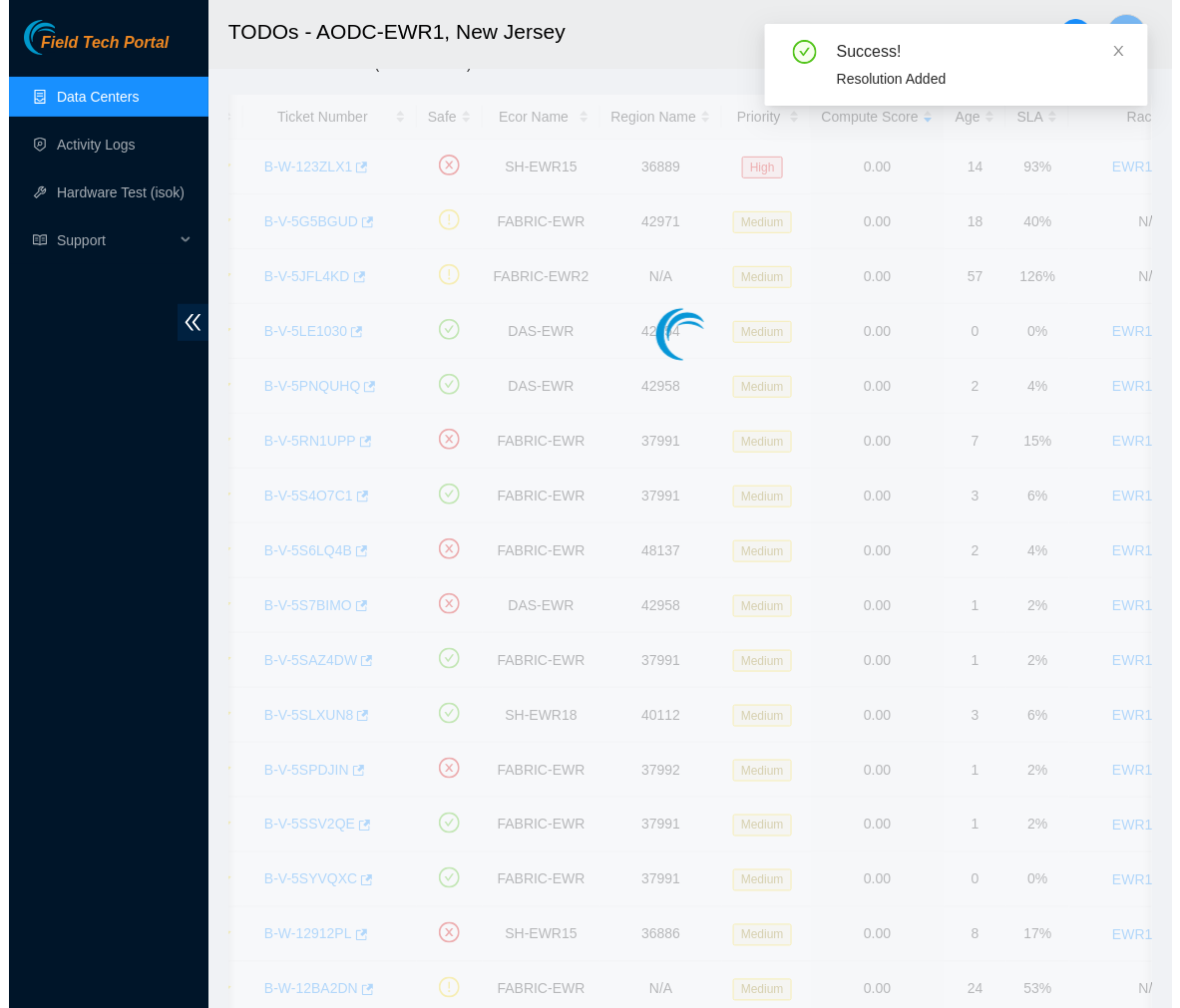 scroll, scrollTop: 334, scrollLeft: 0, axis: vertical 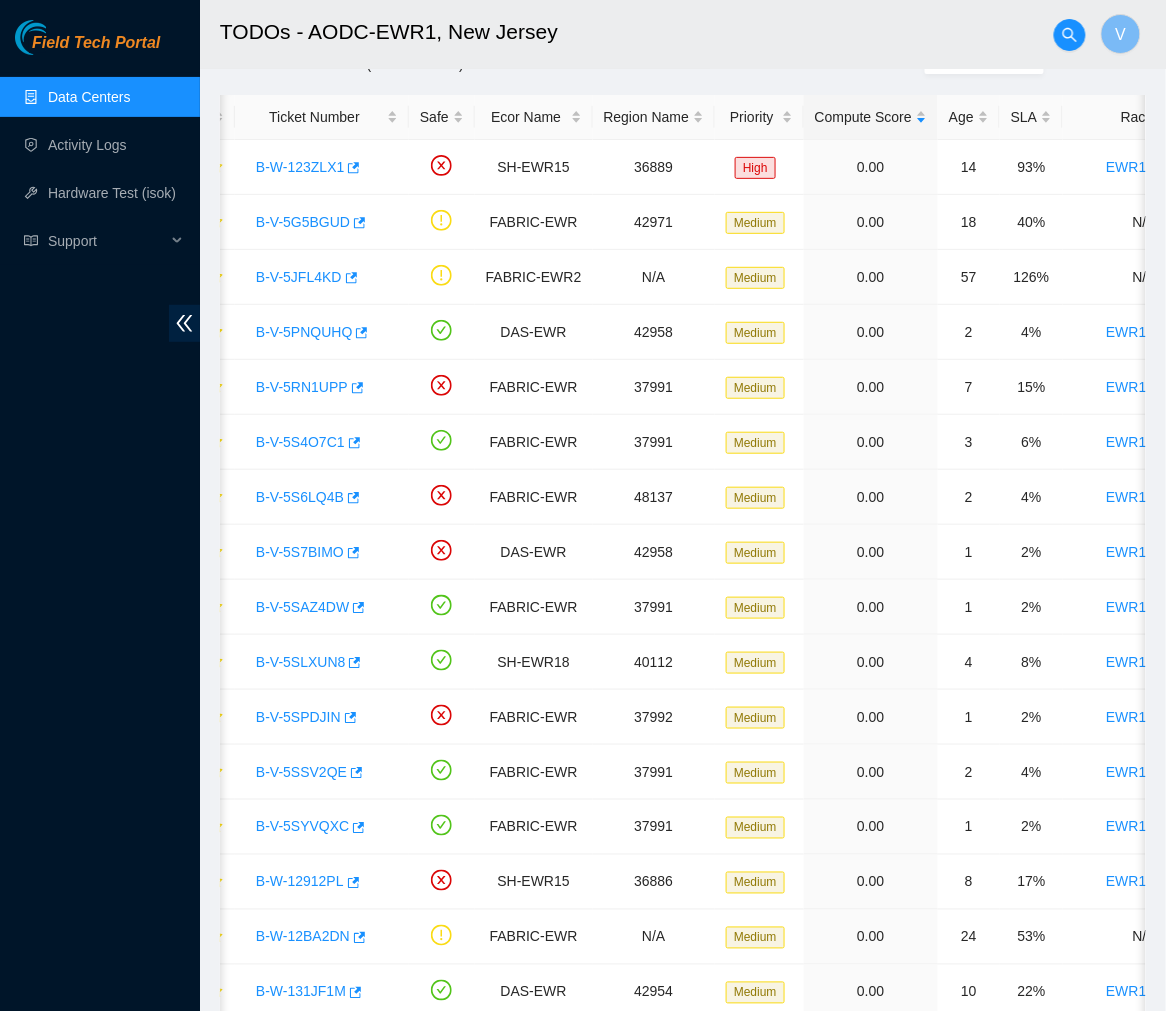 click on "TODOs - AODC-EWR1, New Jersey" at bounding box center (614, 32) 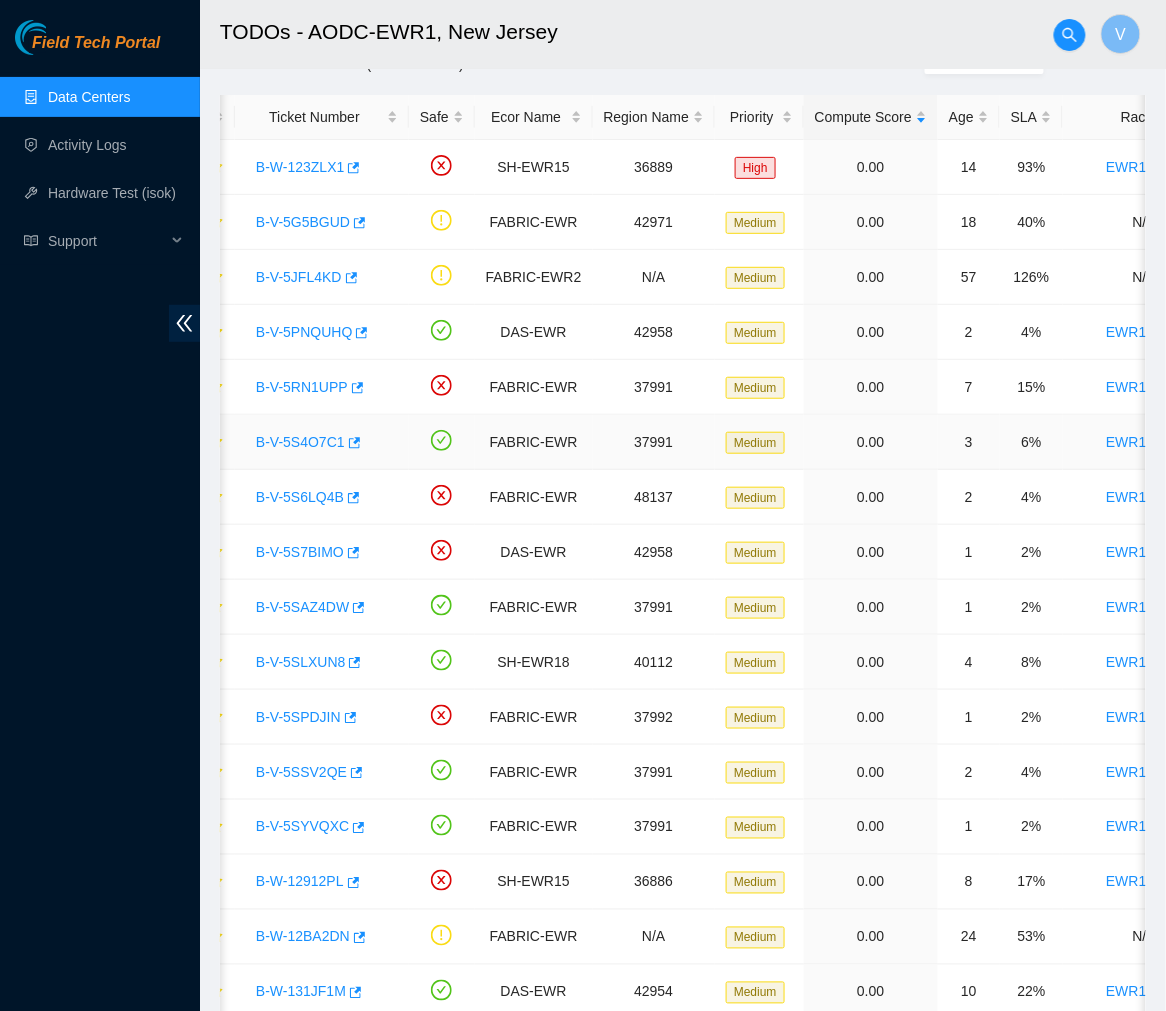 click on "B-V-5S4O7C1" at bounding box center (300, 442) 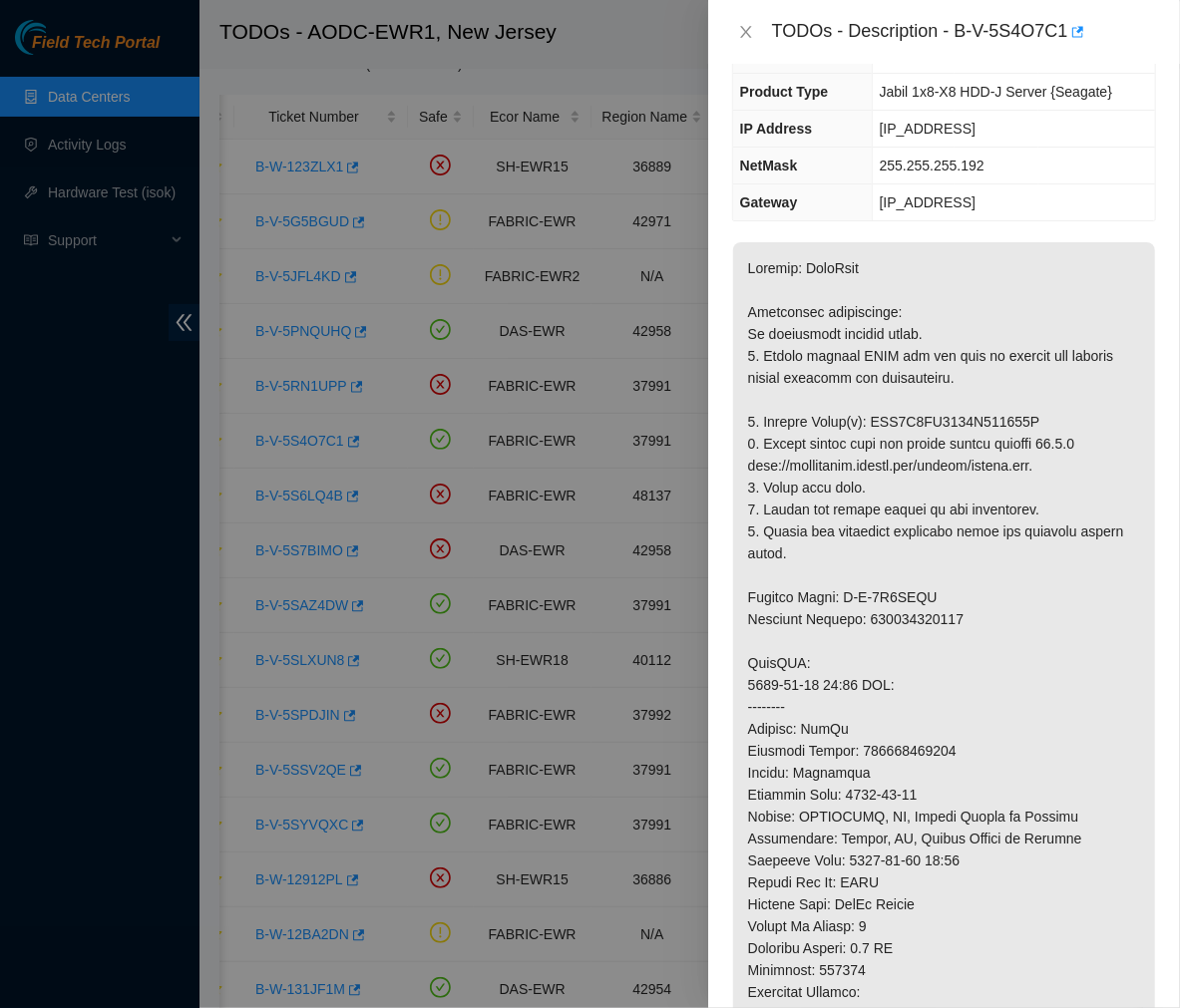 scroll, scrollTop: 164, scrollLeft: 0, axis: vertical 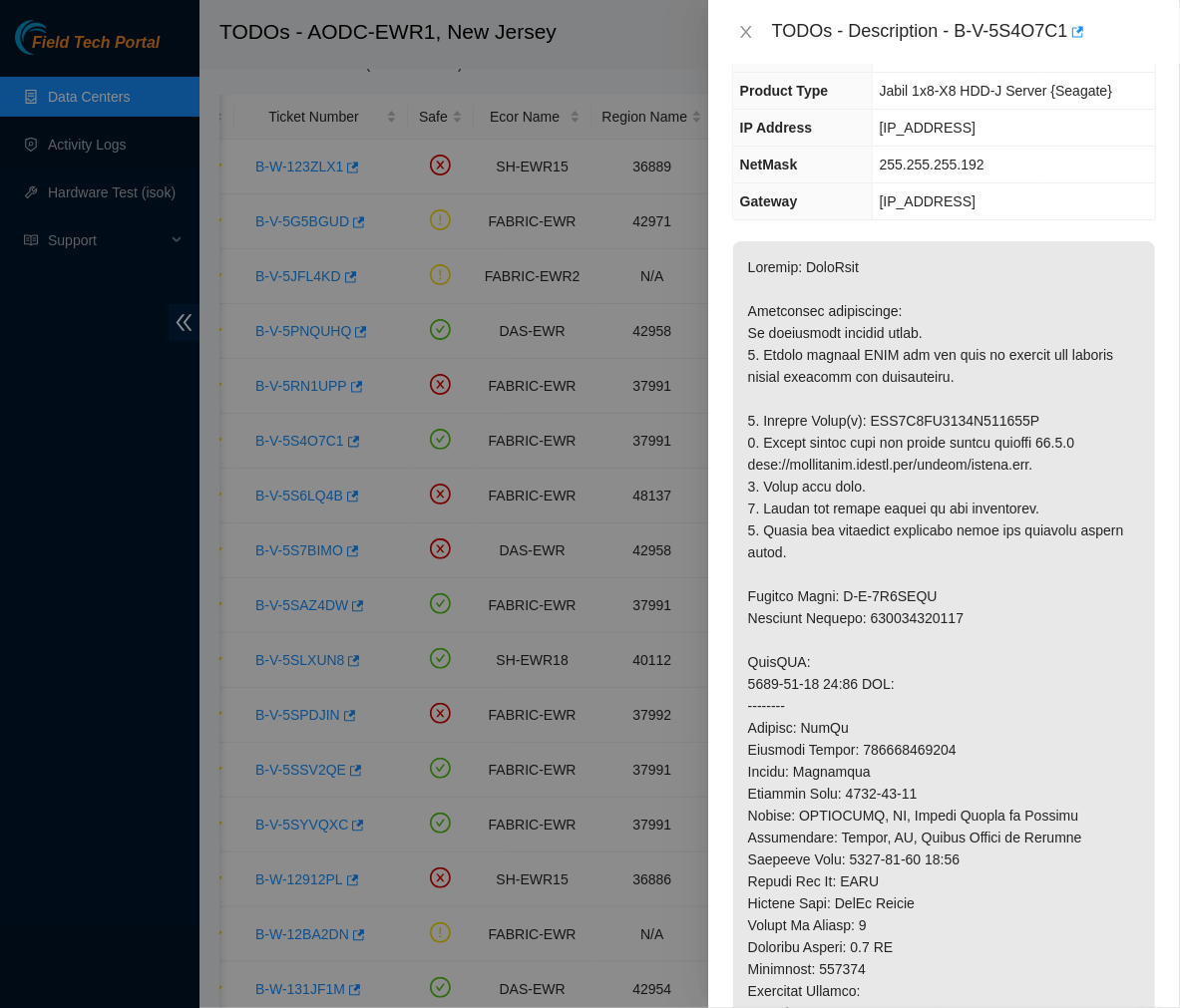 click at bounding box center [944, 750] 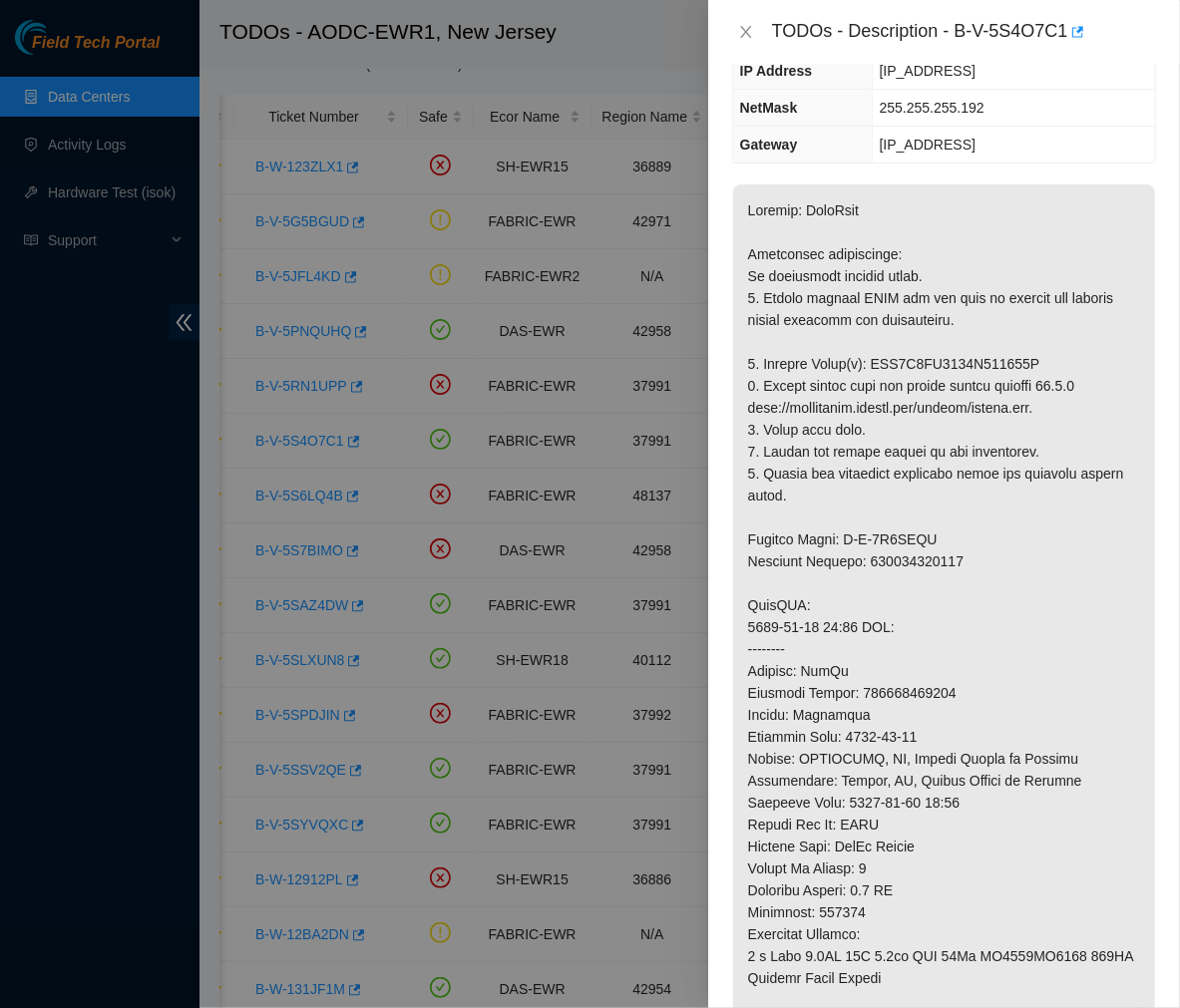 scroll, scrollTop: 0, scrollLeft: 0, axis: both 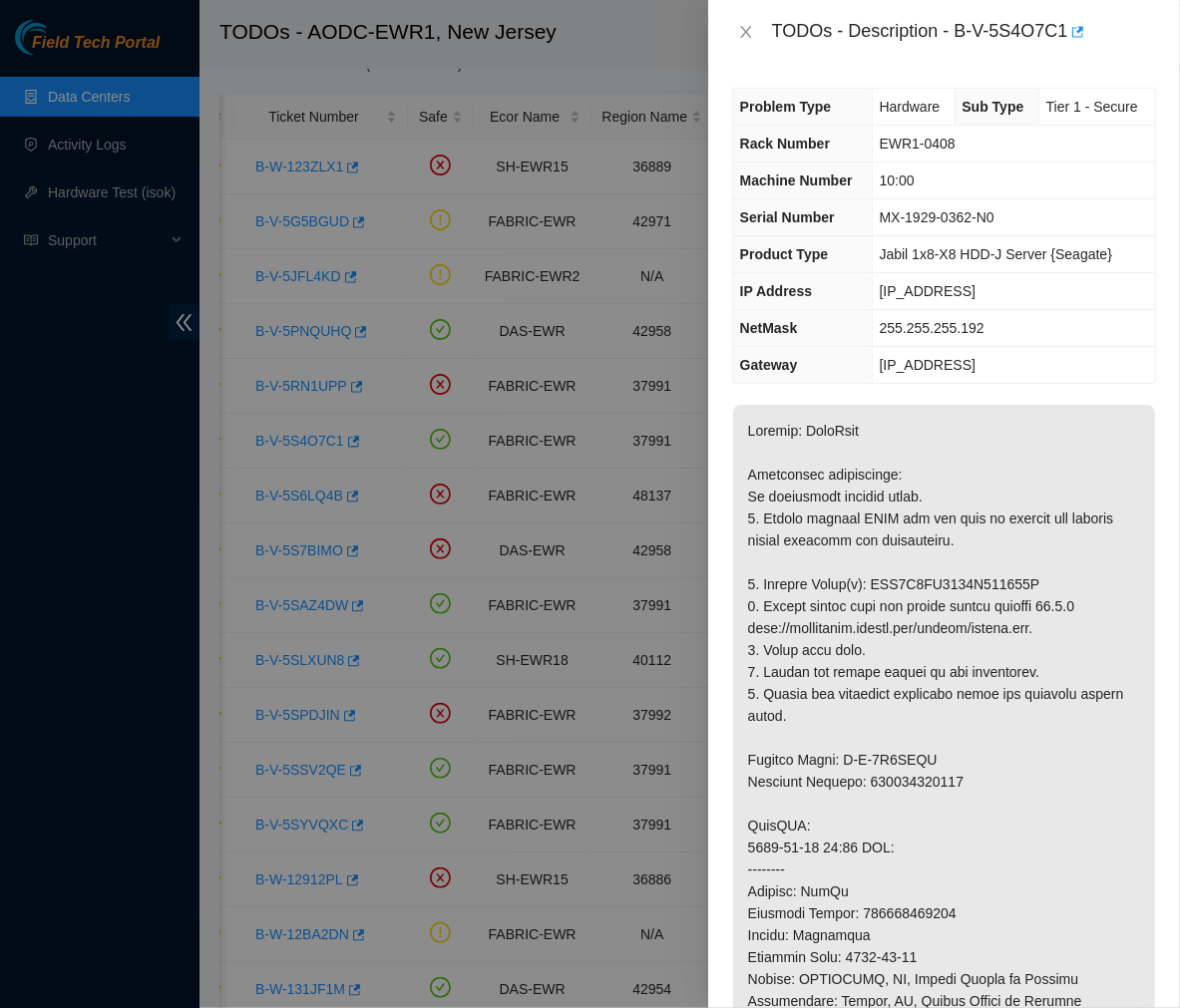 drag, startPoint x: 975, startPoint y: 290, endPoint x: 878, endPoint y: 283, distance: 97.25225 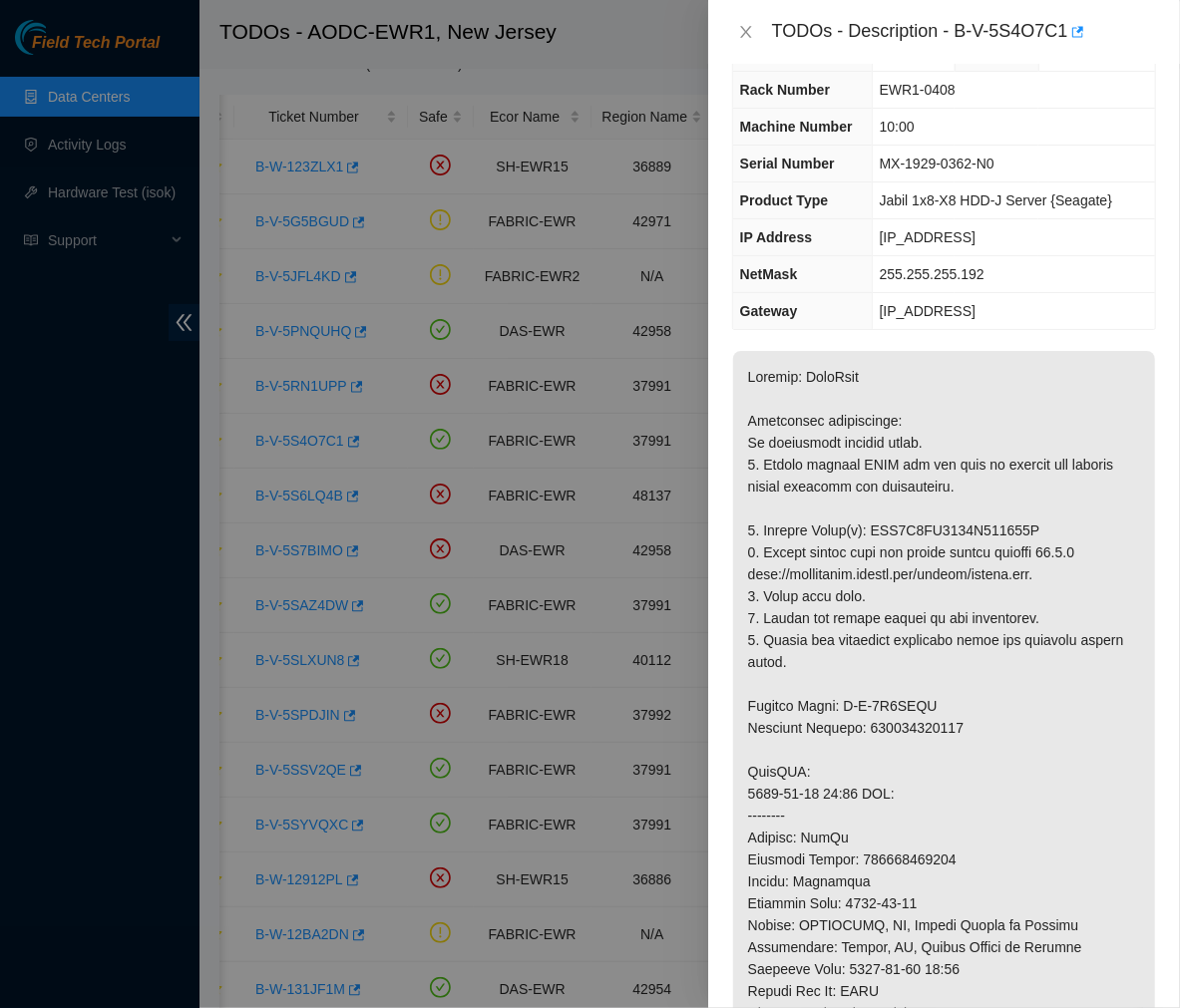scroll, scrollTop: 0, scrollLeft: 0, axis: both 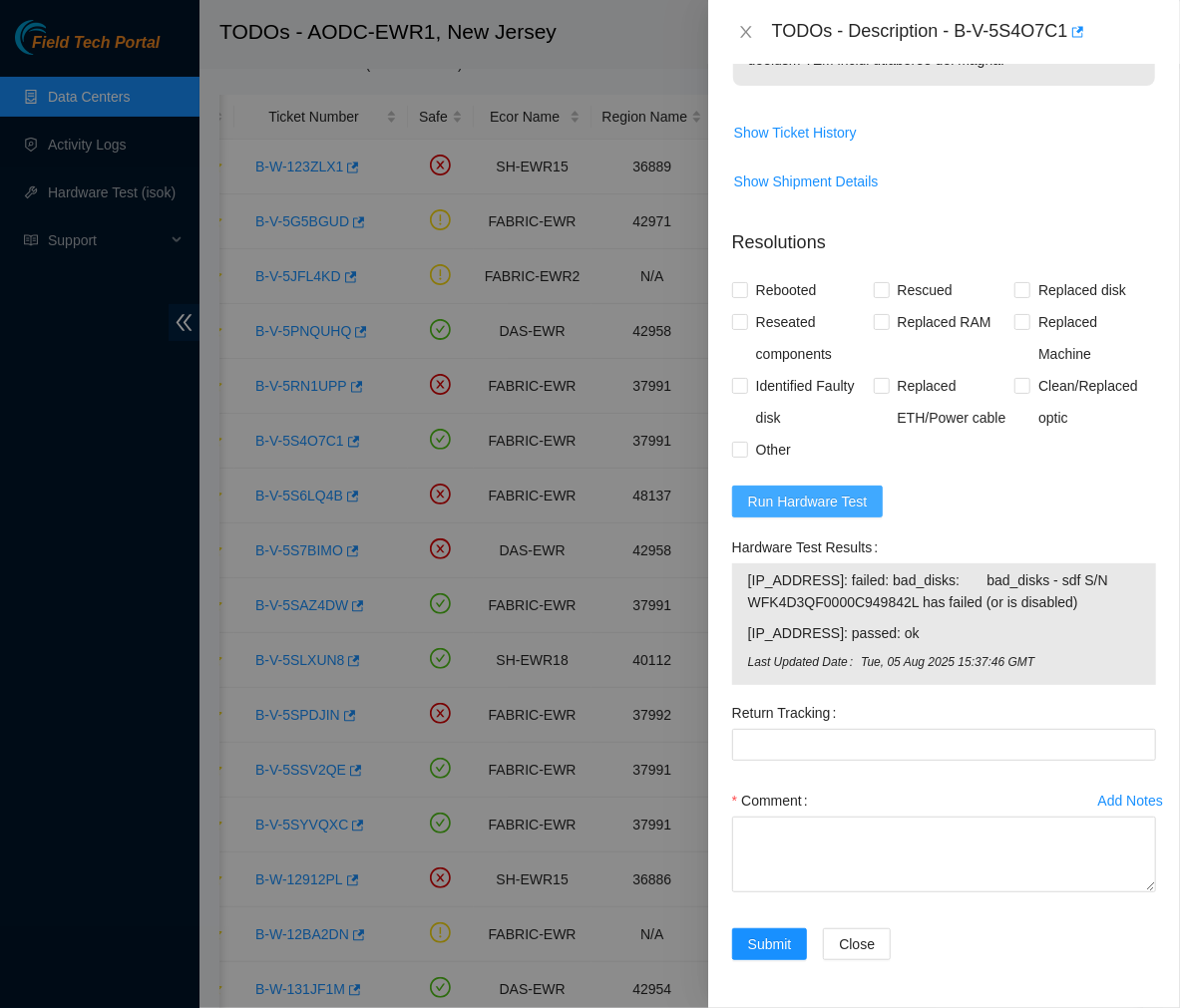 click on "Run Hardware Test" at bounding box center (808, 502) 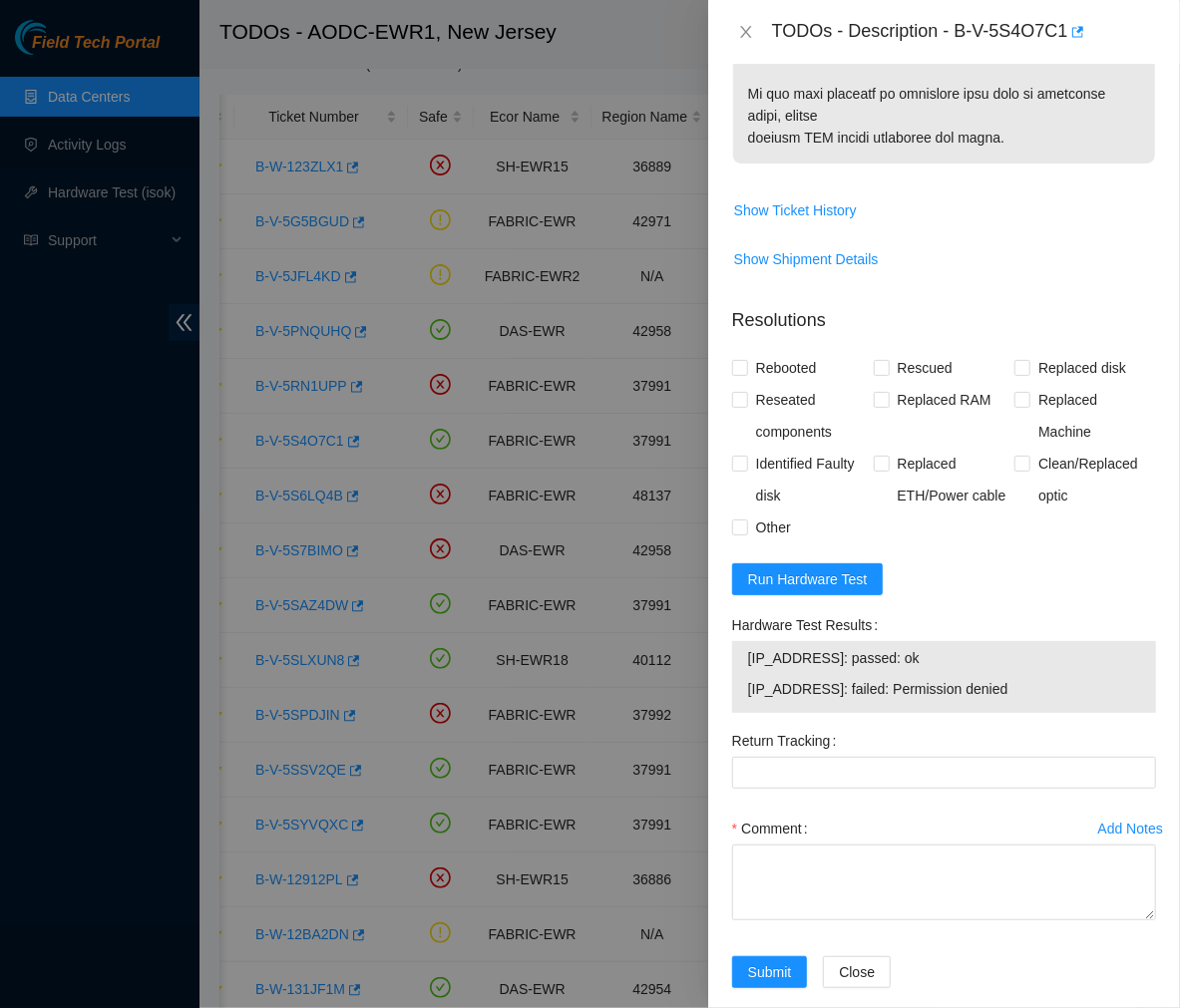 scroll, scrollTop: 1373, scrollLeft: 0, axis: vertical 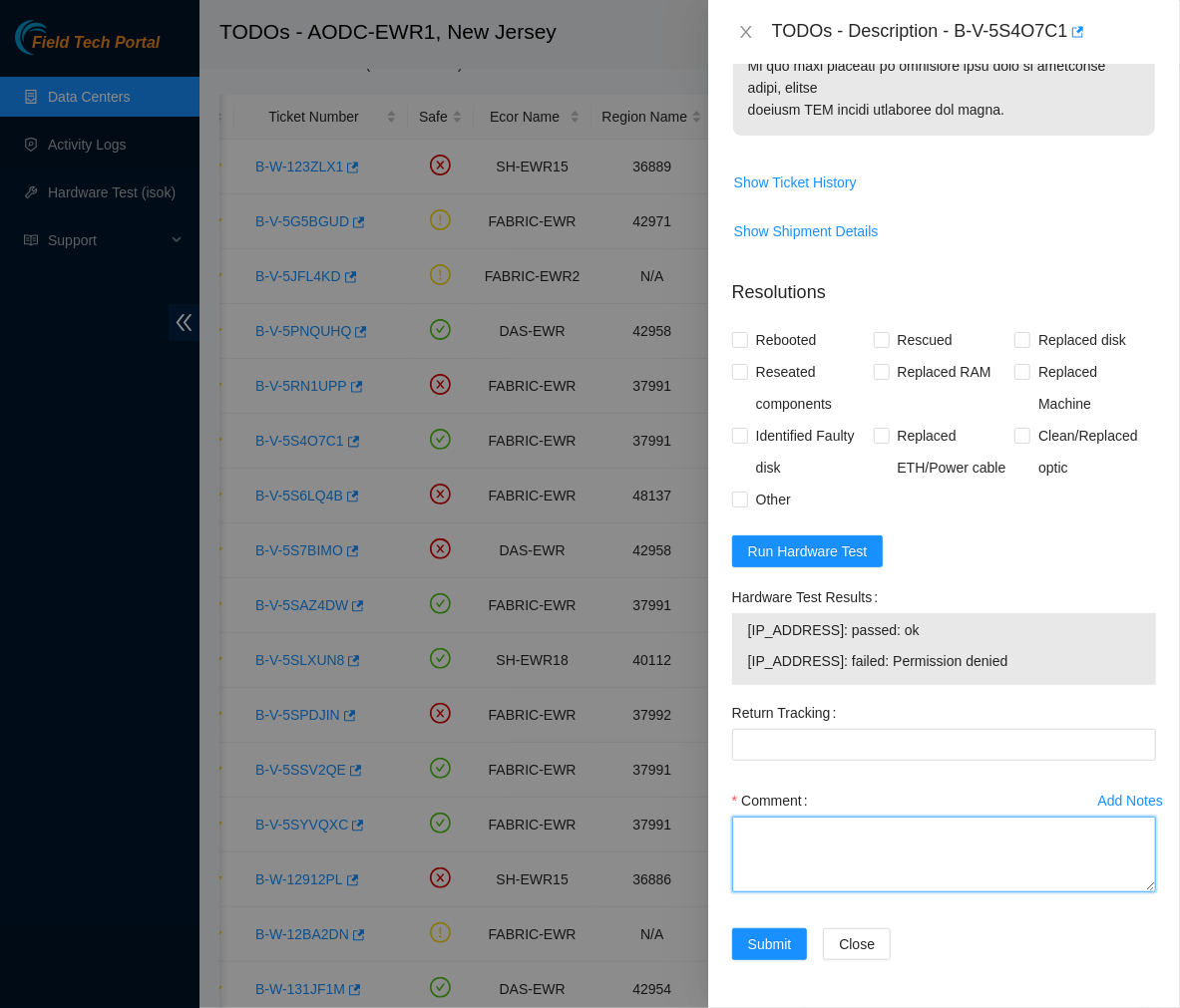 click on "Comment" at bounding box center [944, 854] 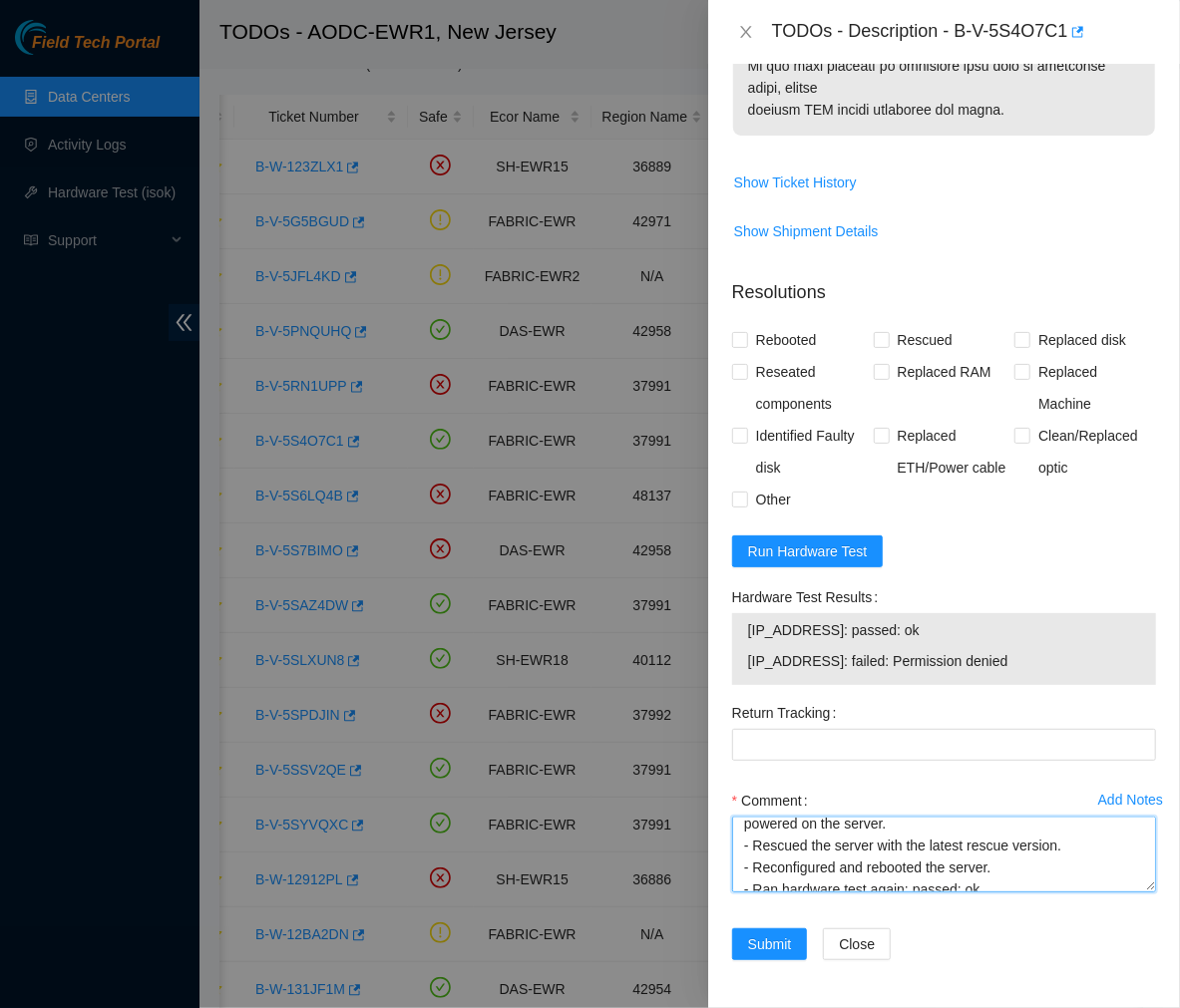 scroll, scrollTop: 289, scrollLeft: 0, axis: vertical 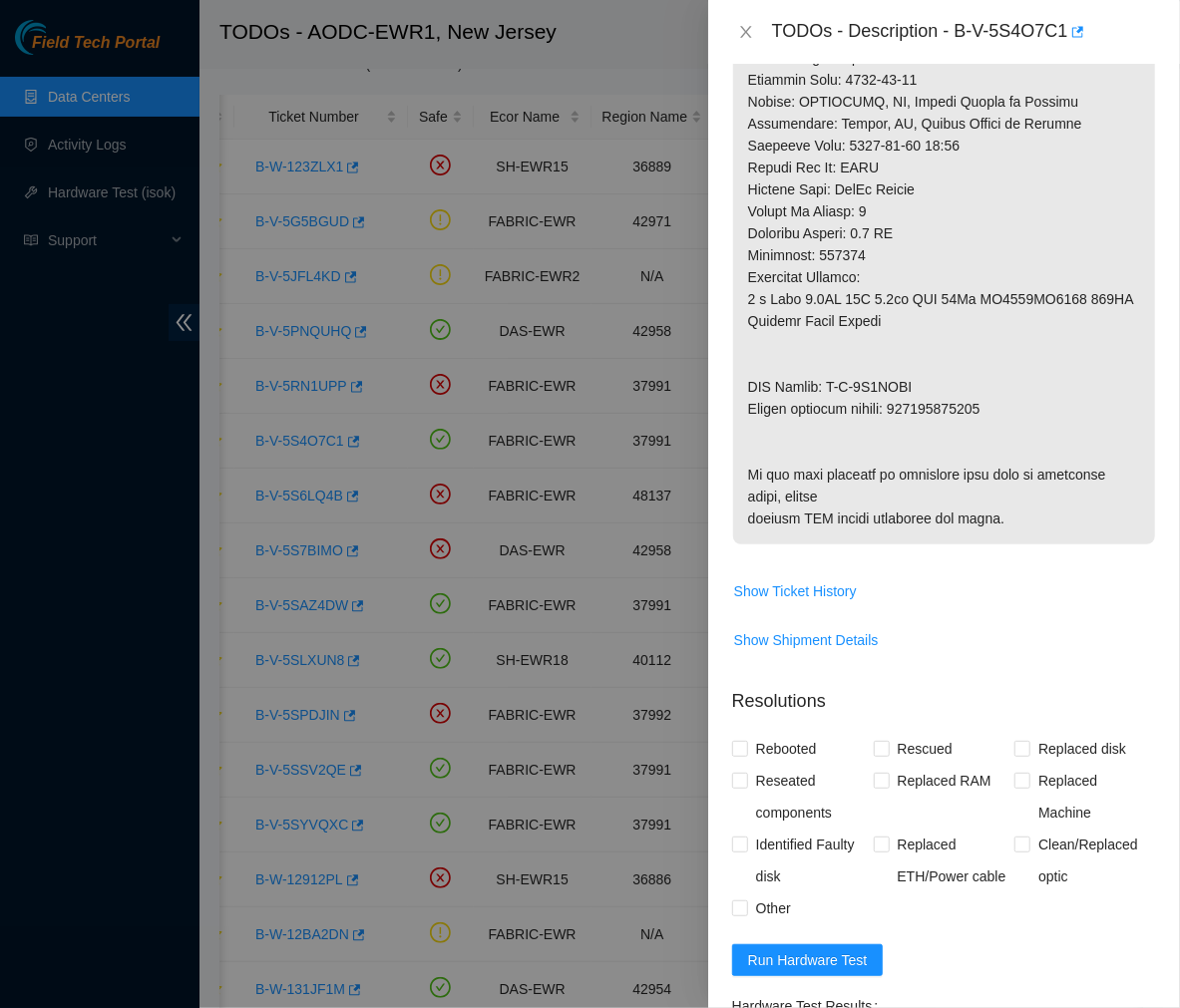 type on "Ticket #: B-V-5S4O7C1
- Contacted NOCC to suspend machine (Ticket #: B-V-5S4O7C1)
- NOCC gave the green light to proceed with the ticket.
- Safely powered down the server, unplugged the power cable and ejected node0 disk tray.
- Swapped the disks.
- Removed old disk S/N: WFK4D3QF0000C949842L.
- Replaced with new disk S/N: WFKA9KHS.
- RMA: B-V-5S4BCUZ
- RTN: [TRACKING_NUMBER]
- Inserted the disk tray, plugged the power cable back in and powered on the server.
- Rescued the server with the latest rescue version.
- Reconfigured and rebooted the server.
- Ran hardware test again: passed: ok
- isok: Hardware Tested
[IP_ADDRESS]
Result
PASSED" 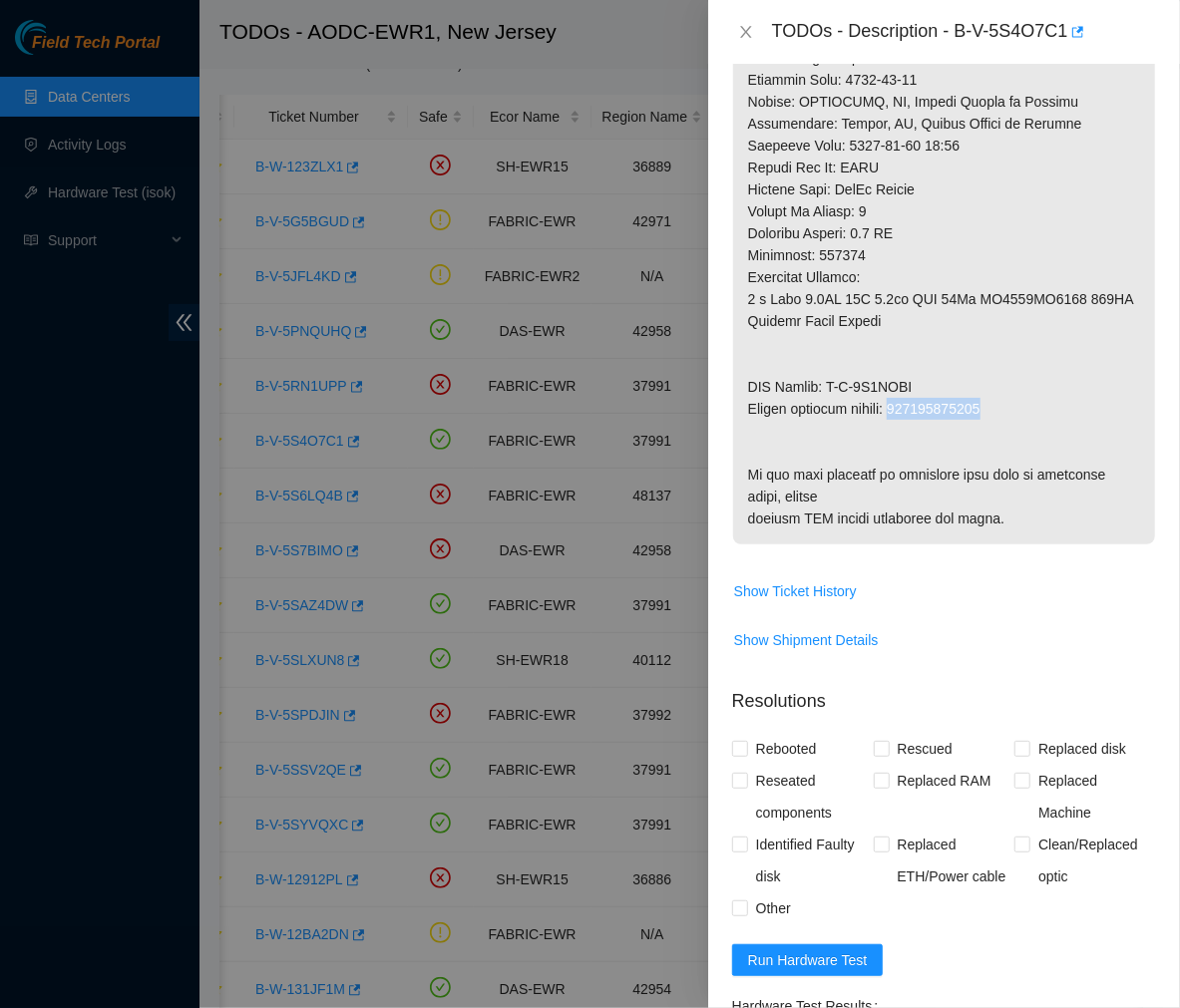 drag, startPoint x: 1004, startPoint y: 409, endPoint x: 903, endPoint y: 417, distance: 101.31634 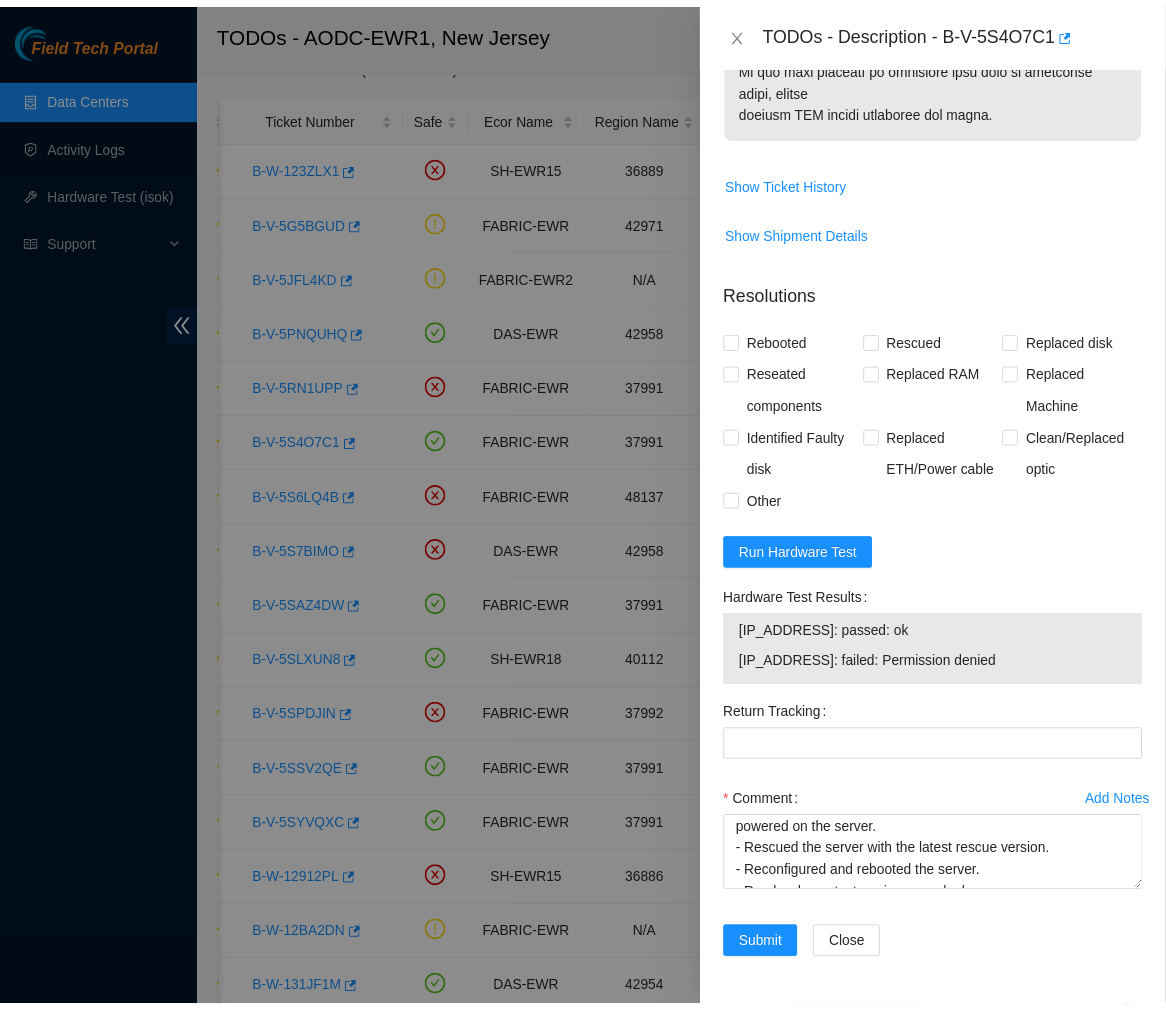 scroll, scrollTop: 1377, scrollLeft: 0, axis: vertical 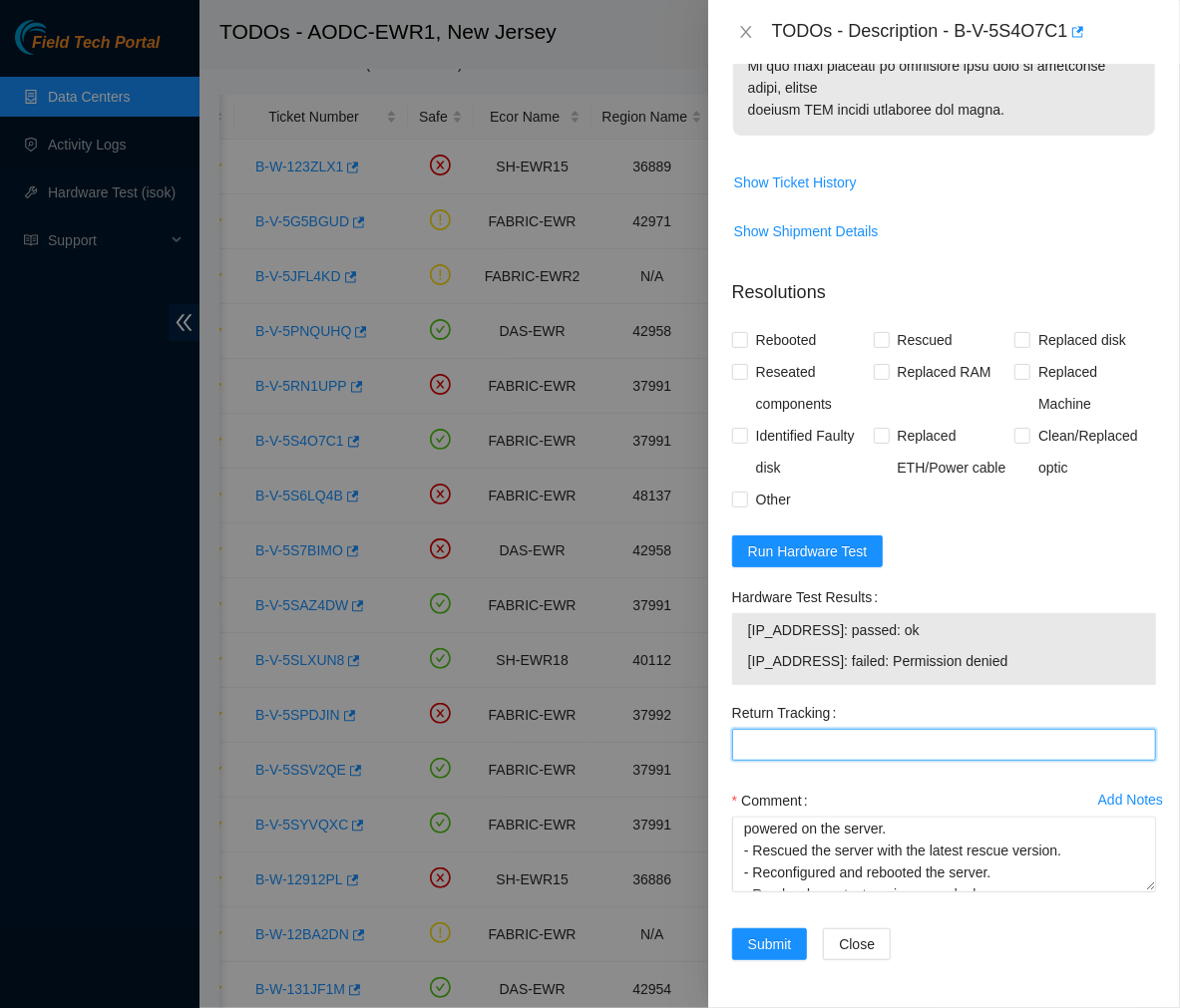 click on "Return Tracking" at bounding box center [944, 745] 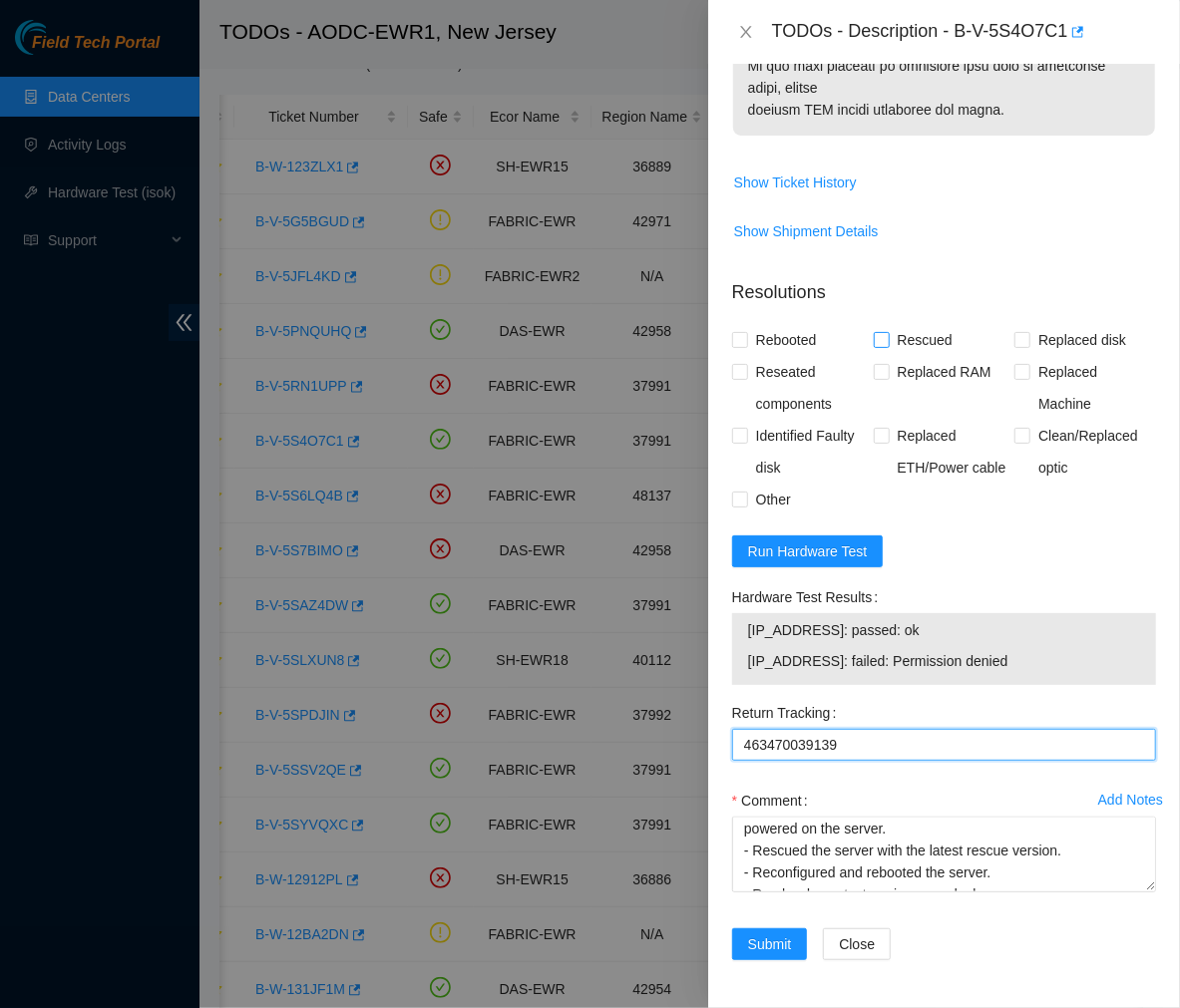 type on "463470039139" 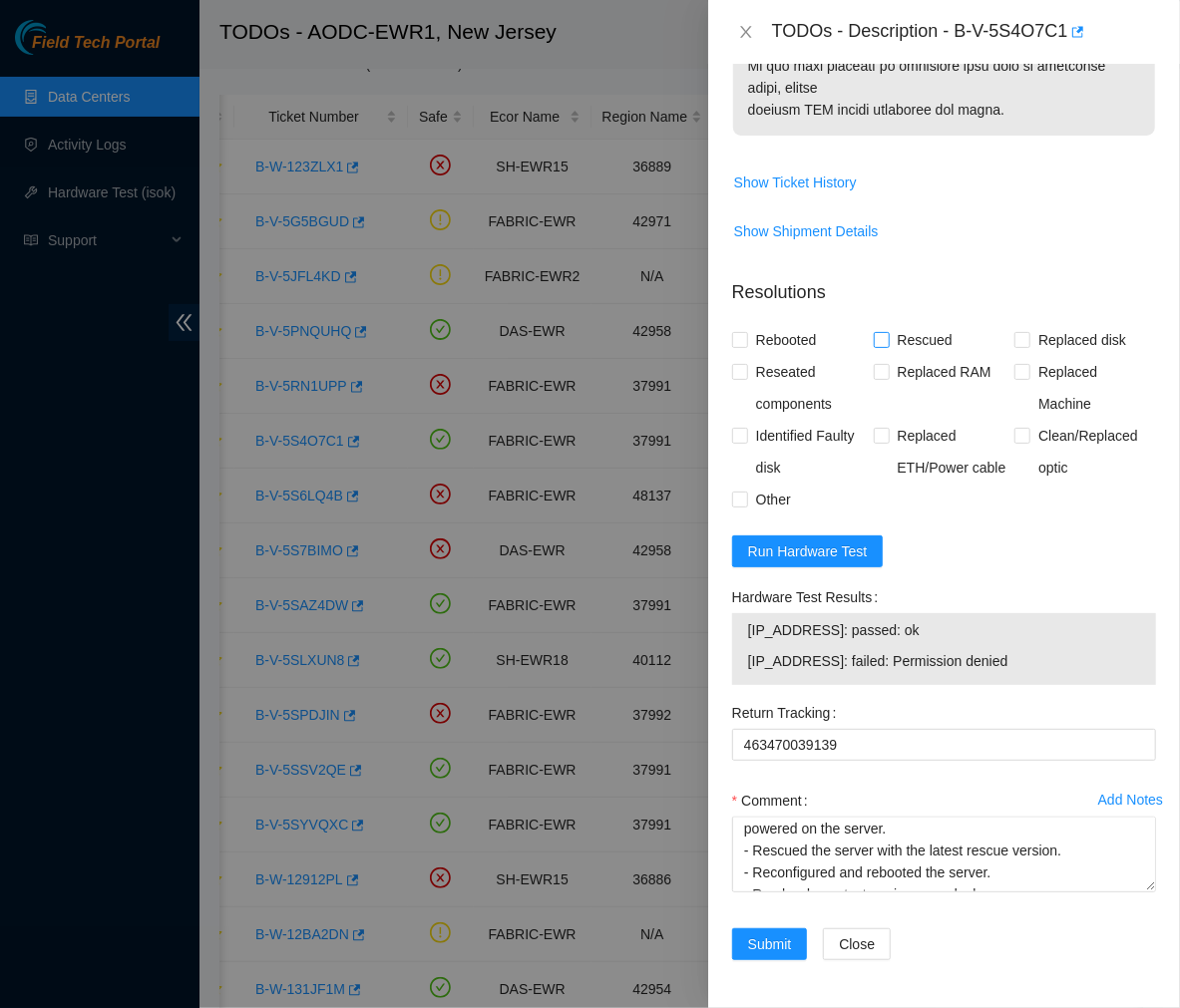 click on "Rescued" at bounding box center [881, 339] 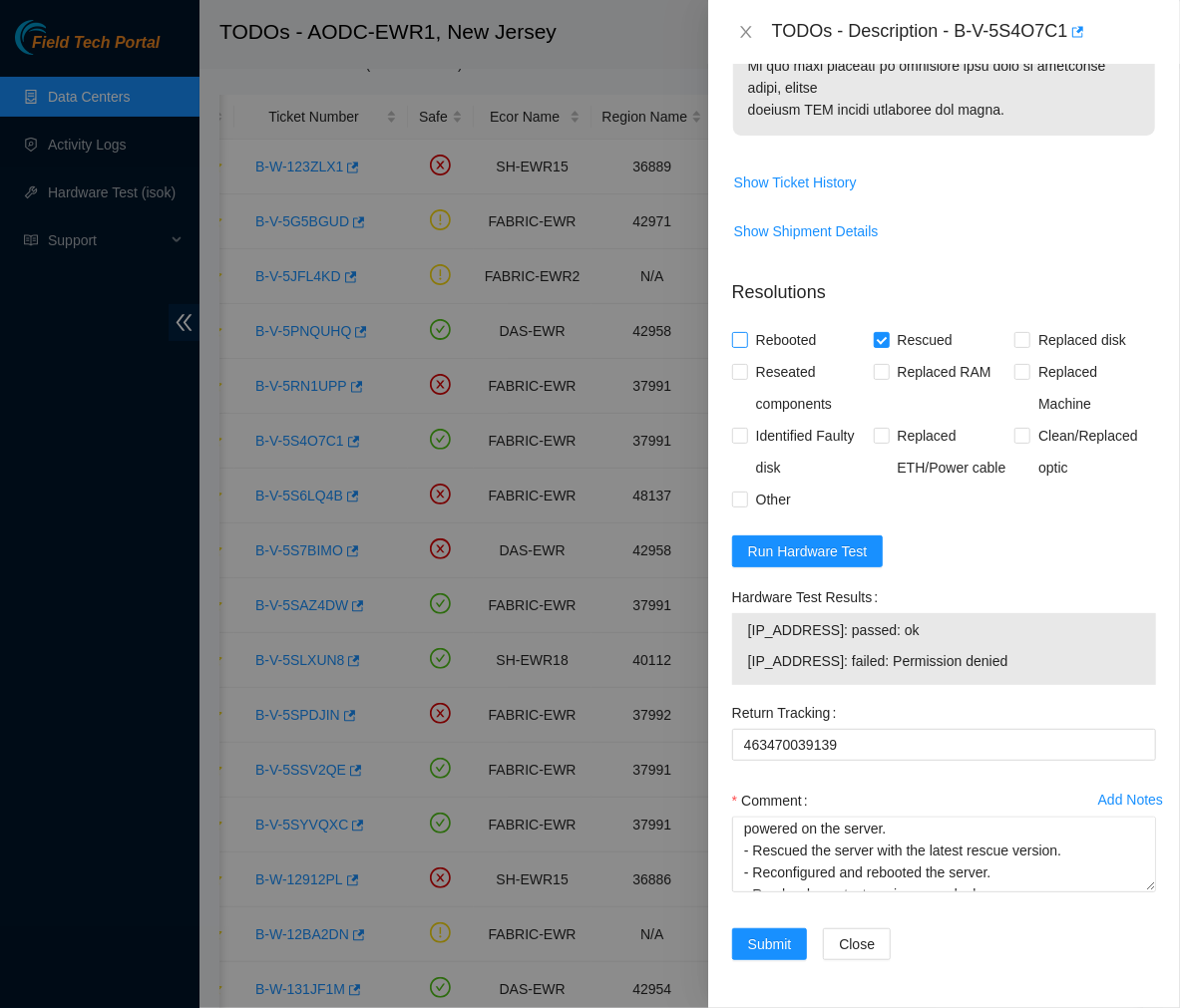 click on "Rebooted" at bounding box center [786, 340] 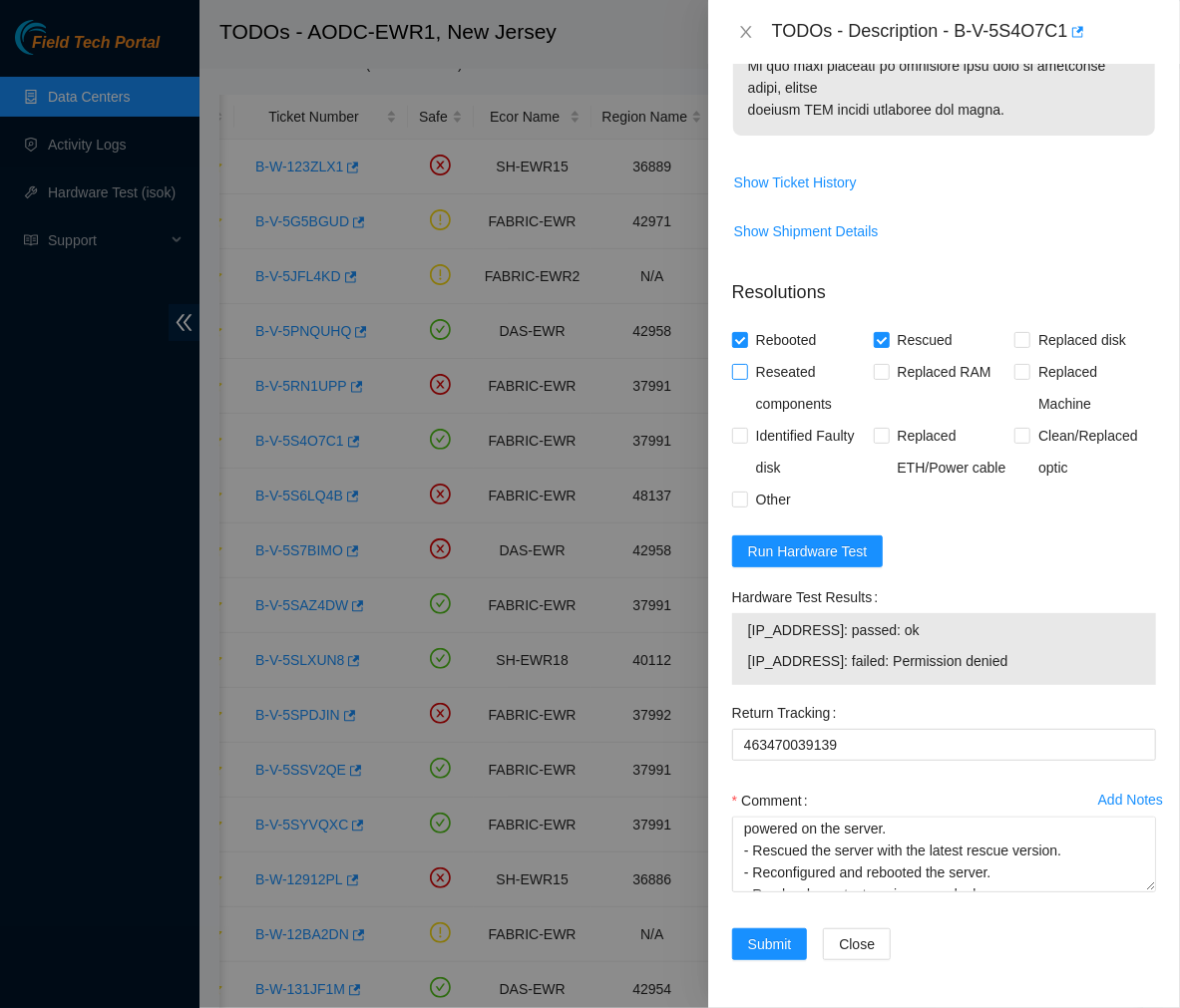 click on "Reseated components" at bounding box center [739, 371] 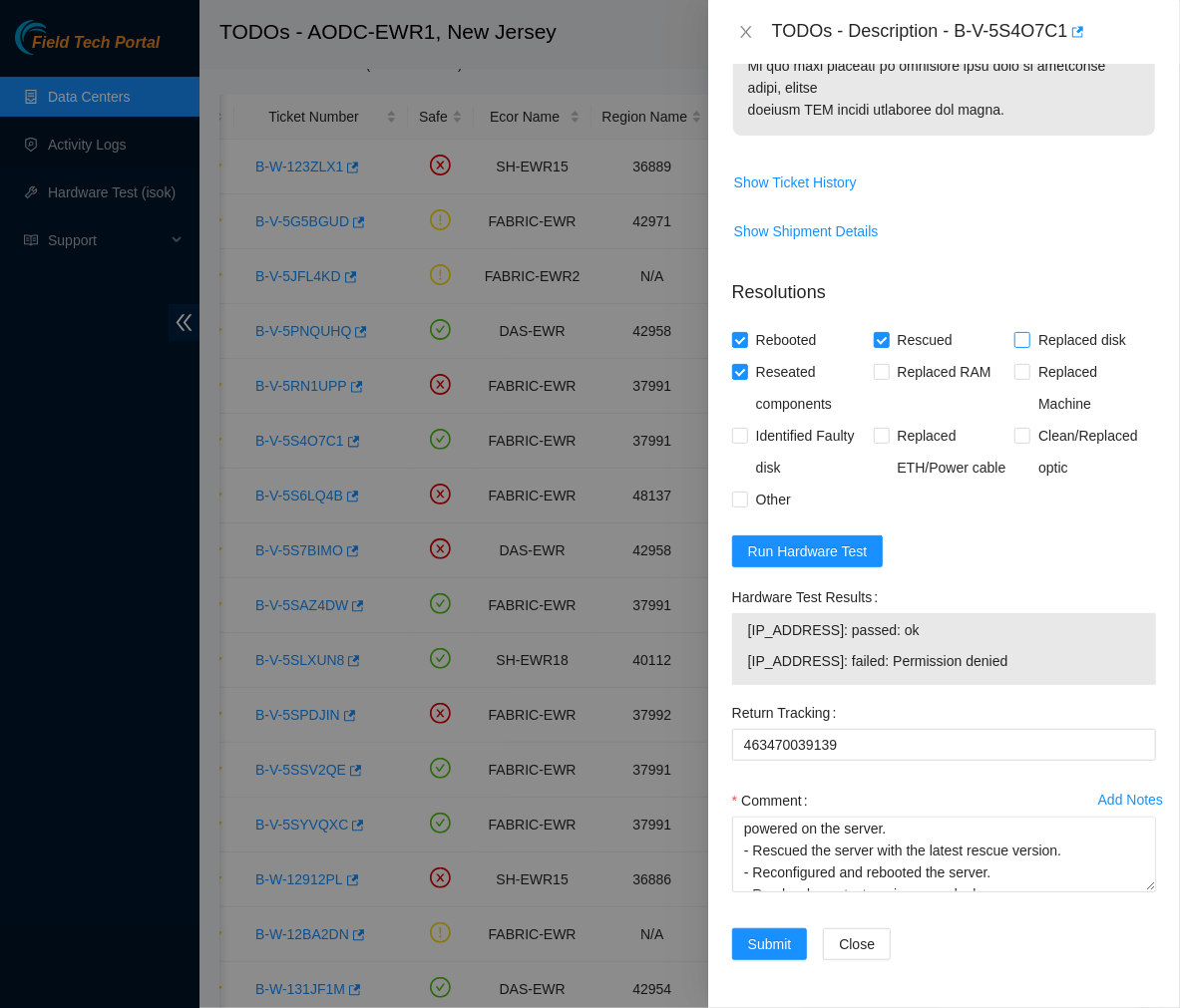 click on "Replaced disk" at bounding box center (1021, 339) 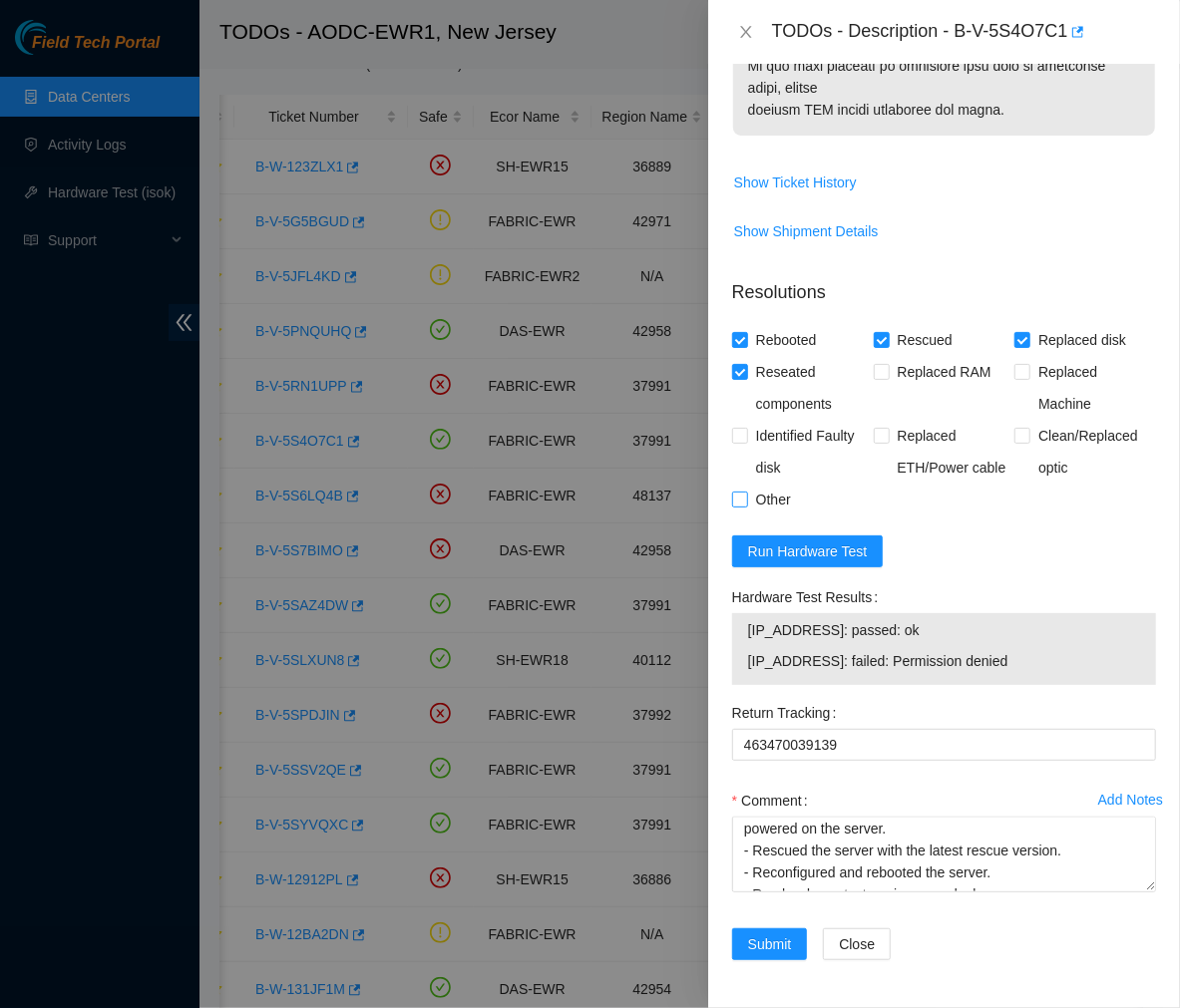 click on "Other" at bounding box center (739, 499) 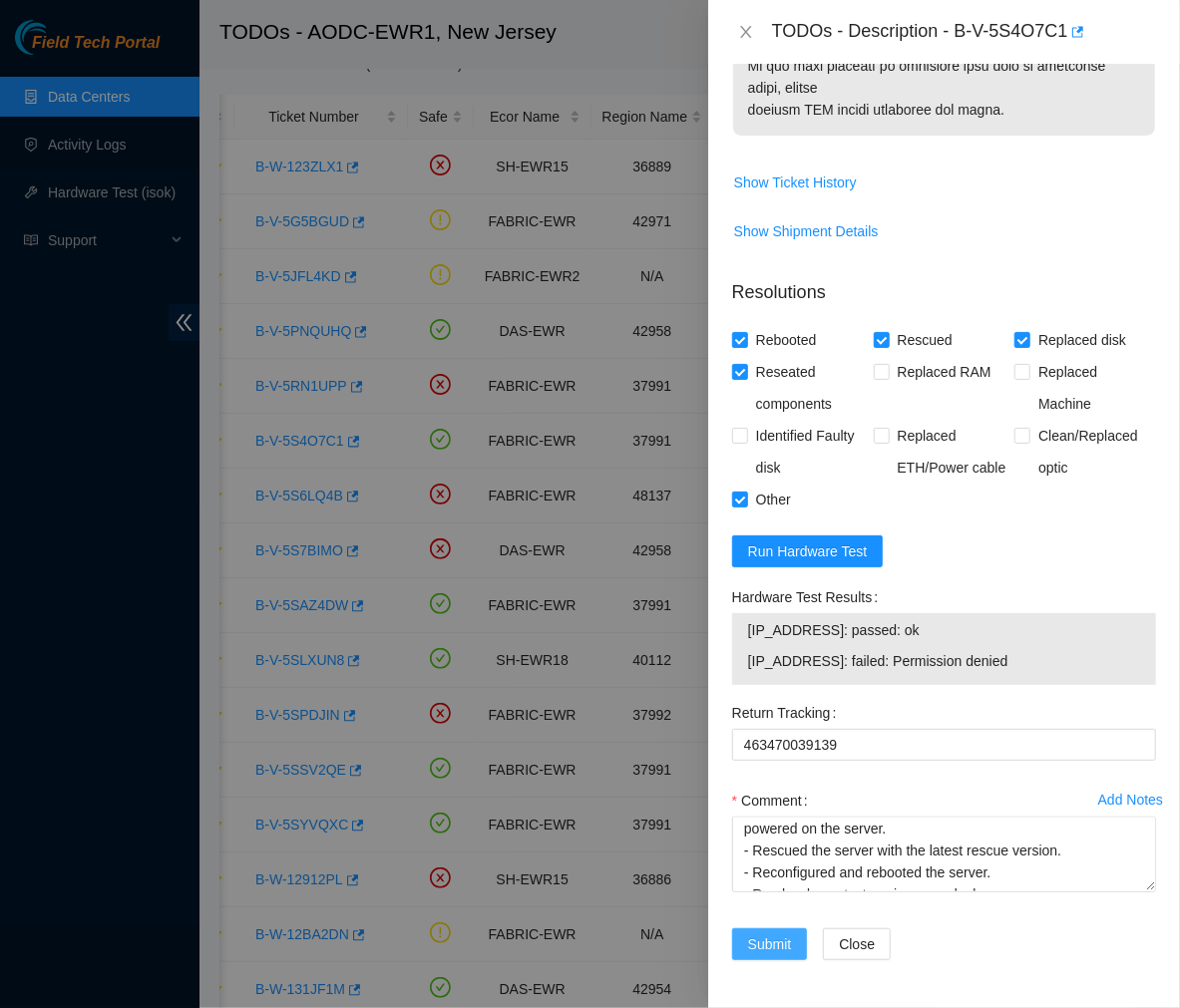 click on "Submit" at bounding box center [770, 944] 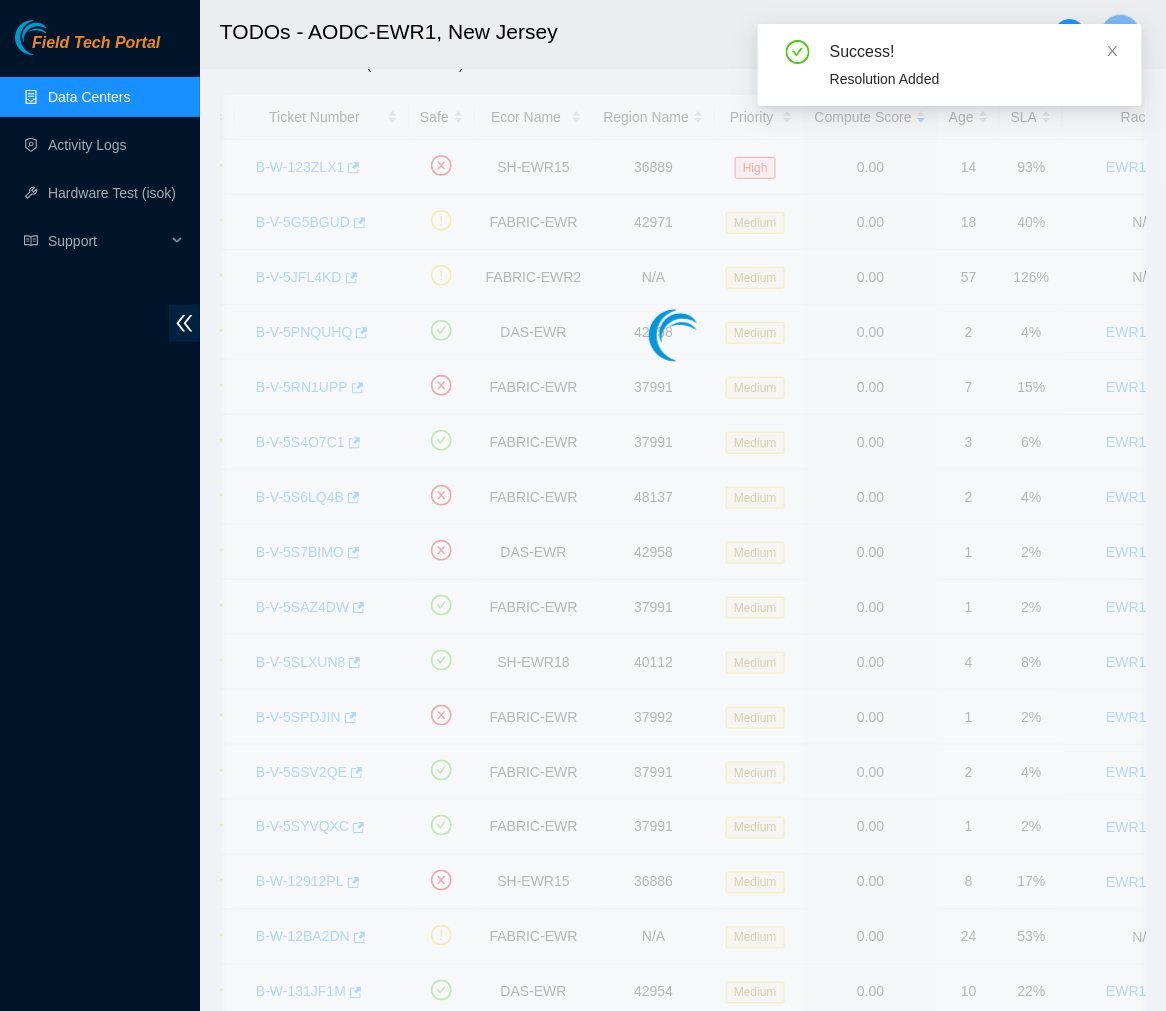 scroll, scrollTop: 335, scrollLeft: 0, axis: vertical 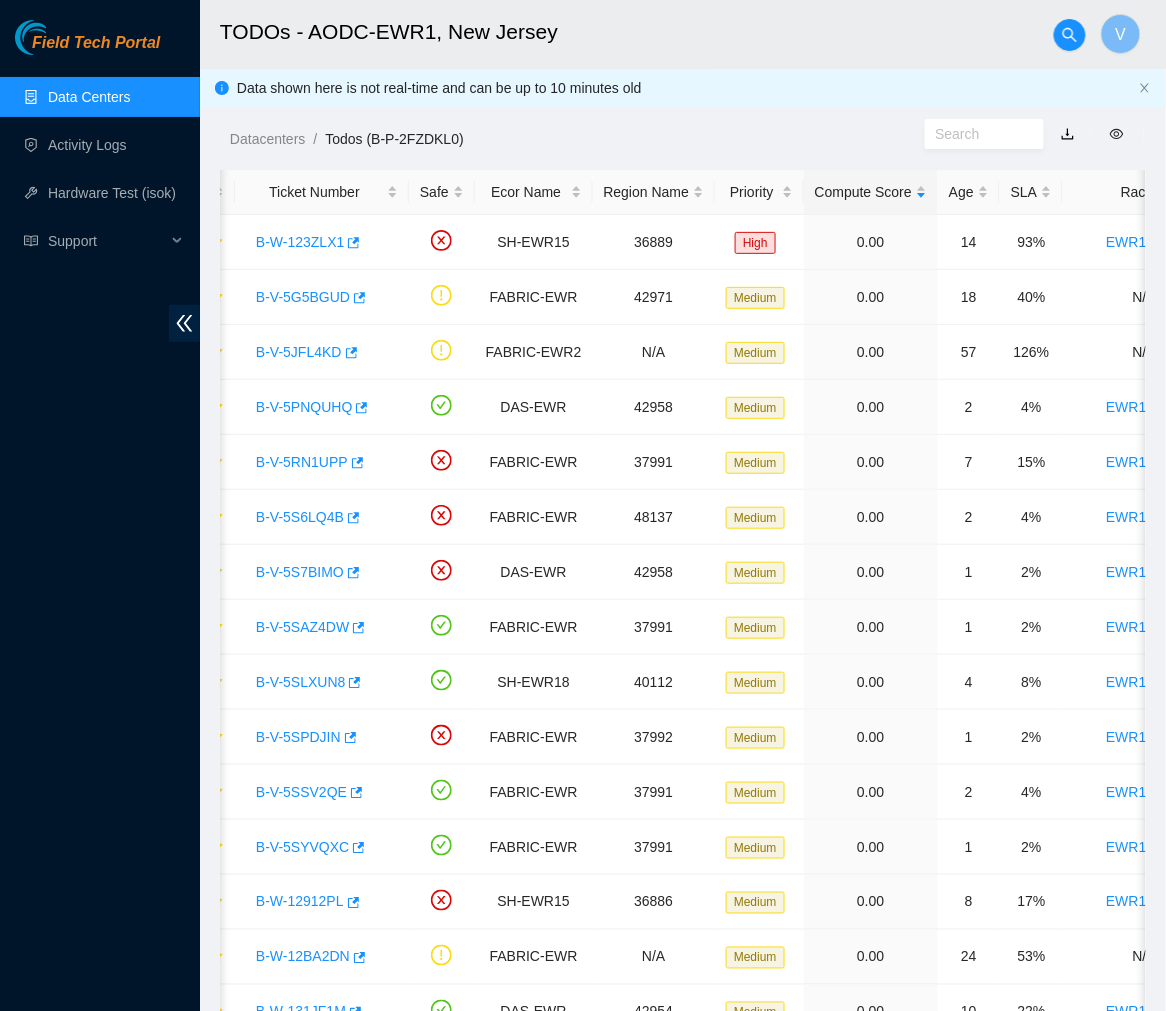 click on "Data Centers" at bounding box center [89, 97] 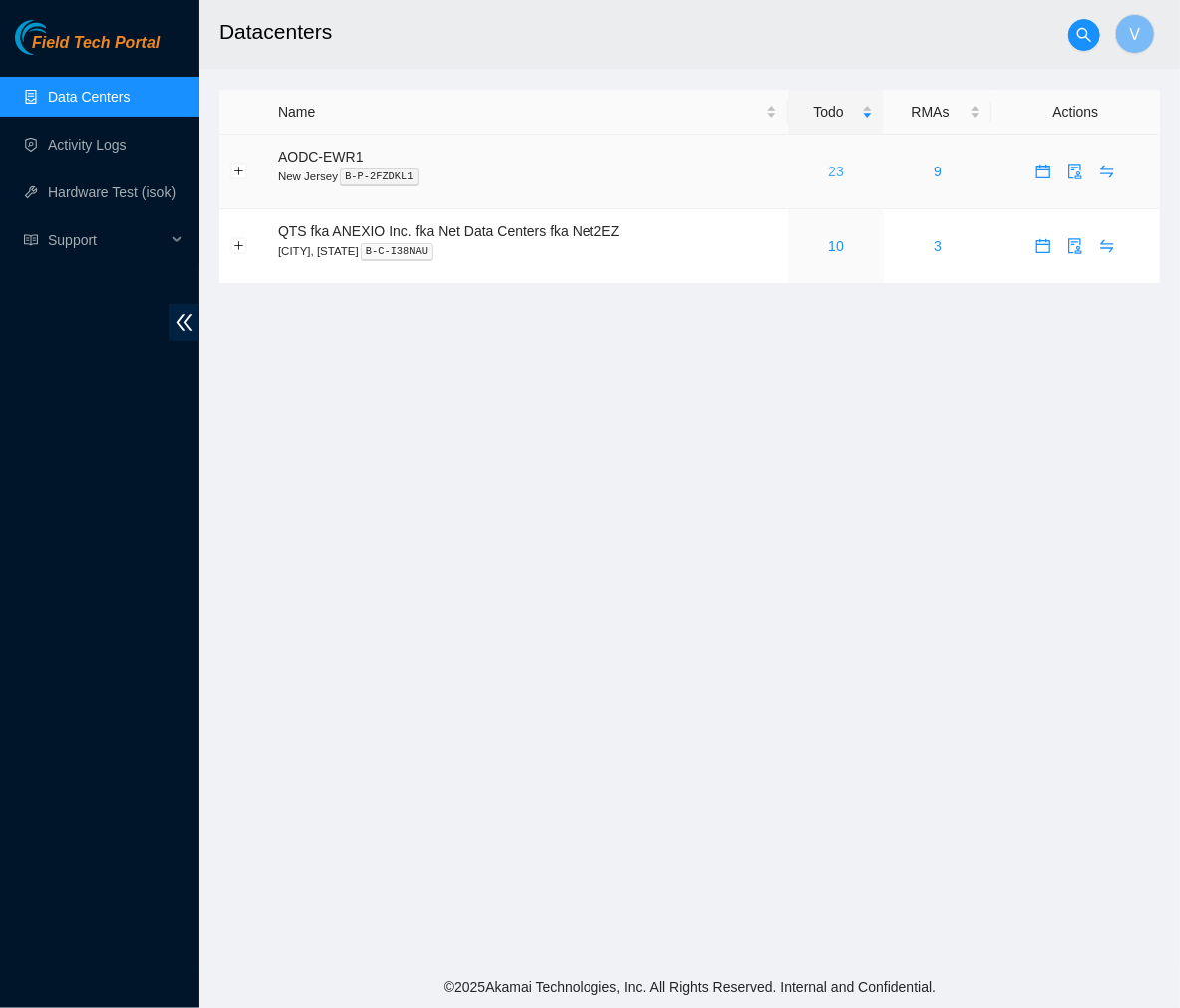 click on "23" at bounding box center [836, 171] 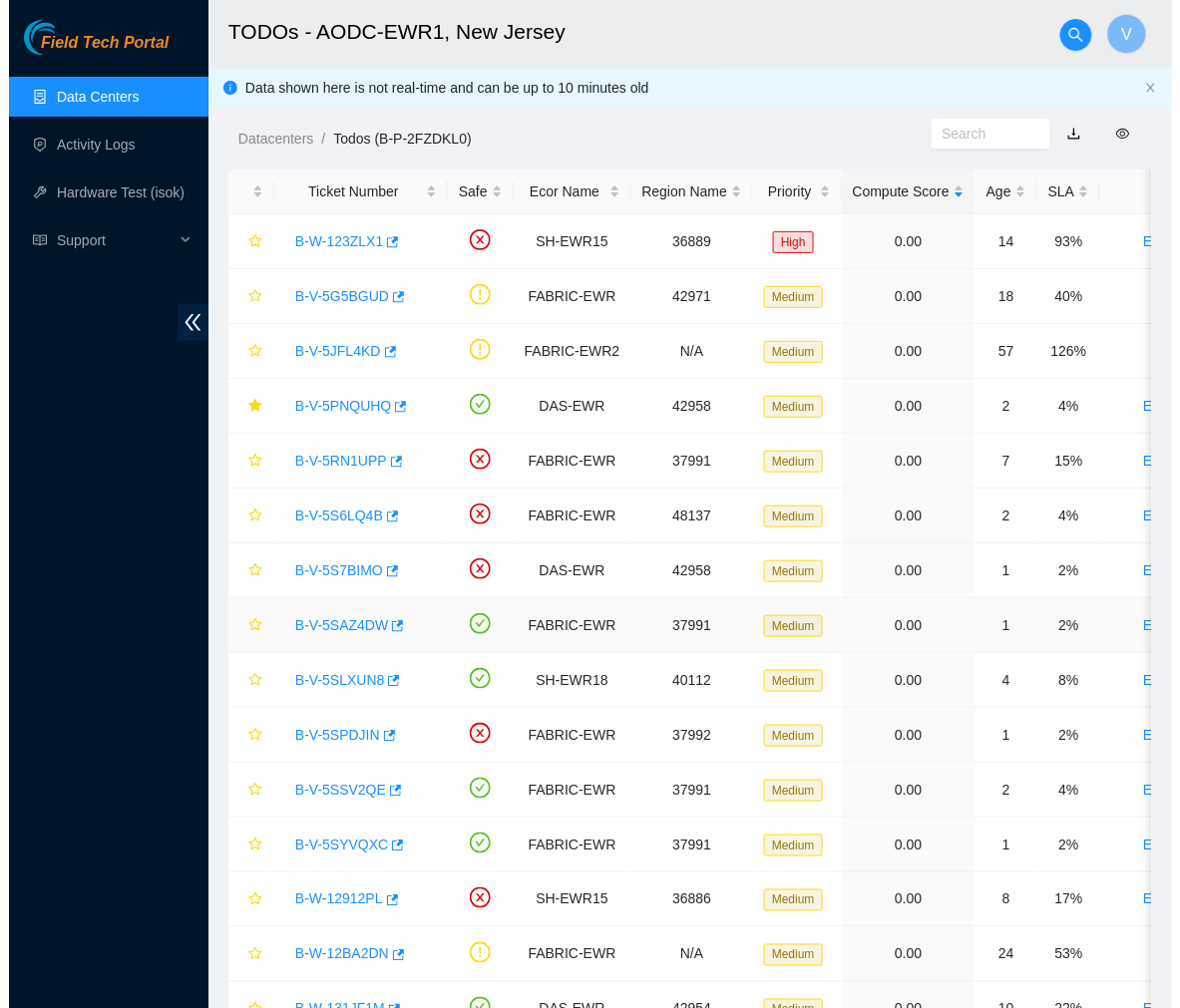 scroll, scrollTop: 548, scrollLeft: 0, axis: vertical 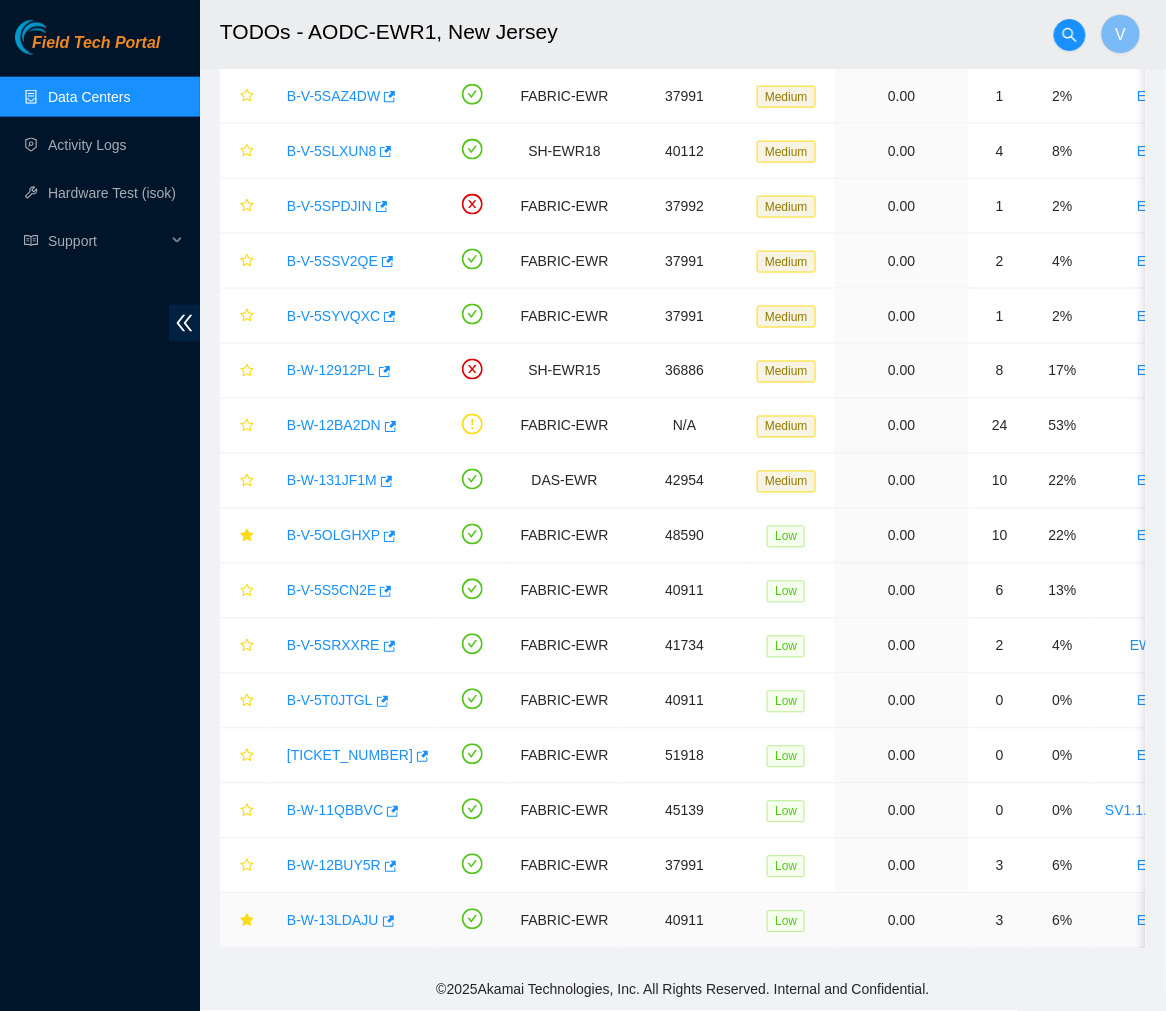 click on "B-W-13LDAJU" at bounding box center [333, 921] 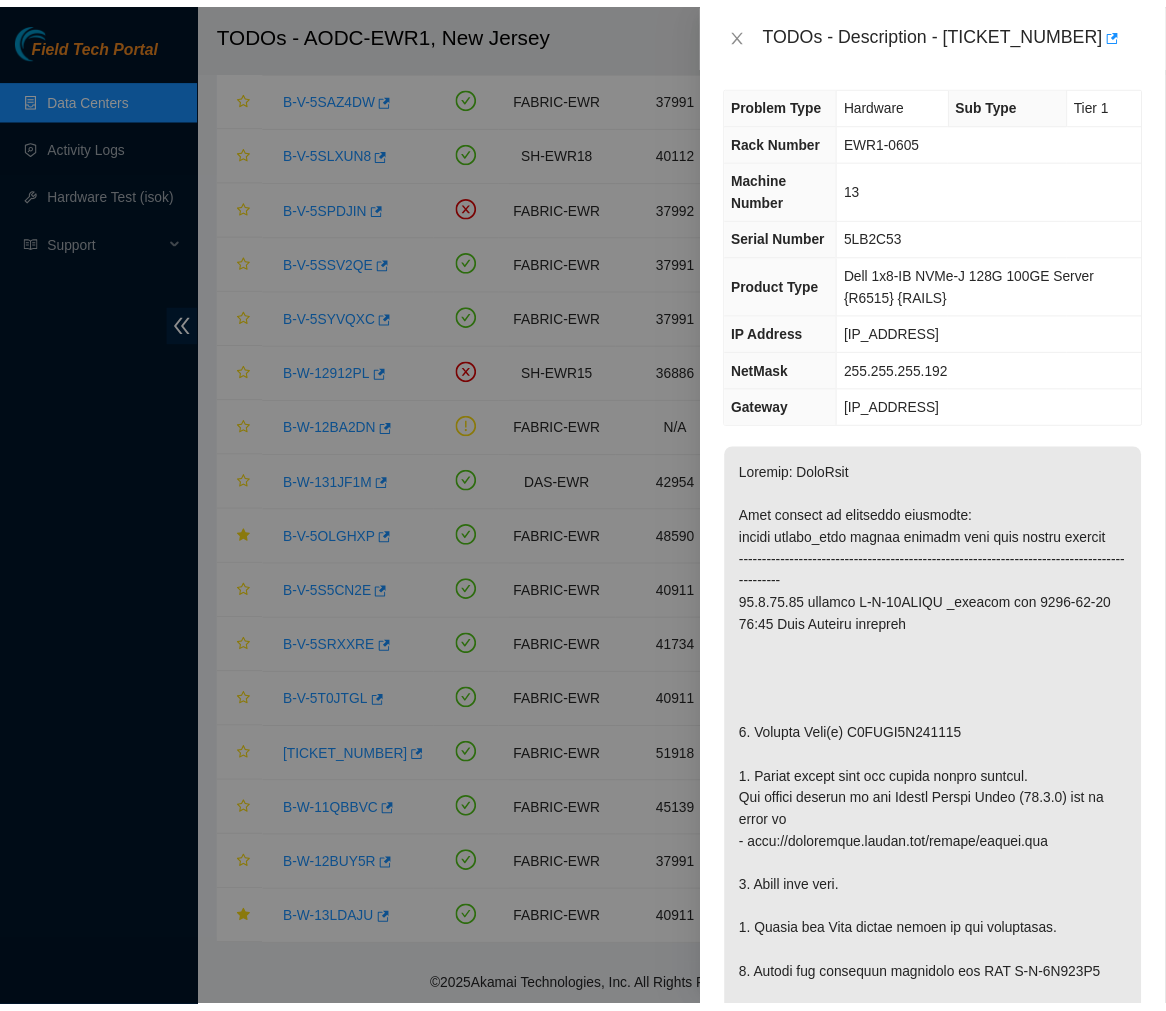 scroll, scrollTop: 0, scrollLeft: 0, axis: both 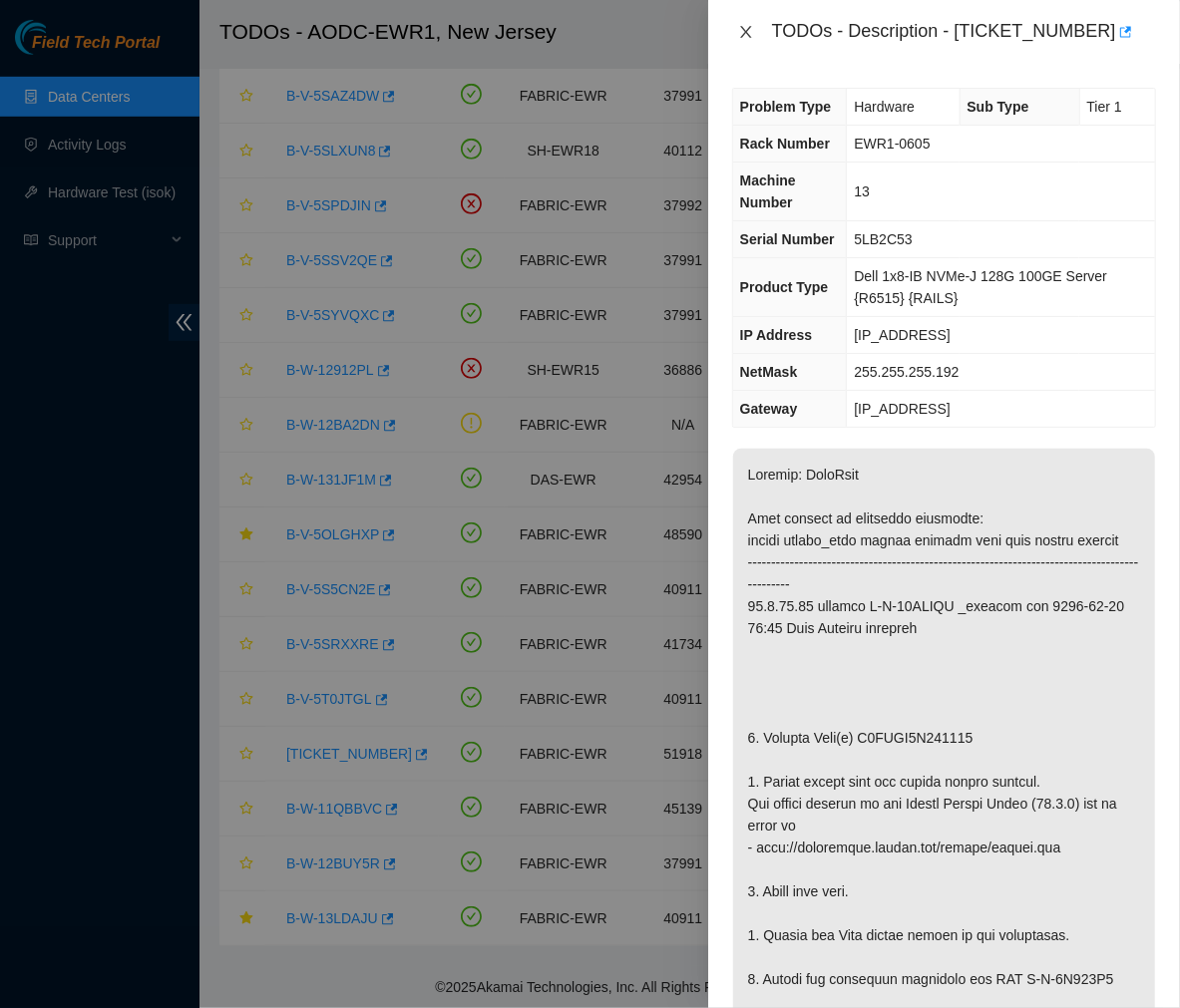 click 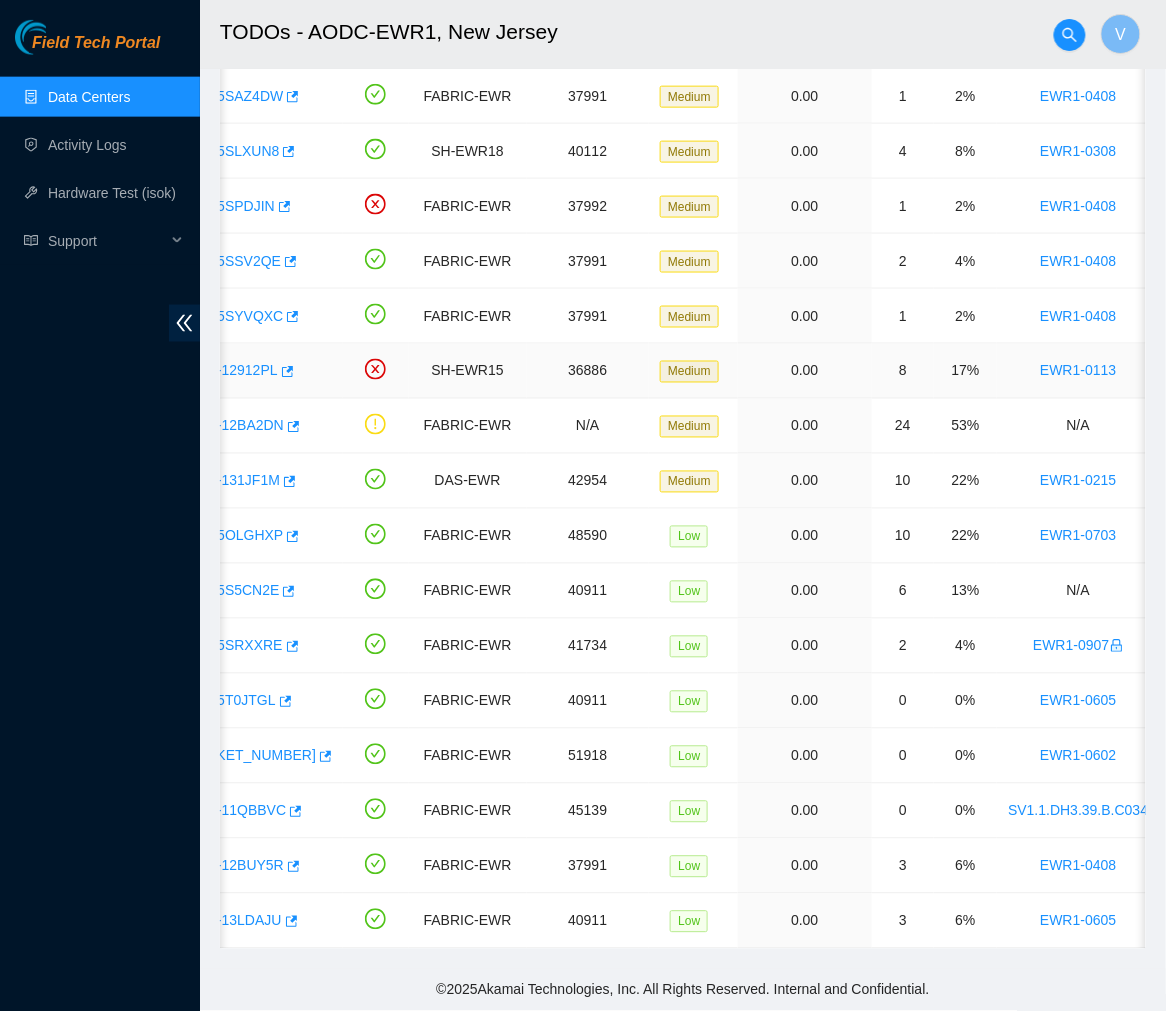 scroll, scrollTop: 0, scrollLeft: 96, axis: horizontal 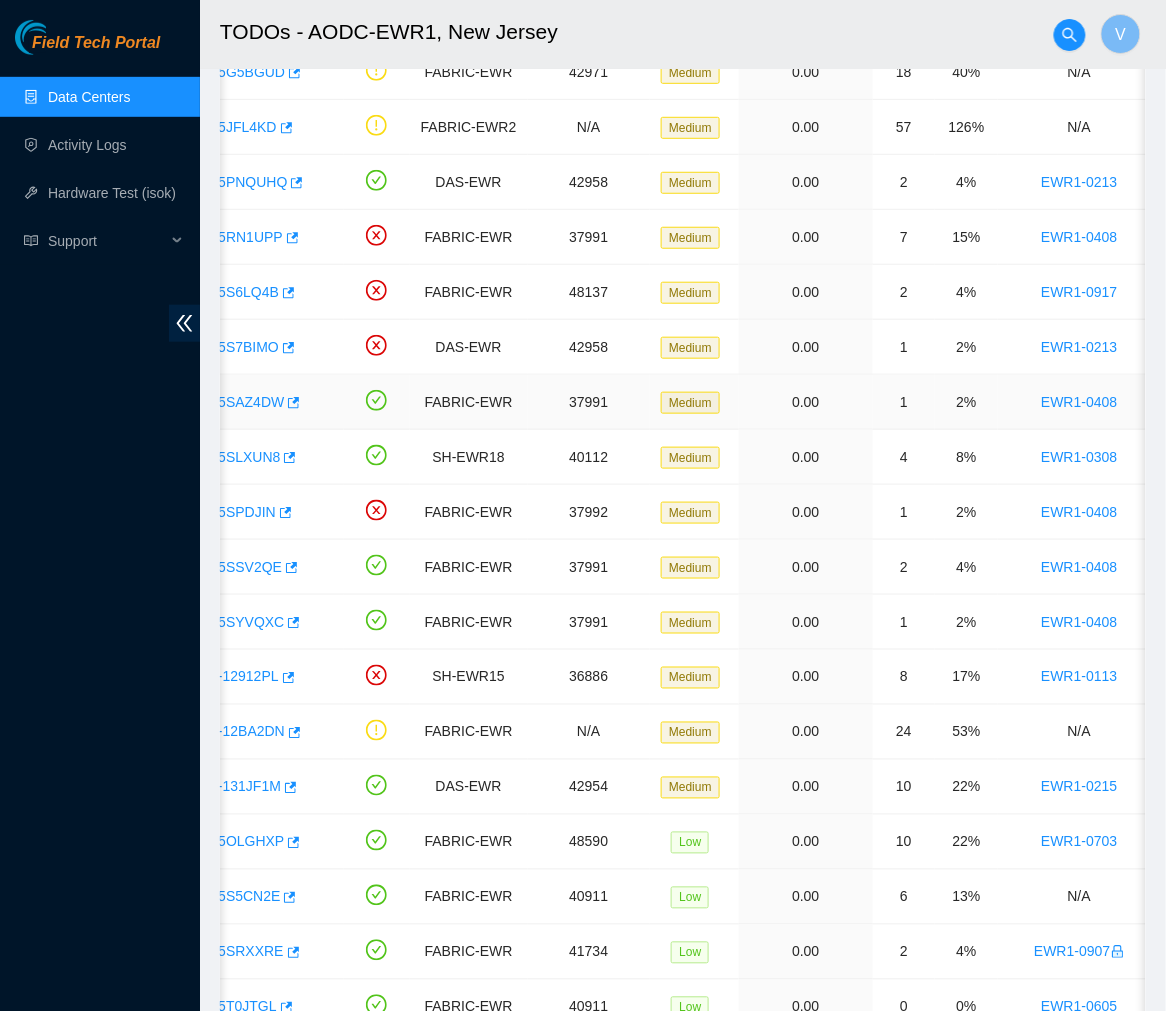 click on "B-V-5SAZ4DW" at bounding box center [237, 402] 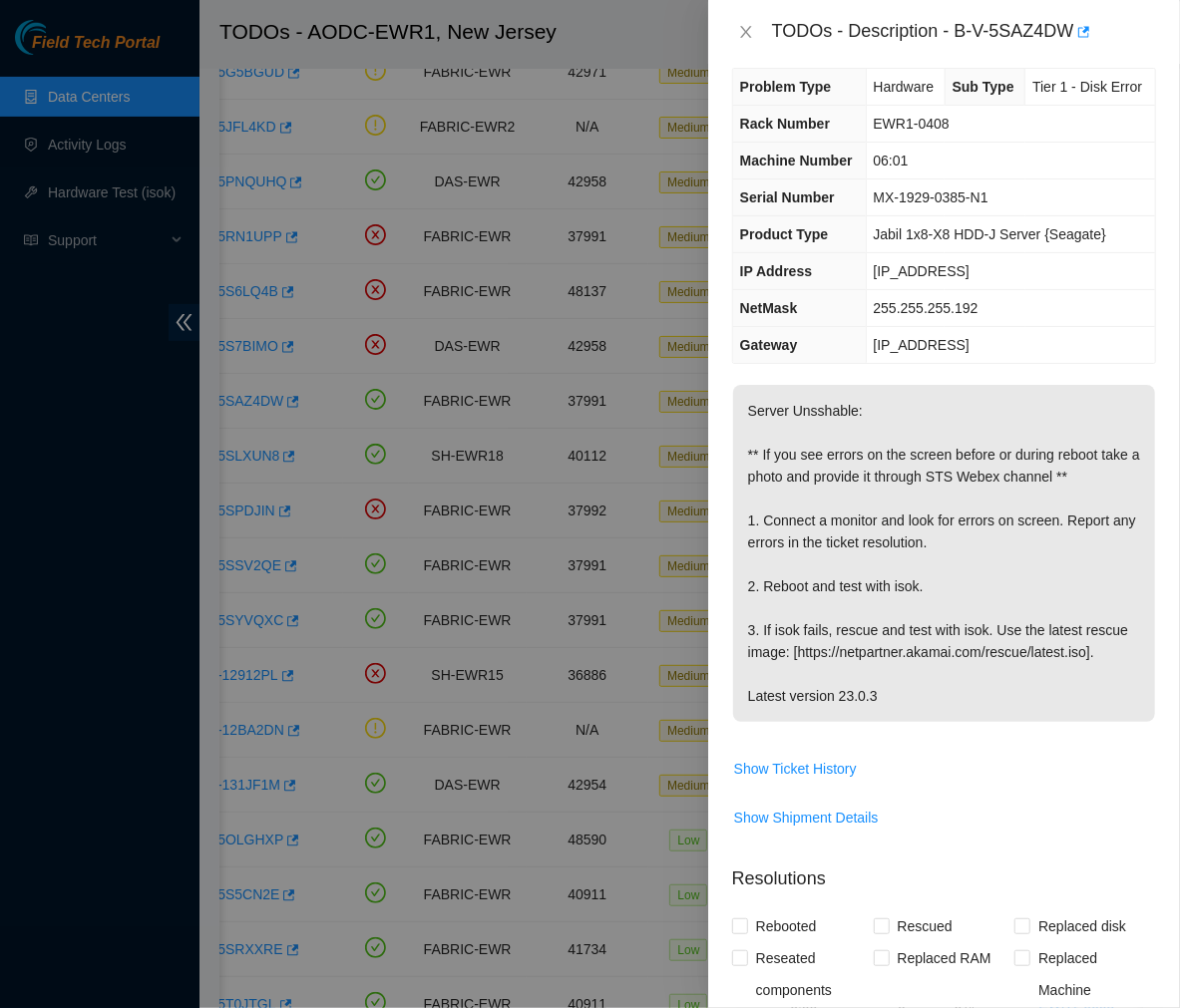 scroll, scrollTop: 492, scrollLeft: 0, axis: vertical 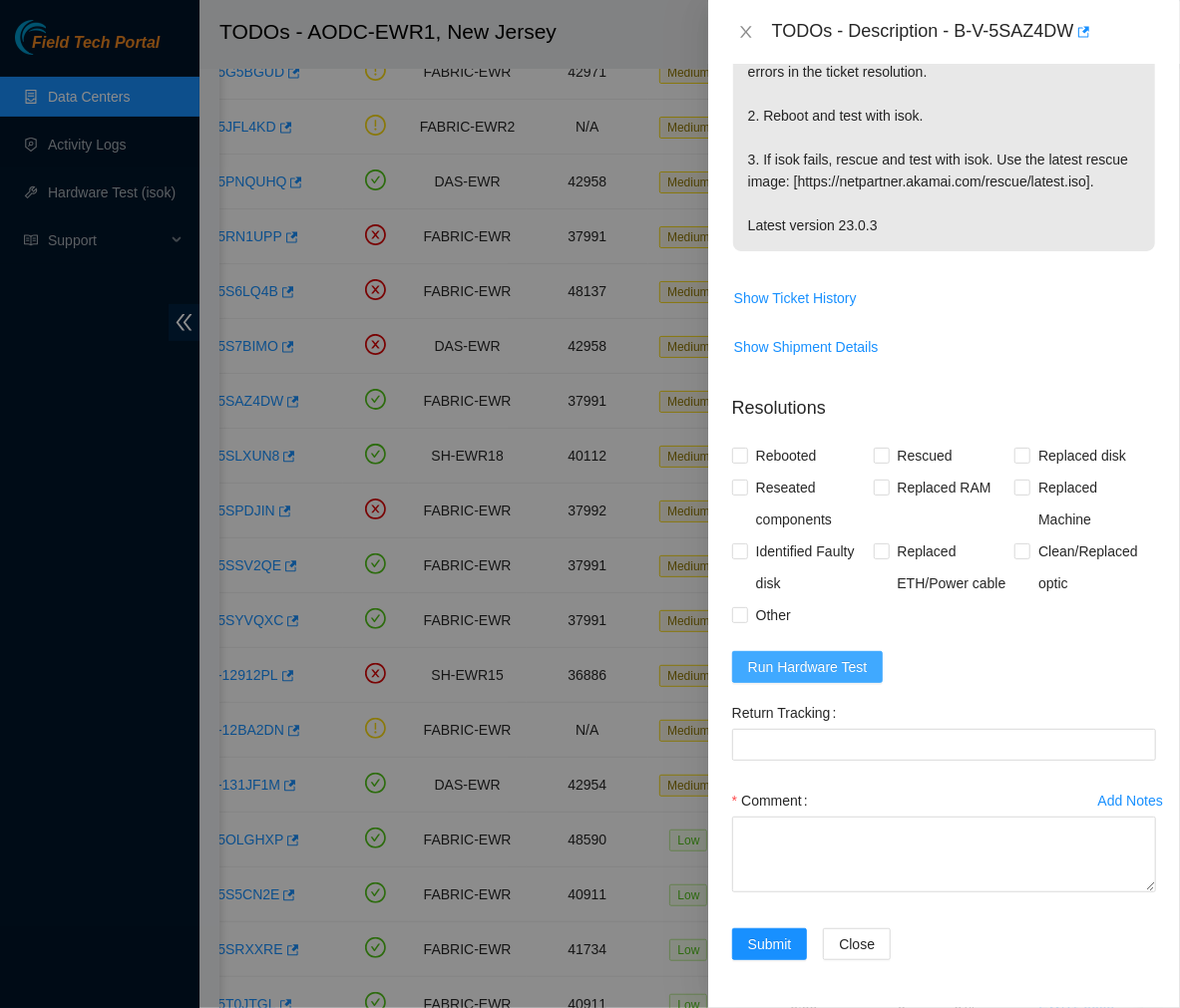 click on "Run Hardware Test" at bounding box center [808, 667] 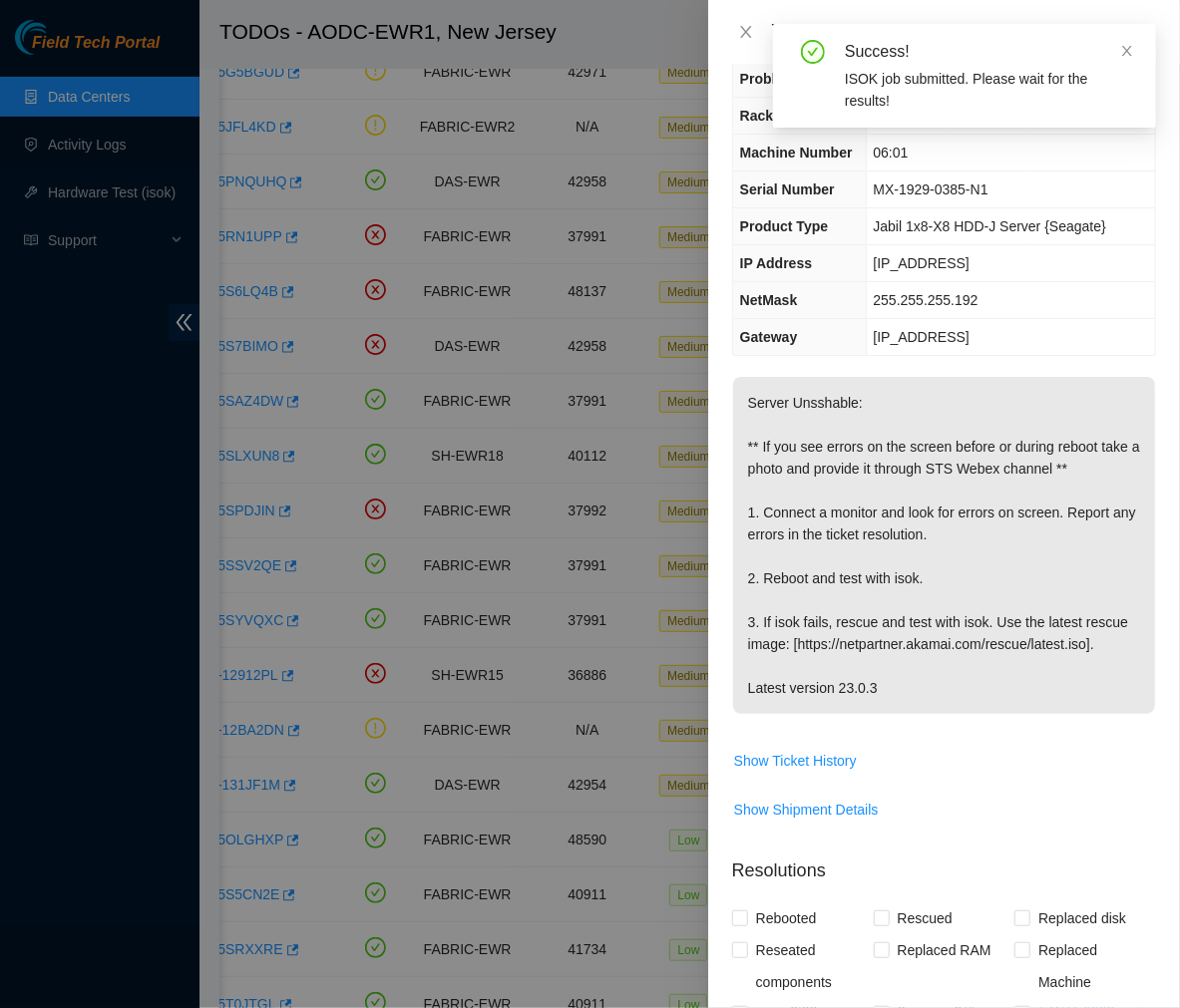 scroll, scrollTop: 0, scrollLeft: 0, axis: both 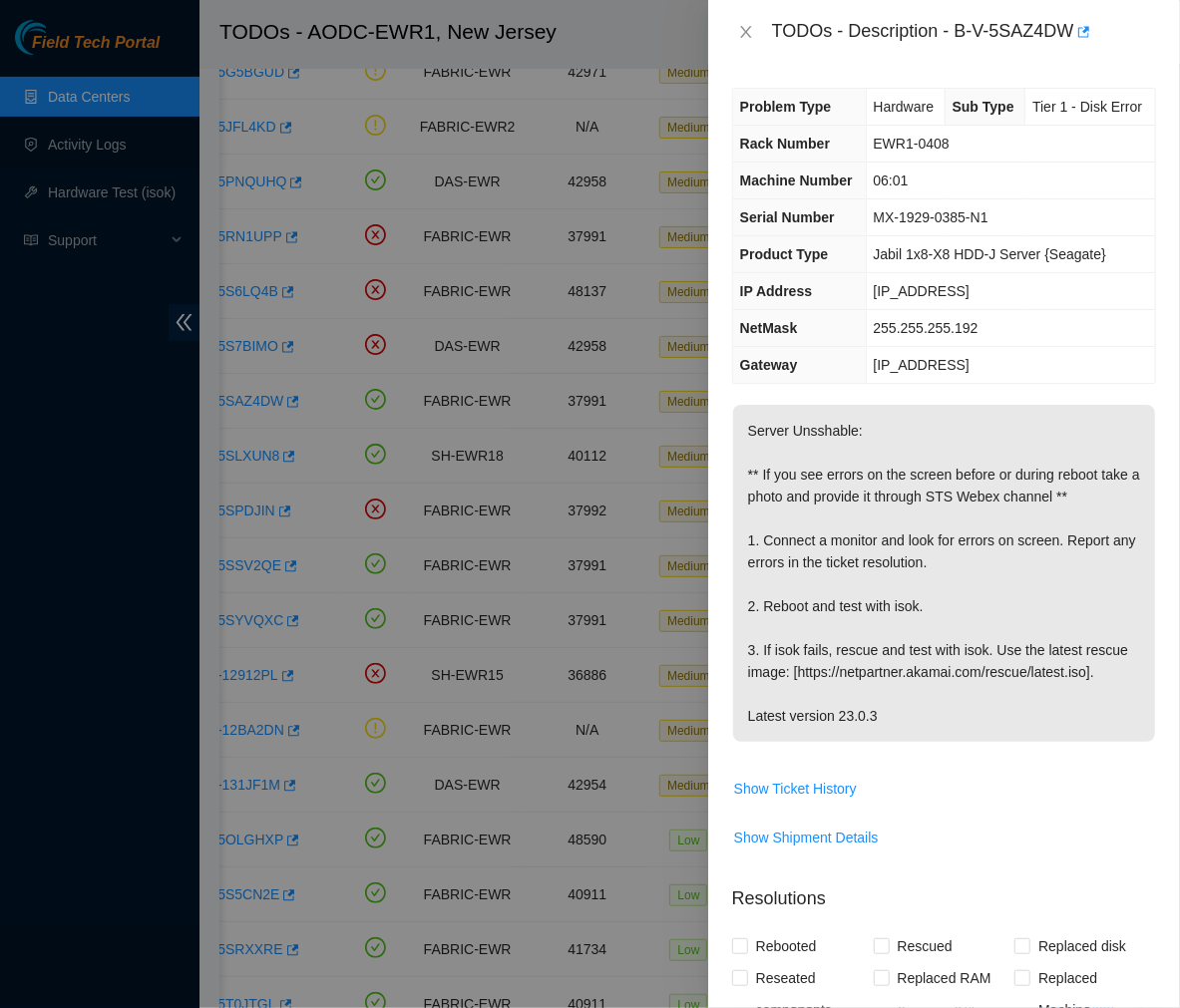click on "Server Unsshable:
** If you see errors on the screen before or during reboot take a photo and provide it through STS Webex channel **
1. Connect a monitor and look for errors on screen. Report any errors in the ticket resolution.
2. Reboot and test with isok.
3. If isok fails, rescue and test with isok. Use the latest rescue image: [https://netpartner.akamai.com/rescue/latest.iso].
Latest version 23.0.3" at bounding box center [944, 573] 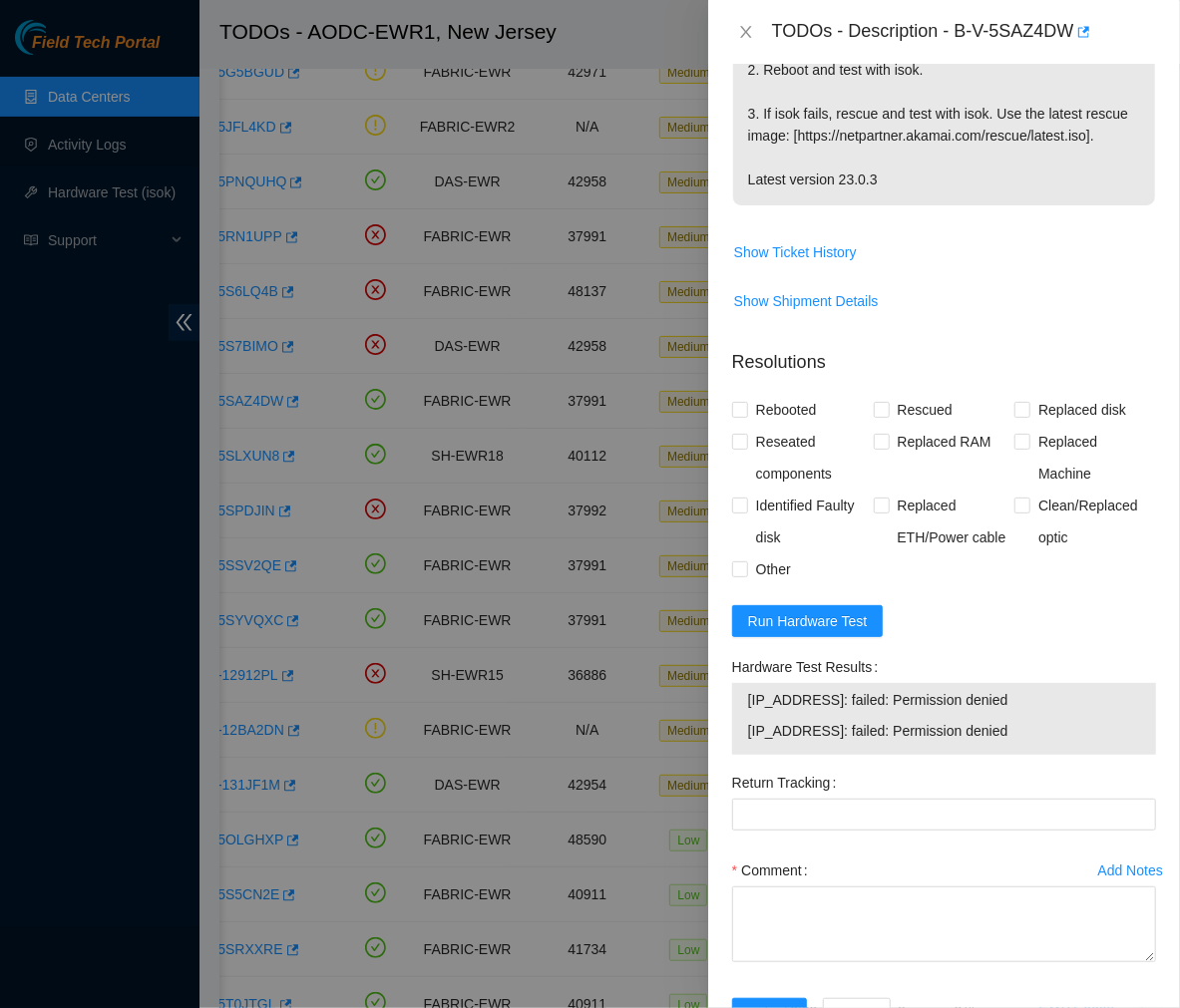 scroll, scrollTop: 606, scrollLeft: 0, axis: vertical 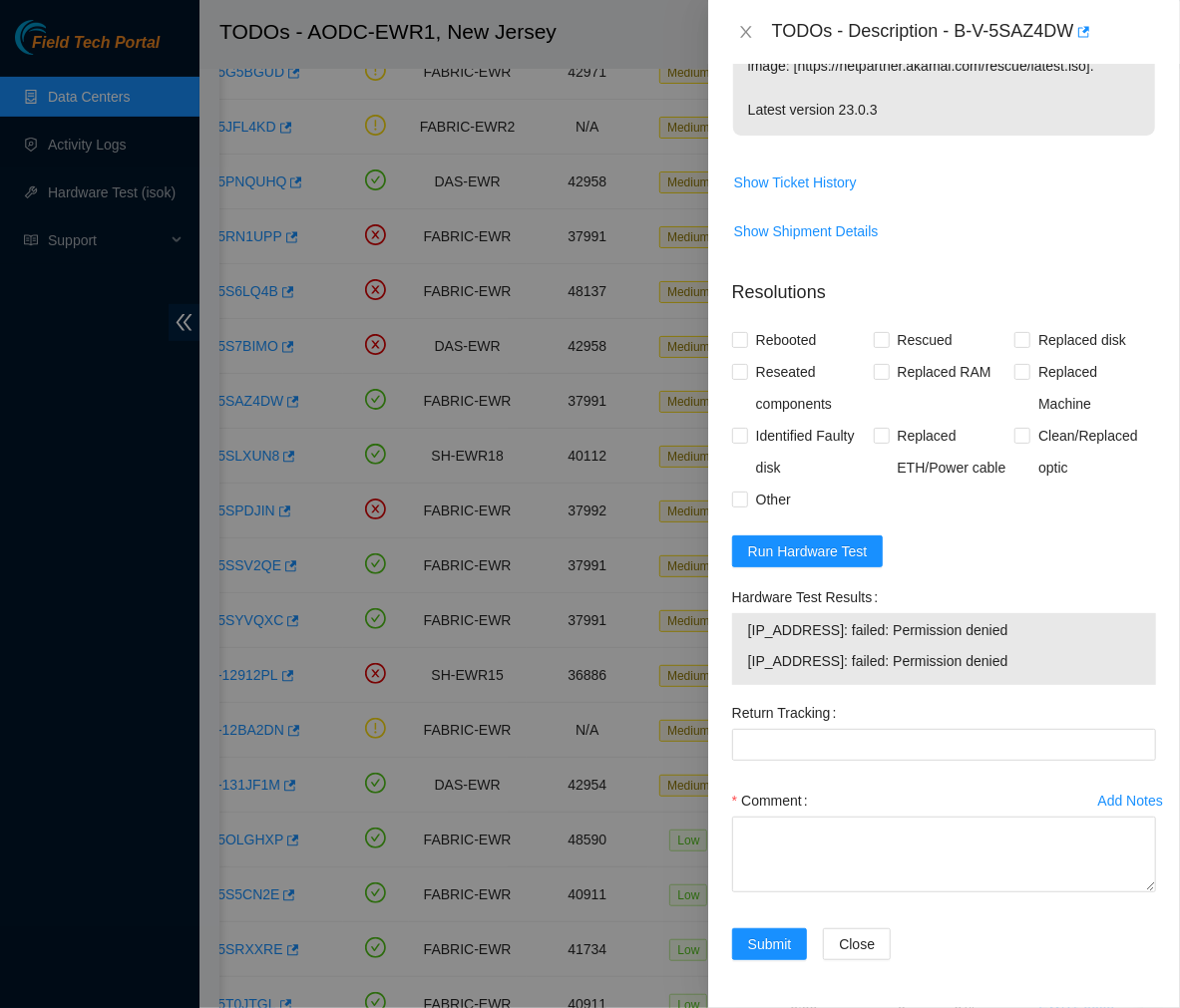 drag, startPoint x: 1014, startPoint y: 662, endPoint x: 742, endPoint y: 639, distance: 272.97069 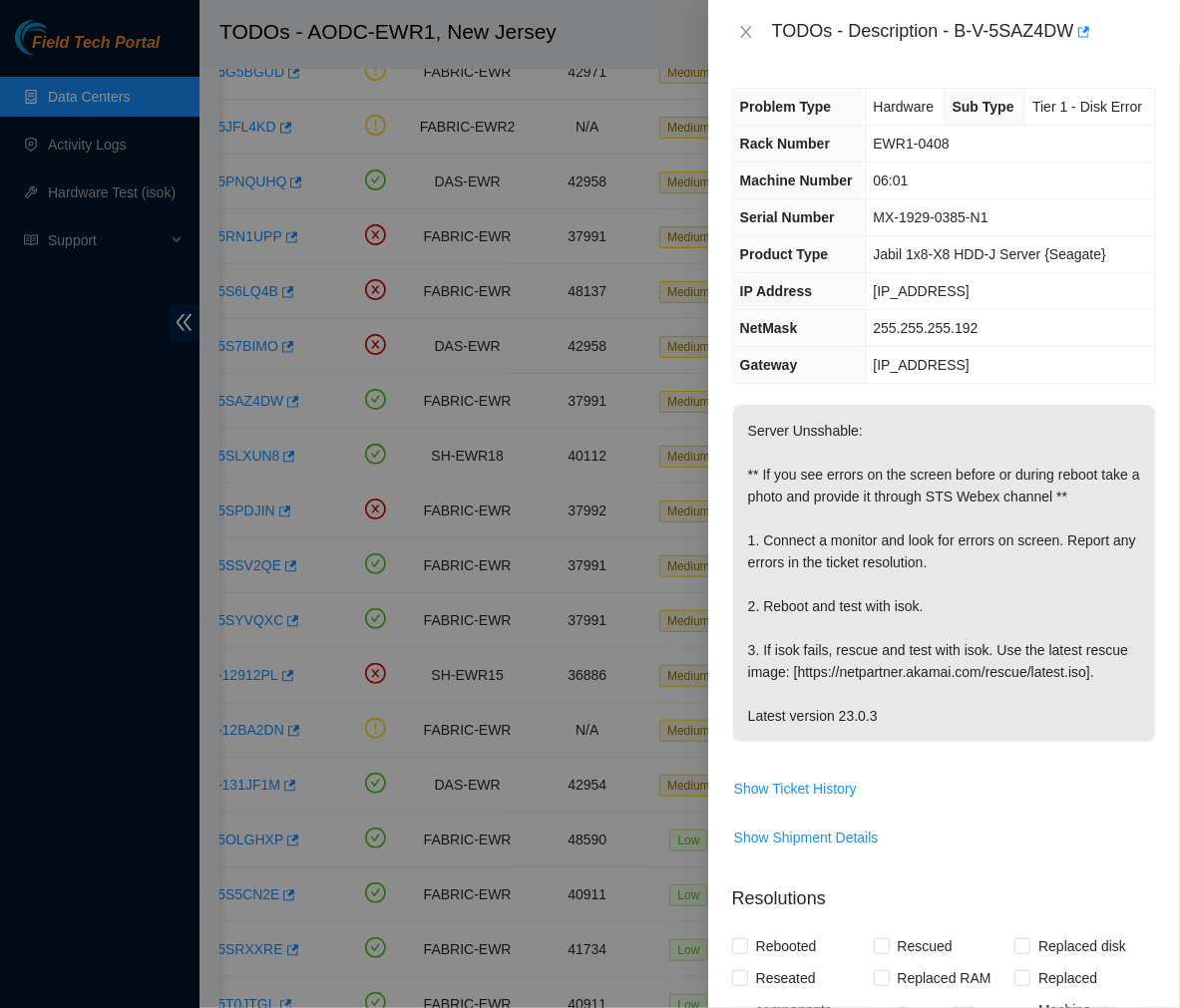 click on "255.255.255.192" at bounding box center (926, 328) 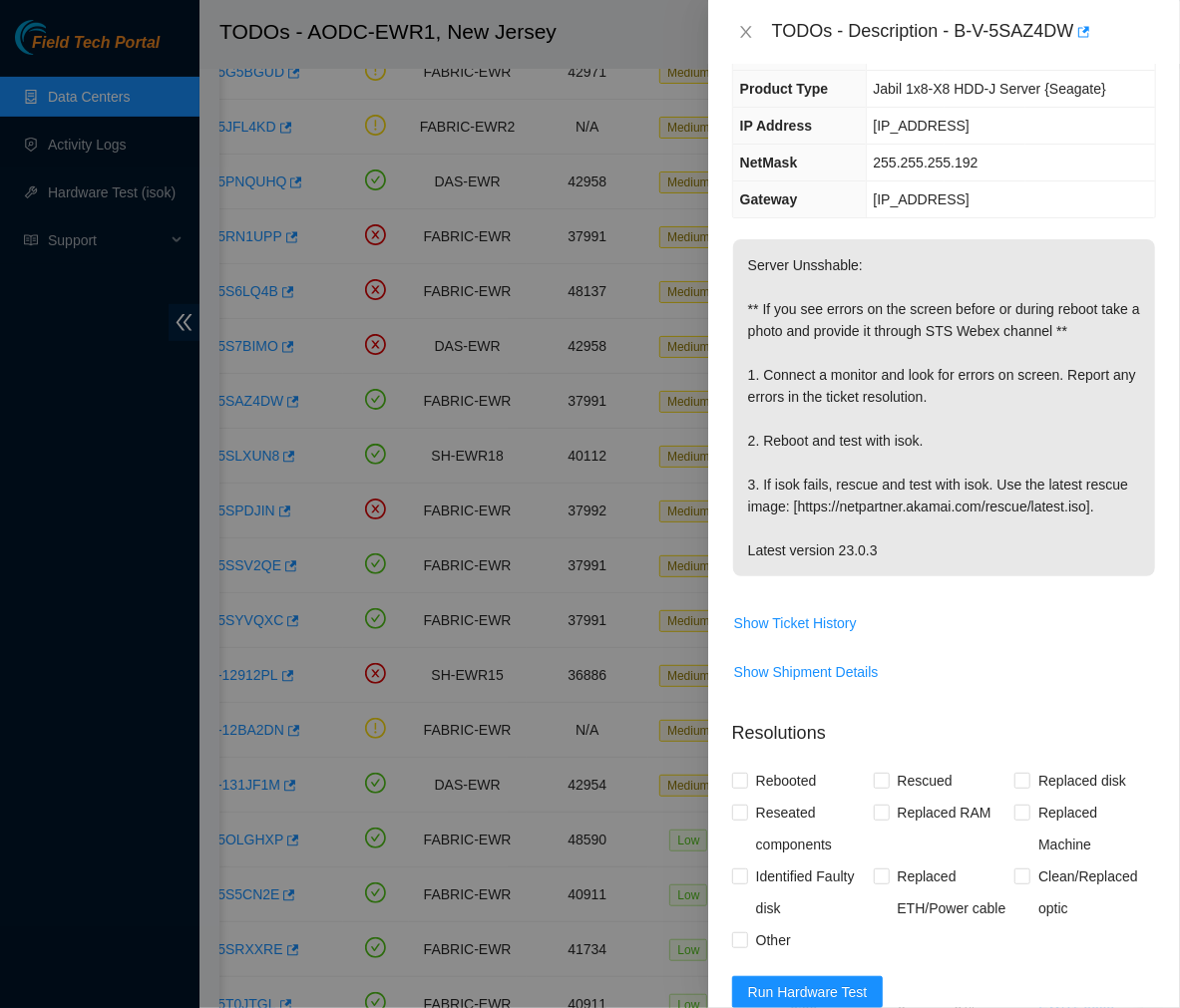 scroll, scrollTop: 158, scrollLeft: 0, axis: vertical 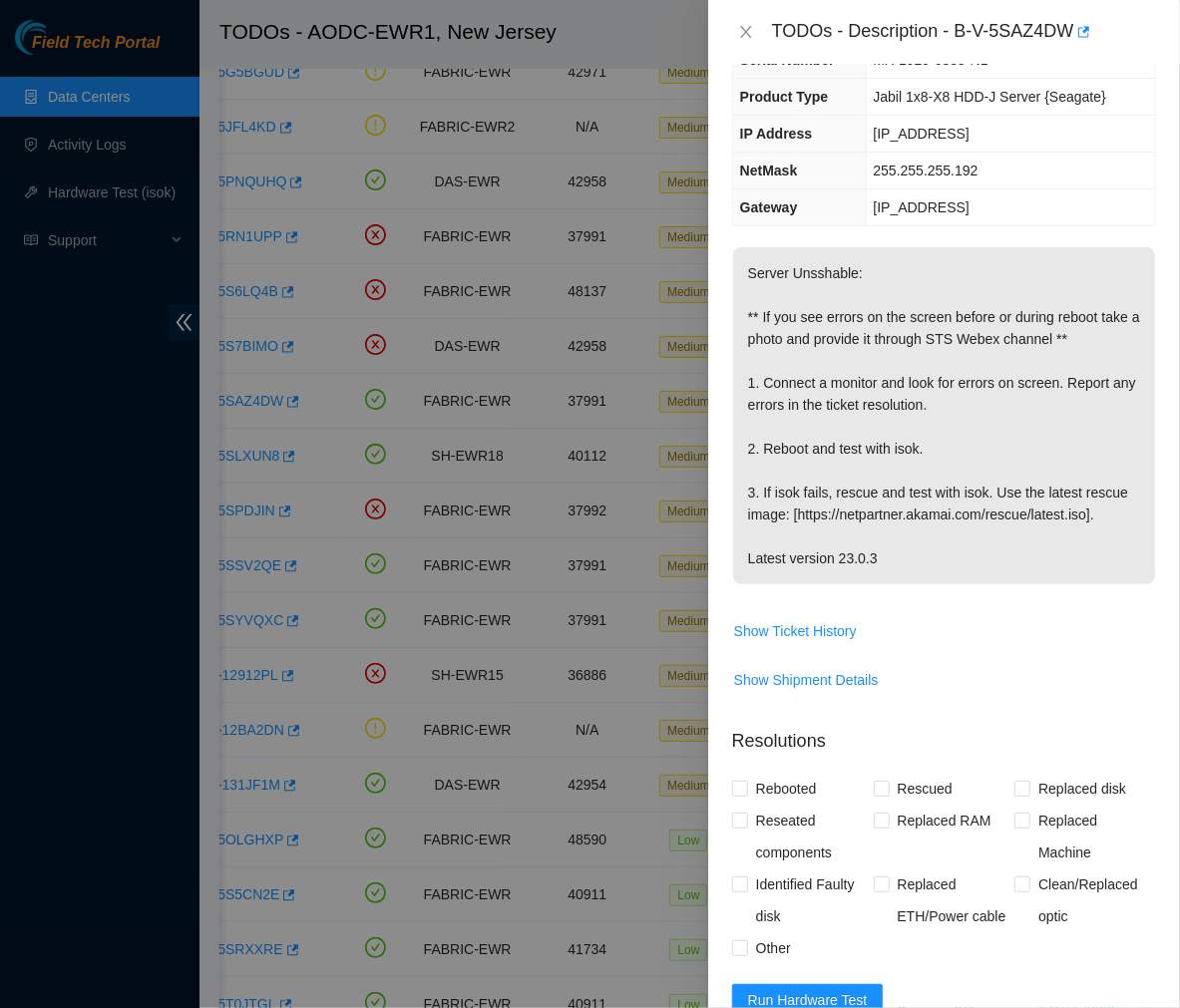 drag, startPoint x: 960, startPoint y: 132, endPoint x: 869, endPoint y: 138, distance: 91.197588 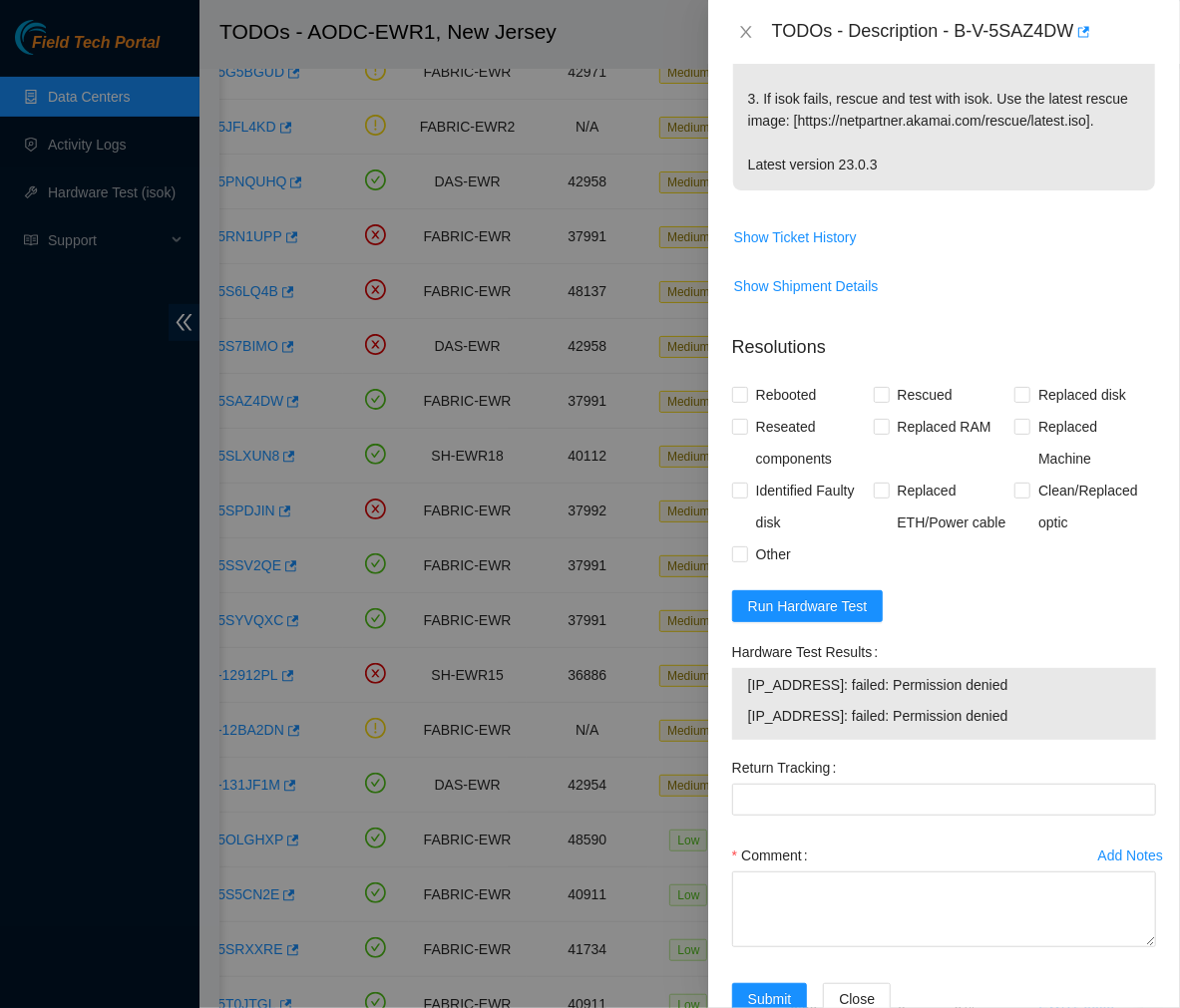 scroll, scrollTop: 606, scrollLeft: 0, axis: vertical 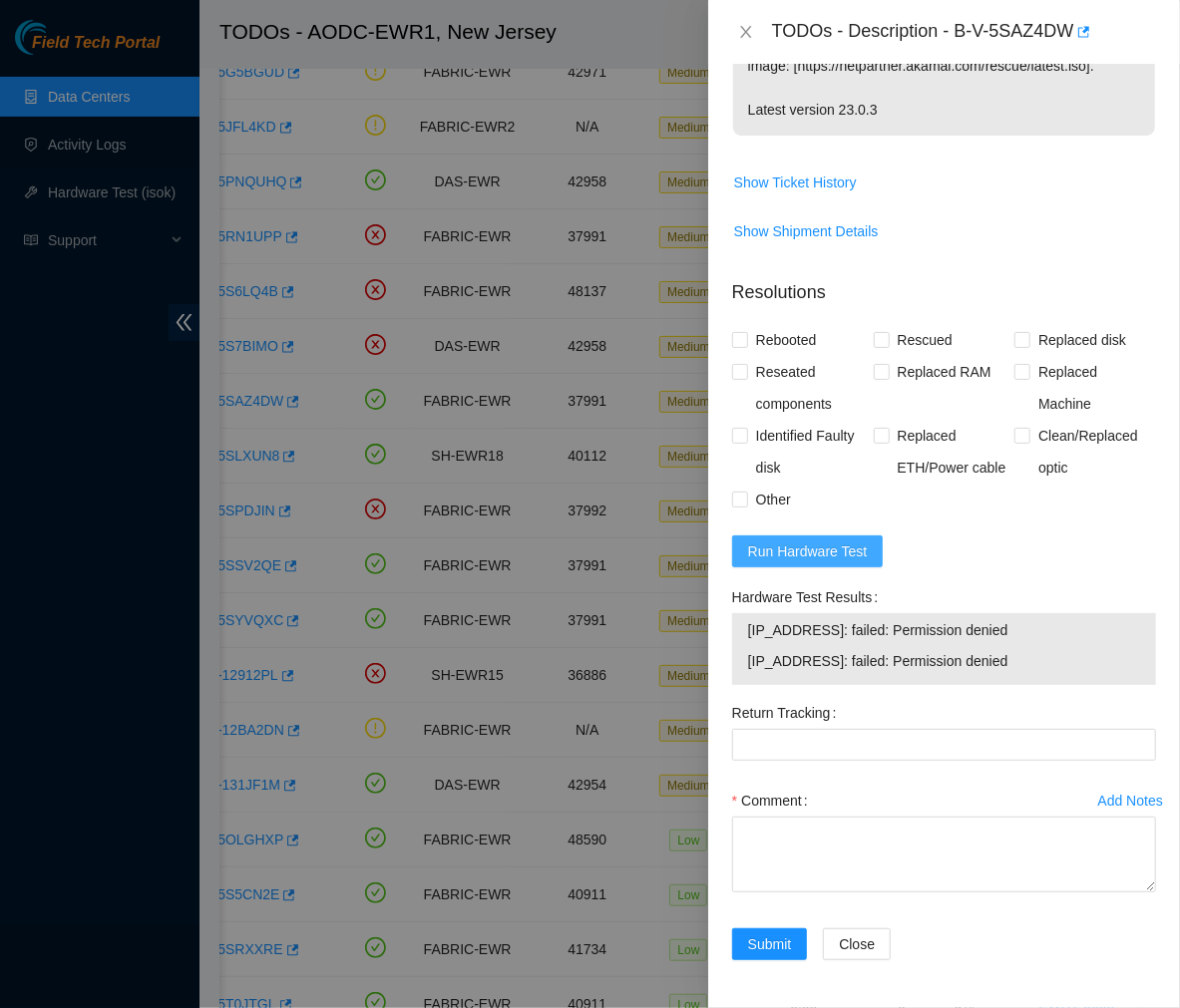 click on "Run Hardware Test" at bounding box center (808, 551) 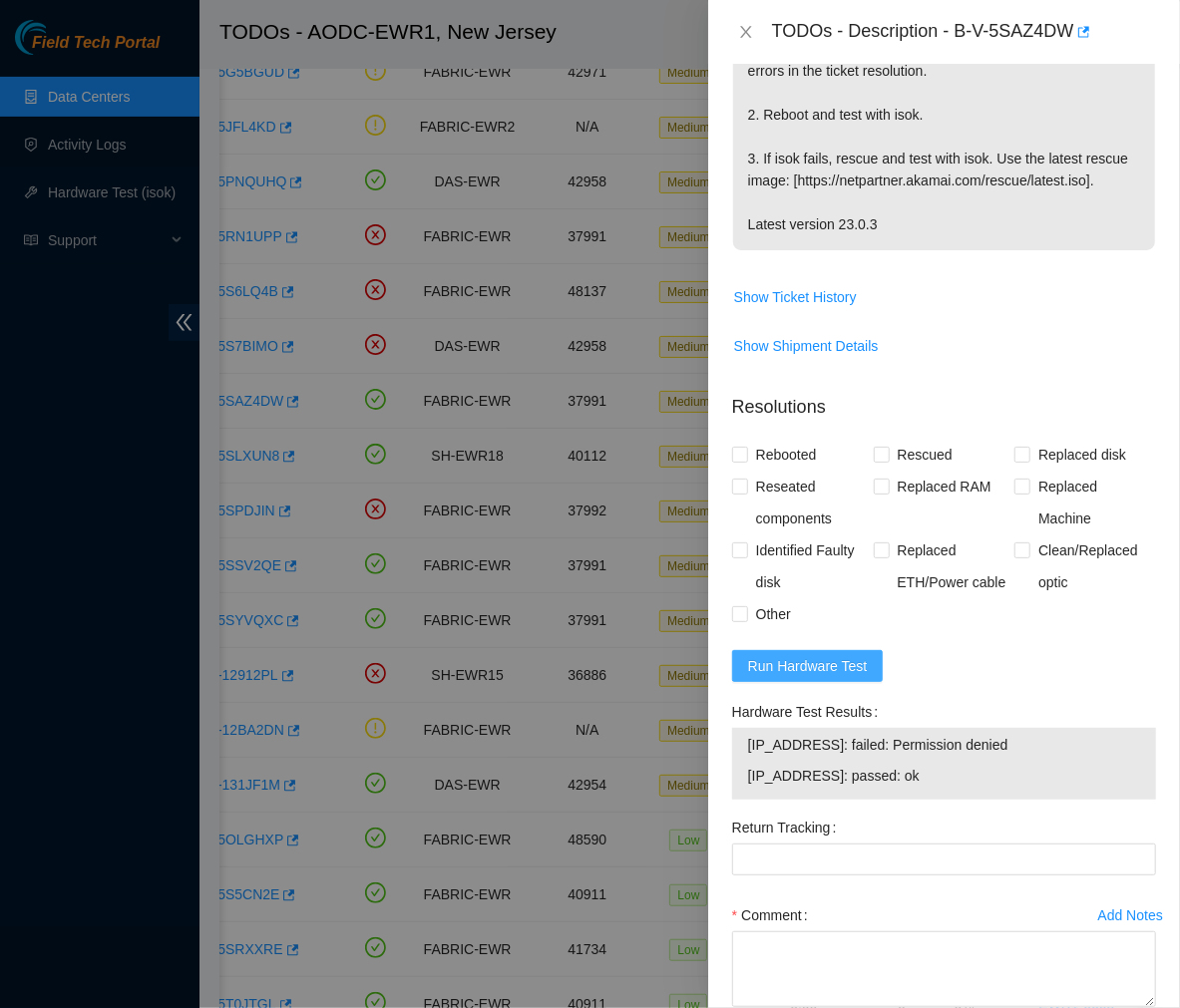 scroll, scrollTop: 606, scrollLeft: 0, axis: vertical 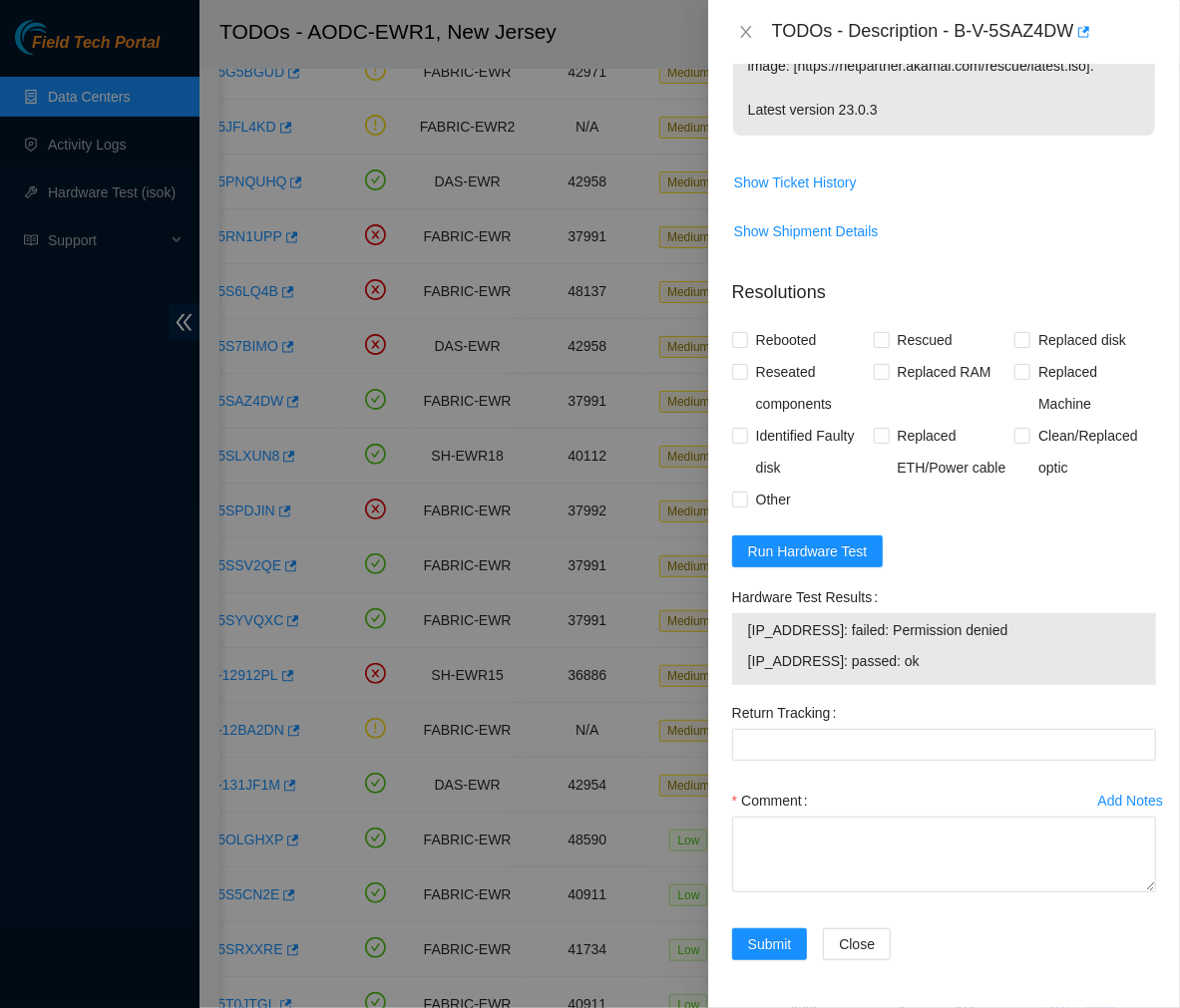 drag, startPoint x: 911, startPoint y: 649, endPoint x: 743, endPoint y: 632, distance: 168.85793 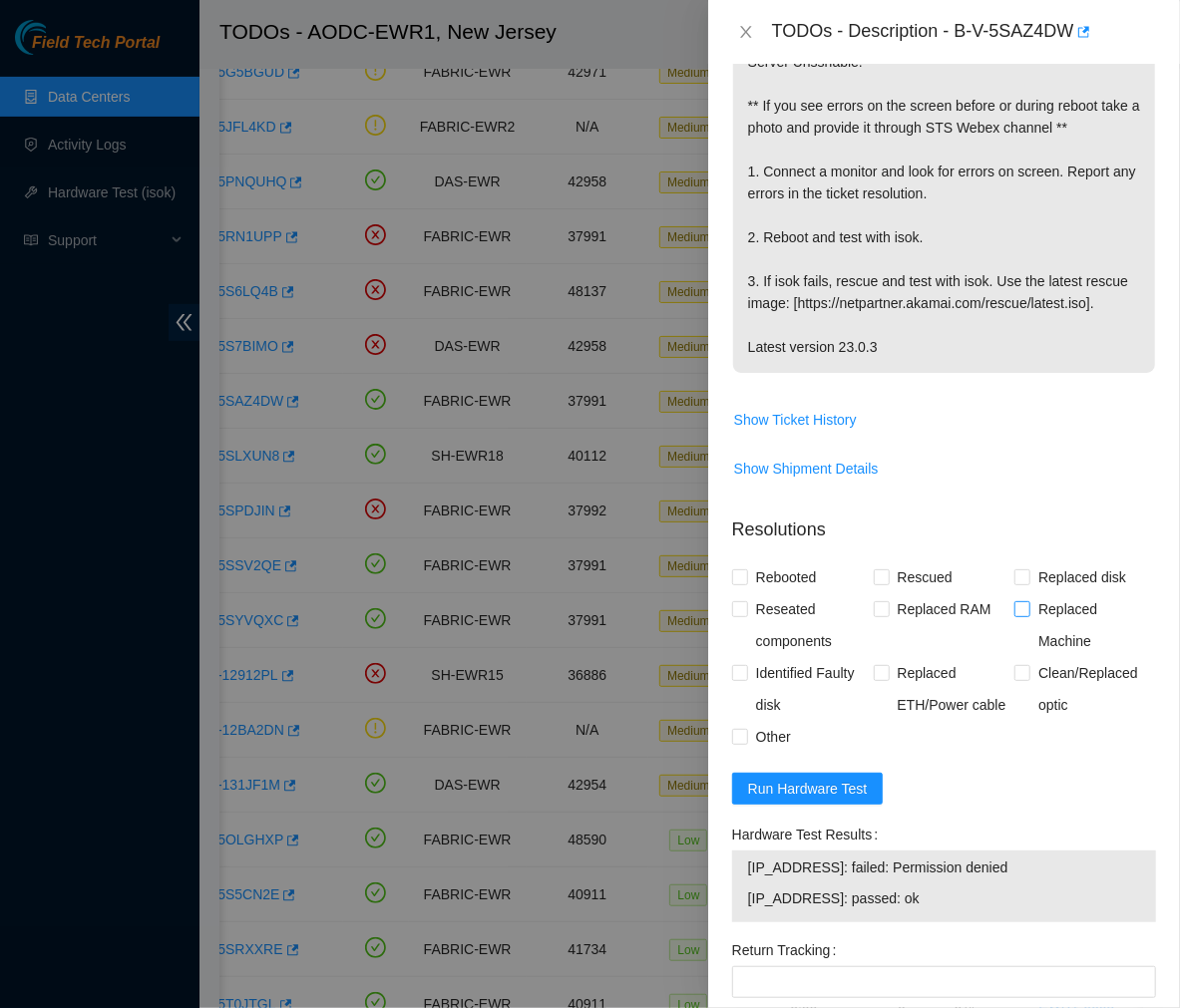 scroll, scrollTop: 367, scrollLeft: 0, axis: vertical 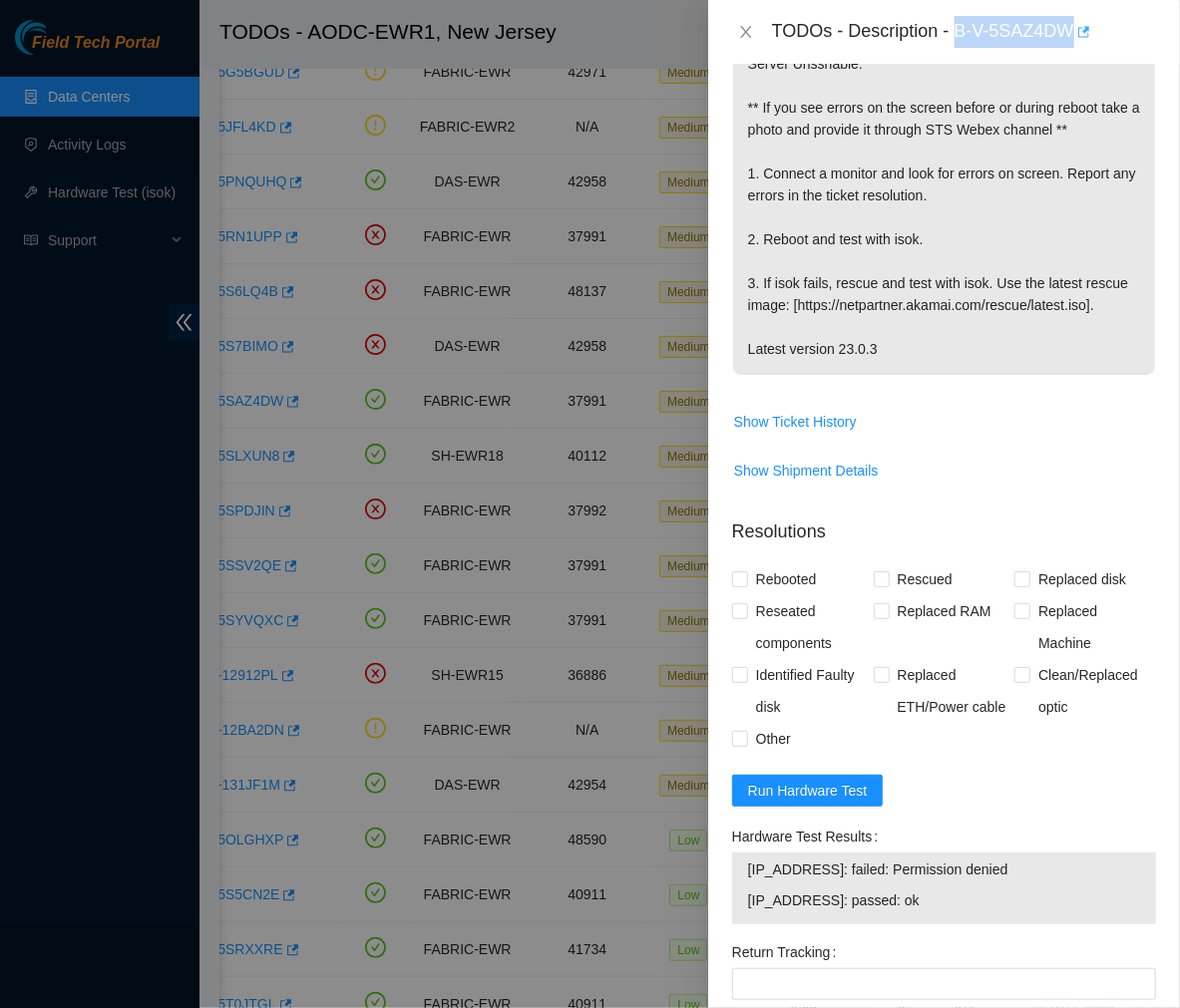 drag, startPoint x: 954, startPoint y: 25, endPoint x: 1074, endPoint y: 38, distance: 120.70211 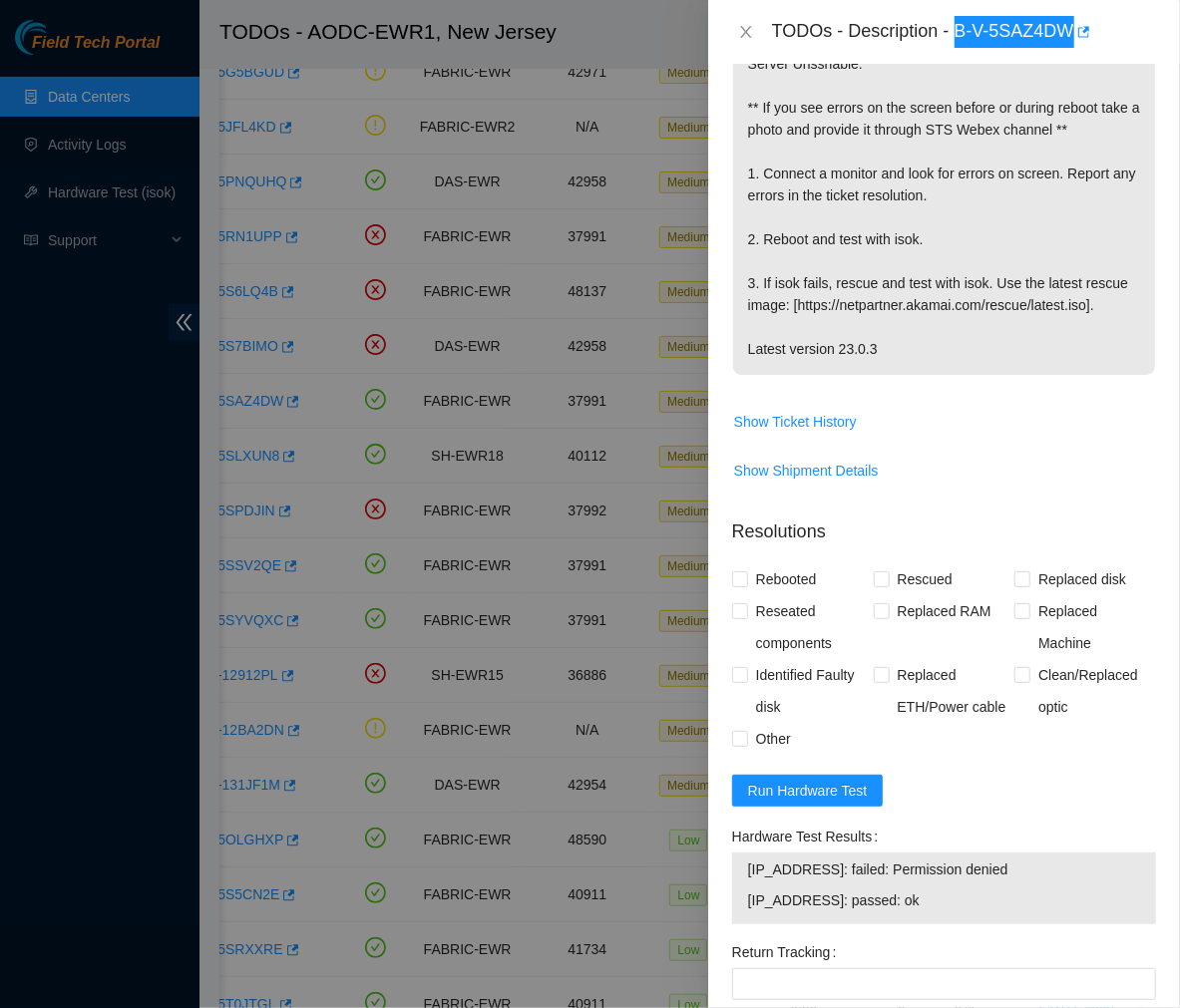 scroll, scrollTop: 606, scrollLeft: 0, axis: vertical 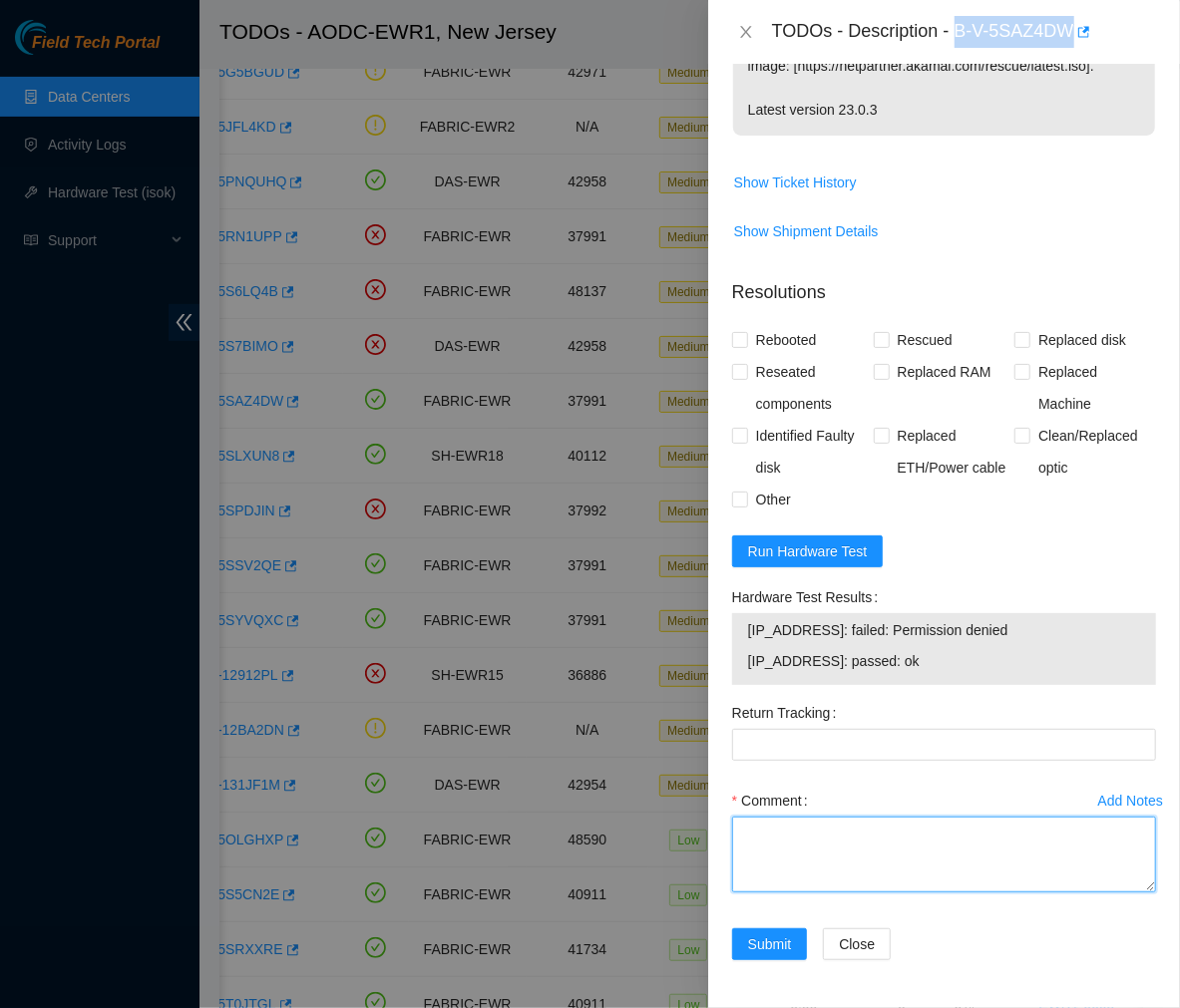 click on "Comment" at bounding box center [944, 854] 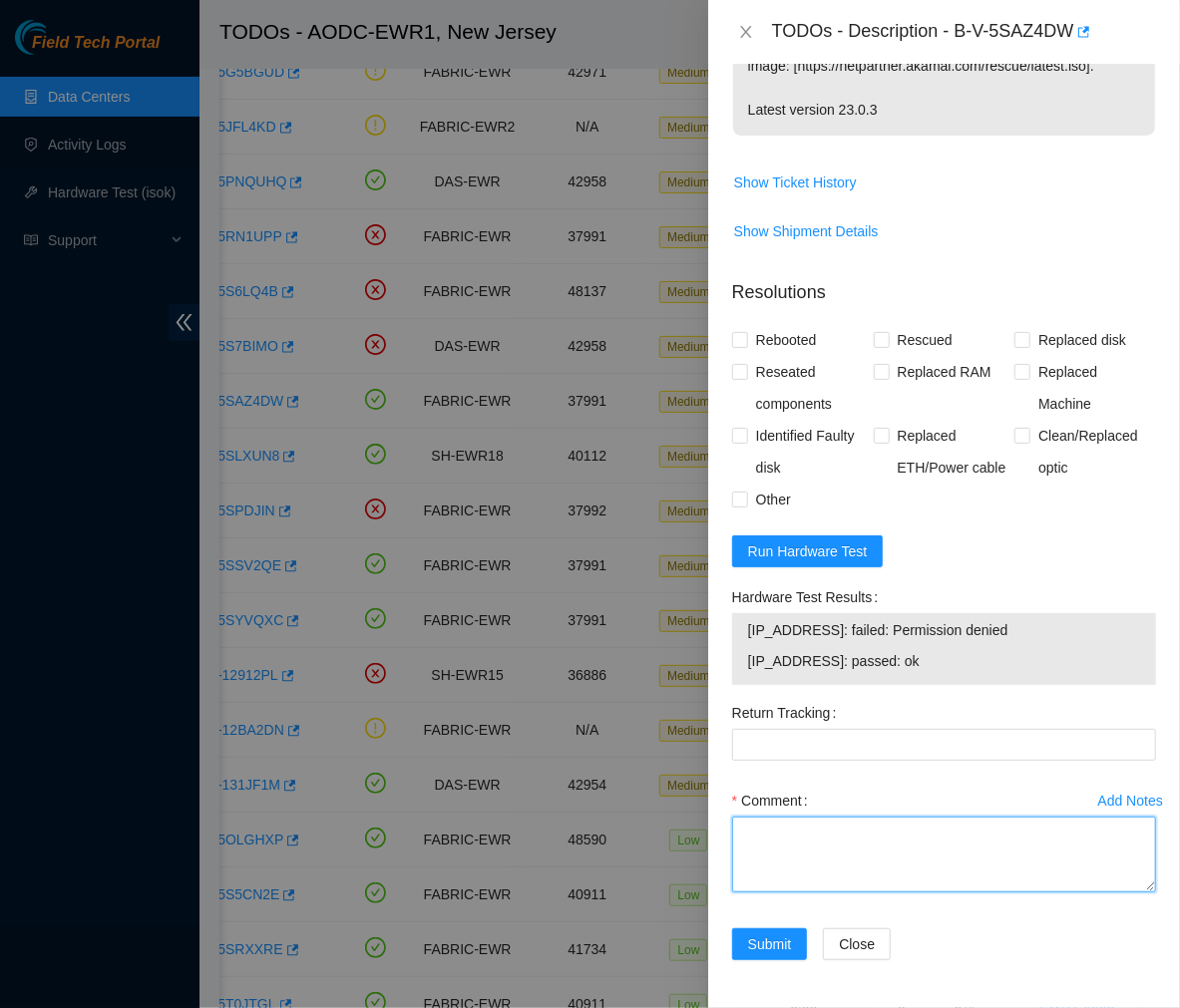 paste on "Ticket #: B-V-5SAZ4DW
- Ran hardware test: [IP_ADDRESS]: failed: Permission denied
[IP_ADDRESS]: failed: Permission denied
- Upon connecting a monitor, I notice a black screen.
- Pressed down the pause button for five seconds and rebooted node1.
- Rescued the server with the latest rescue version.
- Reconfigured and rebooted the server.
- Ran hardware test again: [IP_ADDRESS]: failed: Permission denied
[IP_ADDRESS]: passed: ok" 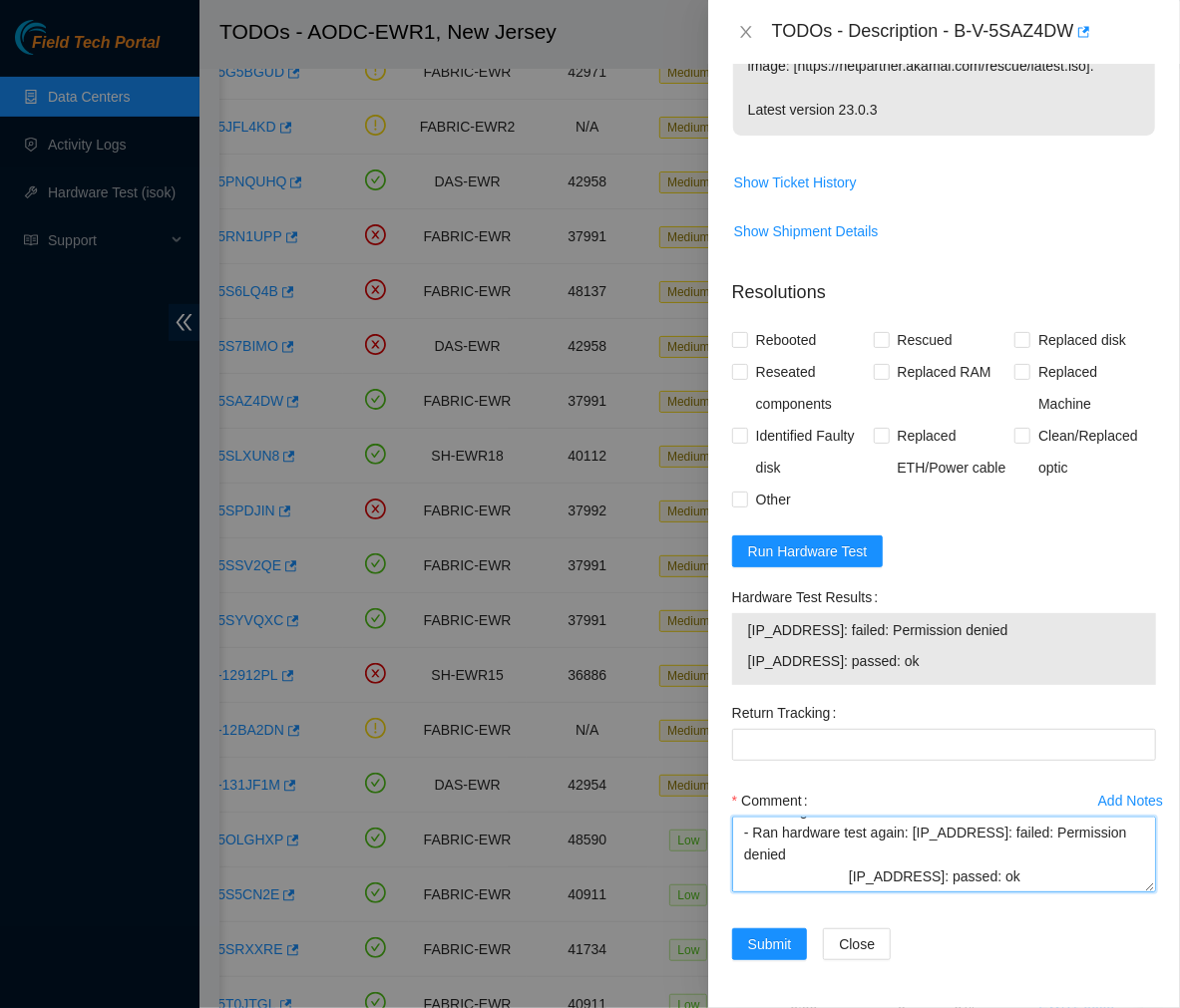 scroll, scrollTop: 217, scrollLeft: 0, axis: vertical 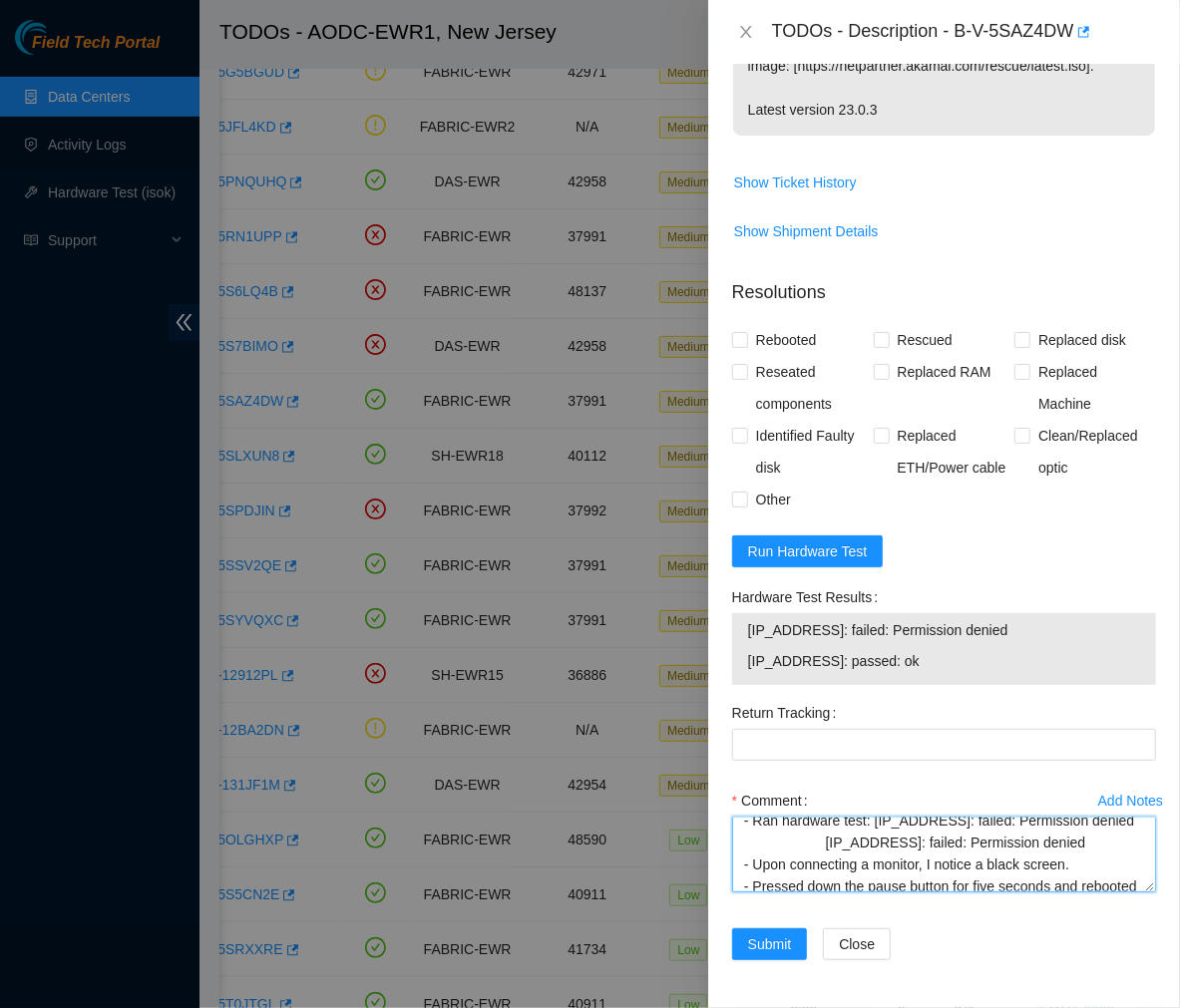 click on "Ticket #: [TICKET_NUMBER]
- Ran hardware test: [IP_ADDRESS]: failed: Permission denied
[IP_ADDRESS]: failed: Permission denied
- Upon connecting a monitor, I notice a black screen.
- Pressed down the pause button for five seconds and rebooted node1.
- Rescued the server with the latest rescue version.
- Reconfigured and rebooted the server.
- Ran hardware test again: [IP_ADDRESS]: failed: Permission denied
[IP_ADDRESS]: passed: ok" at bounding box center [944, 854] 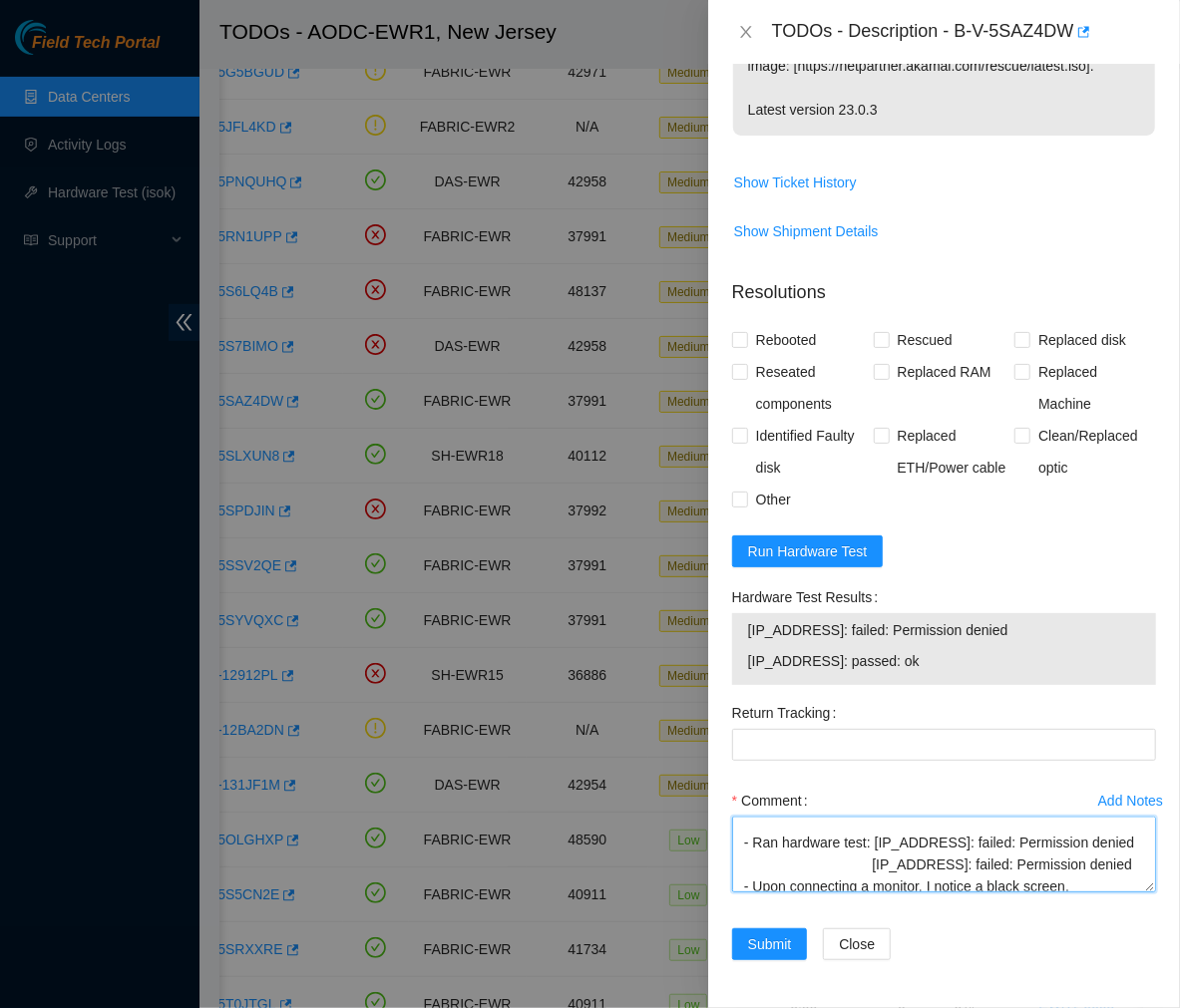 scroll, scrollTop: 0, scrollLeft: 0, axis: both 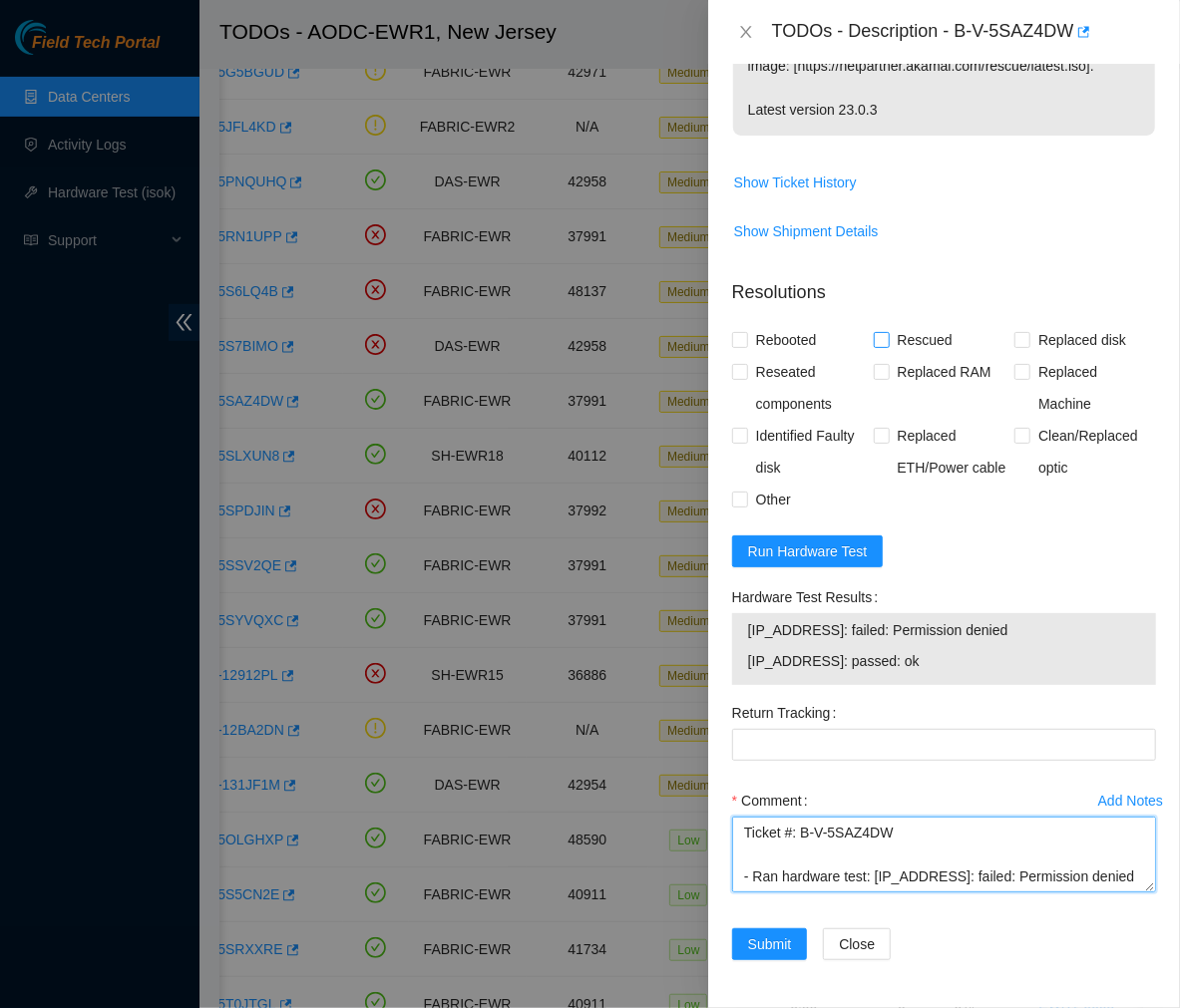 type on "Ticket #: B-V-5SAZ4DW
- Ran hardware test: [IP_ADDRESS]: failed: Permission denied
[IP_ADDRESS]: failed: Permission denied
- Upon connecting a monitor, I notice a black screen.
- Pressed down the pause button for five seconds and rebooted node1.
- Rescued the server with the latest rescue version.
- Reconfigured and rebooted the server.
- Ran hardware test again: [IP_ADDRESS]: failed: Permission denied
[IP_ADDRESS]: passed: ok" 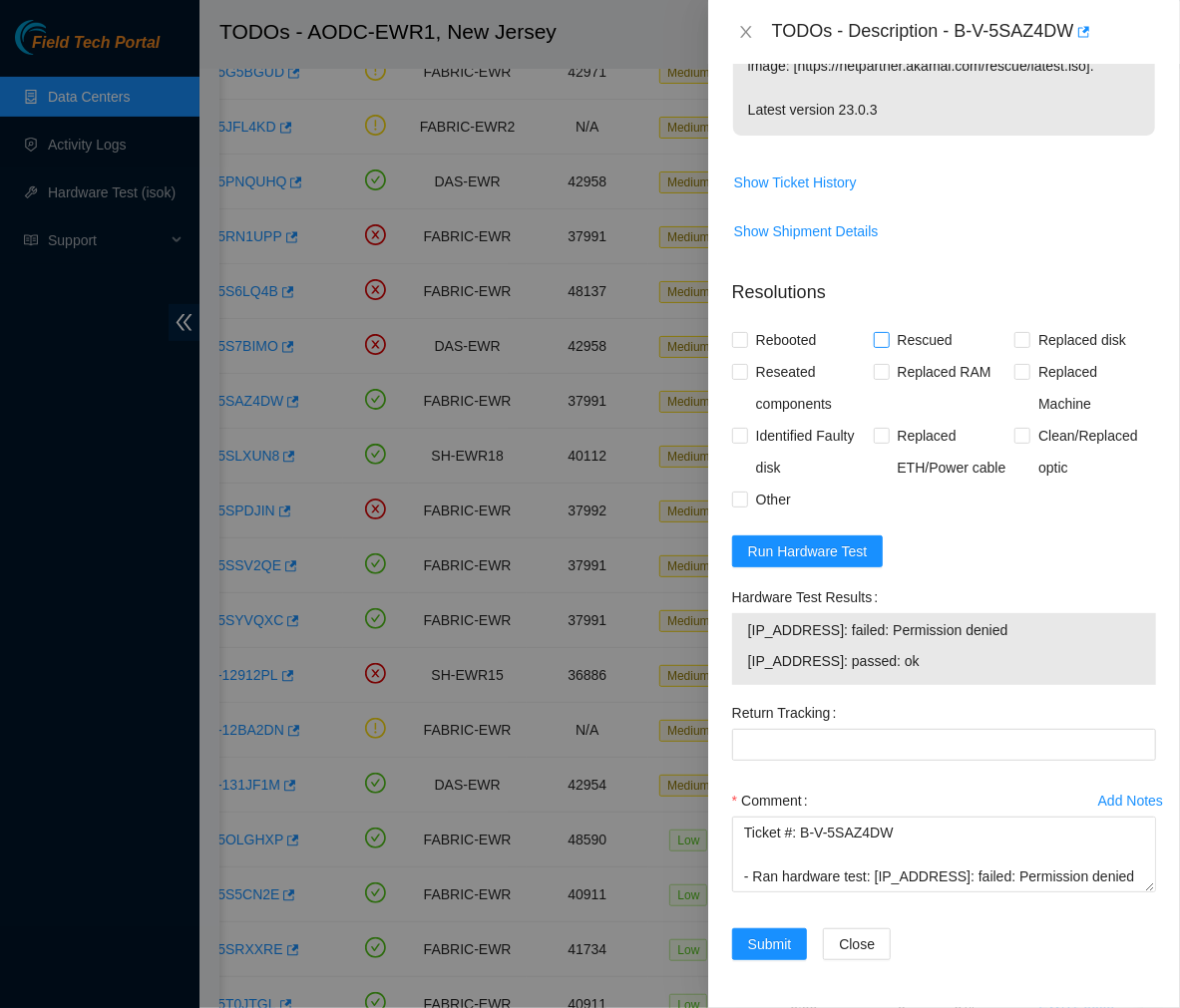 click on "Rescued" at bounding box center (925, 340) 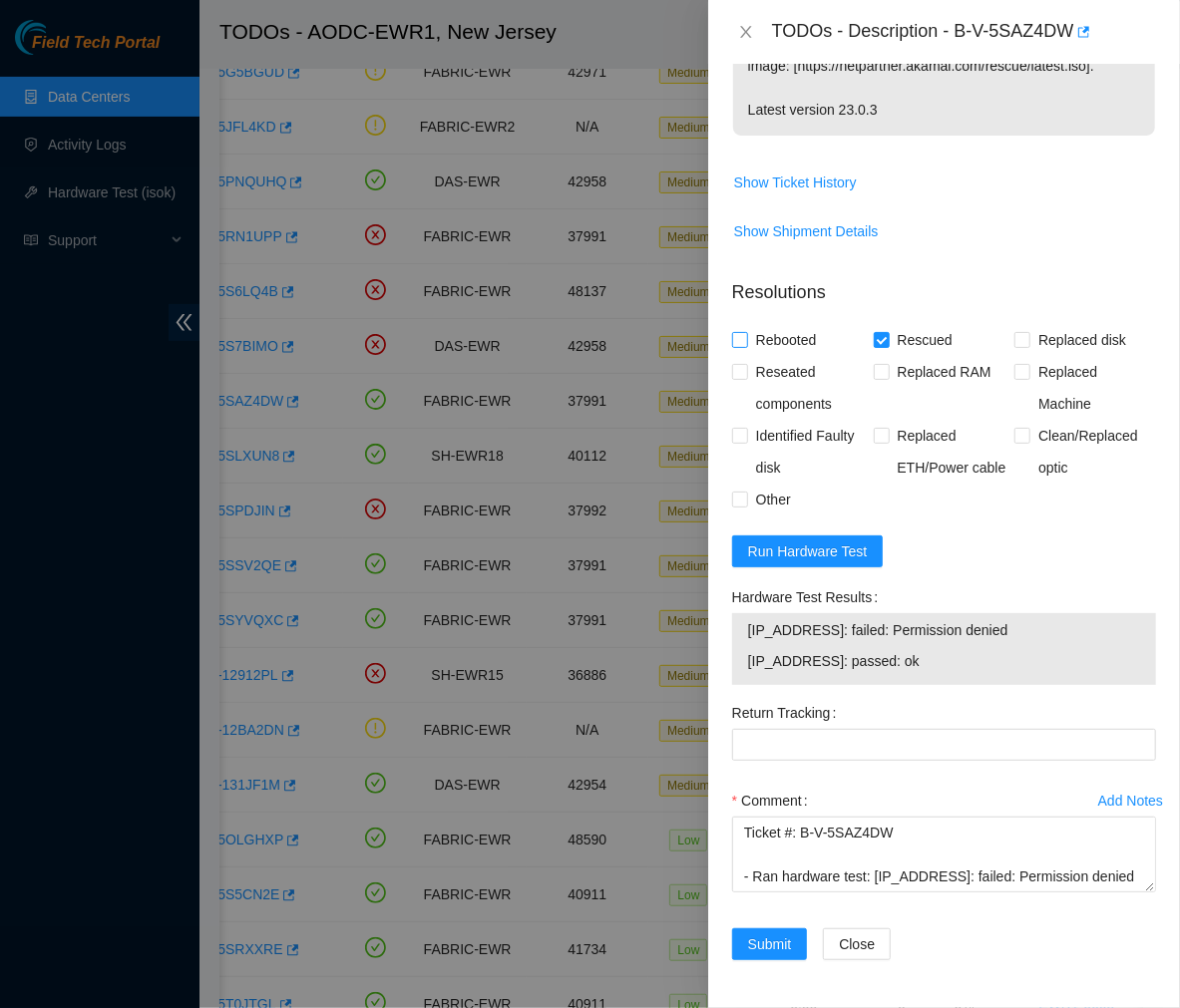 click on "Rebooted" at bounding box center [786, 340] 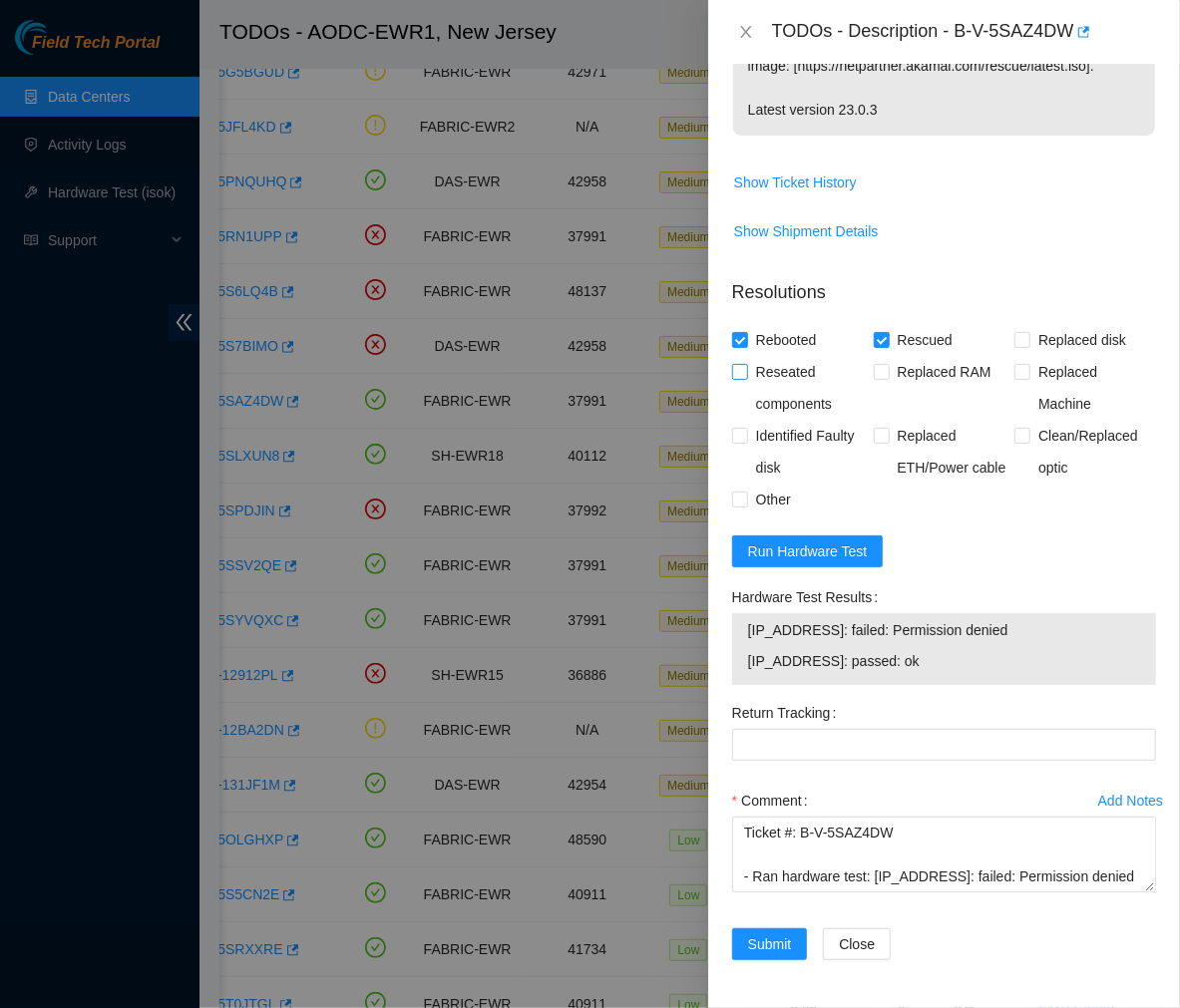 click on "Reseated components" at bounding box center [739, 371] 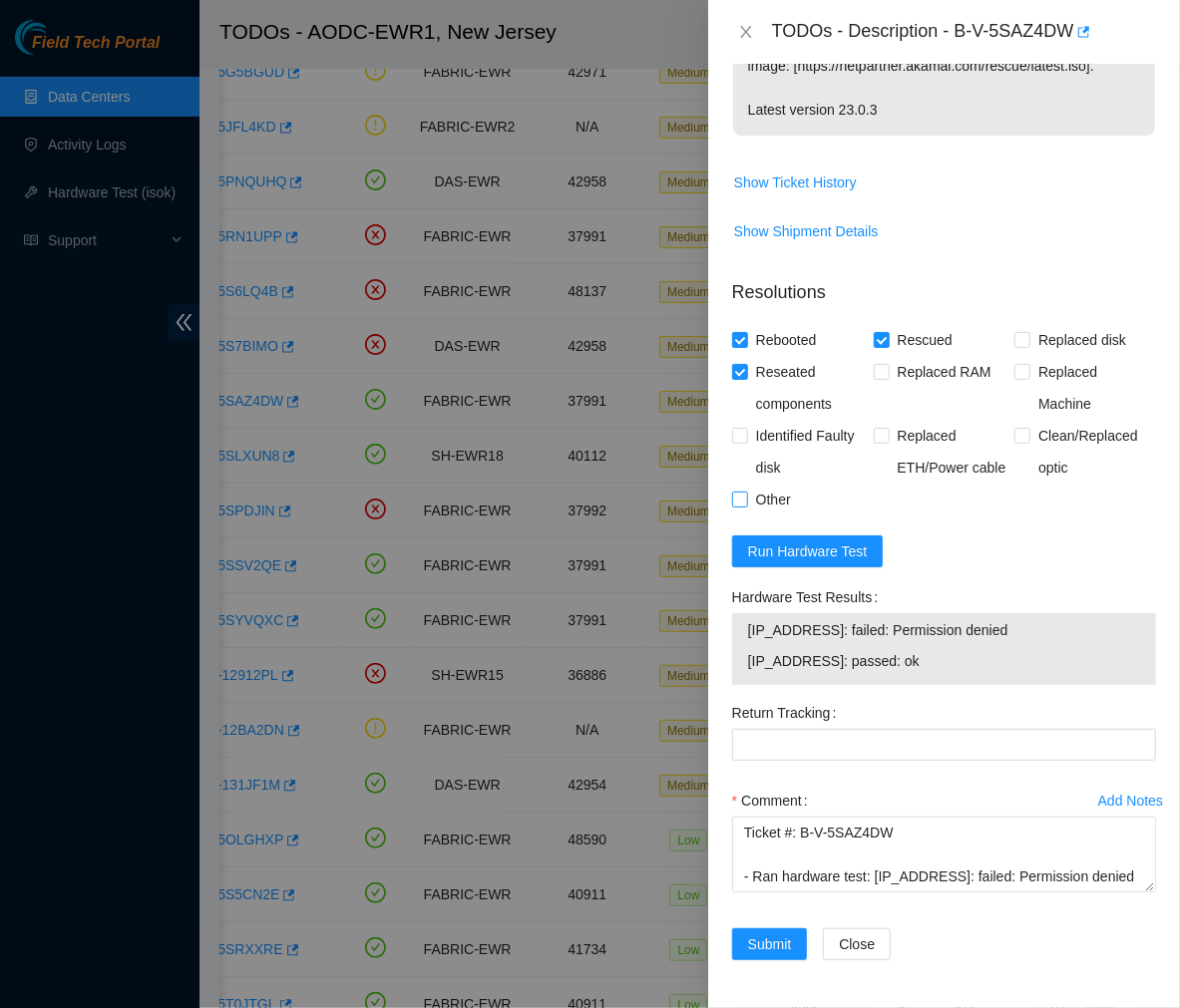 click on "Other" at bounding box center (765, 500) 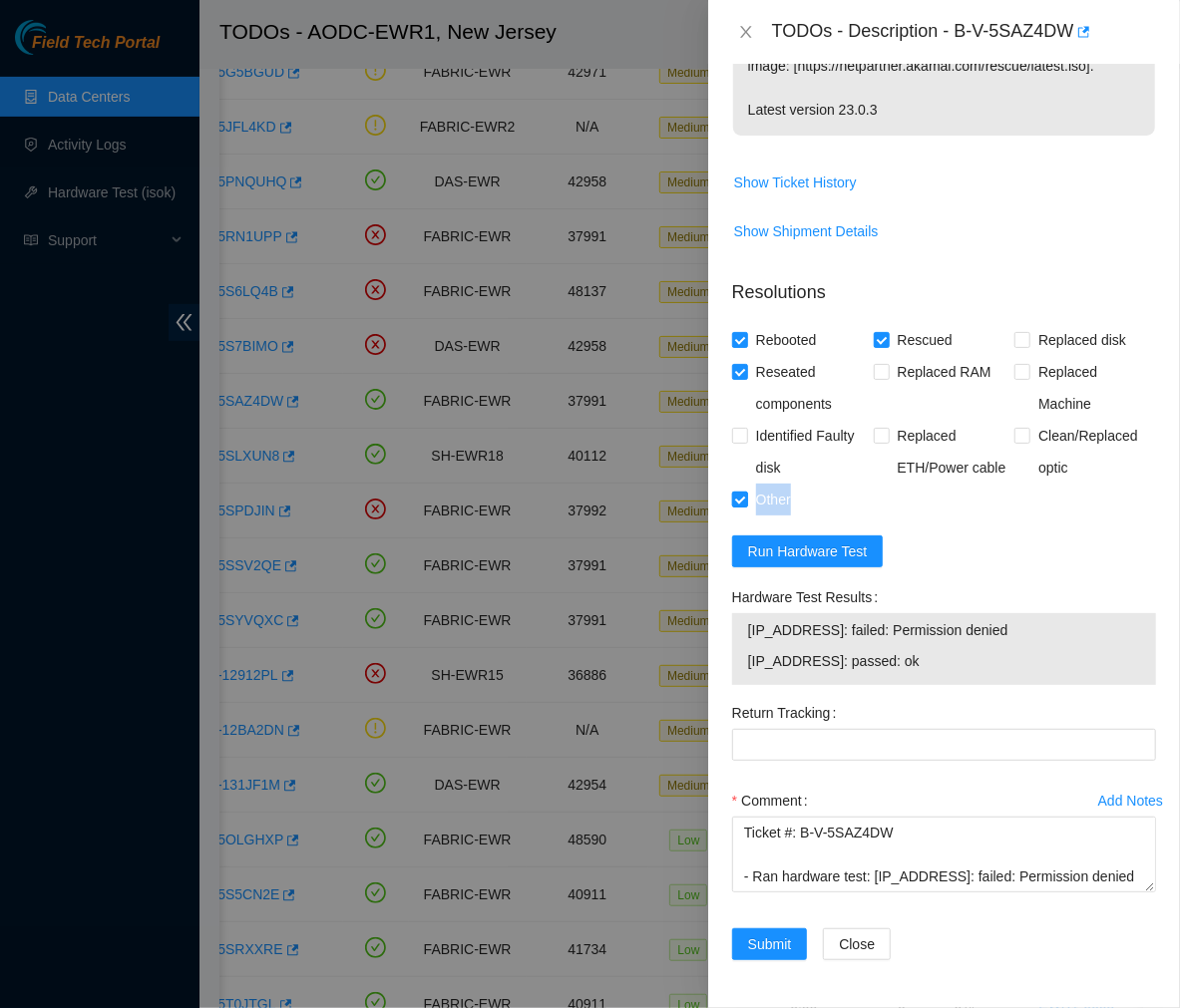 click on "Other" at bounding box center (765, 500) 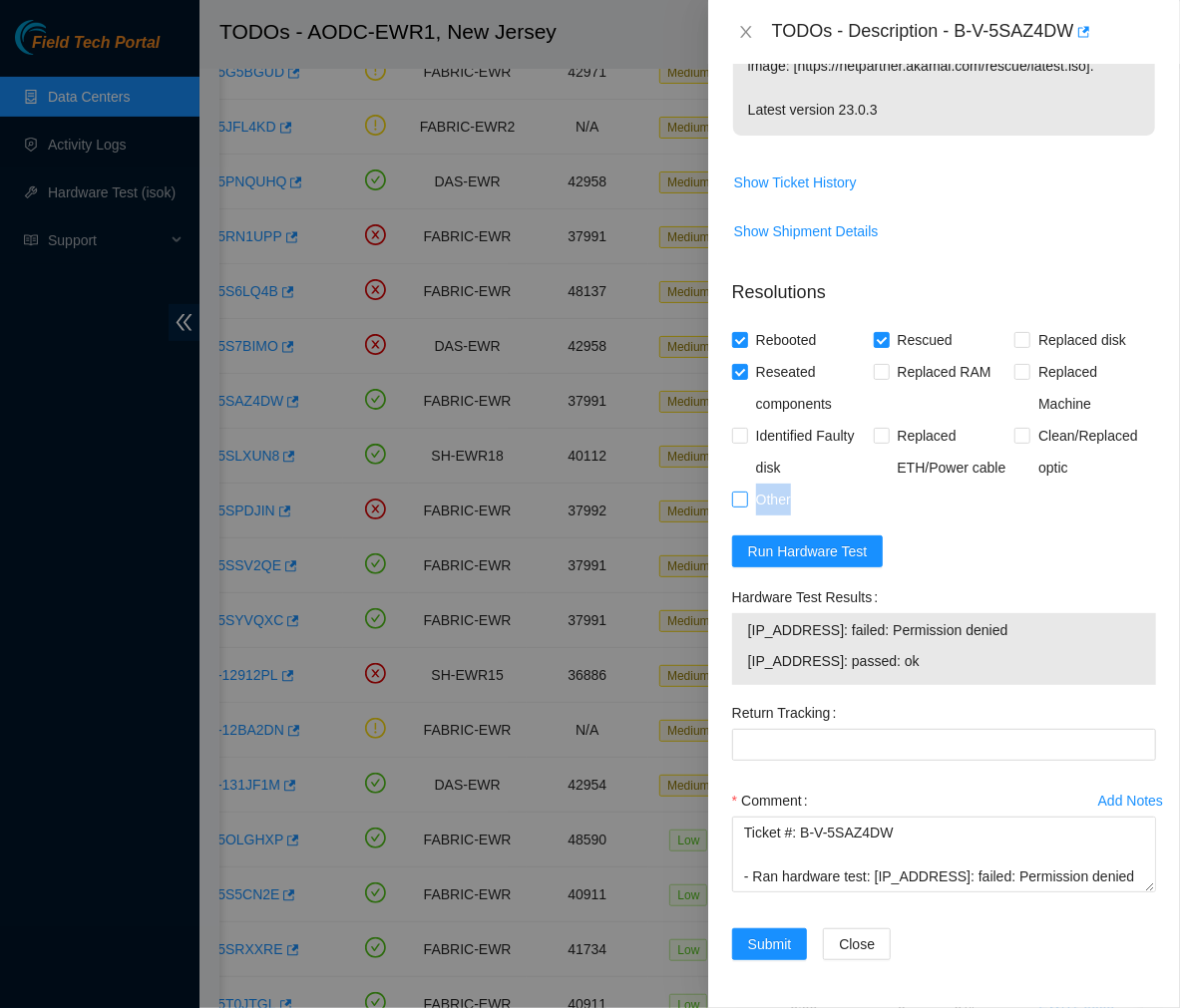 click on "Other" at bounding box center (739, 499) 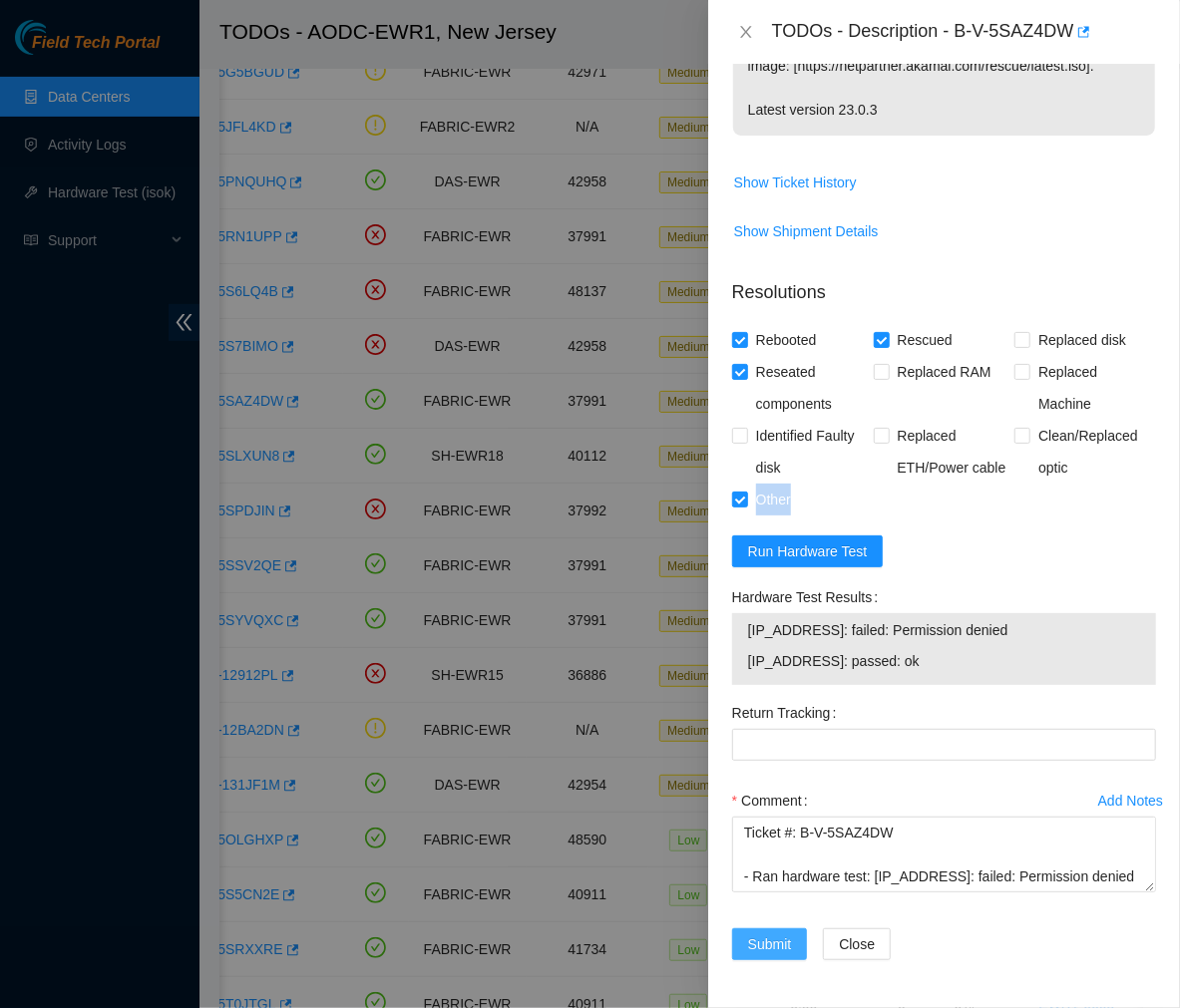 click on "Submit" at bounding box center (770, 944) 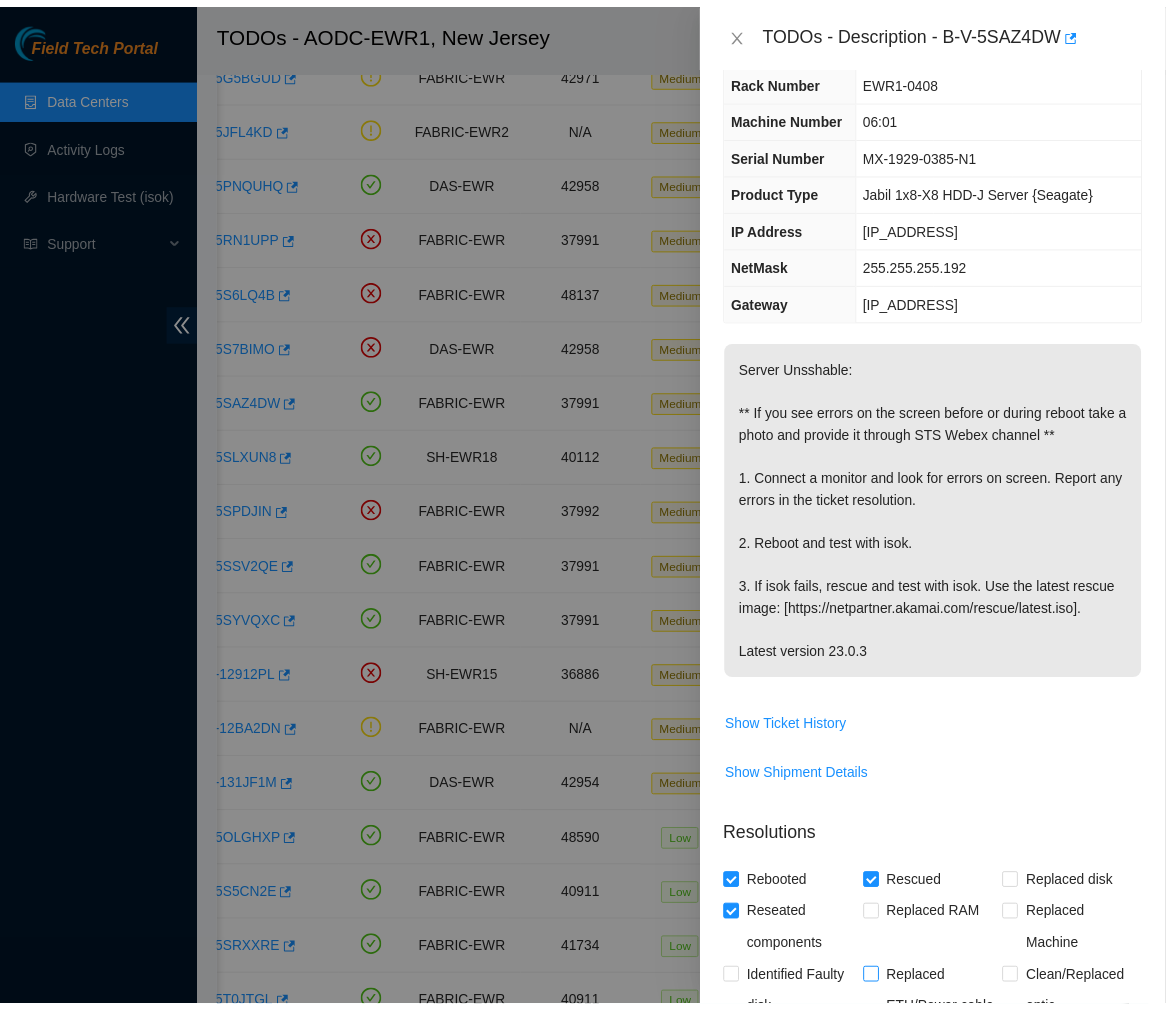 scroll, scrollTop: 0, scrollLeft: 0, axis: both 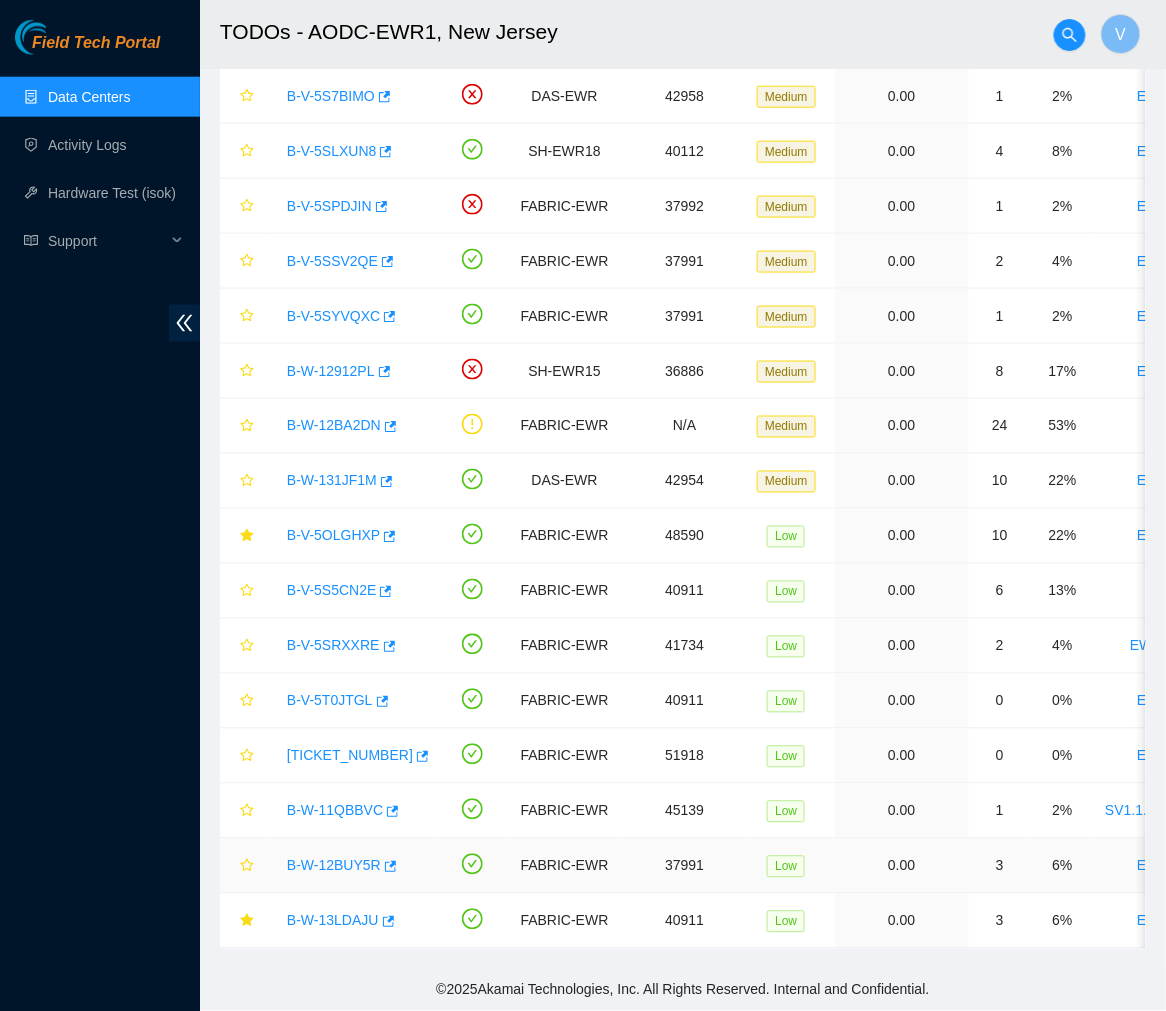 click on "B-W-12BUY5R" at bounding box center [334, 866] 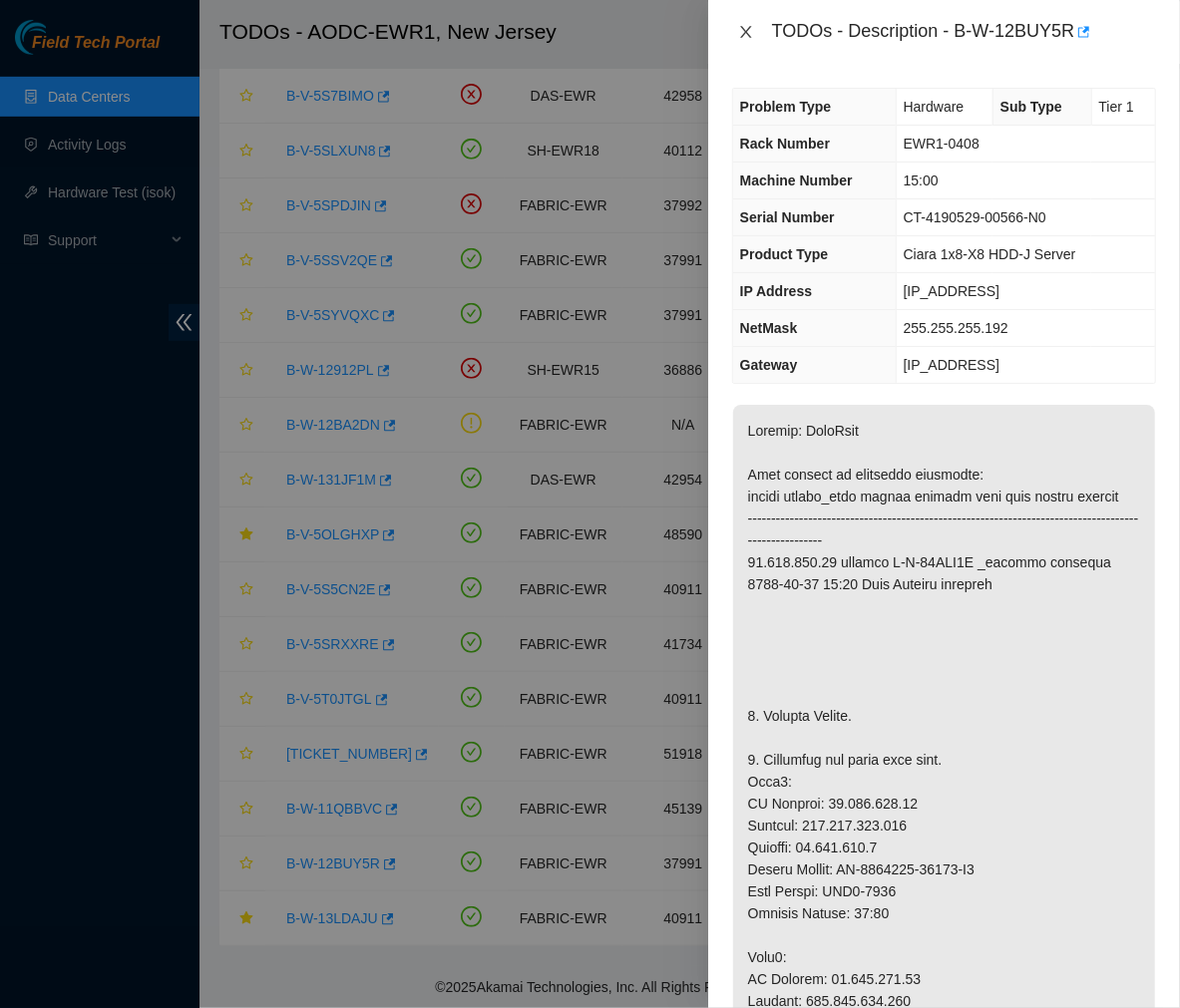 click 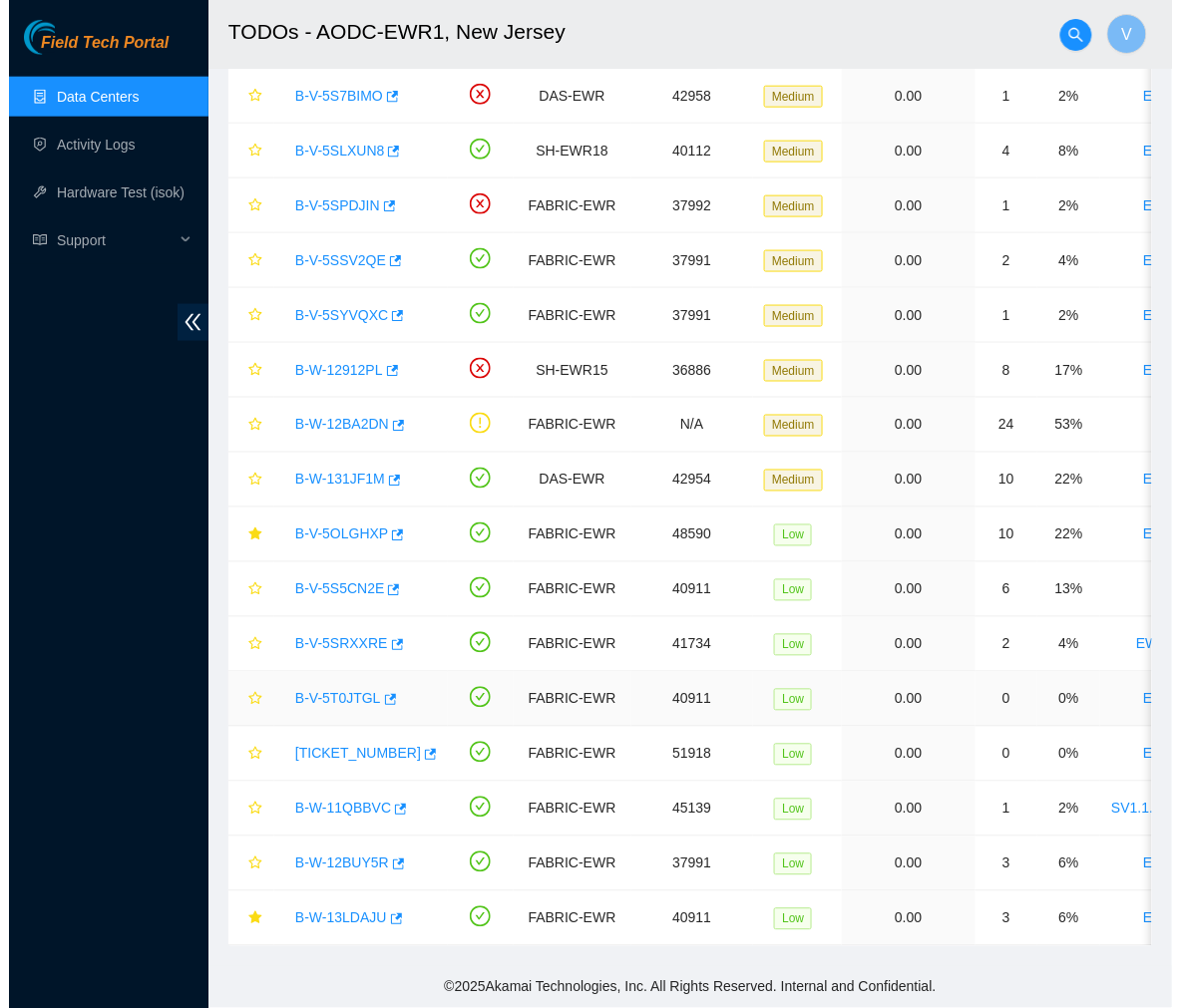scroll, scrollTop: 493, scrollLeft: 0, axis: vertical 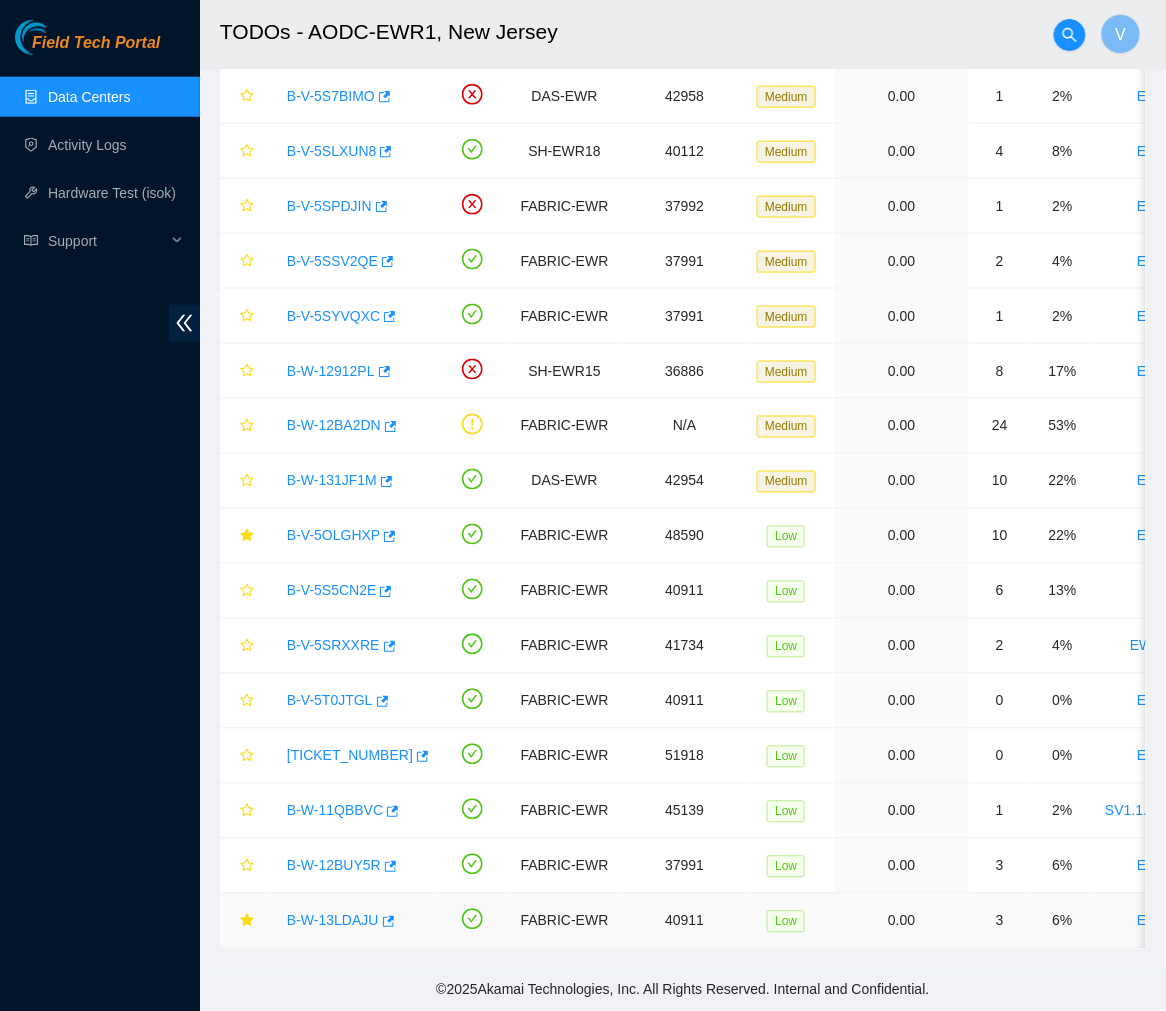 click on "B-W-13LDAJU" at bounding box center (333, 921) 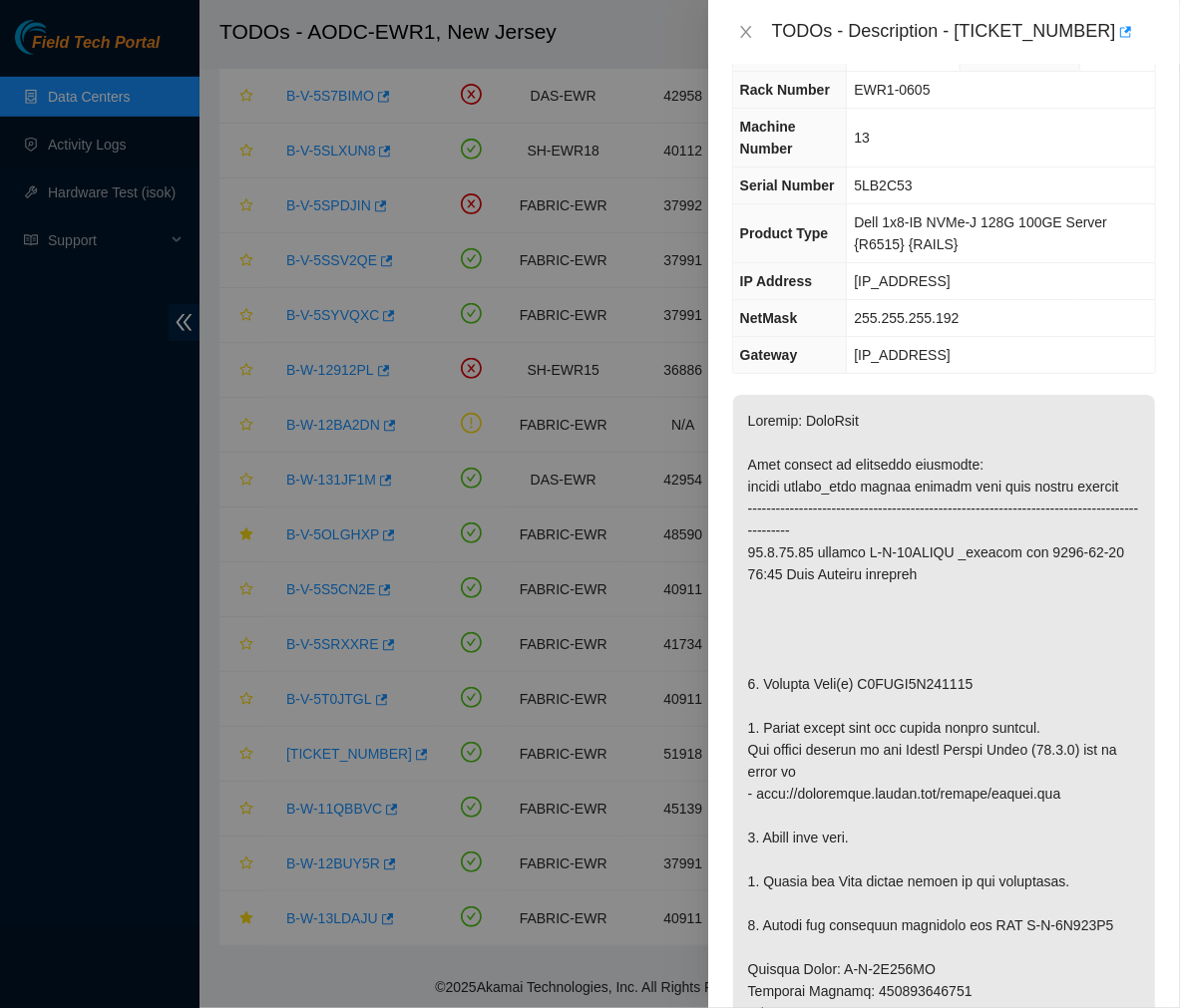 scroll, scrollTop: 55, scrollLeft: 0, axis: vertical 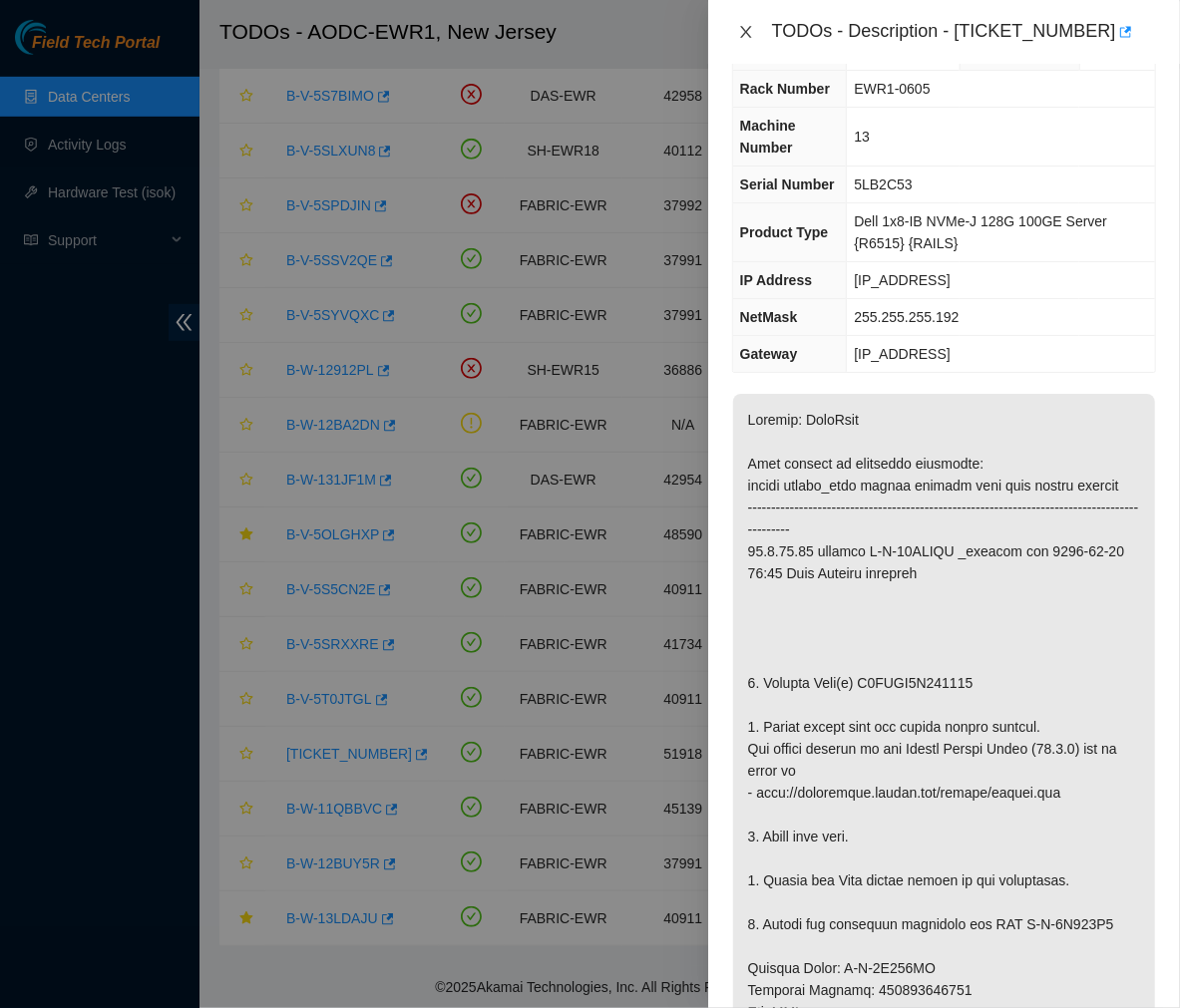 click 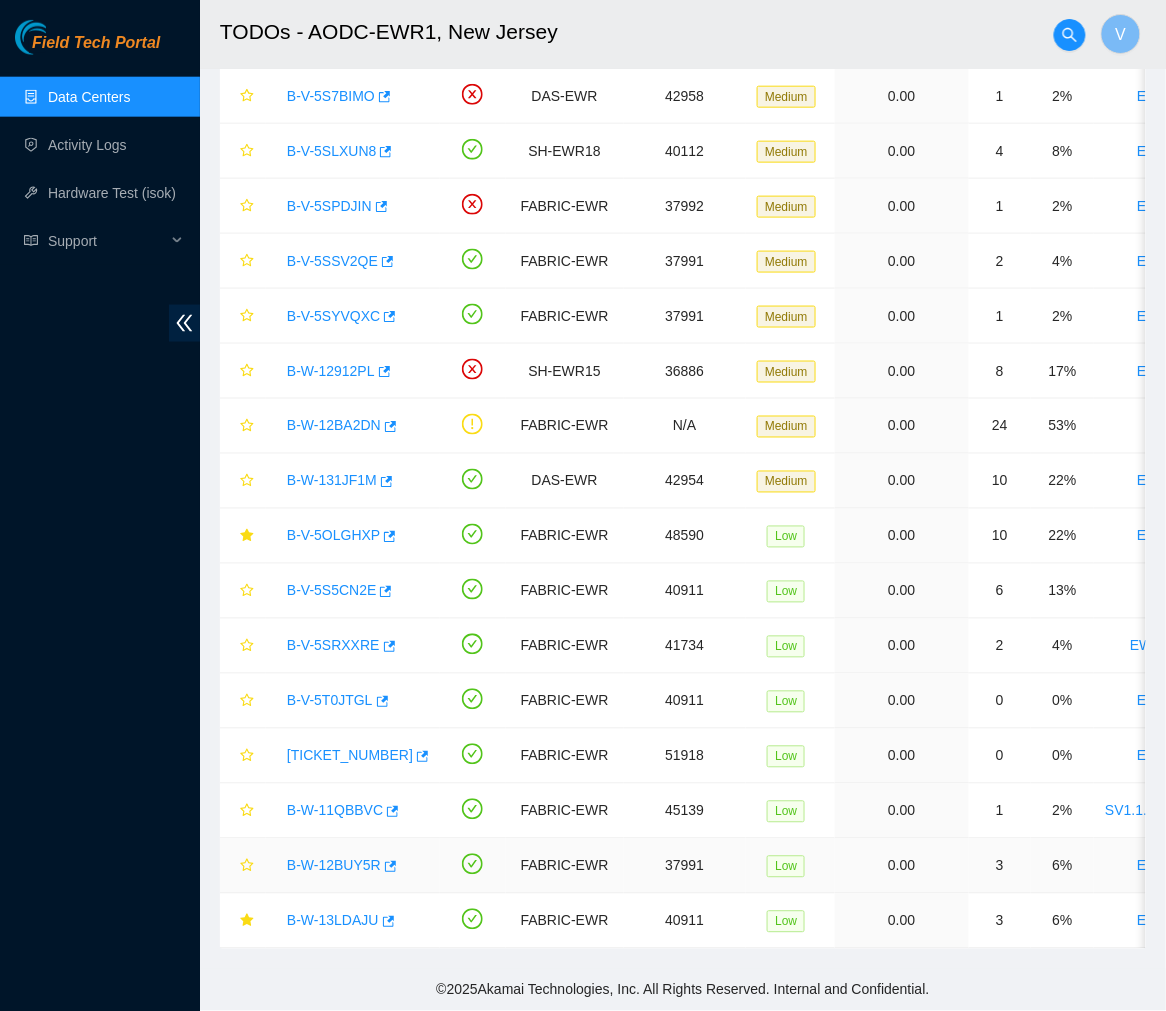 click on "B-W-12BUY5R" at bounding box center (334, 866) 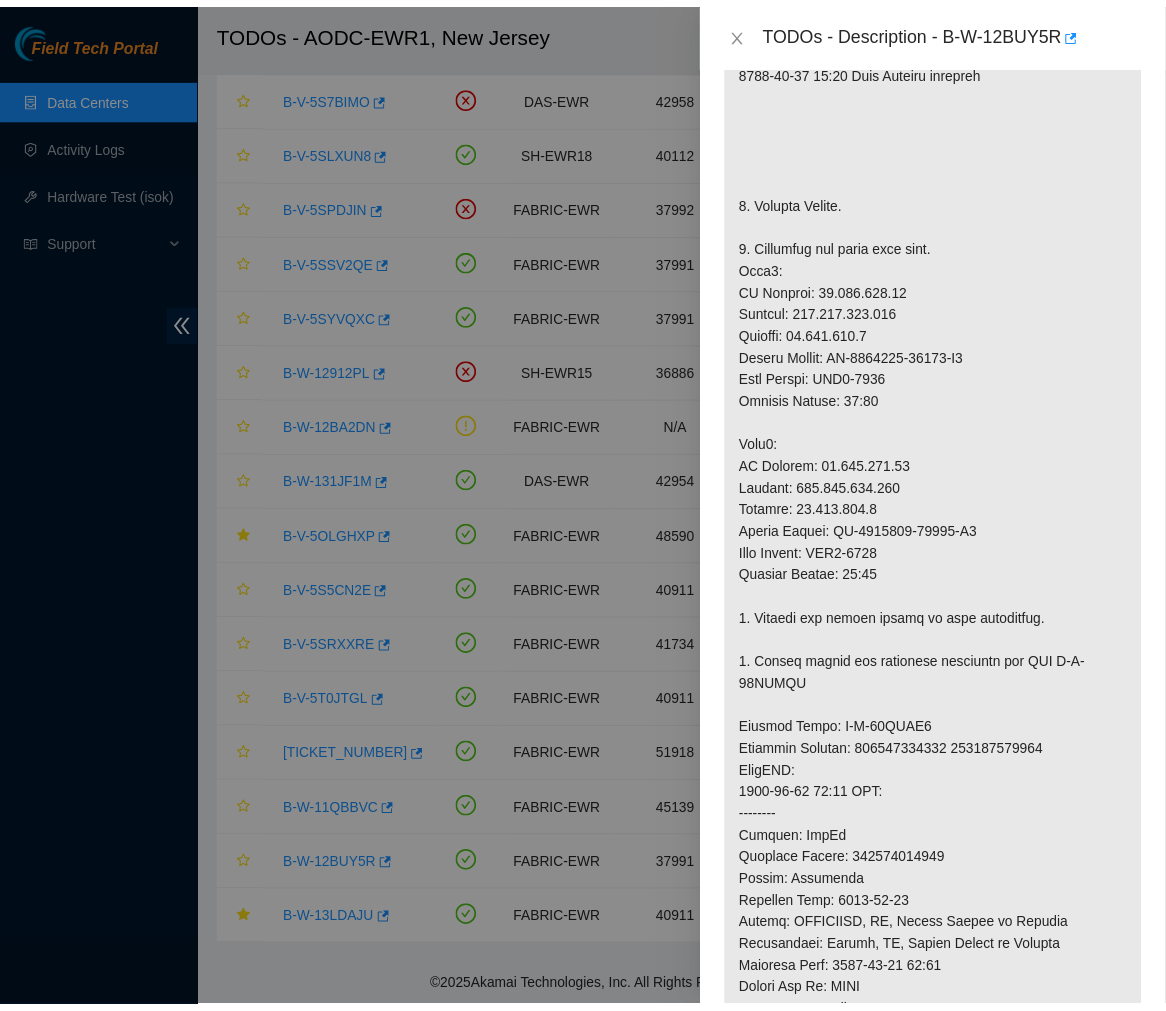 scroll, scrollTop: 517, scrollLeft: 0, axis: vertical 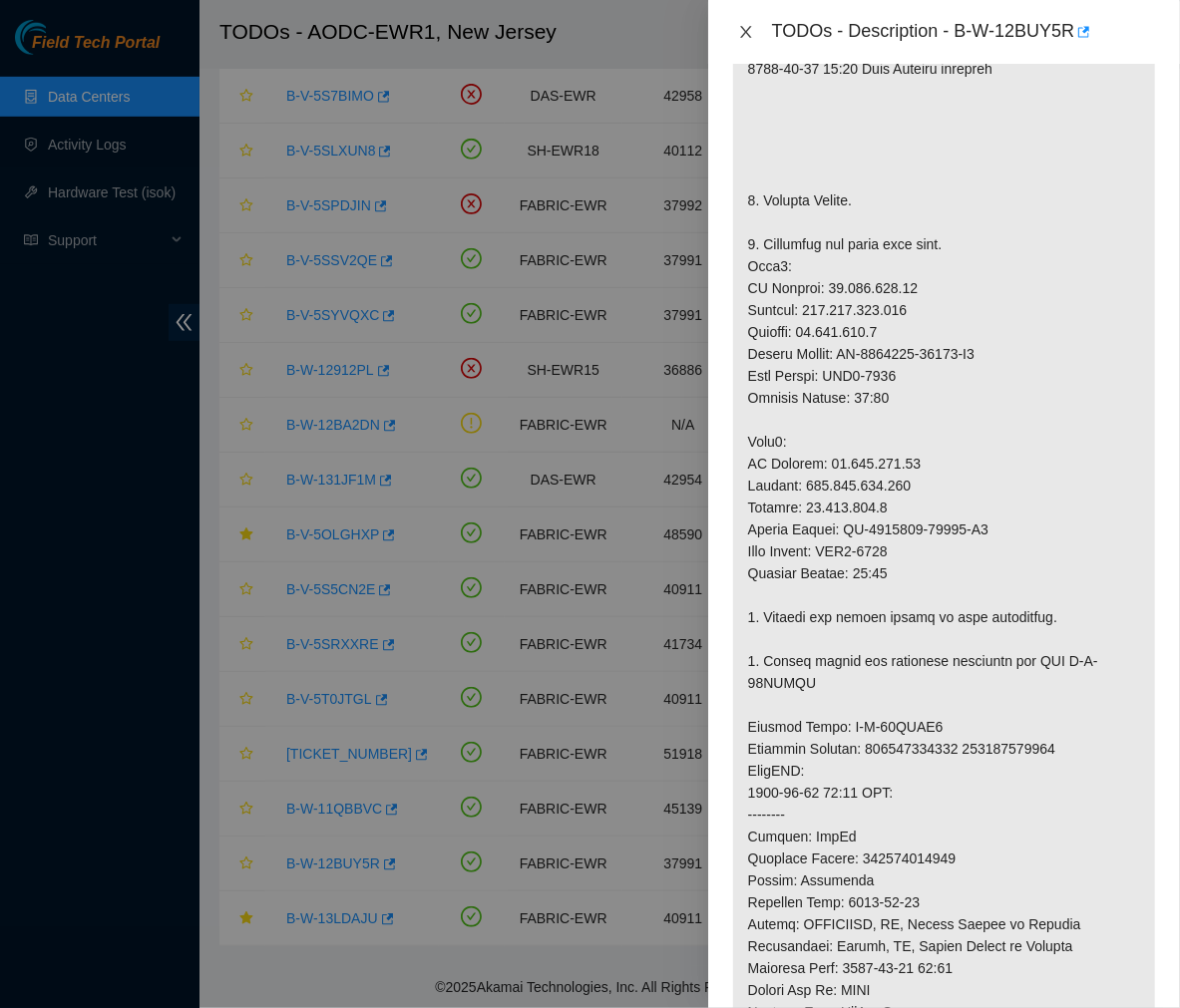 click 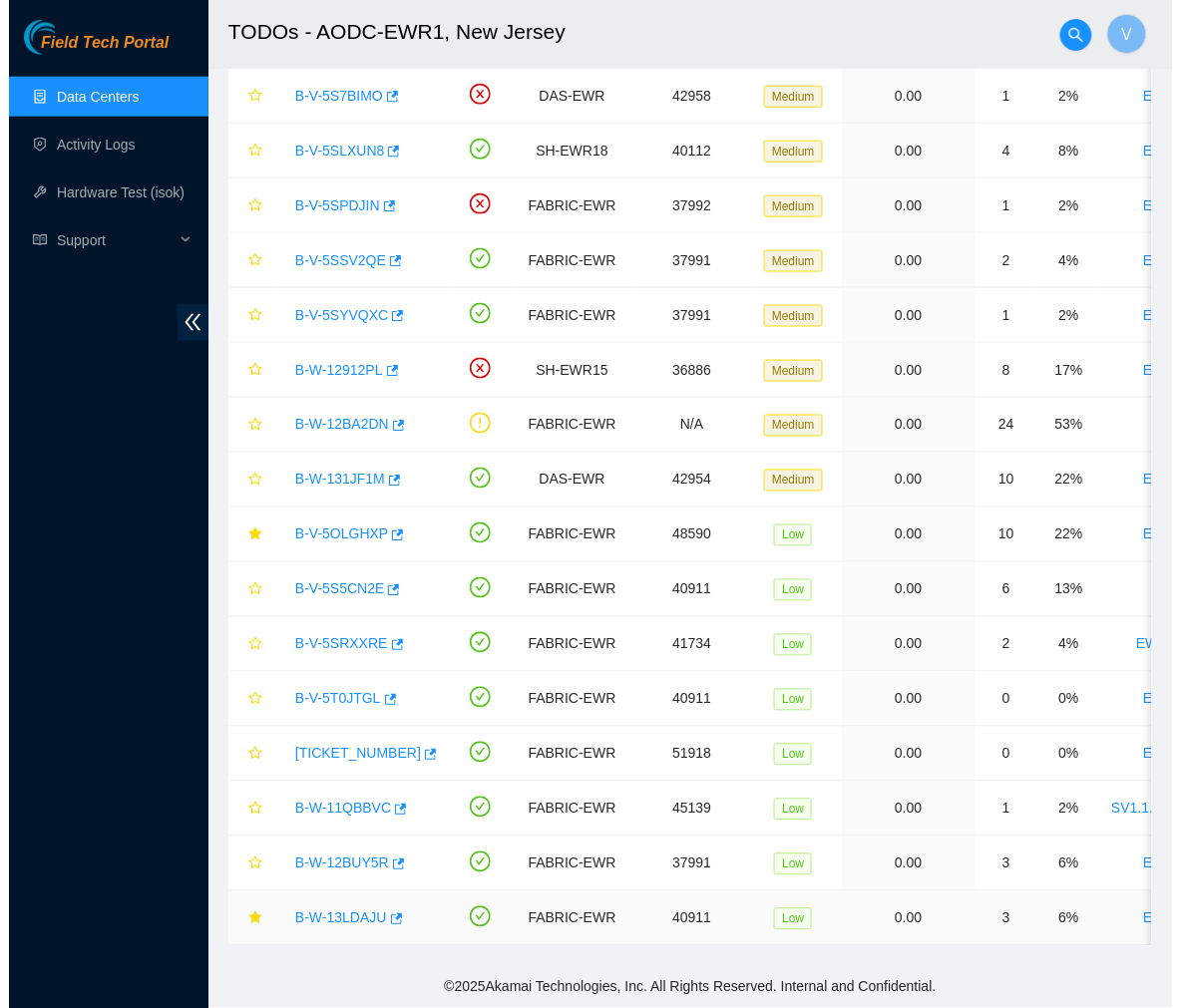 scroll, scrollTop: 334, scrollLeft: 0, axis: vertical 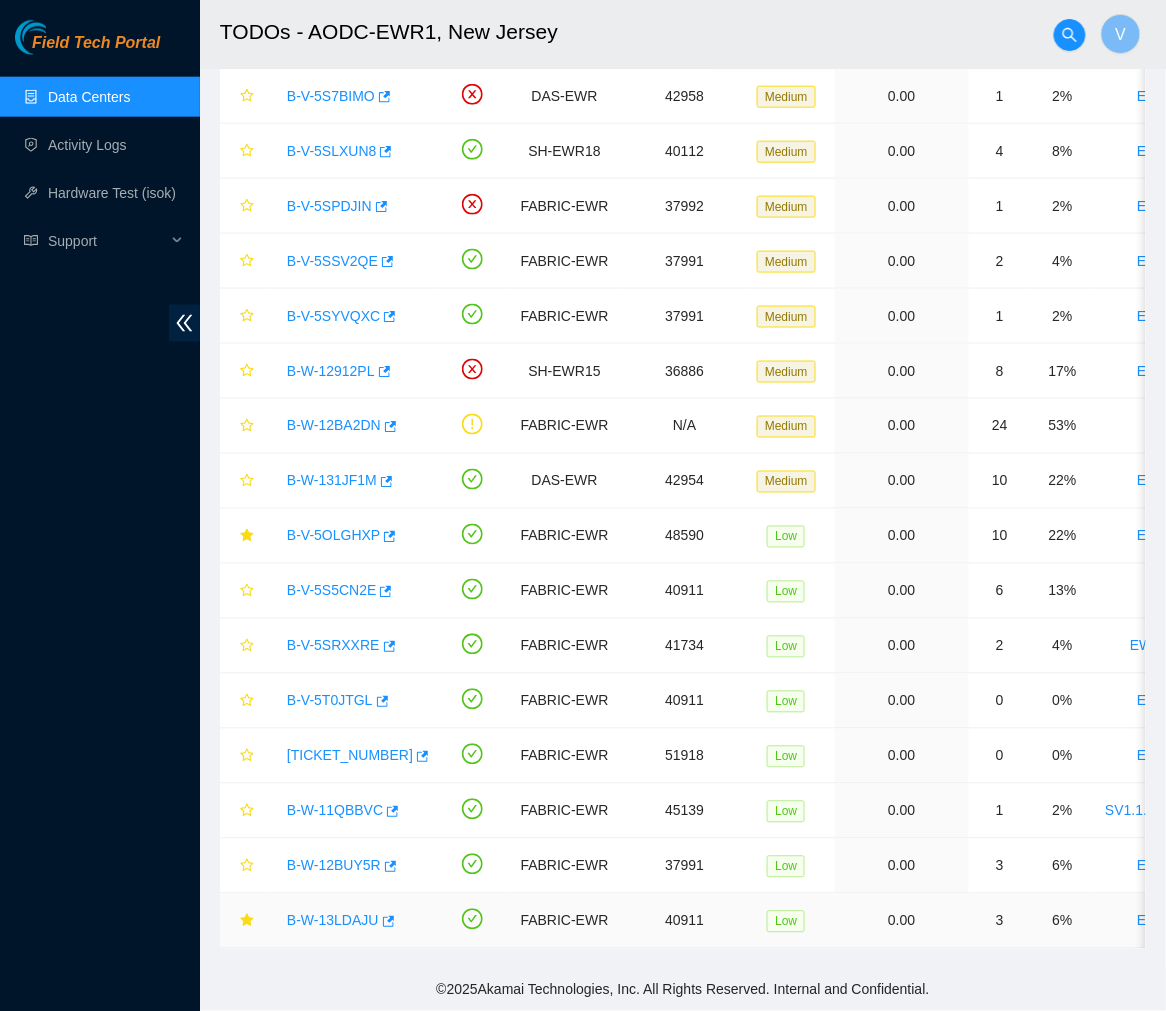 click on "B-W-13LDAJU" at bounding box center (333, 921) 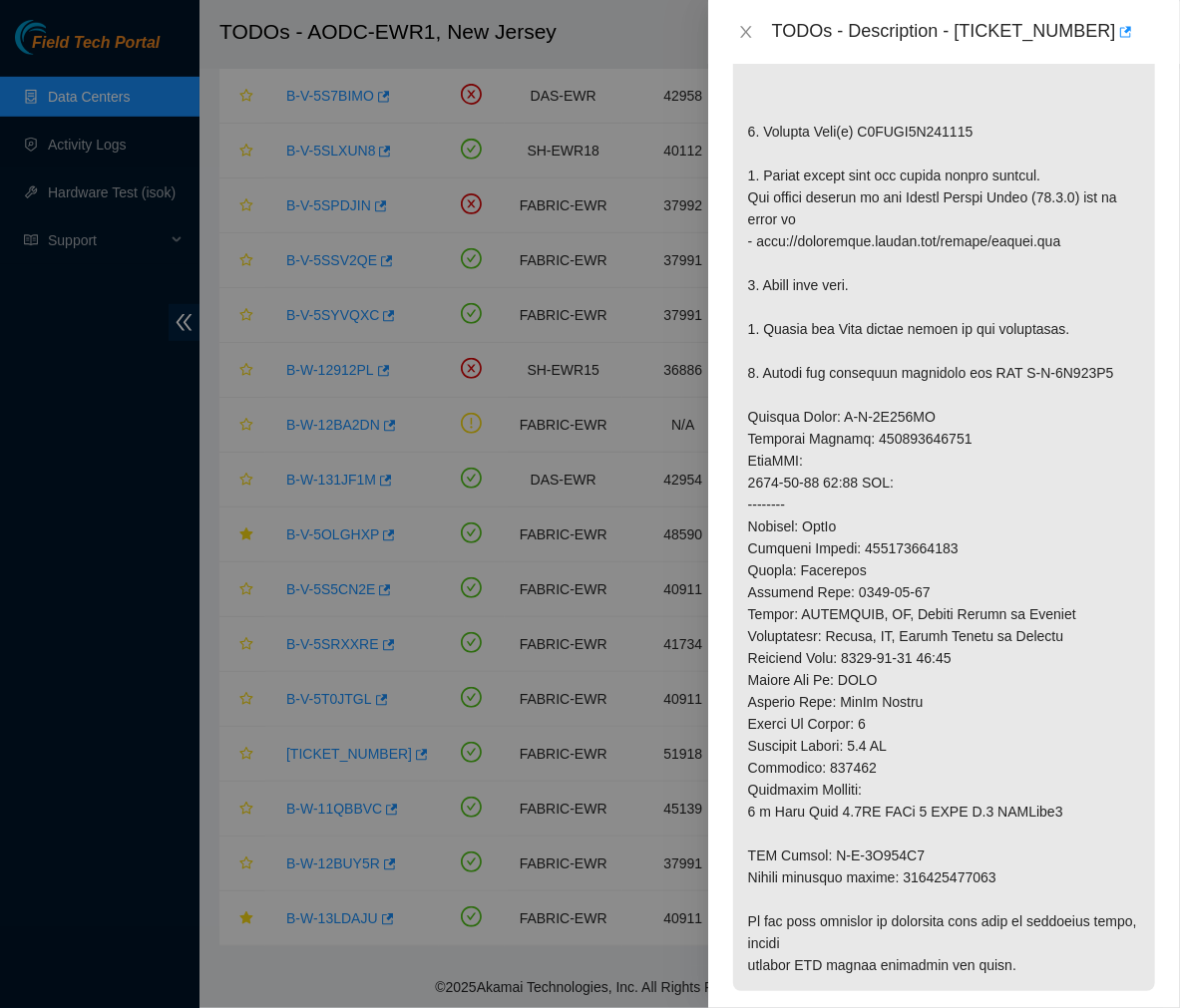 scroll, scrollTop: 608, scrollLeft: 0, axis: vertical 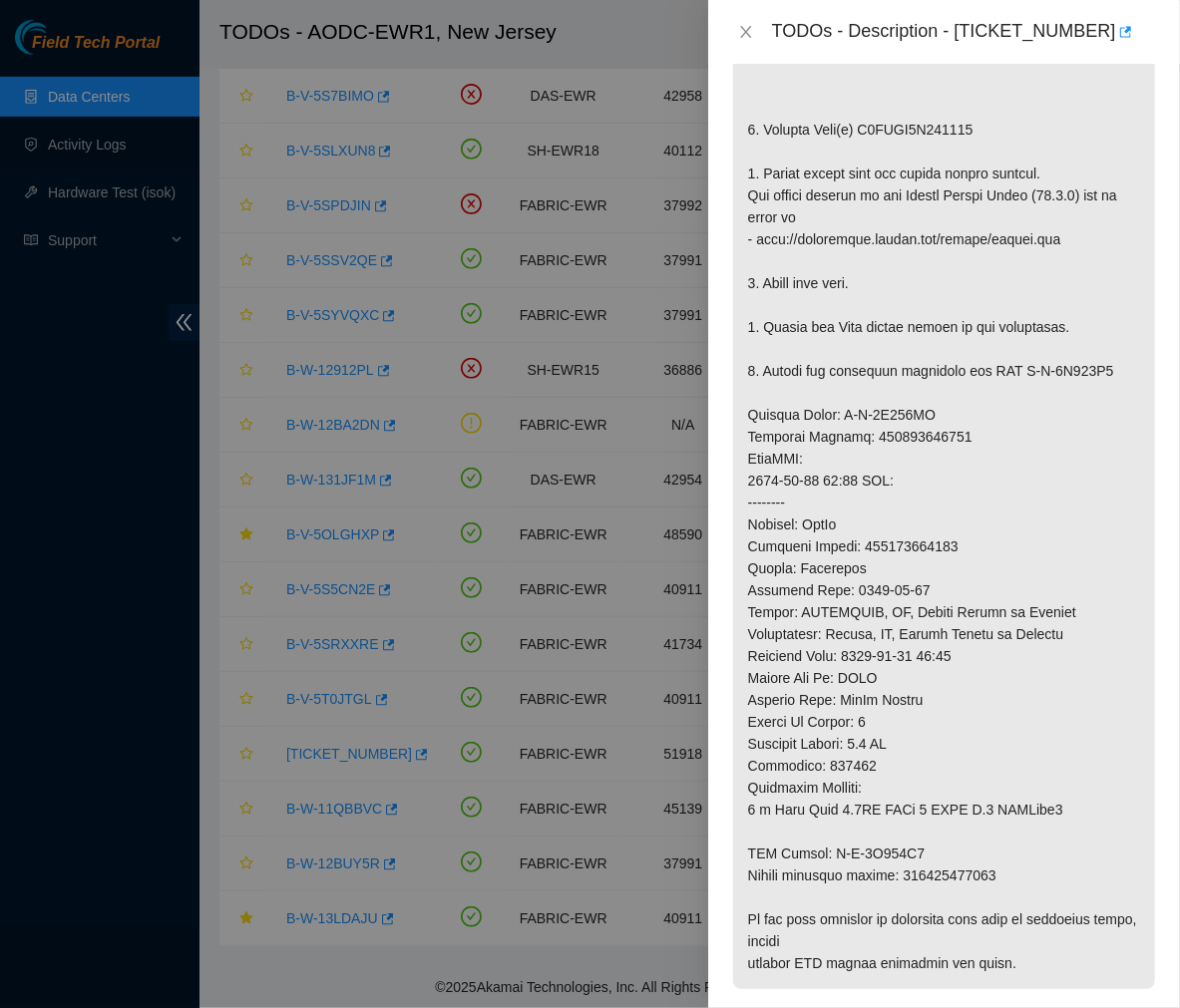 click at bounding box center [944, 415] 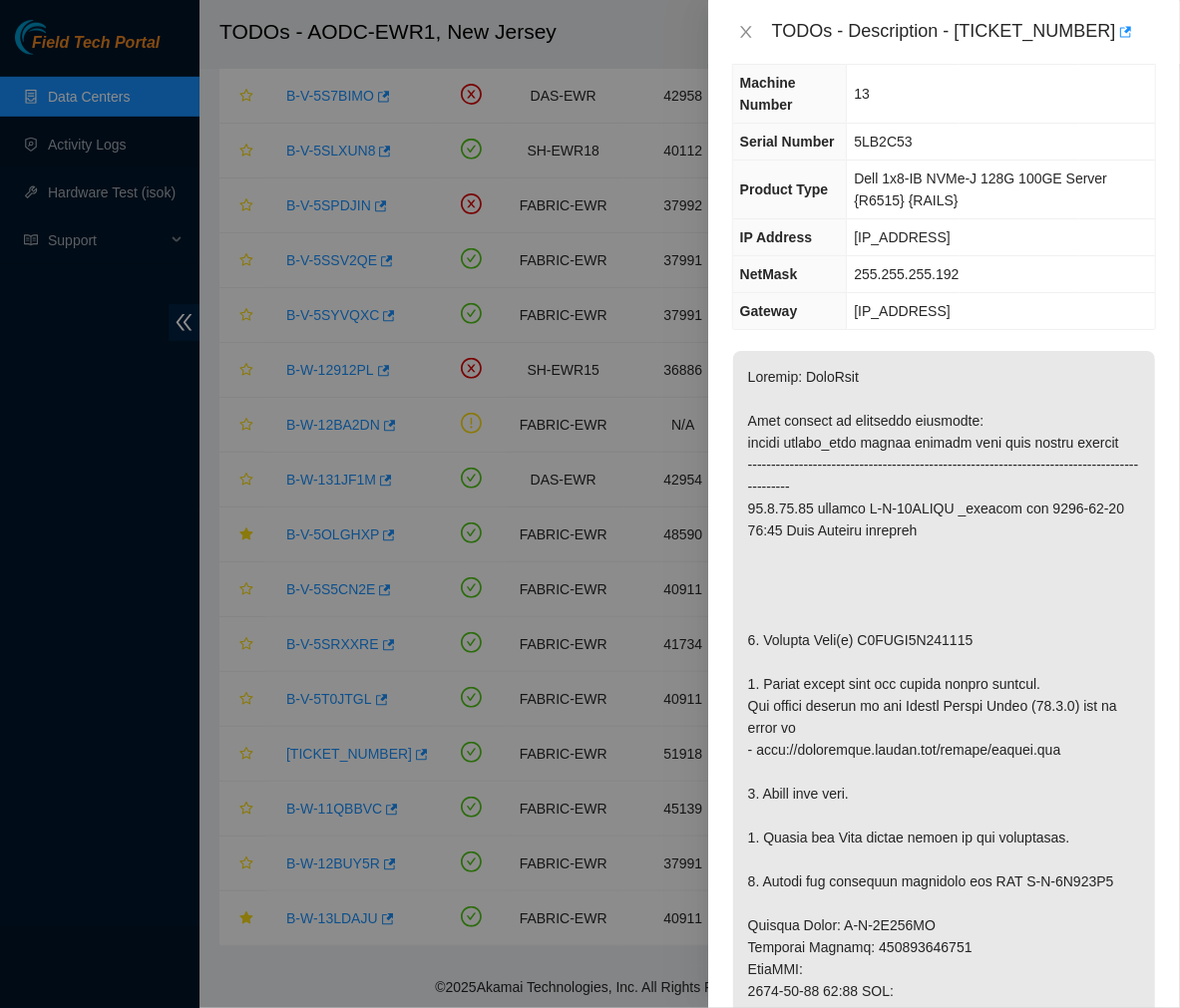 scroll, scrollTop: 101, scrollLeft: 0, axis: vertical 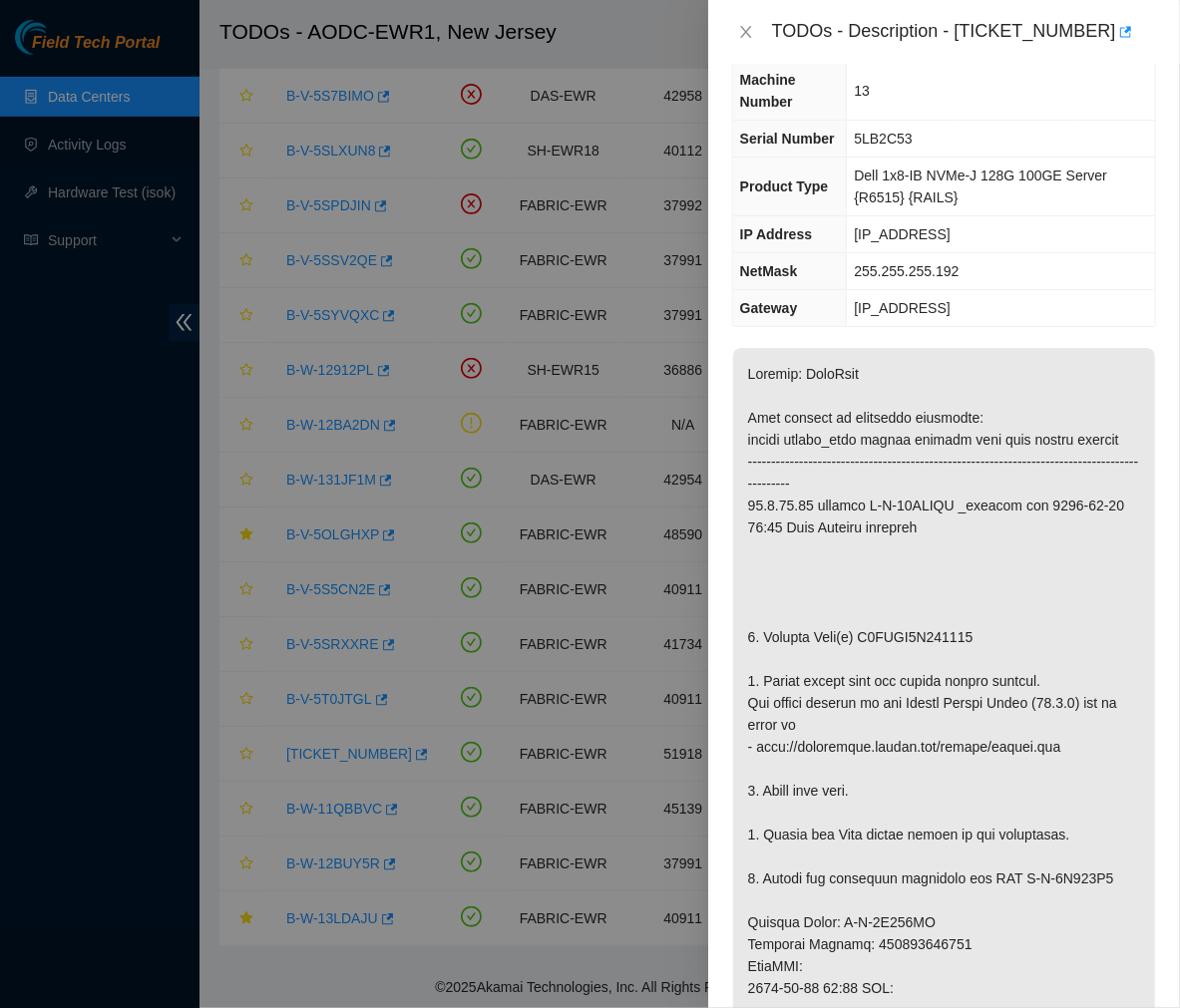 click at bounding box center (944, 922) 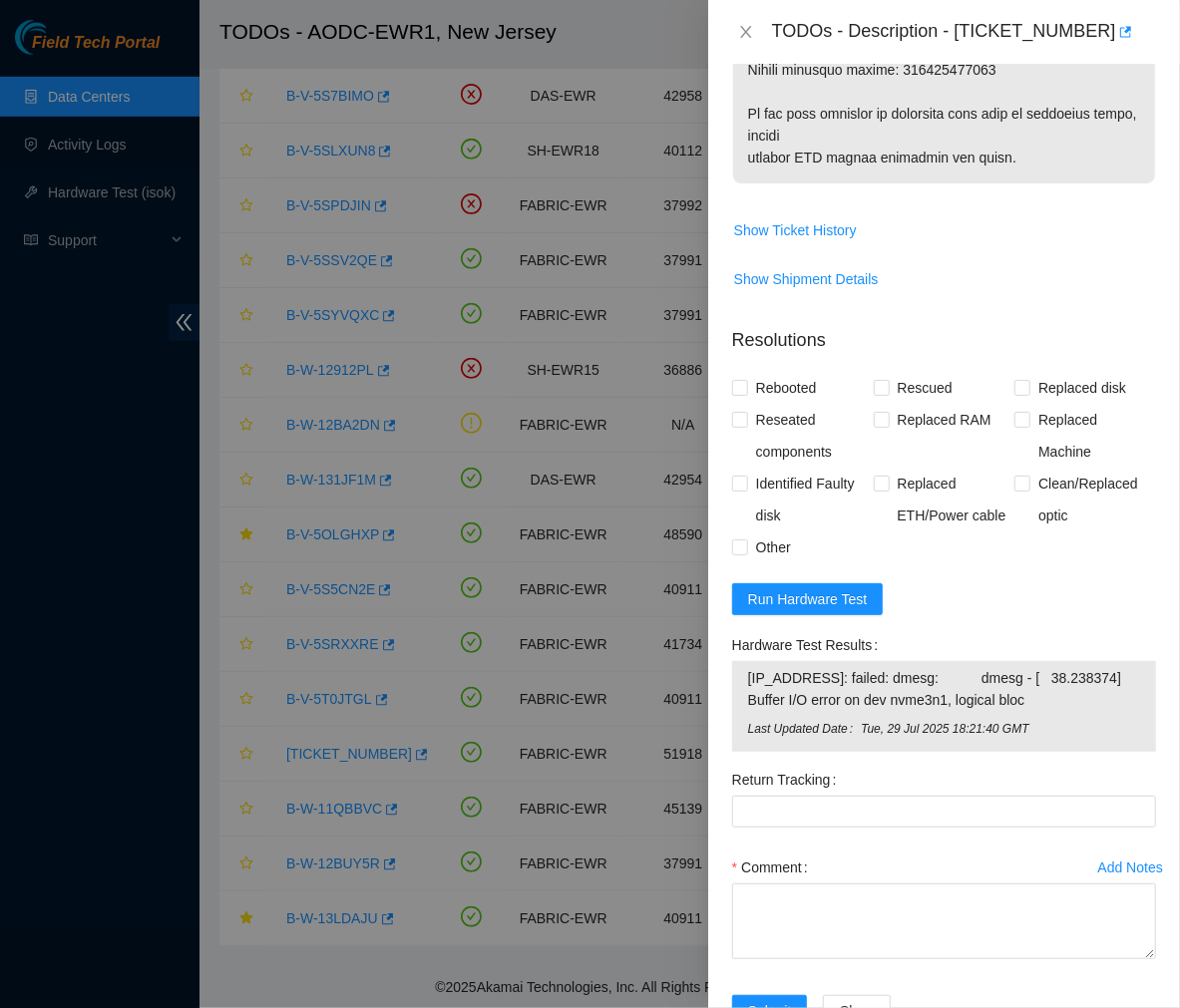 scroll, scrollTop: 1480, scrollLeft: 0, axis: vertical 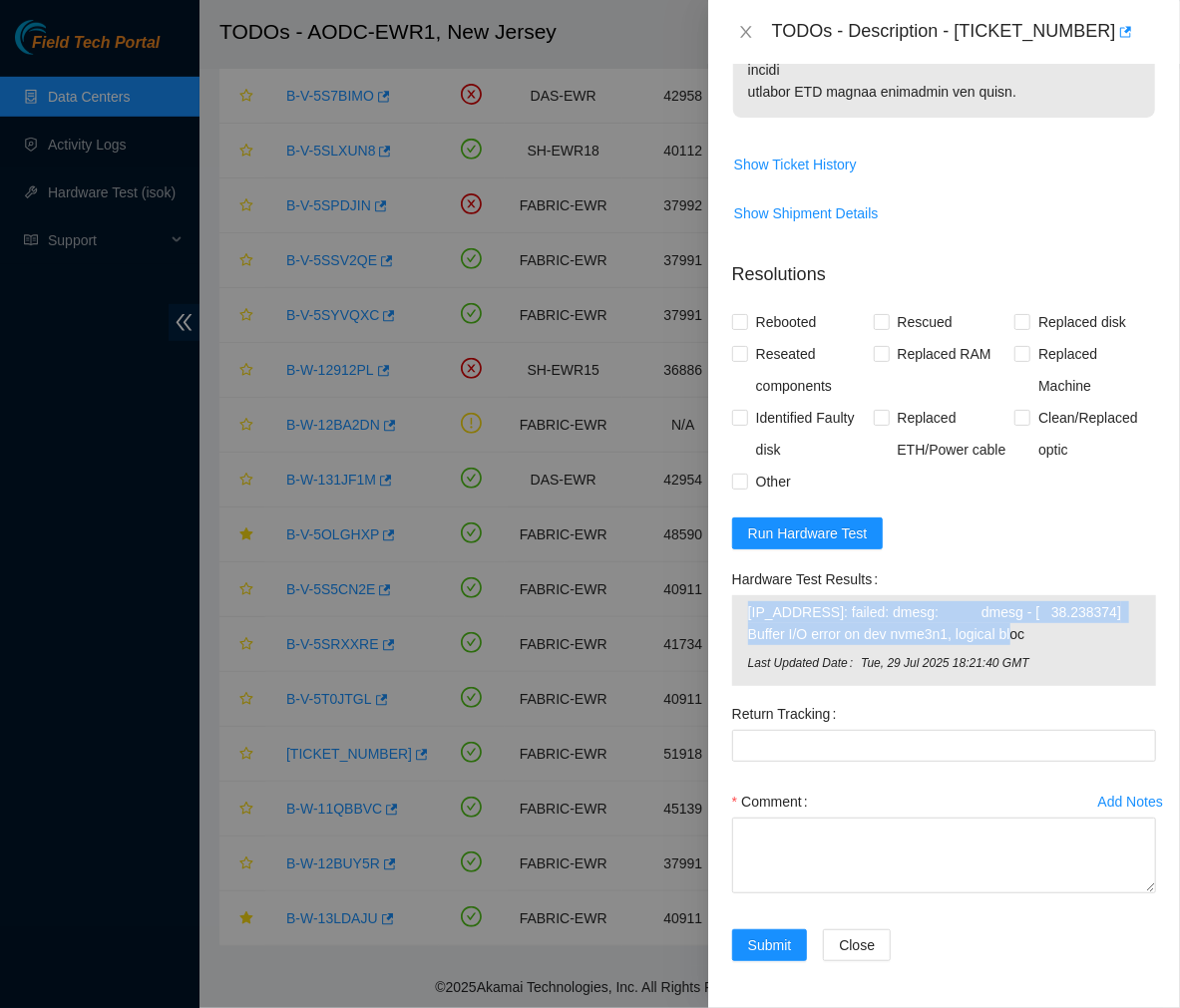 drag, startPoint x: 750, startPoint y: 608, endPoint x: 989, endPoint y: 639, distance: 241.0021 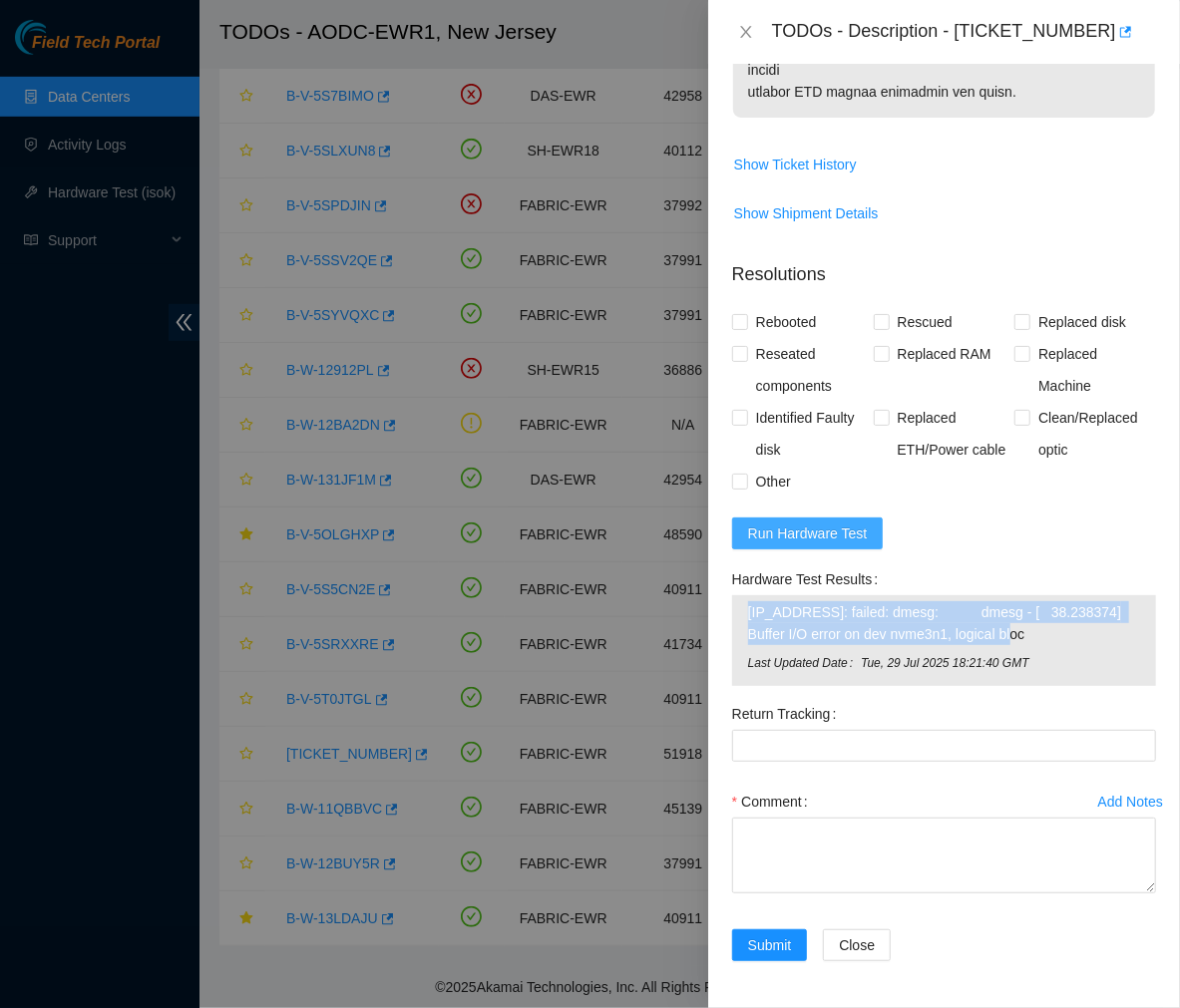 click on "Run Hardware Test" at bounding box center (808, 533) 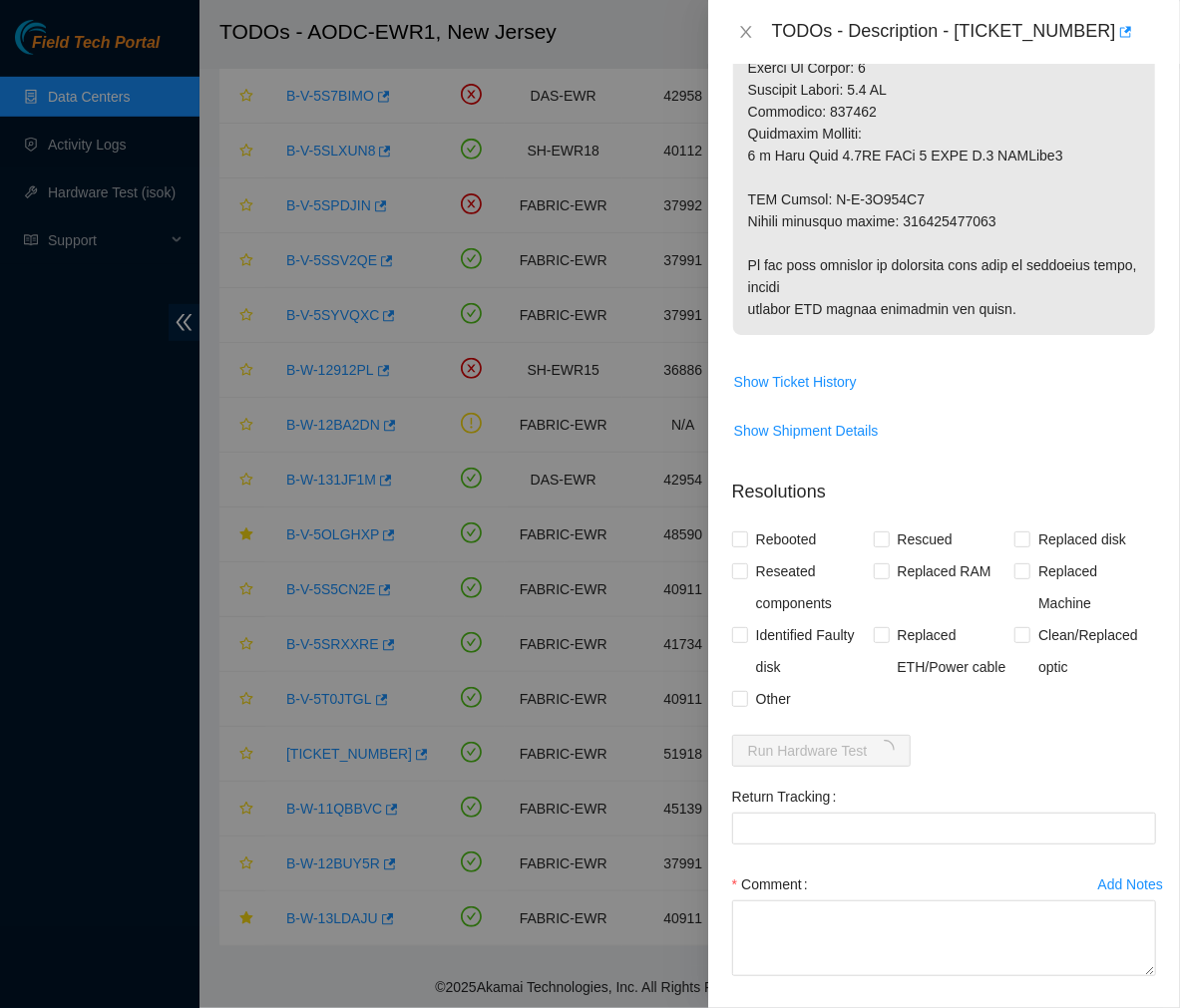 scroll, scrollTop: 1259, scrollLeft: 0, axis: vertical 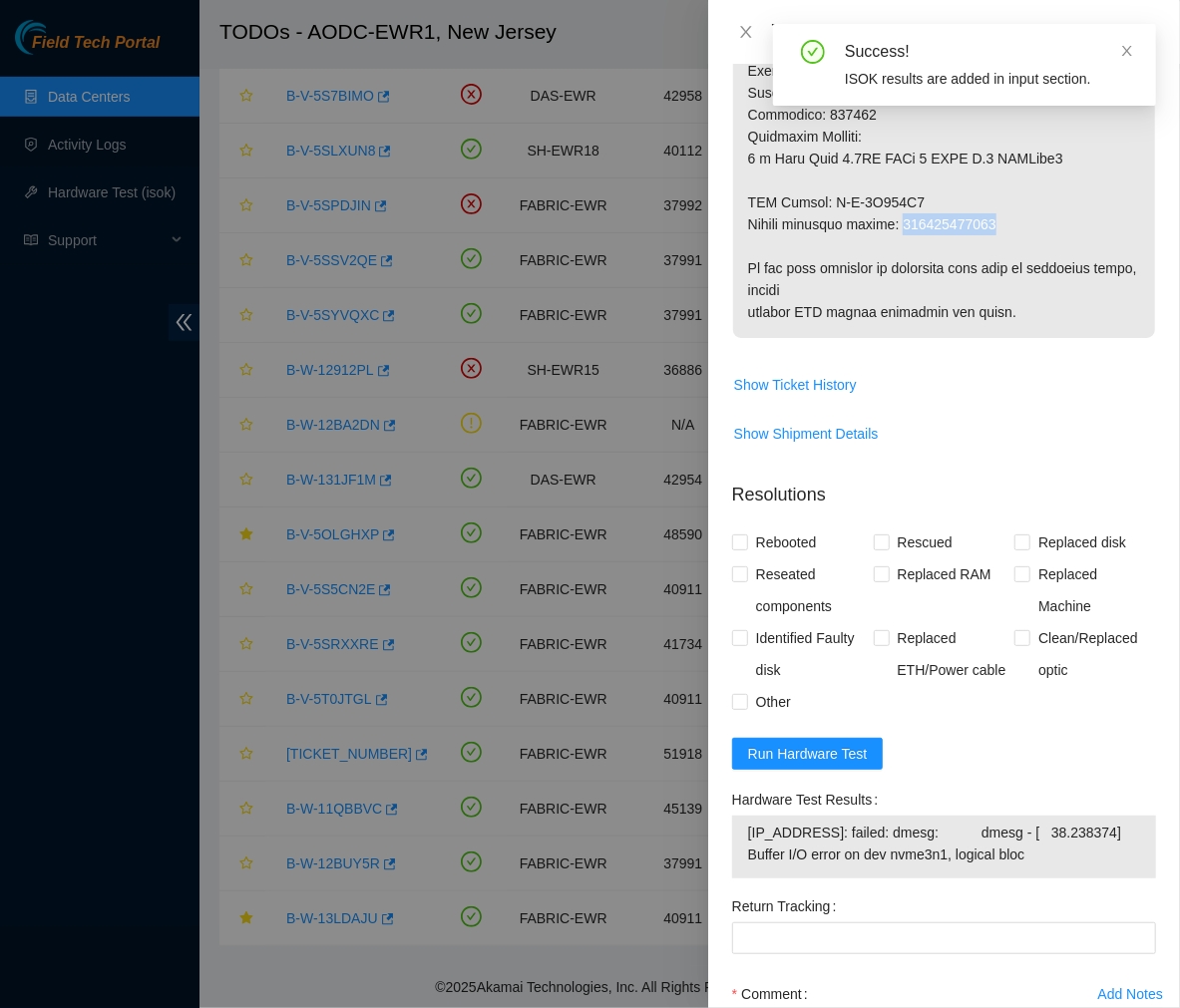 drag, startPoint x: 1011, startPoint y: 216, endPoint x: 901, endPoint y: 224, distance: 110.29053 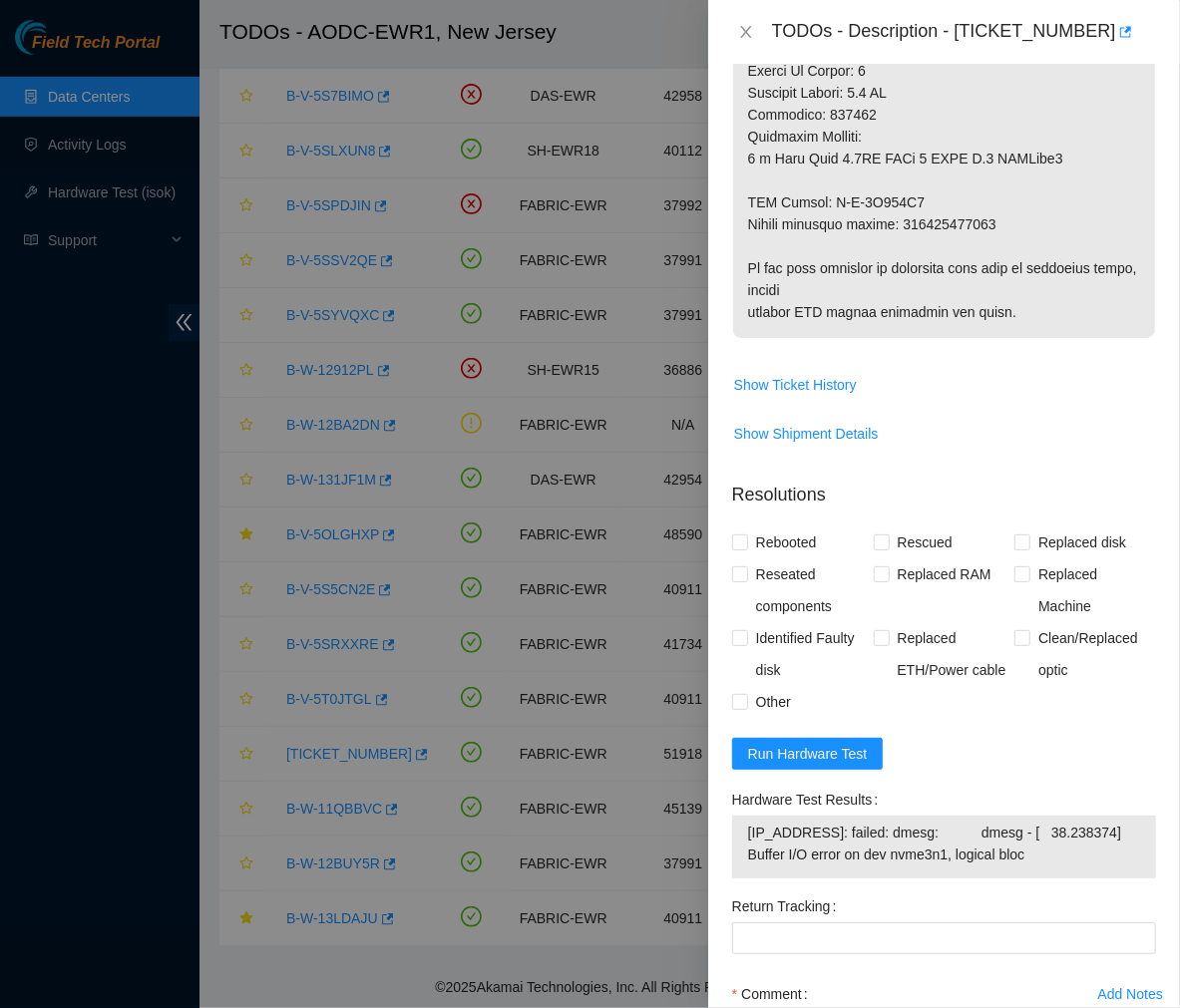 click at bounding box center (944, -236) 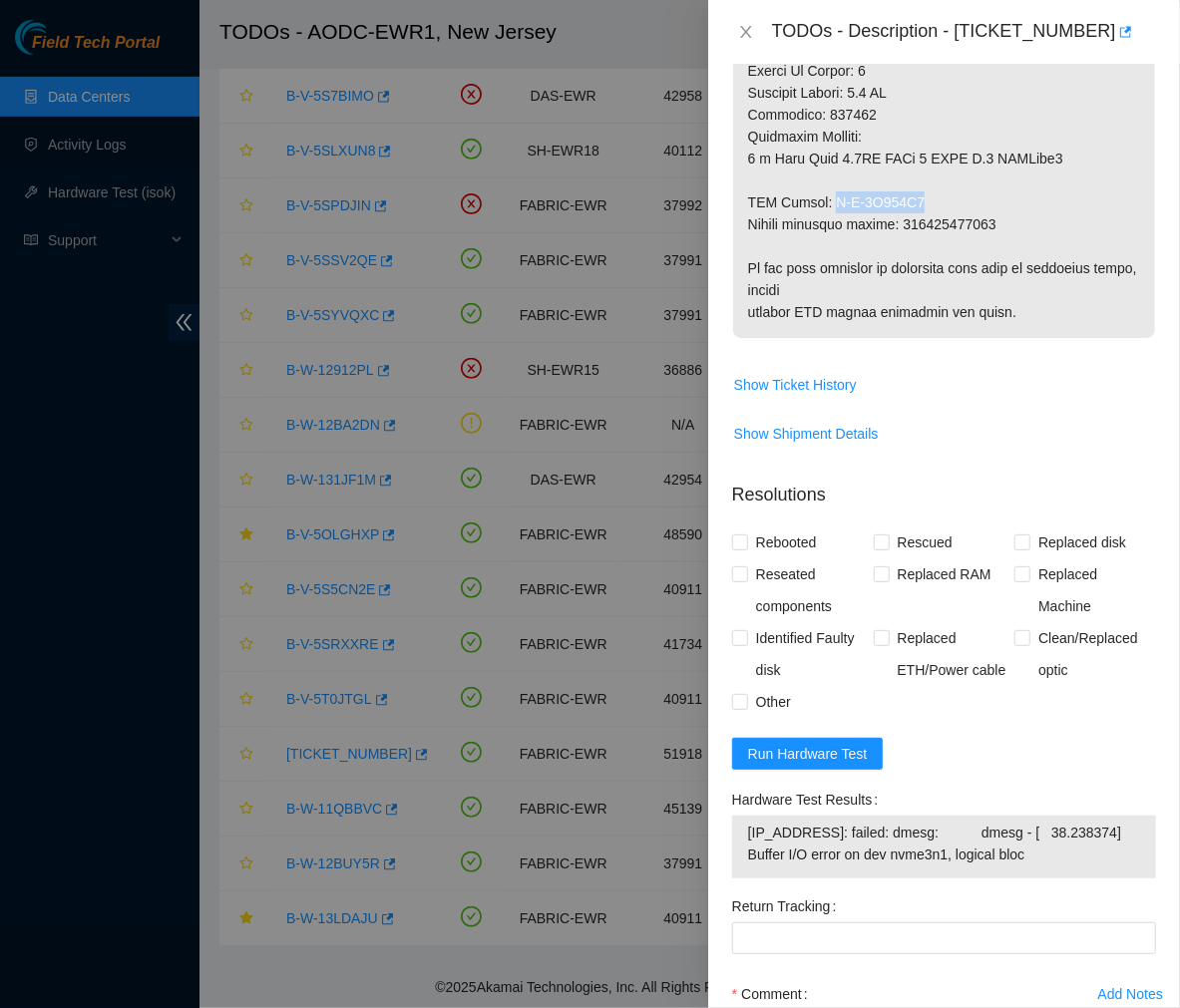 drag, startPoint x: 920, startPoint y: 203, endPoint x: 828, endPoint y: 203, distance: 92 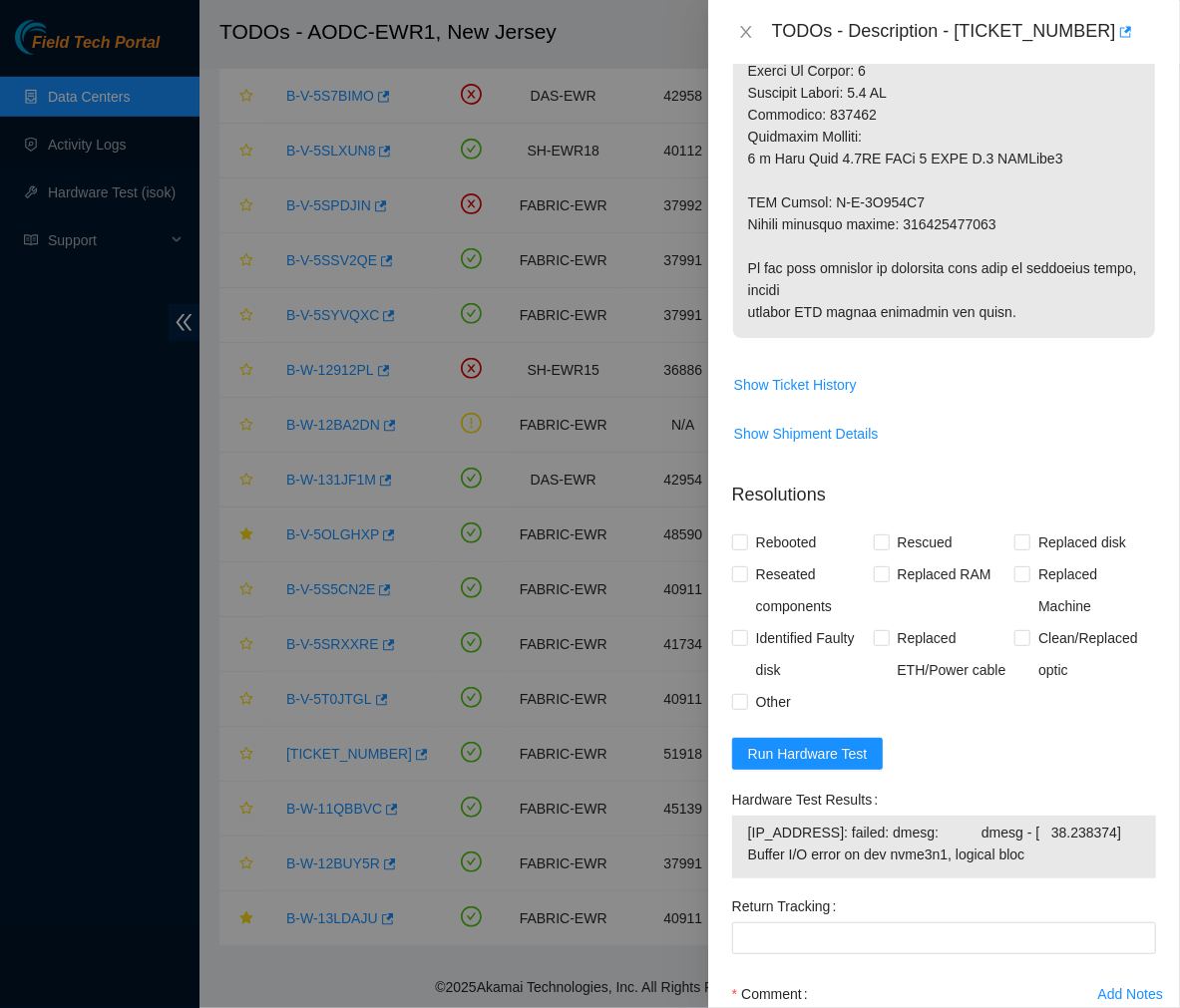 click at bounding box center [944, -236] 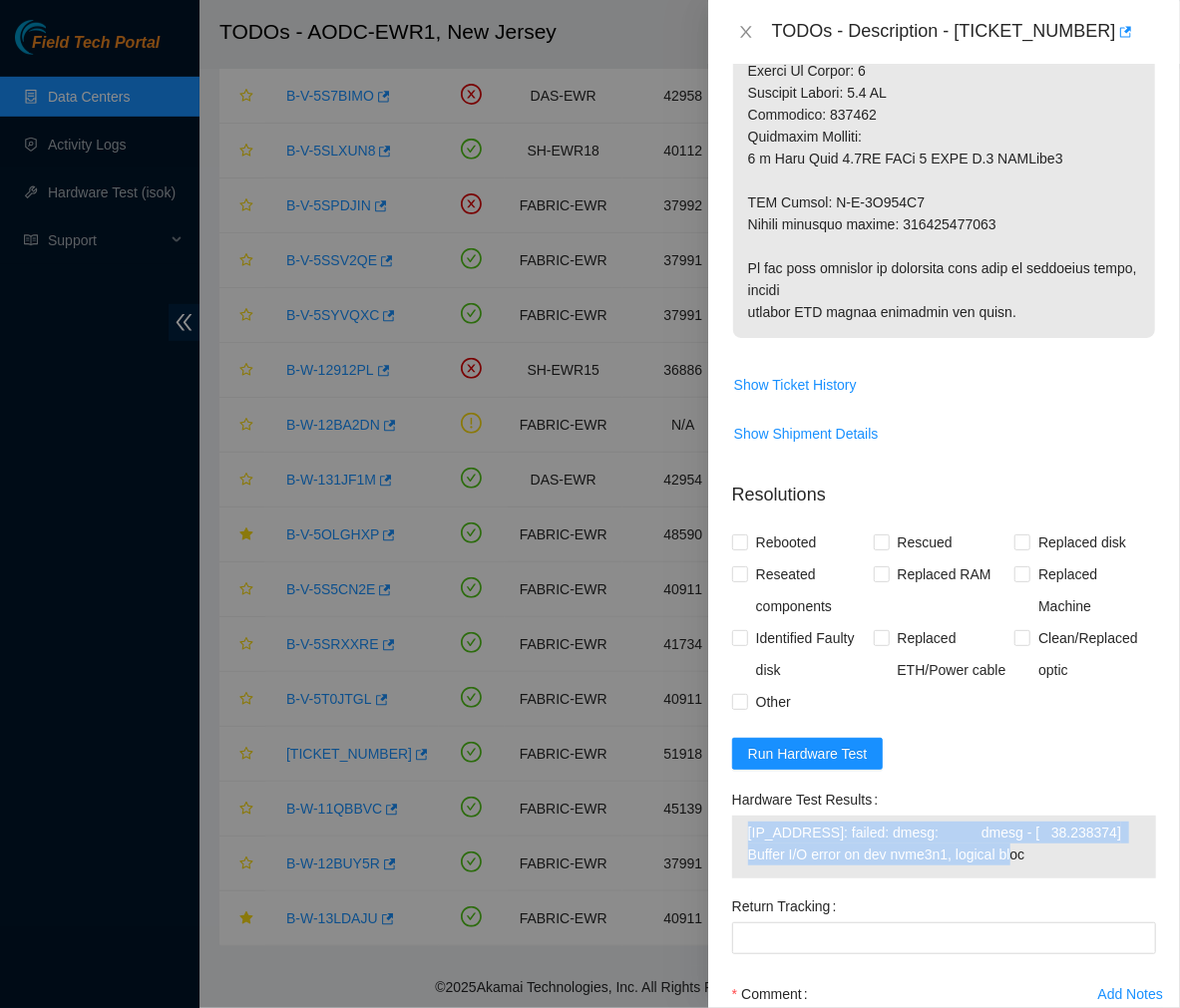 drag, startPoint x: 985, startPoint y: 864, endPoint x: 736, endPoint y: 838, distance: 250.35375 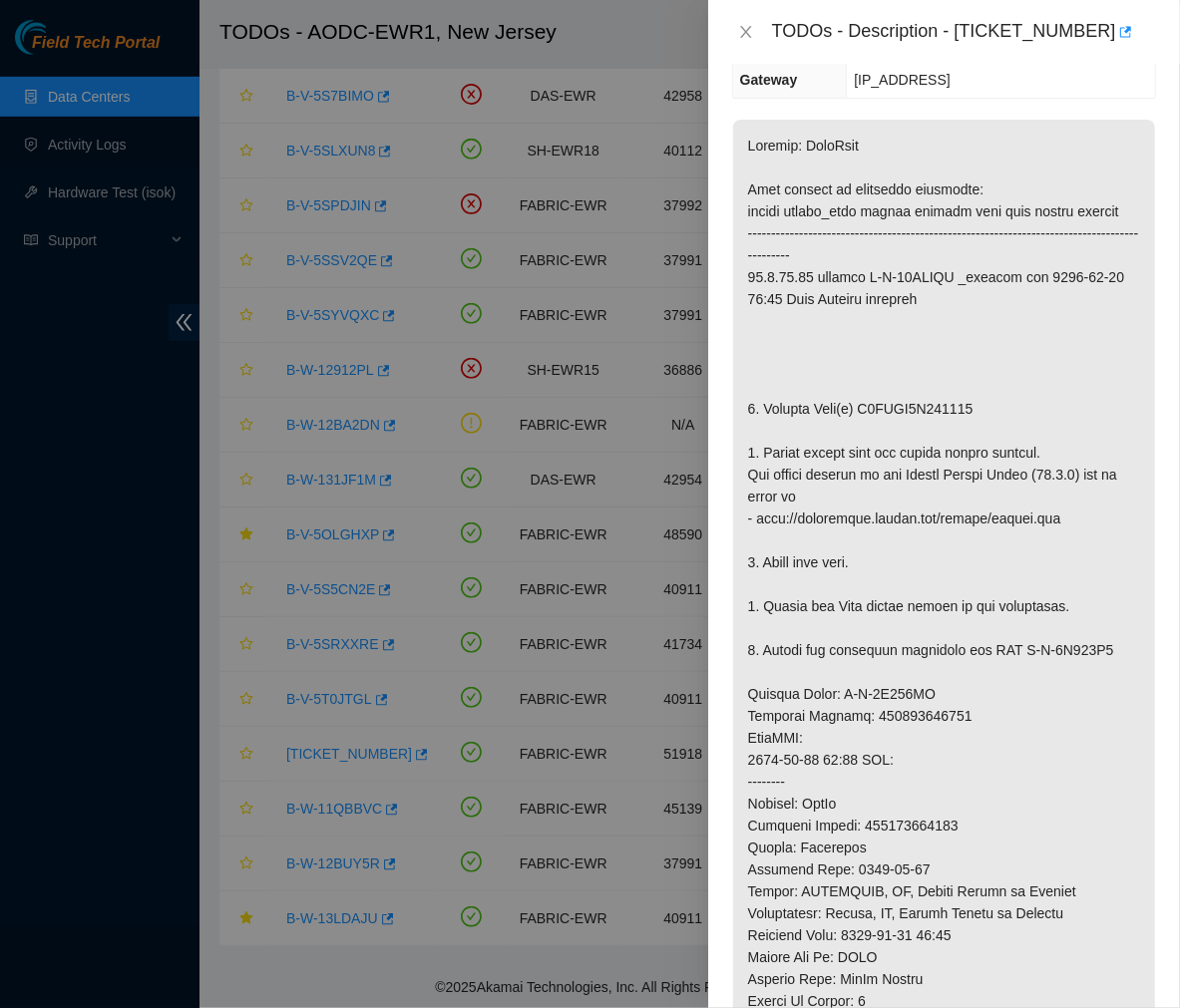 scroll, scrollTop: 322, scrollLeft: 0, axis: vertical 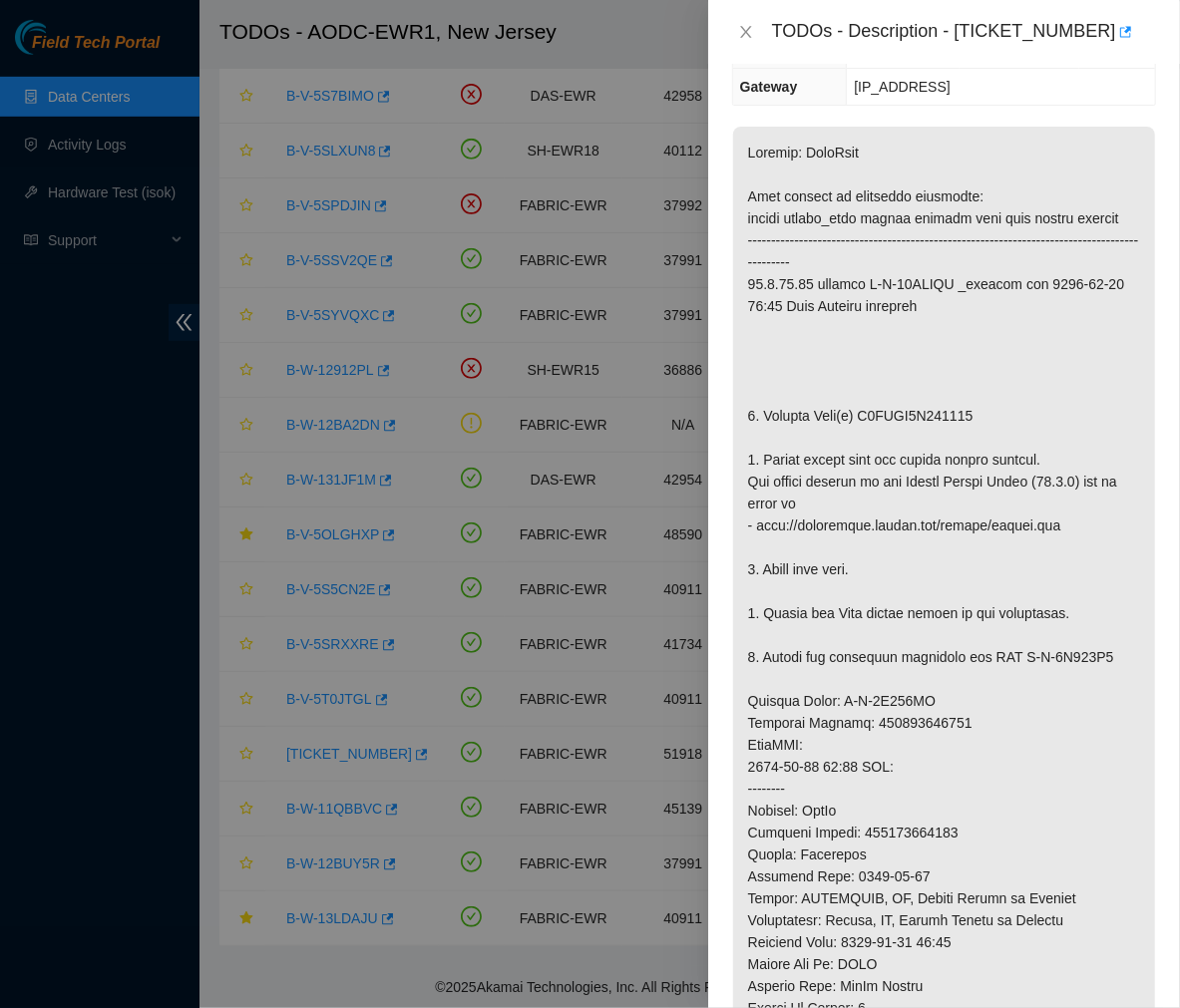 click at bounding box center (944, 701) 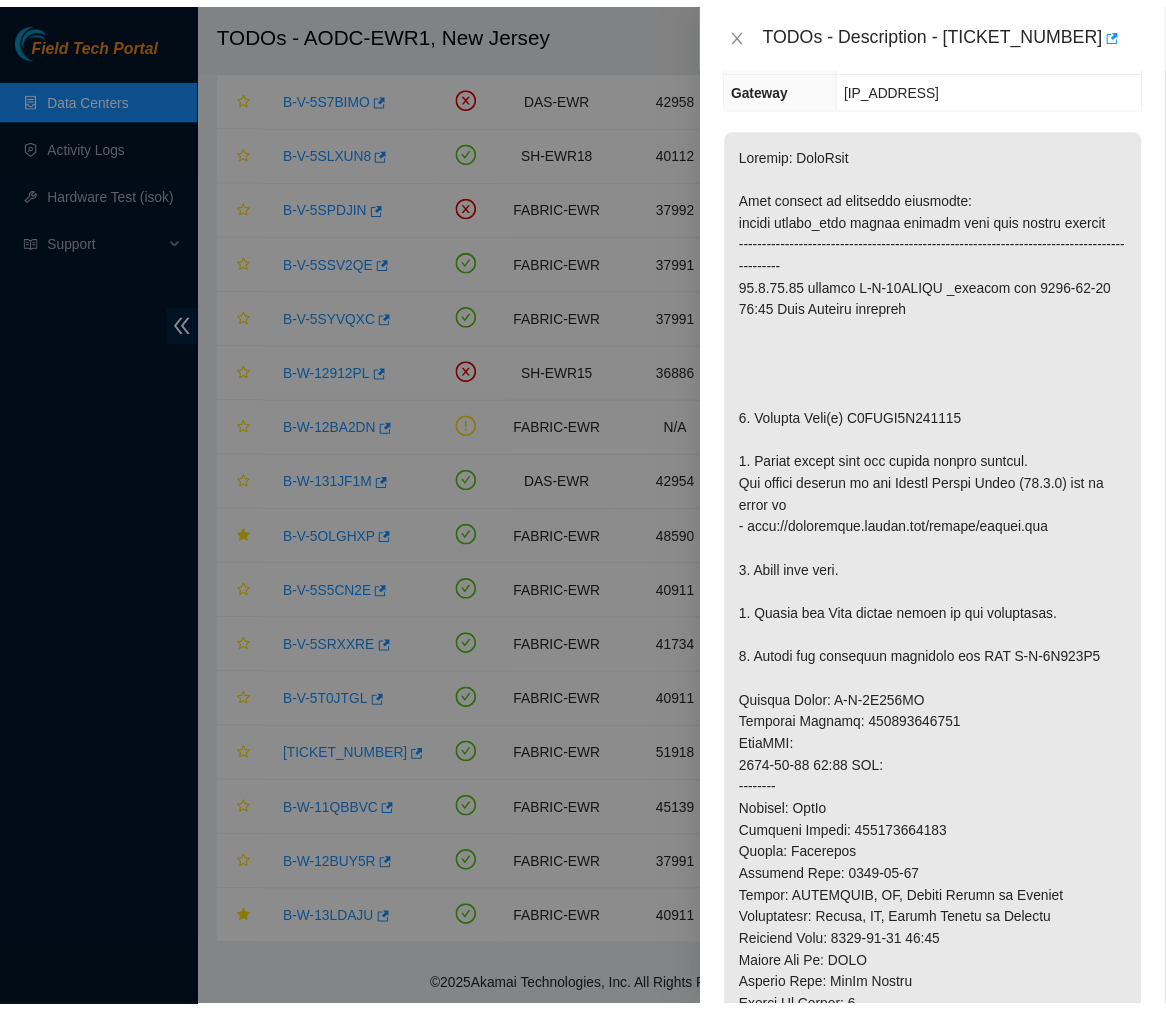 scroll, scrollTop: 0, scrollLeft: 0, axis: both 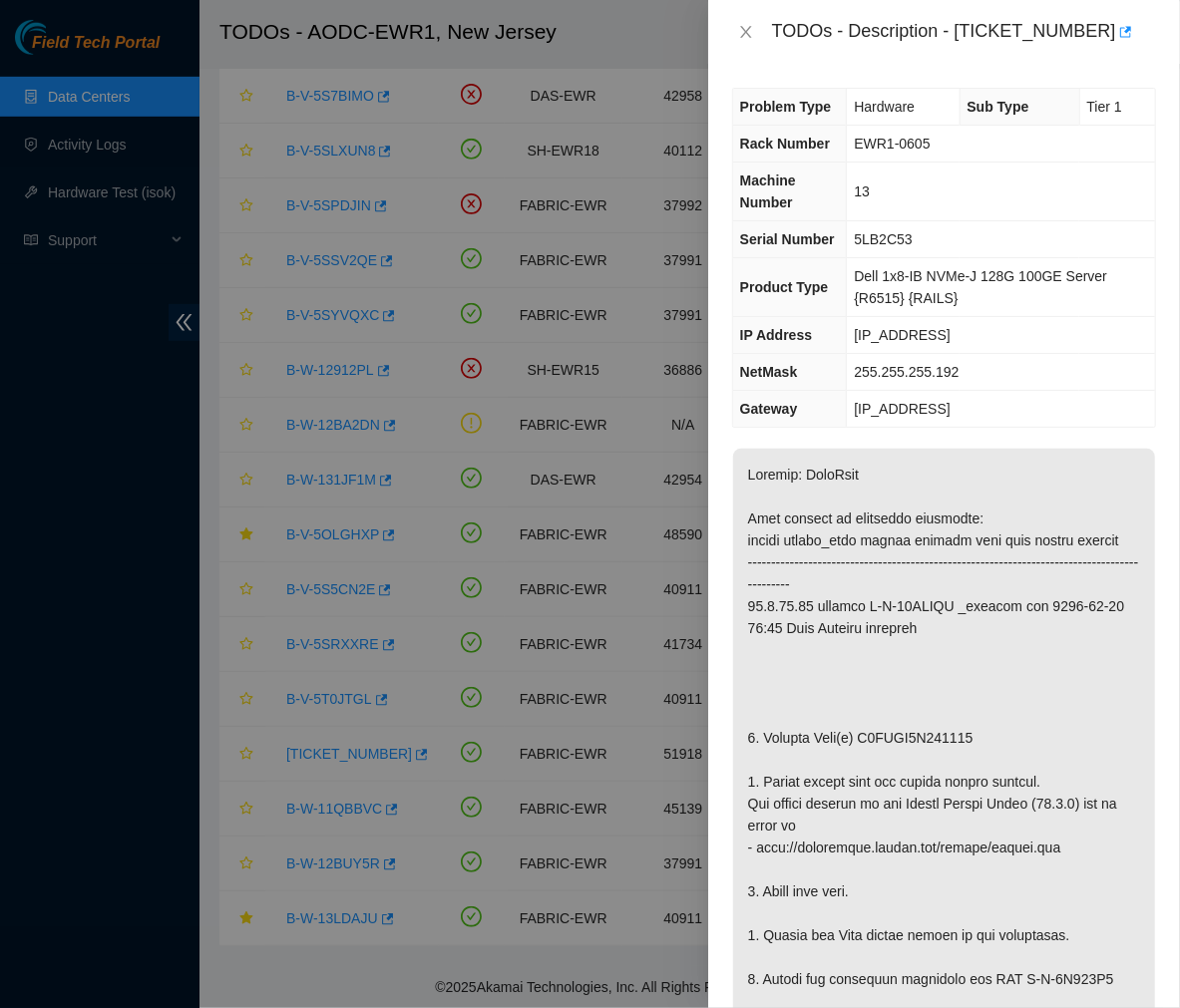 click on "TODOs - Description - [TICKET_NUMBER]" at bounding box center (944, 32) 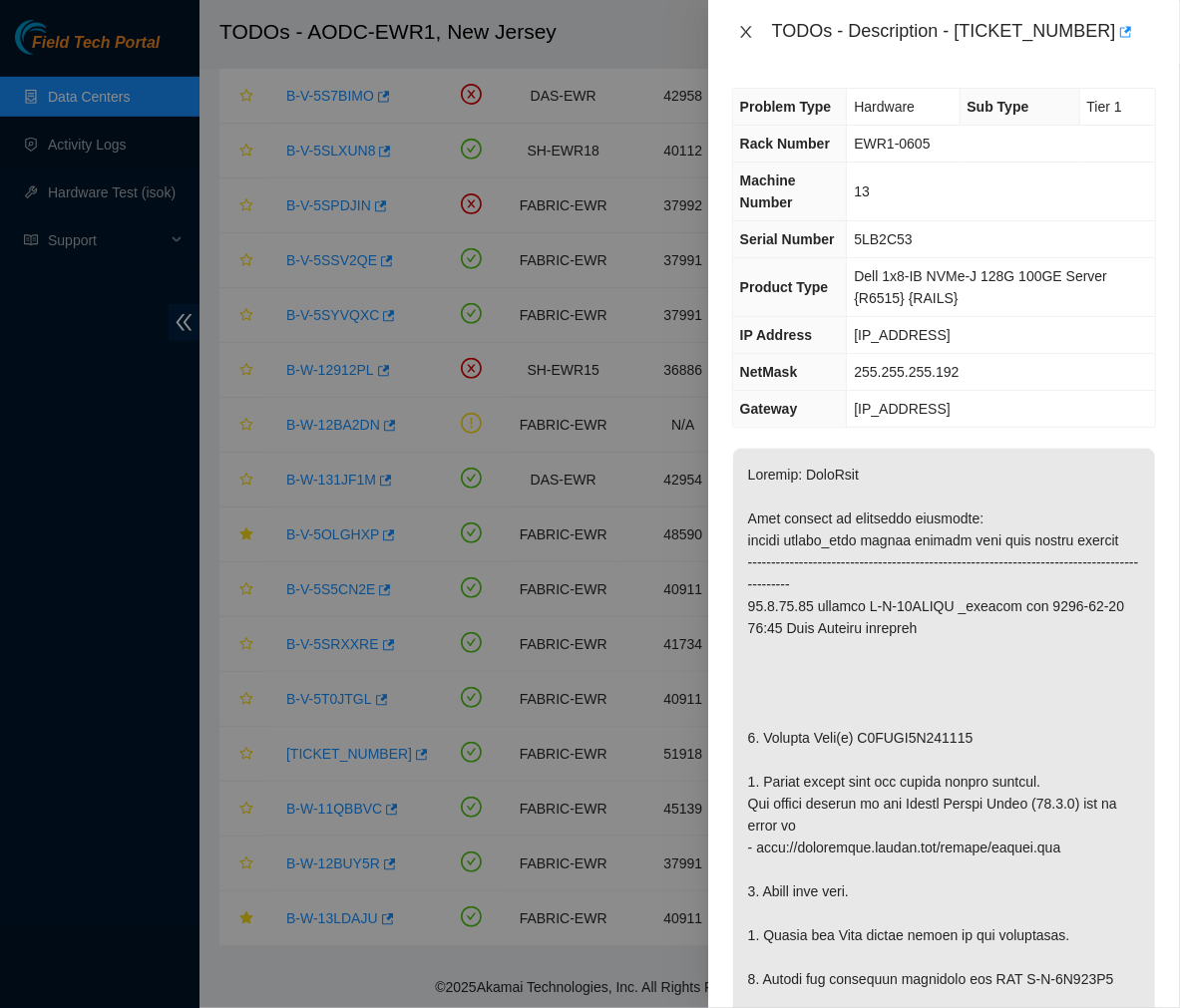 click 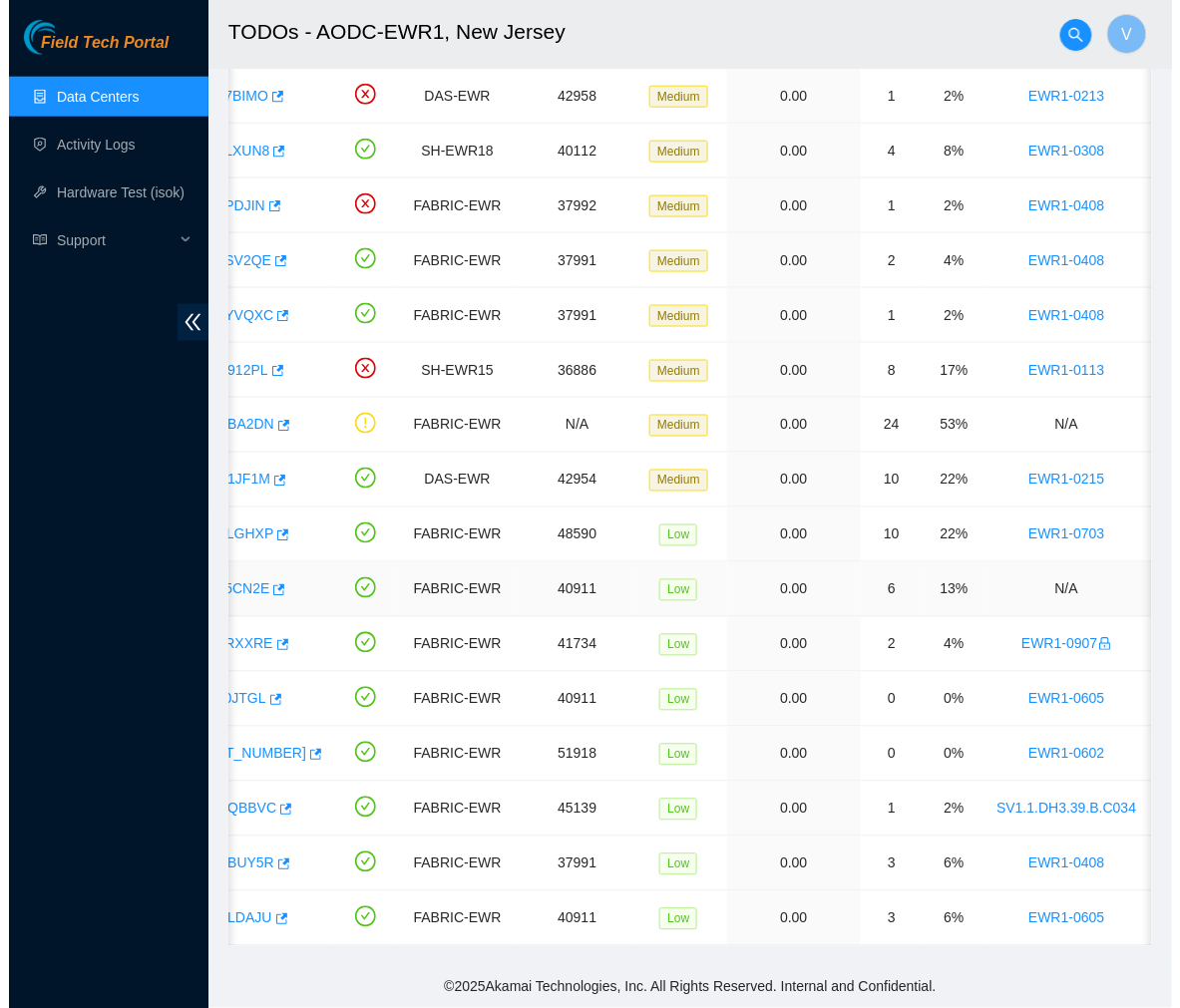 scroll, scrollTop: 0, scrollLeft: 0, axis: both 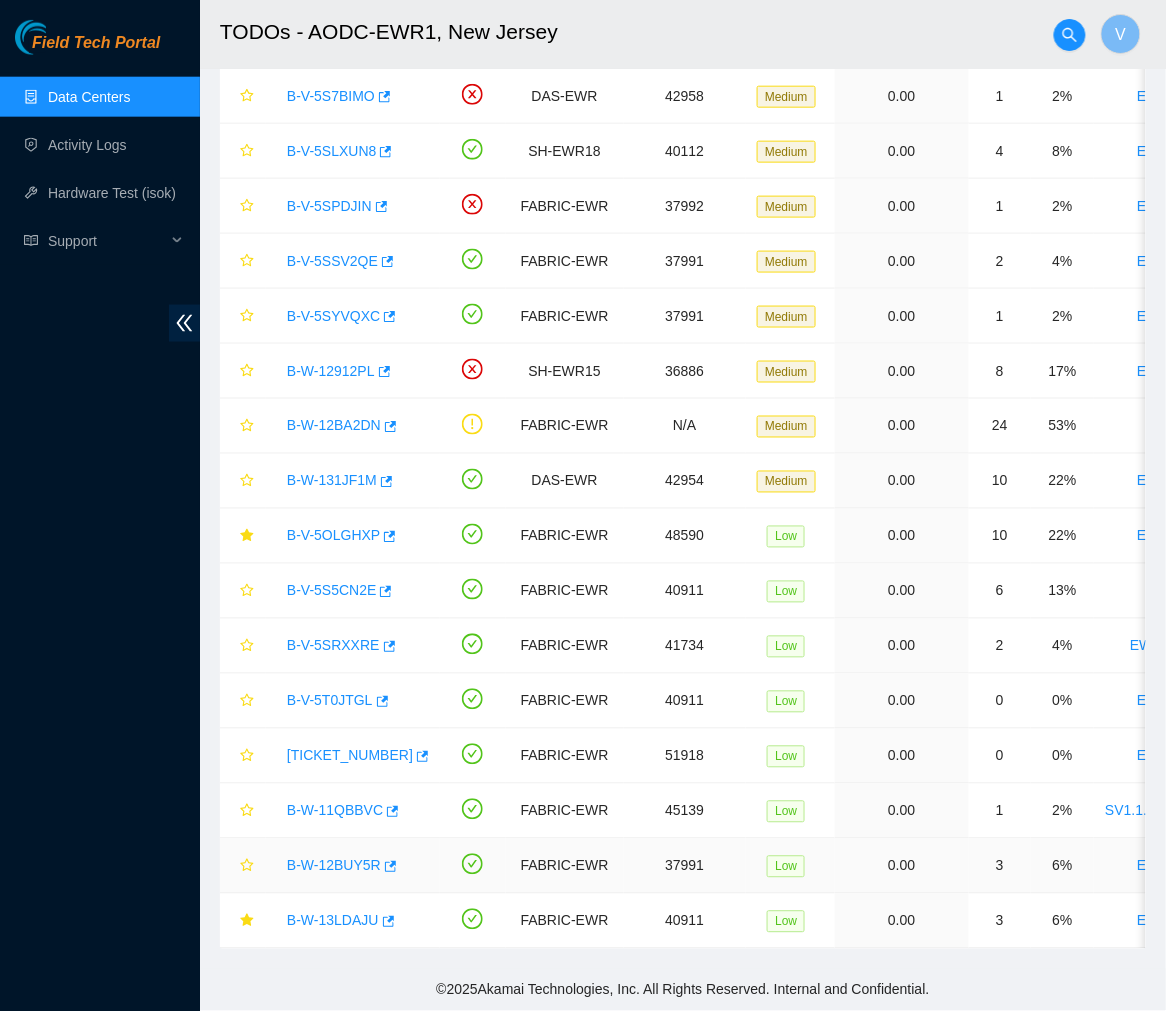 click on "B-W-12BUY5R" at bounding box center [334, 866] 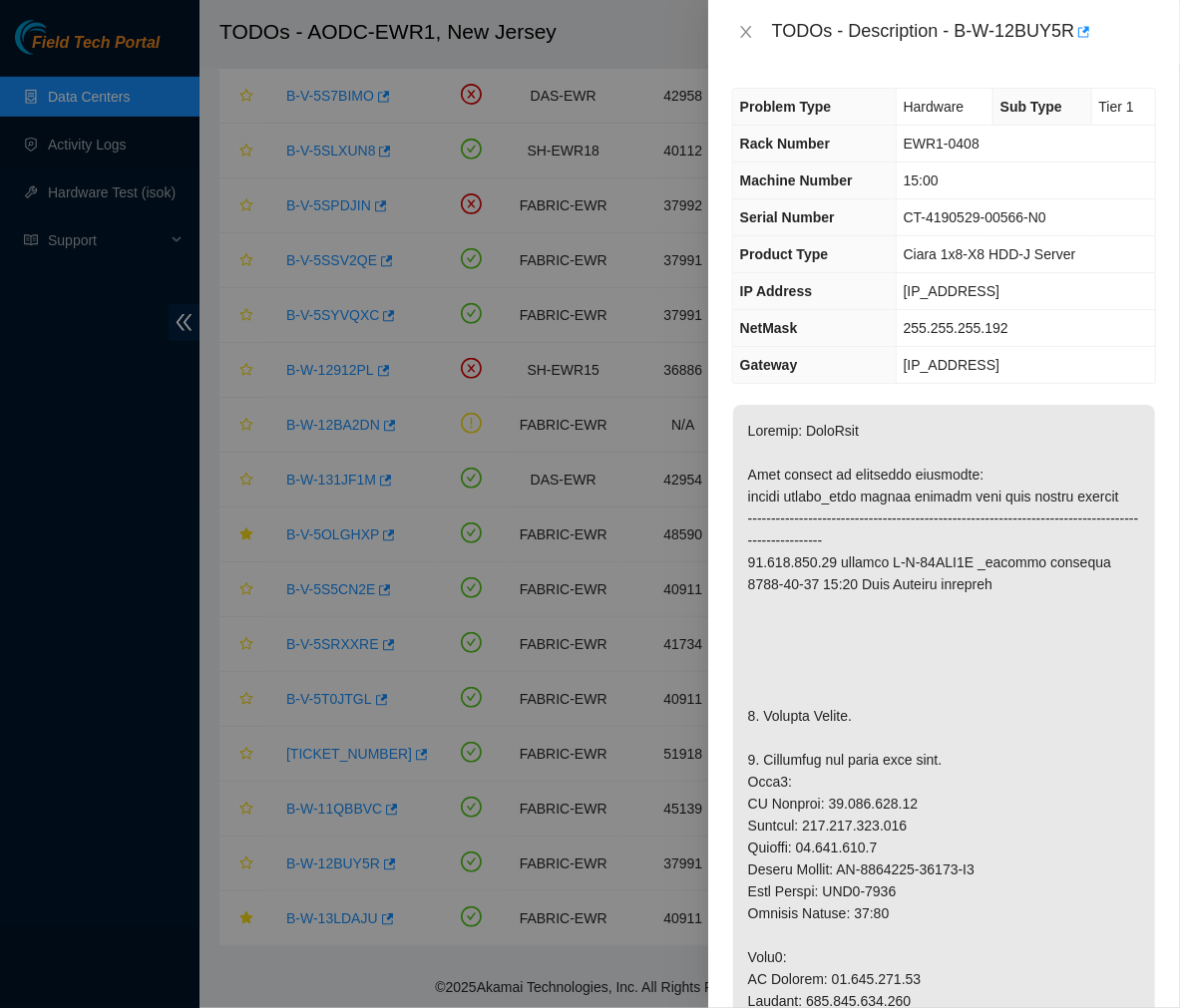 click on "TODOs - Description - B-W-12BUY5R" at bounding box center (964, 32) 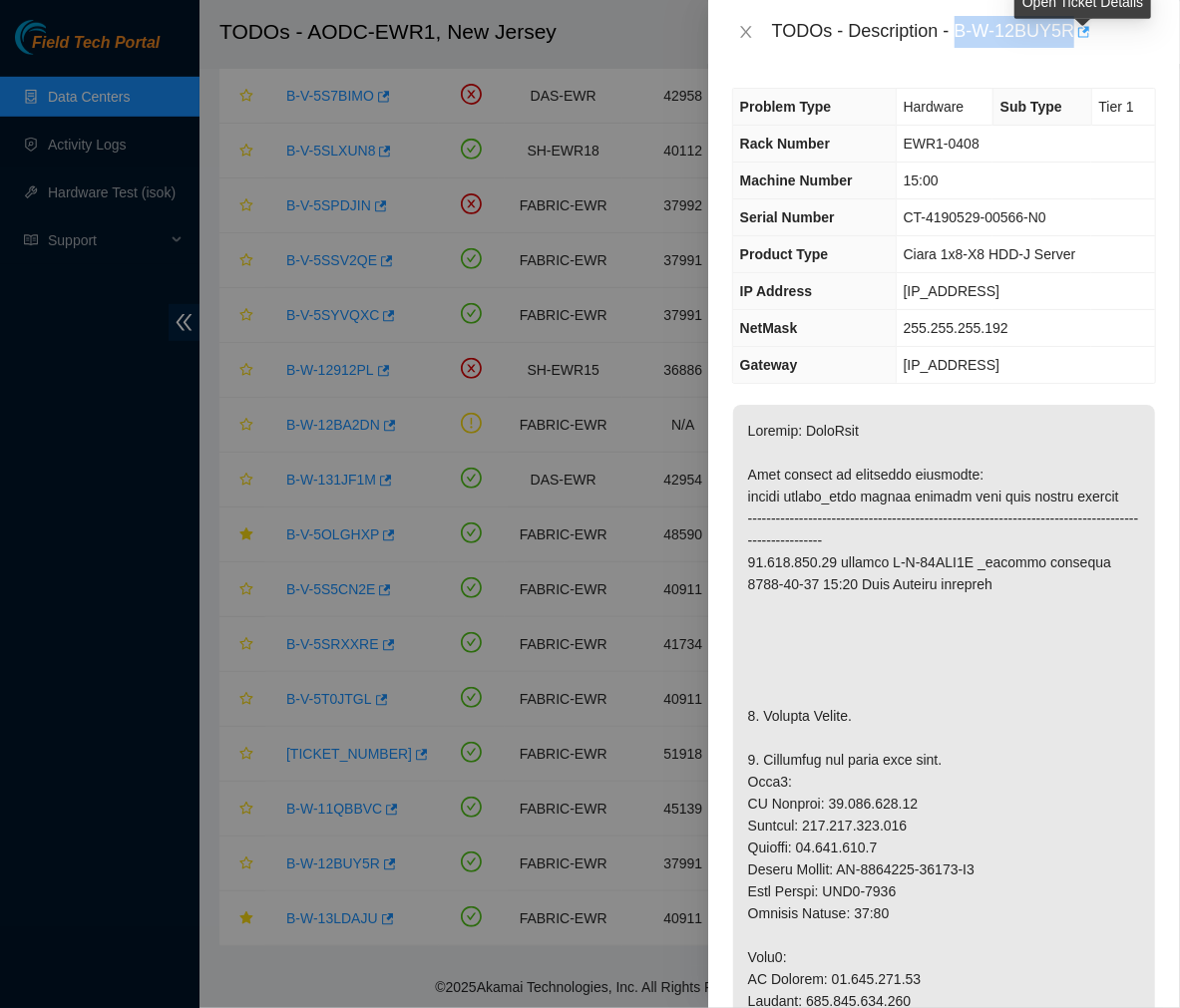 drag, startPoint x: 956, startPoint y: 30, endPoint x: 1081, endPoint y: 36, distance: 125.14392 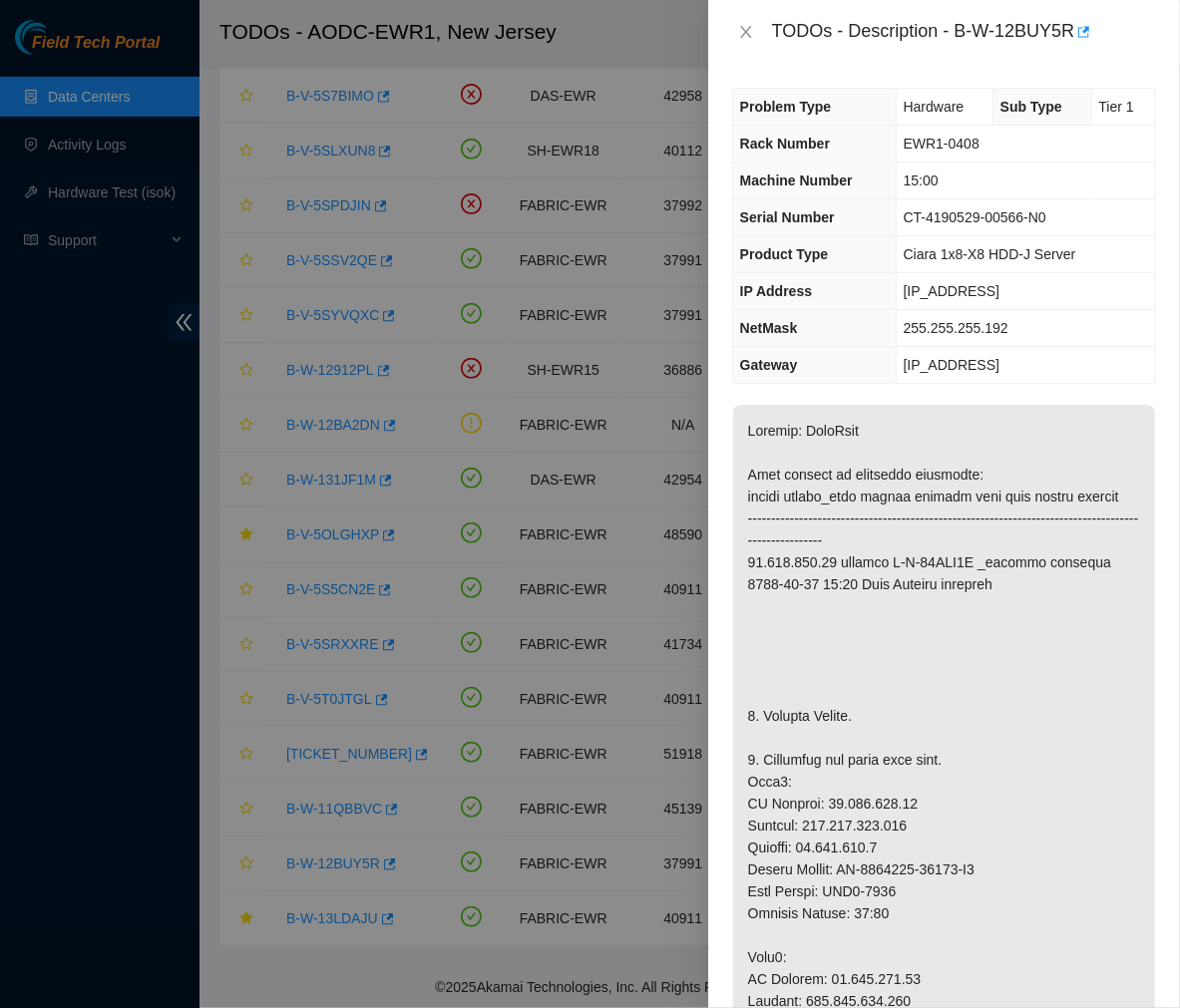 click on "EWR1-0408" at bounding box center (1025, 144) 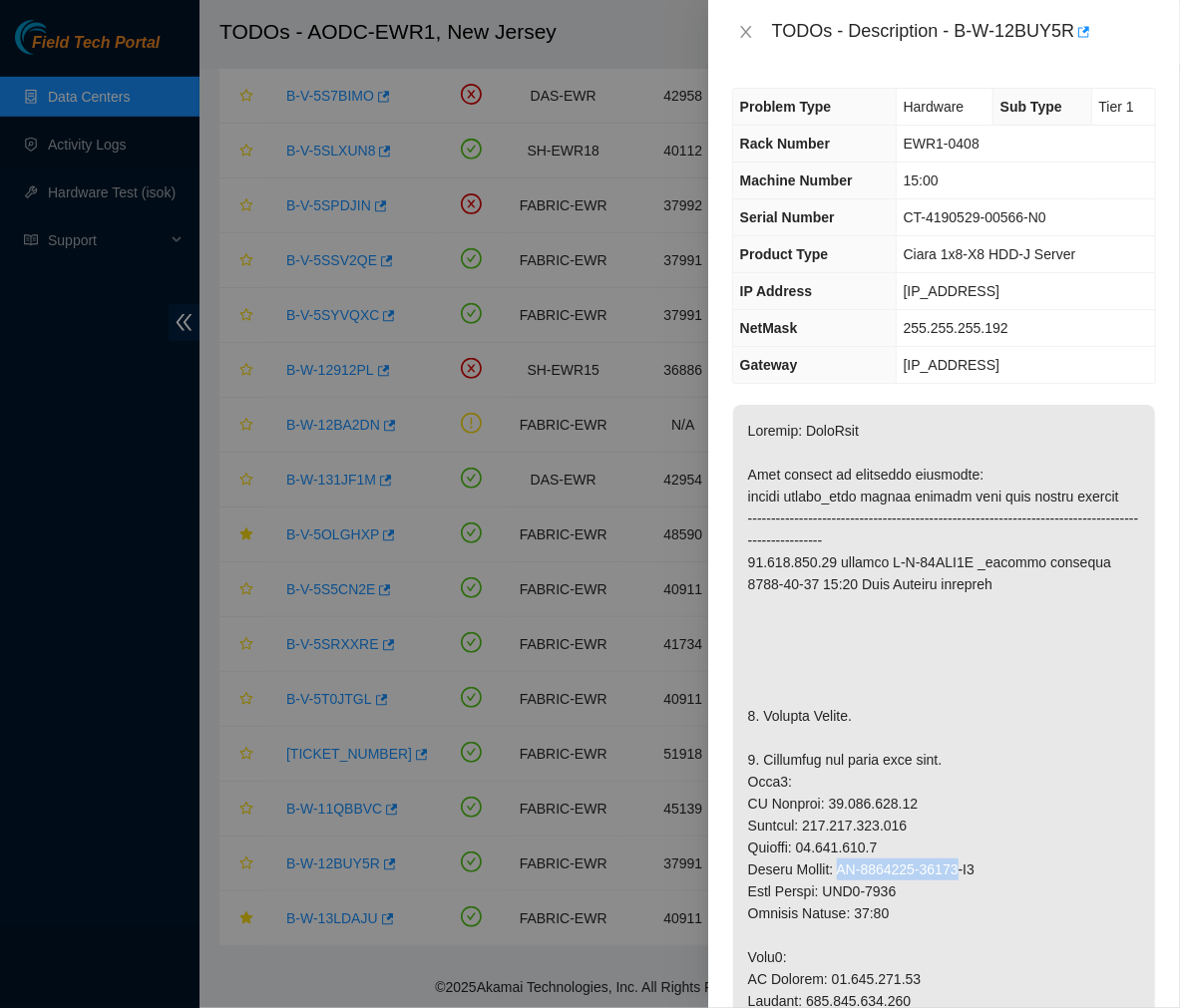 drag, startPoint x: 960, startPoint y: 863, endPoint x: 843, endPoint y: 871, distance: 117.273185 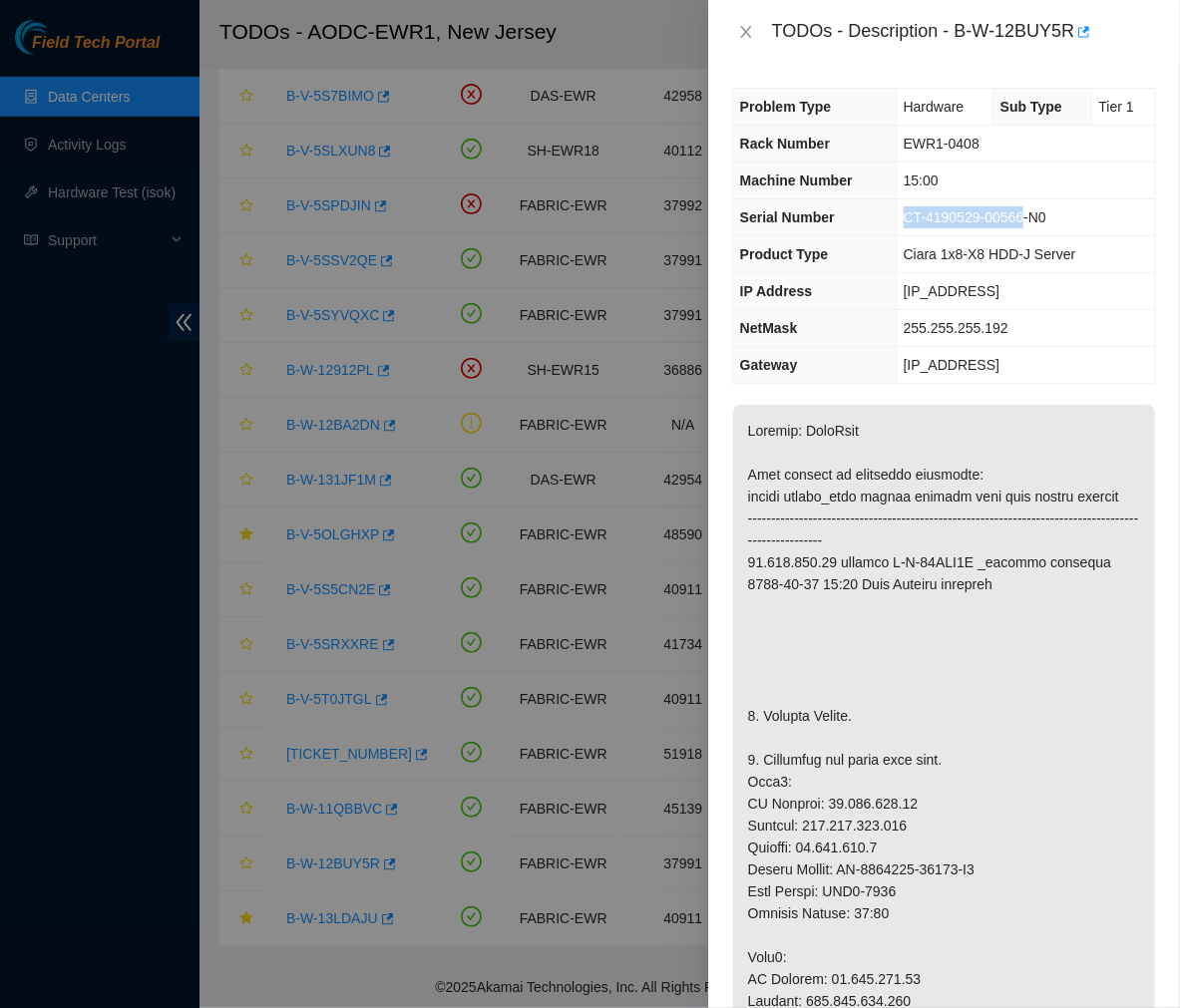 drag, startPoint x: 1017, startPoint y: 214, endPoint x: 893, endPoint y: 216, distance: 124.016 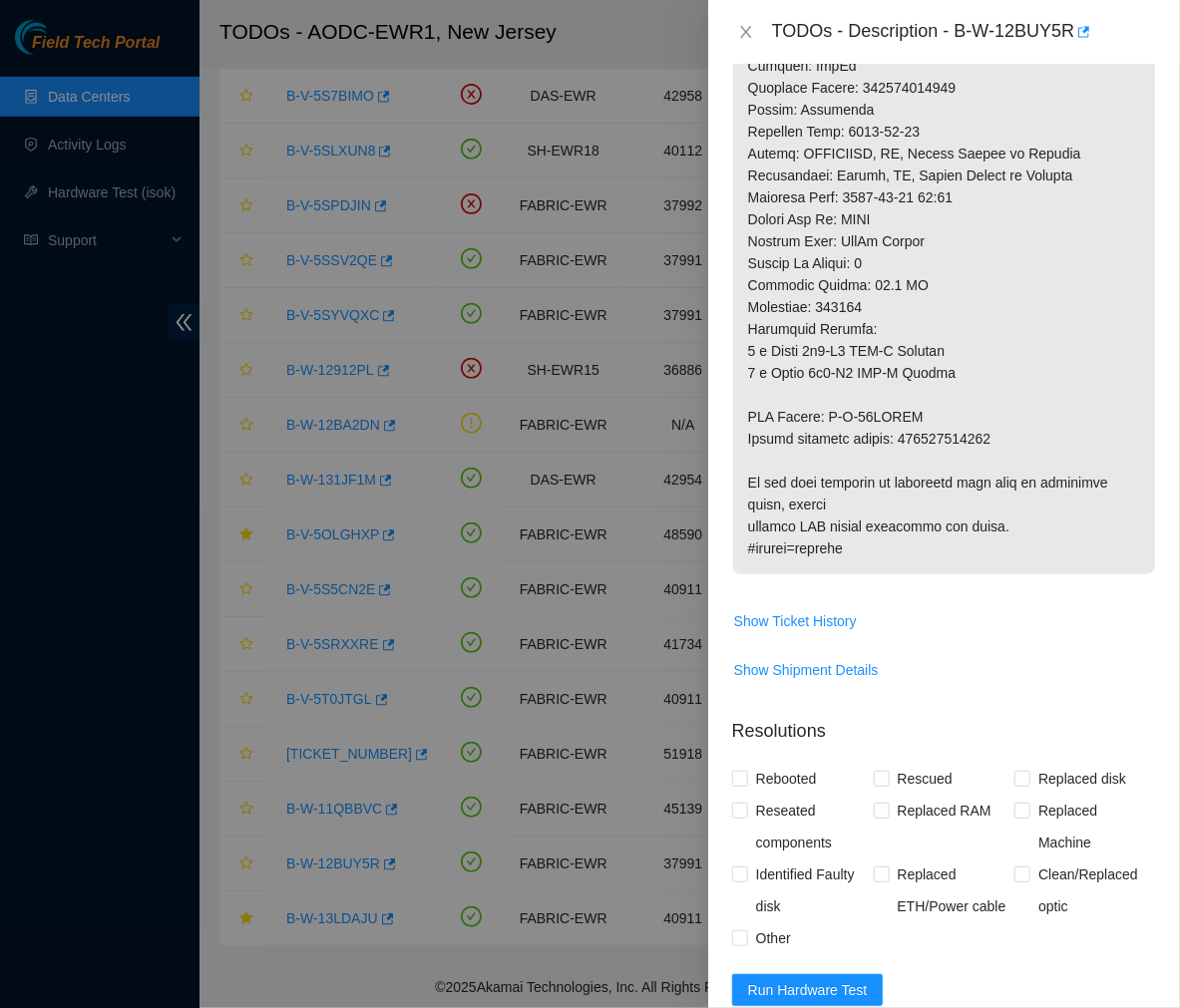scroll, scrollTop: 1282, scrollLeft: 0, axis: vertical 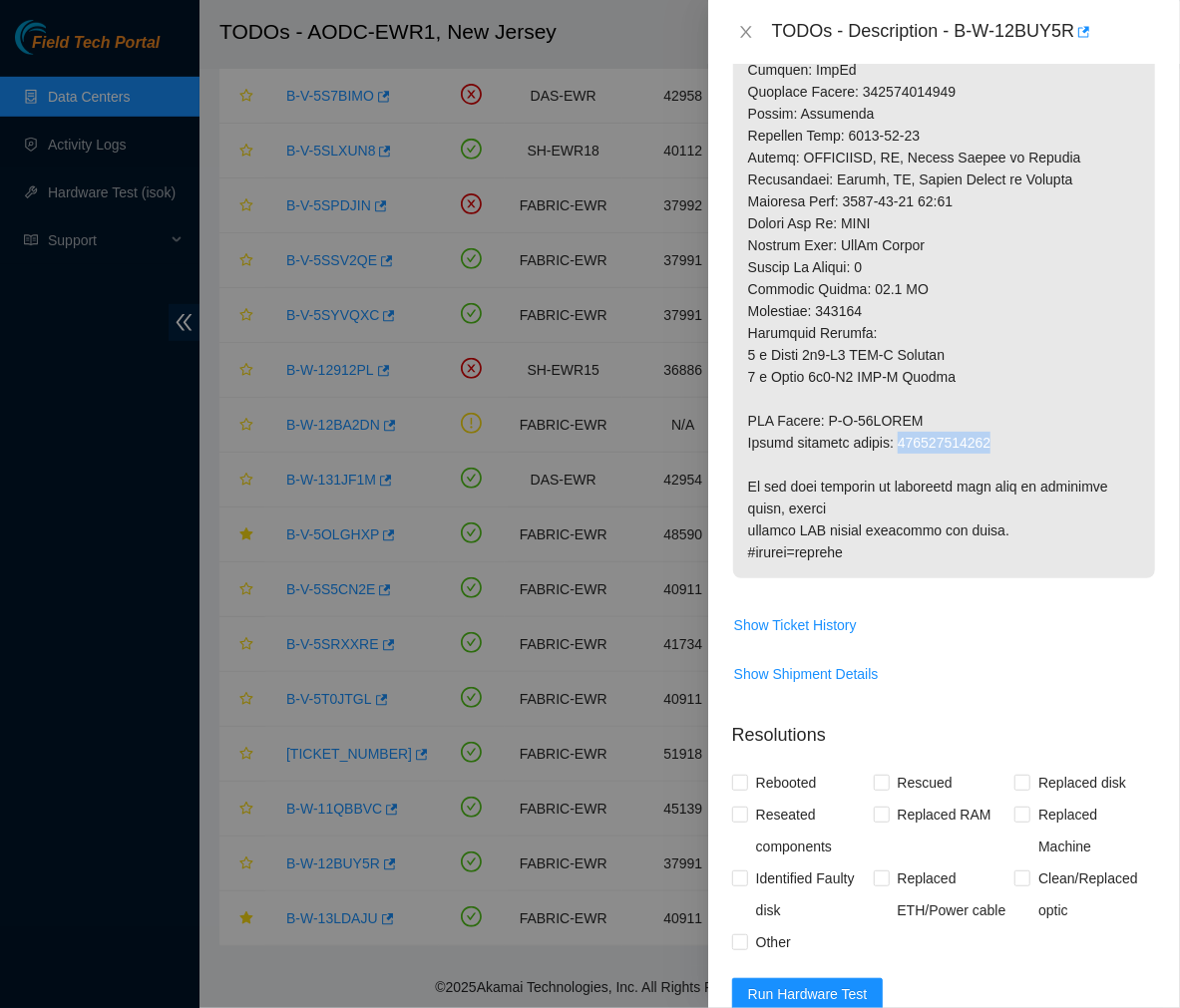 drag, startPoint x: 993, startPoint y: 436, endPoint x: 902, endPoint y: 440, distance: 91.08787 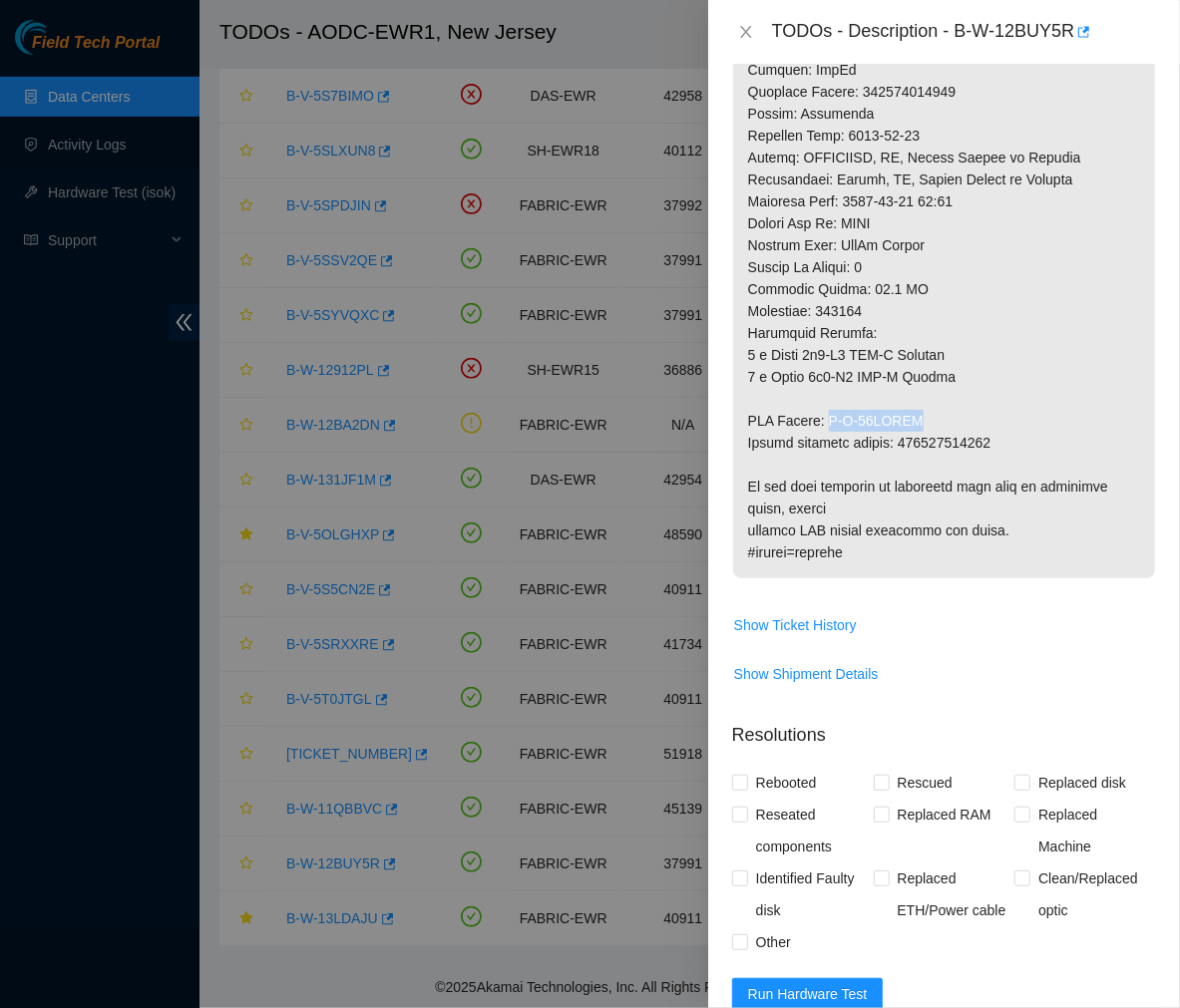 drag, startPoint x: 910, startPoint y: 421, endPoint x: 829, endPoint y: 427, distance: 81.22192 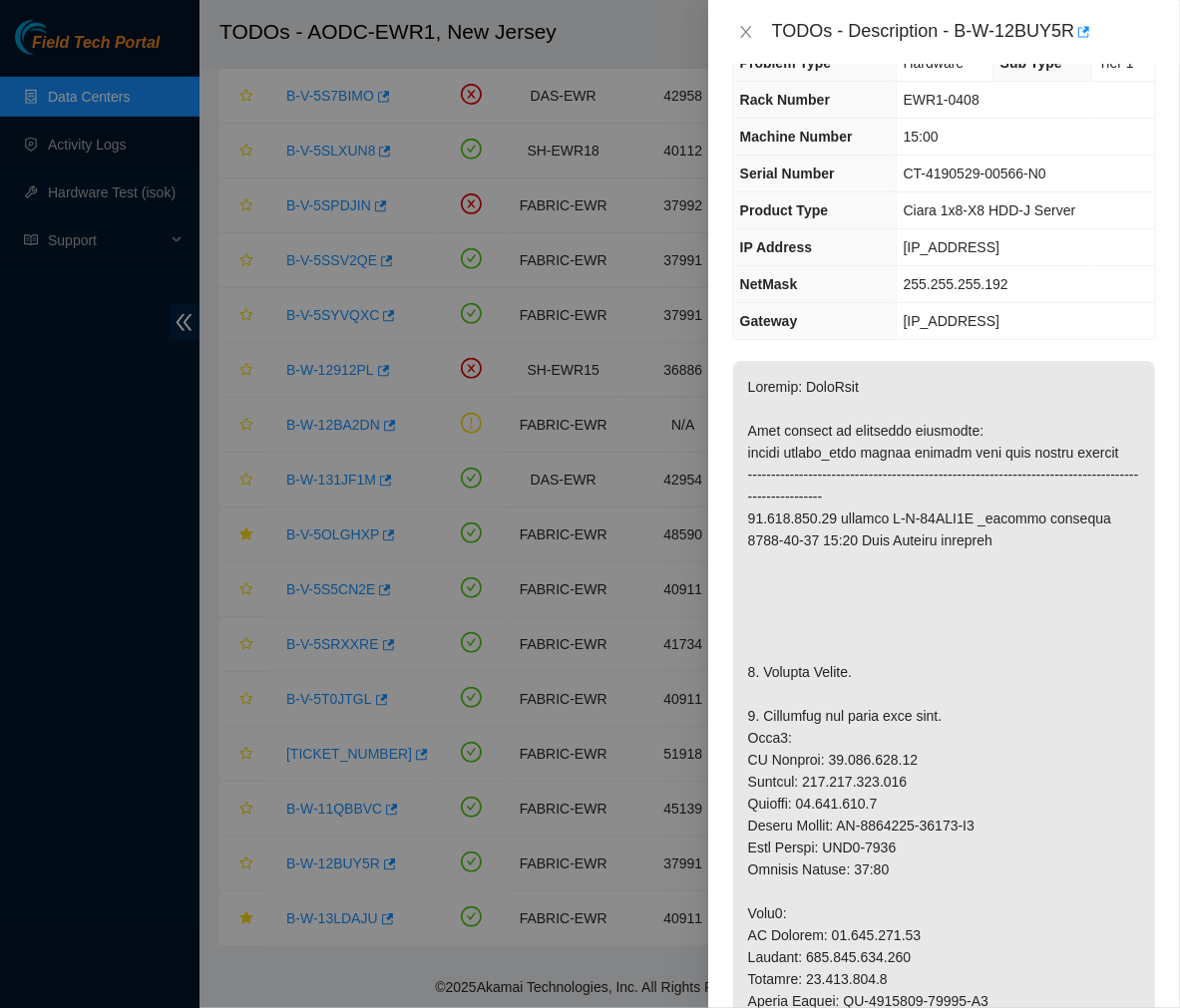scroll, scrollTop: 0, scrollLeft: 0, axis: both 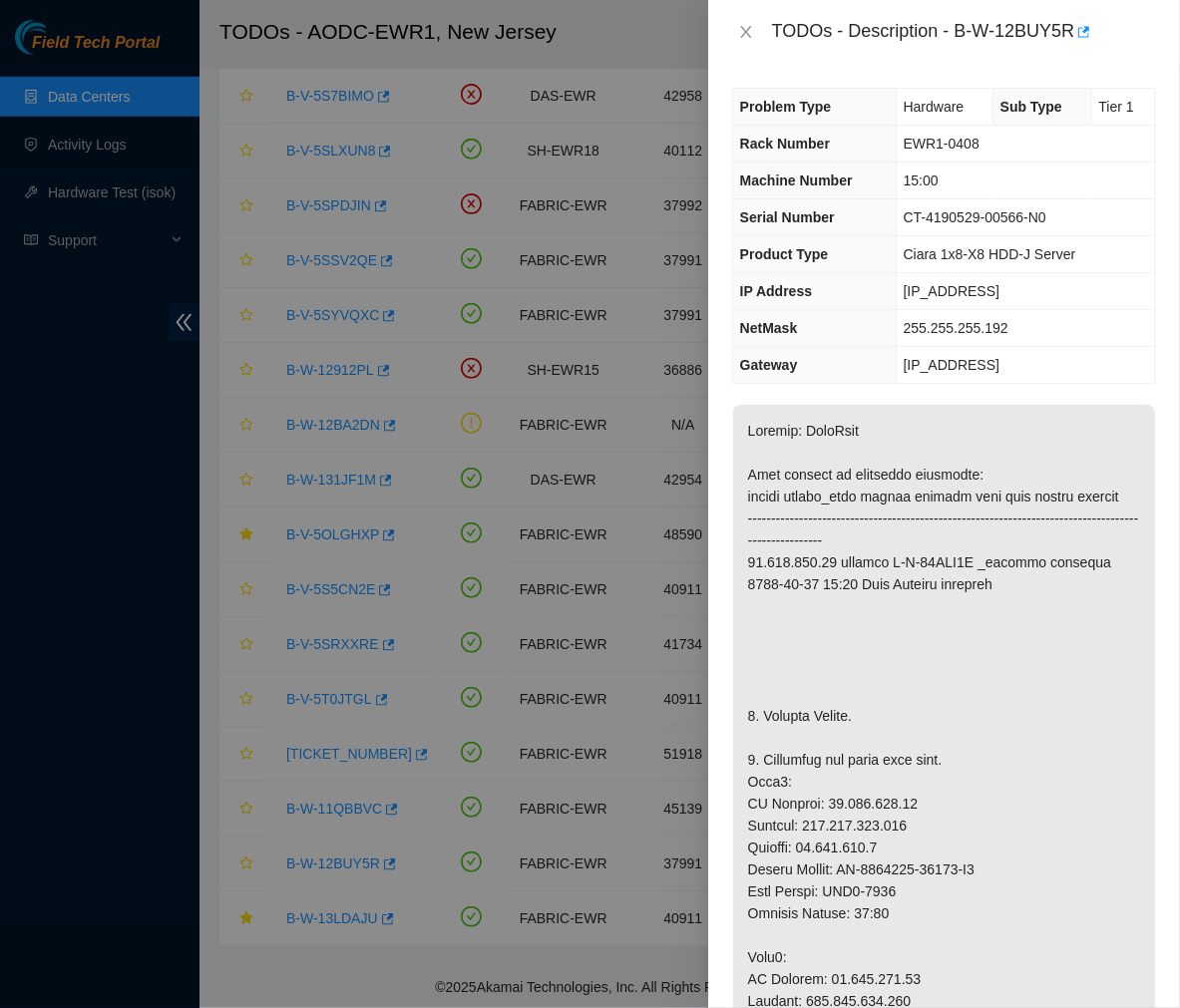 click at bounding box center [944, 1133] 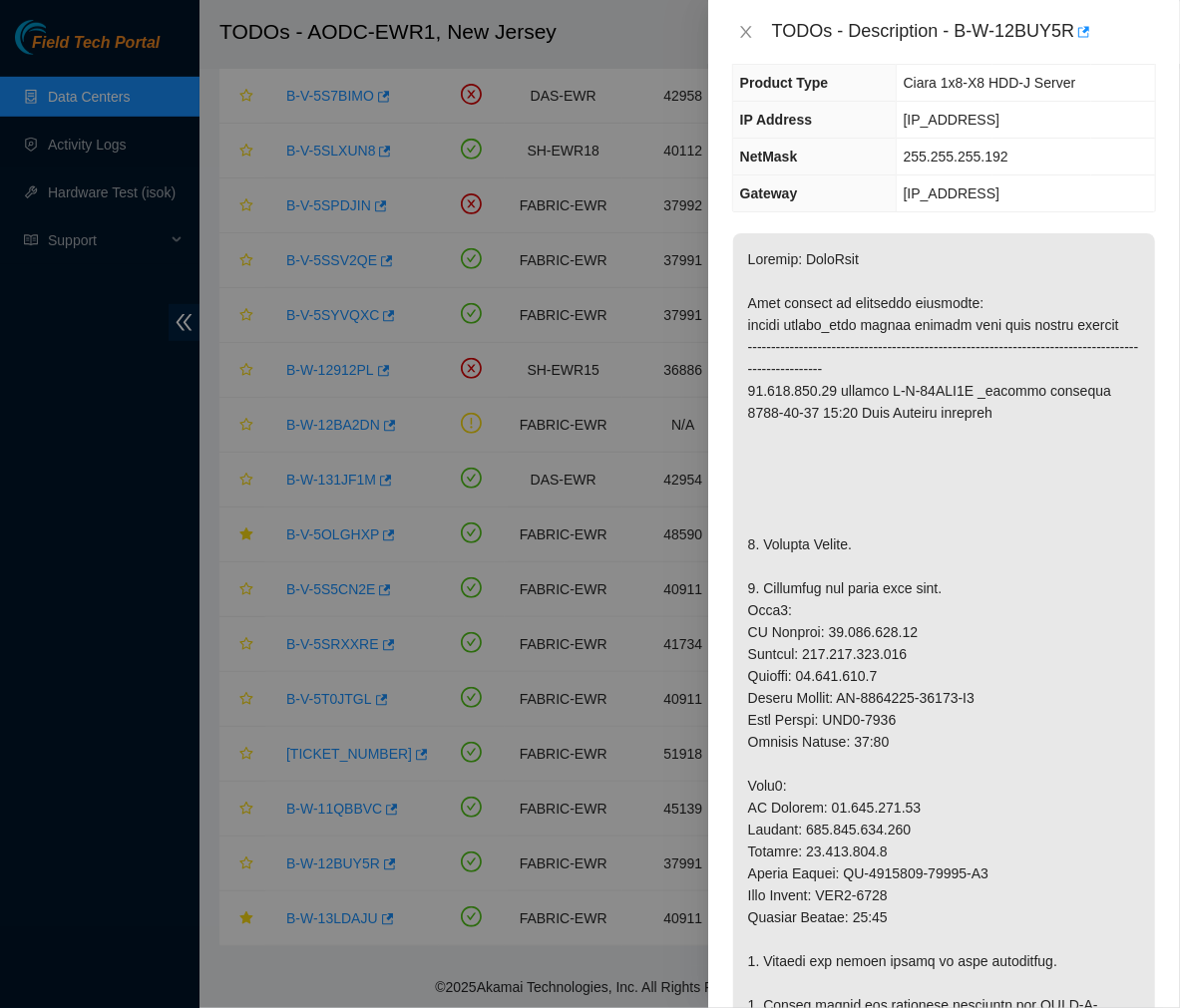 scroll, scrollTop: 172, scrollLeft: 0, axis: vertical 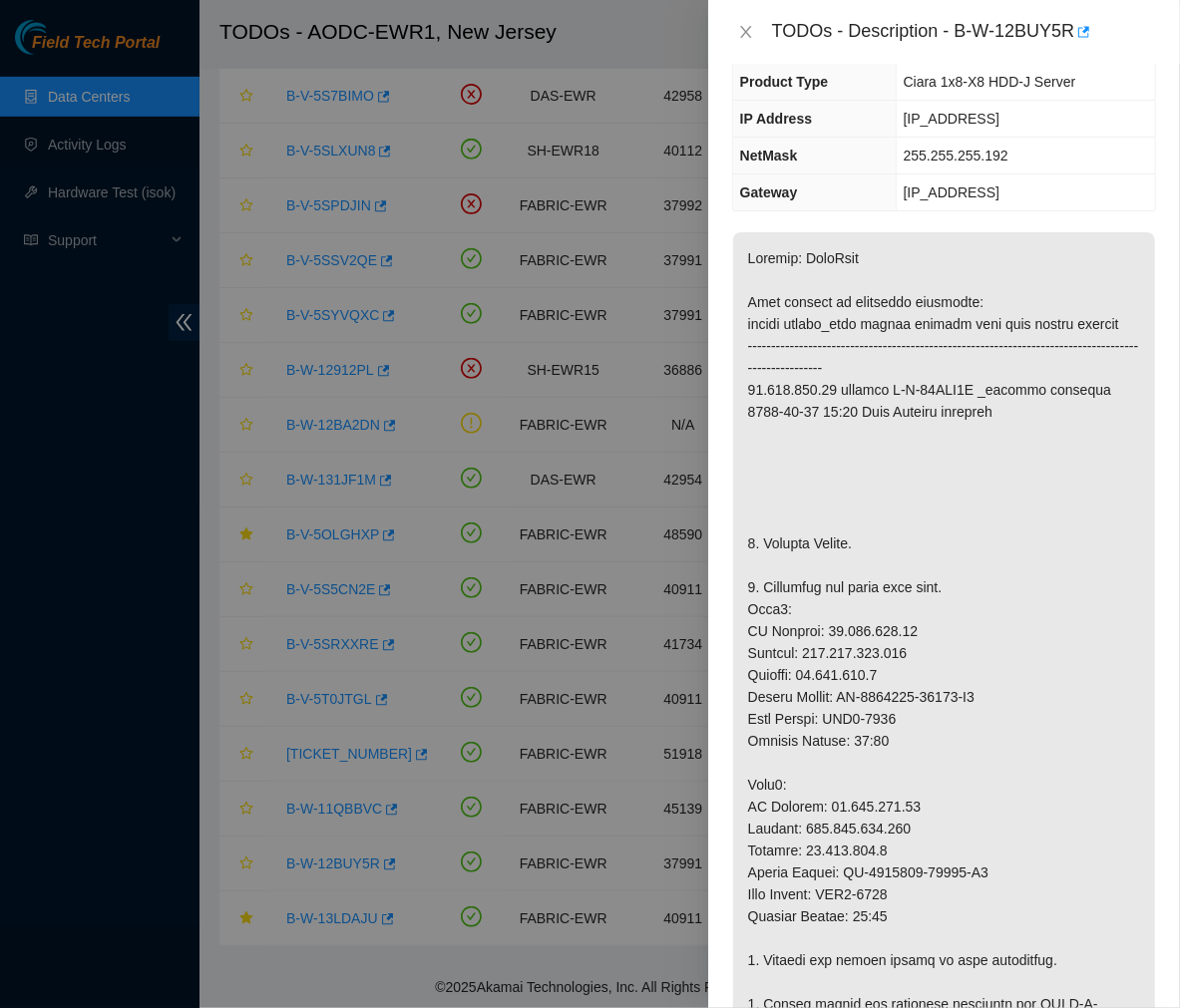 click at bounding box center (944, 960) 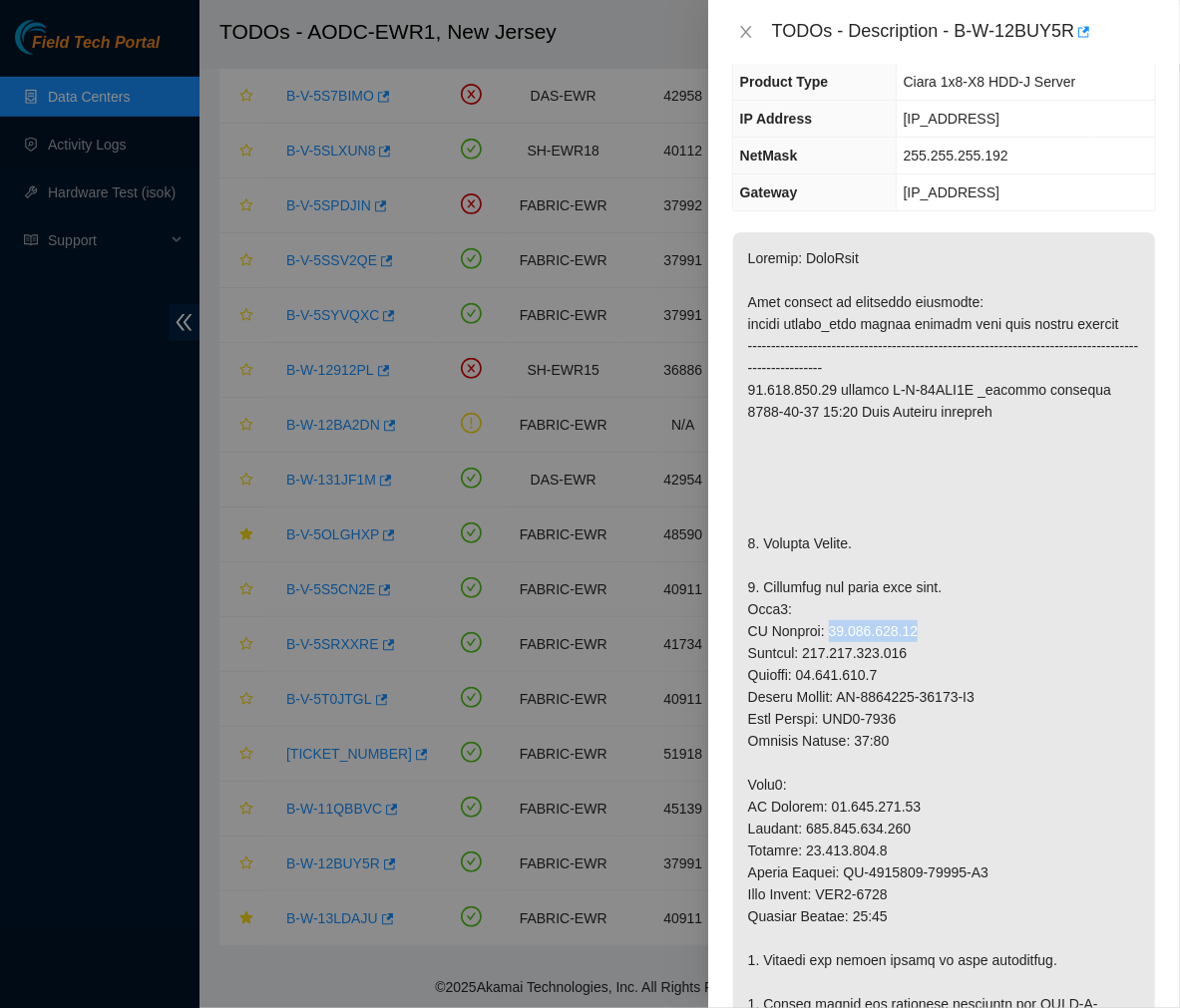 drag, startPoint x: 908, startPoint y: 629, endPoint x: 819, endPoint y: 636, distance: 89.27486 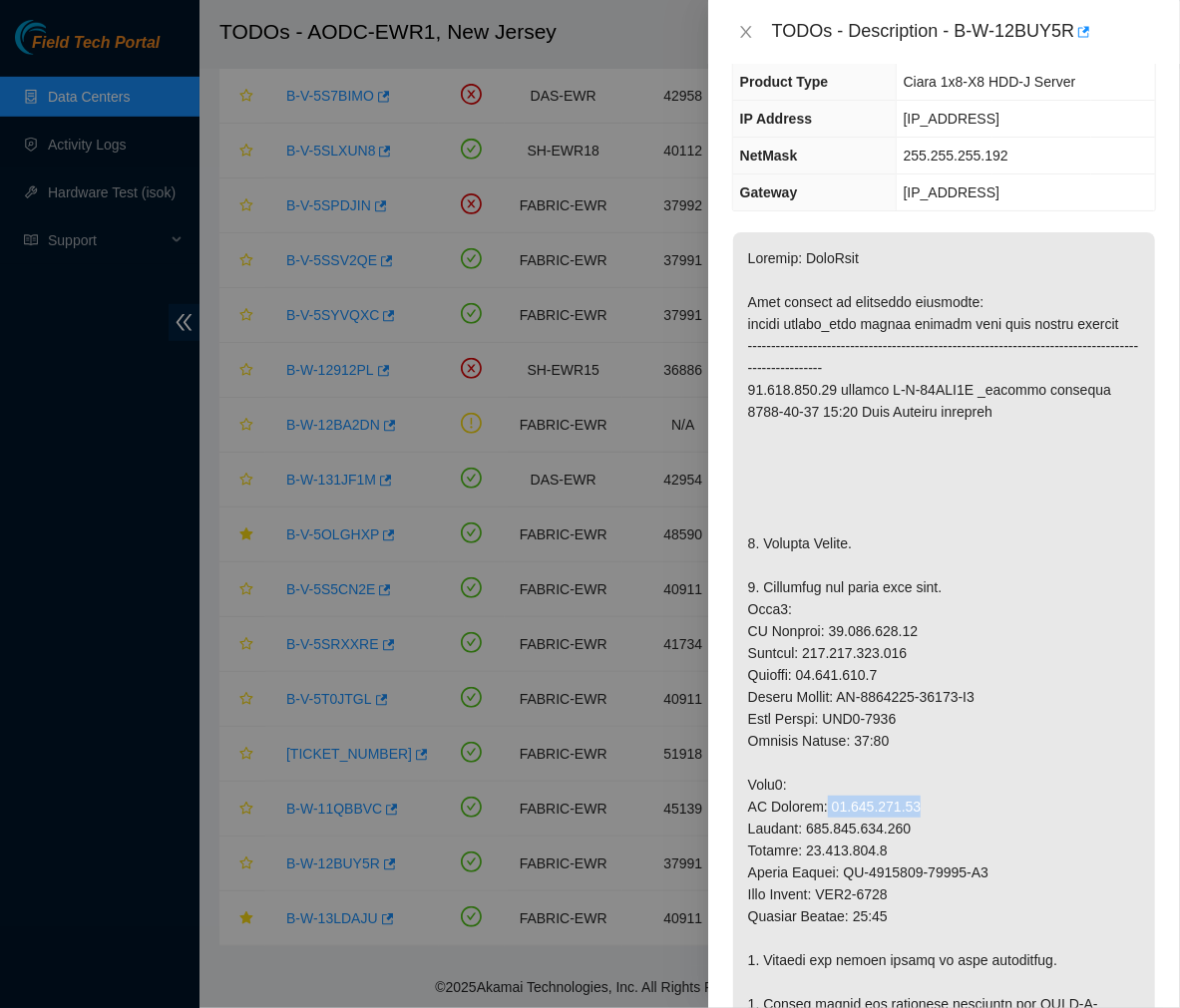drag, startPoint x: 905, startPoint y: 804, endPoint x: 816, endPoint y: 810, distance: 89.20202 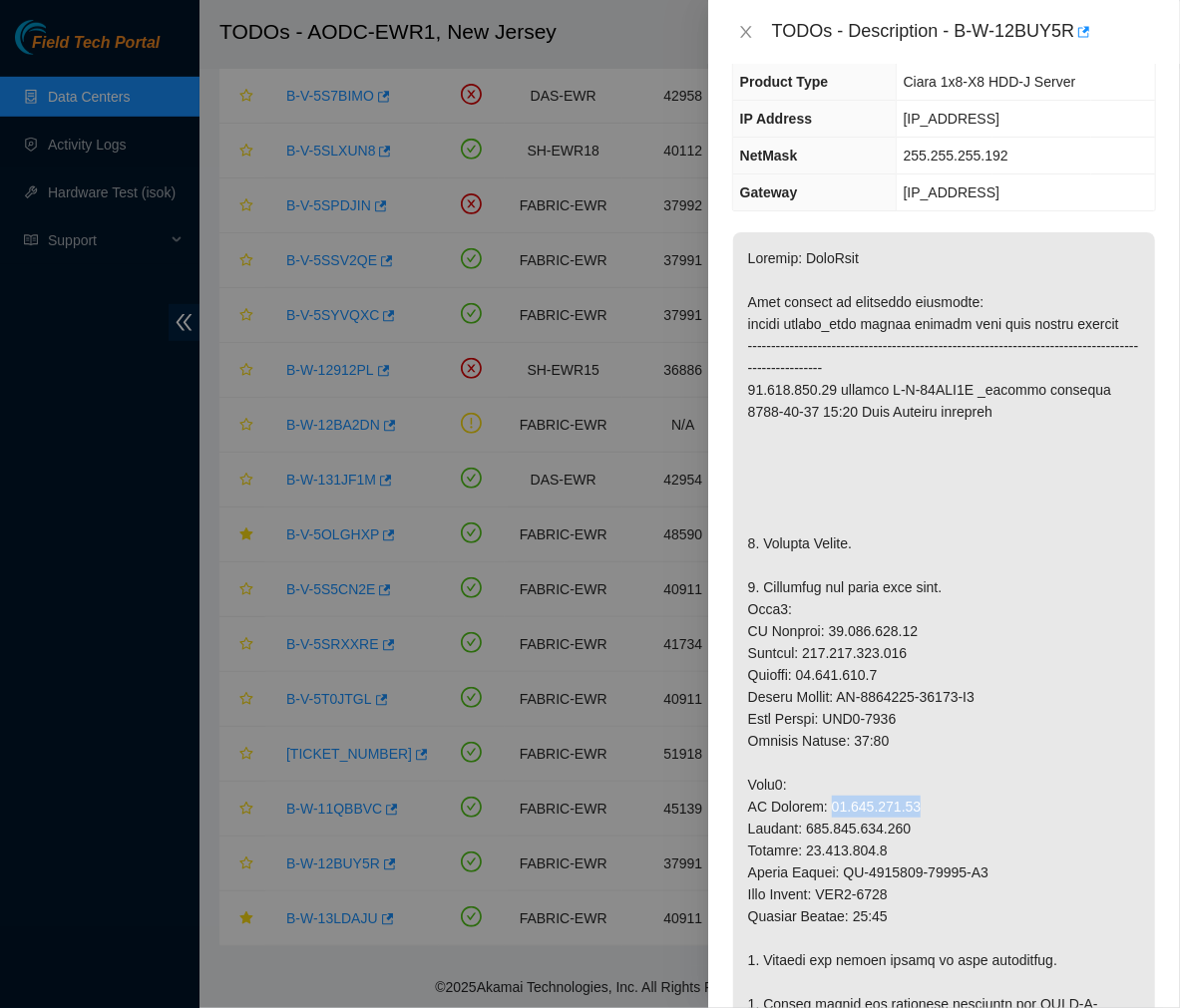drag, startPoint x: 909, startPoint y: 809, endPoint x: 821, endPoint y: 813, distance: 88.09086 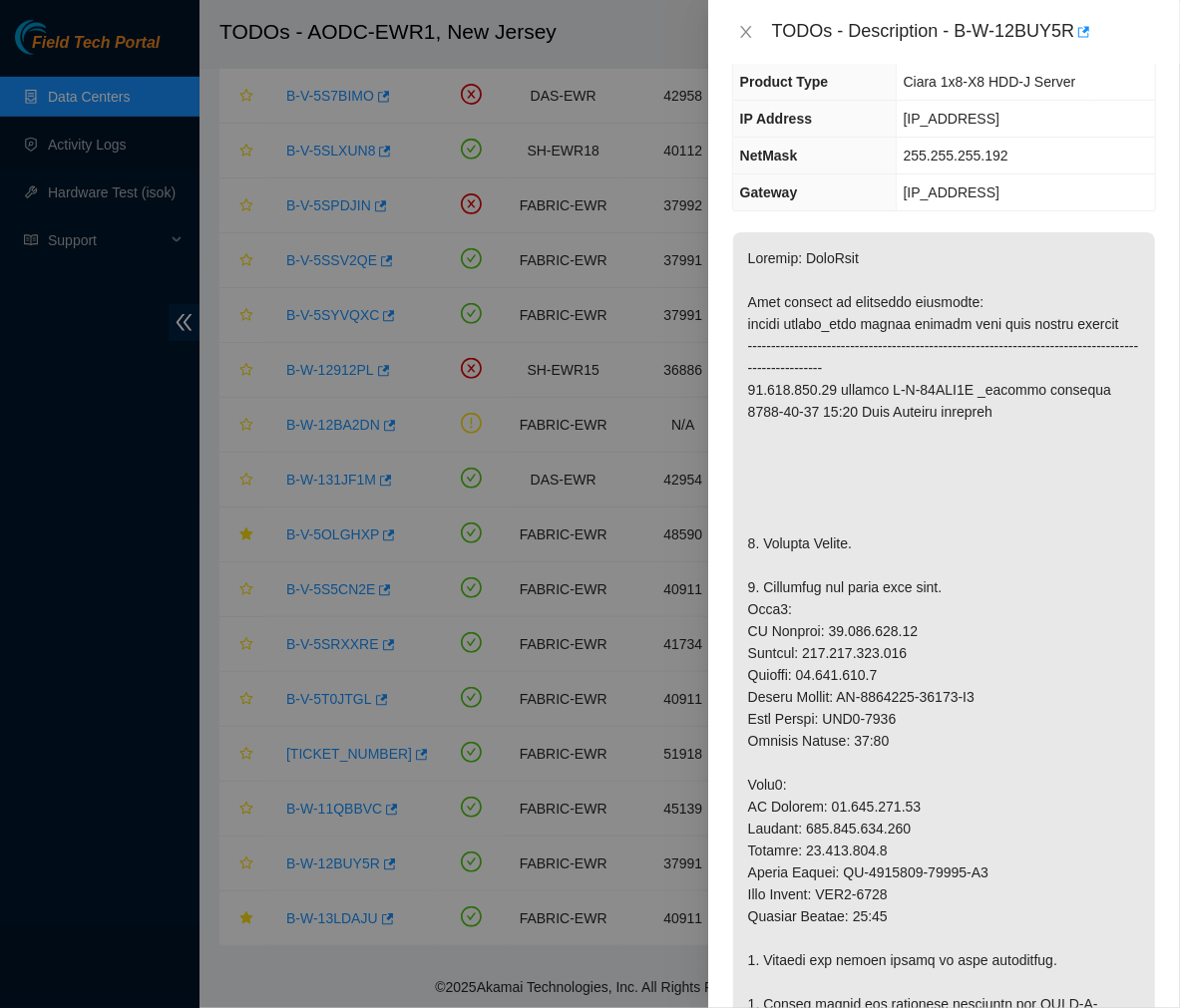 click at bounding box center (944, 960) 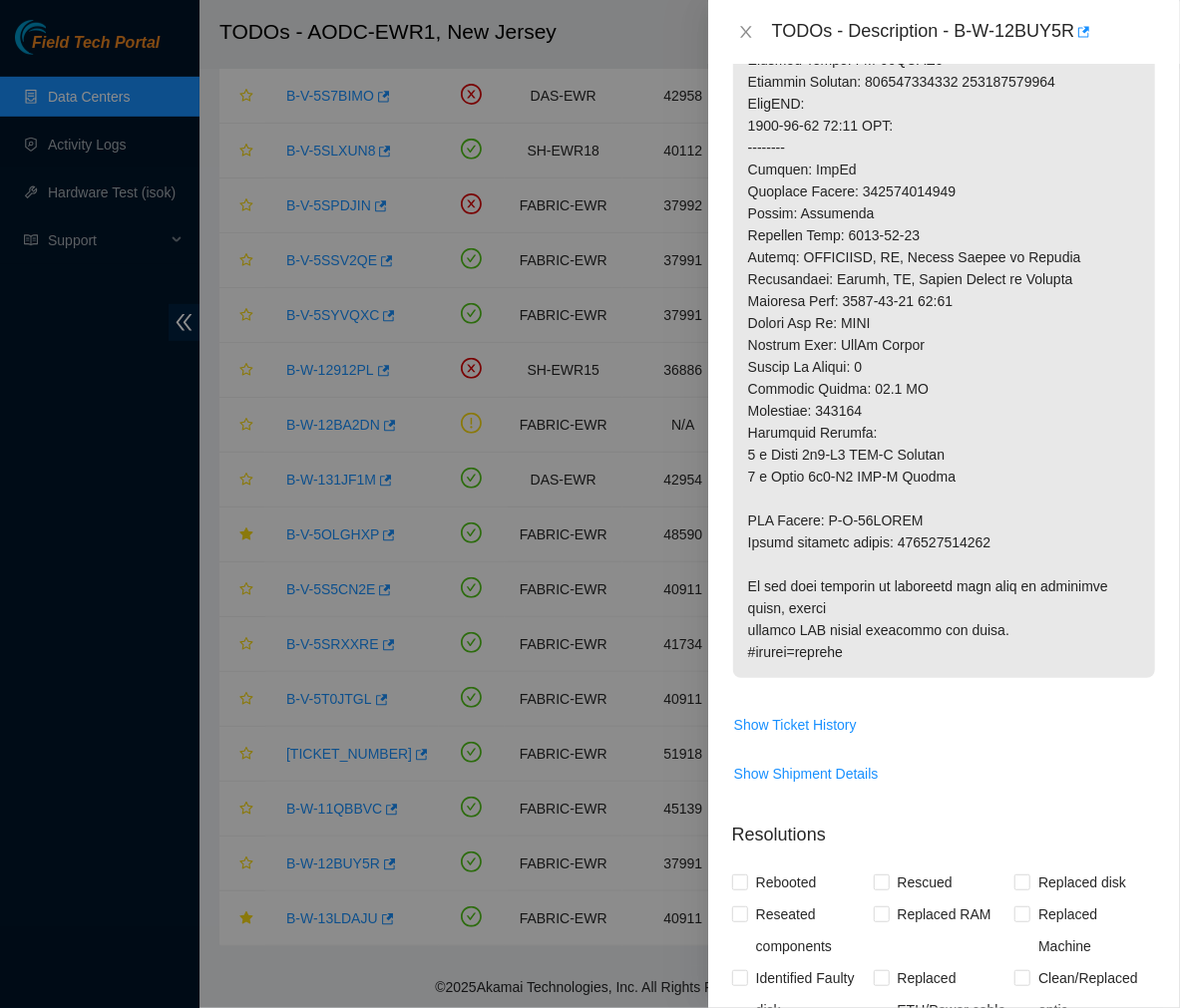 scroll, scrollTop: 1490, scrollLeft: 0, axis: vertical 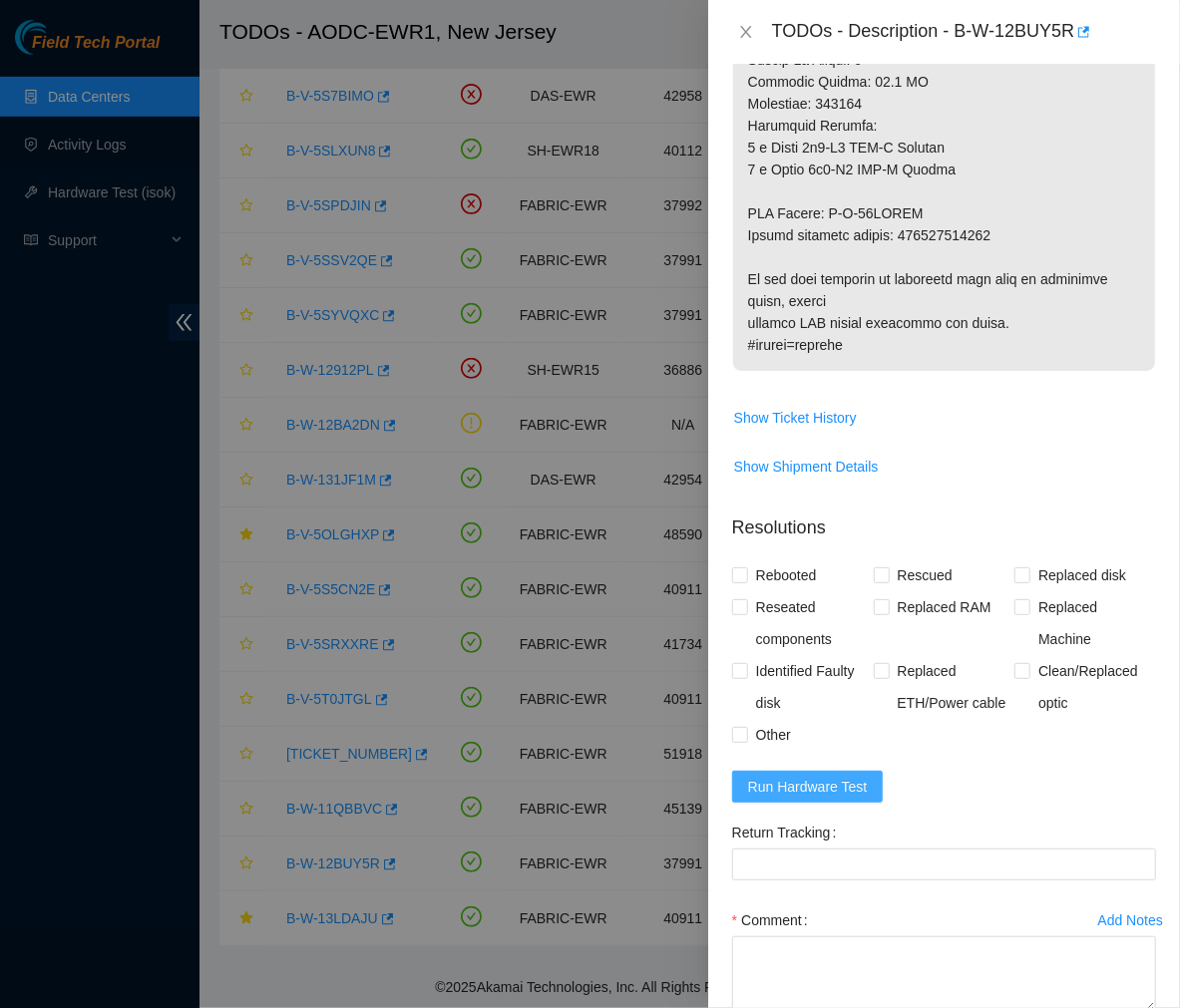 click on "Run Hardware Test" at bounding box center [808, 787] 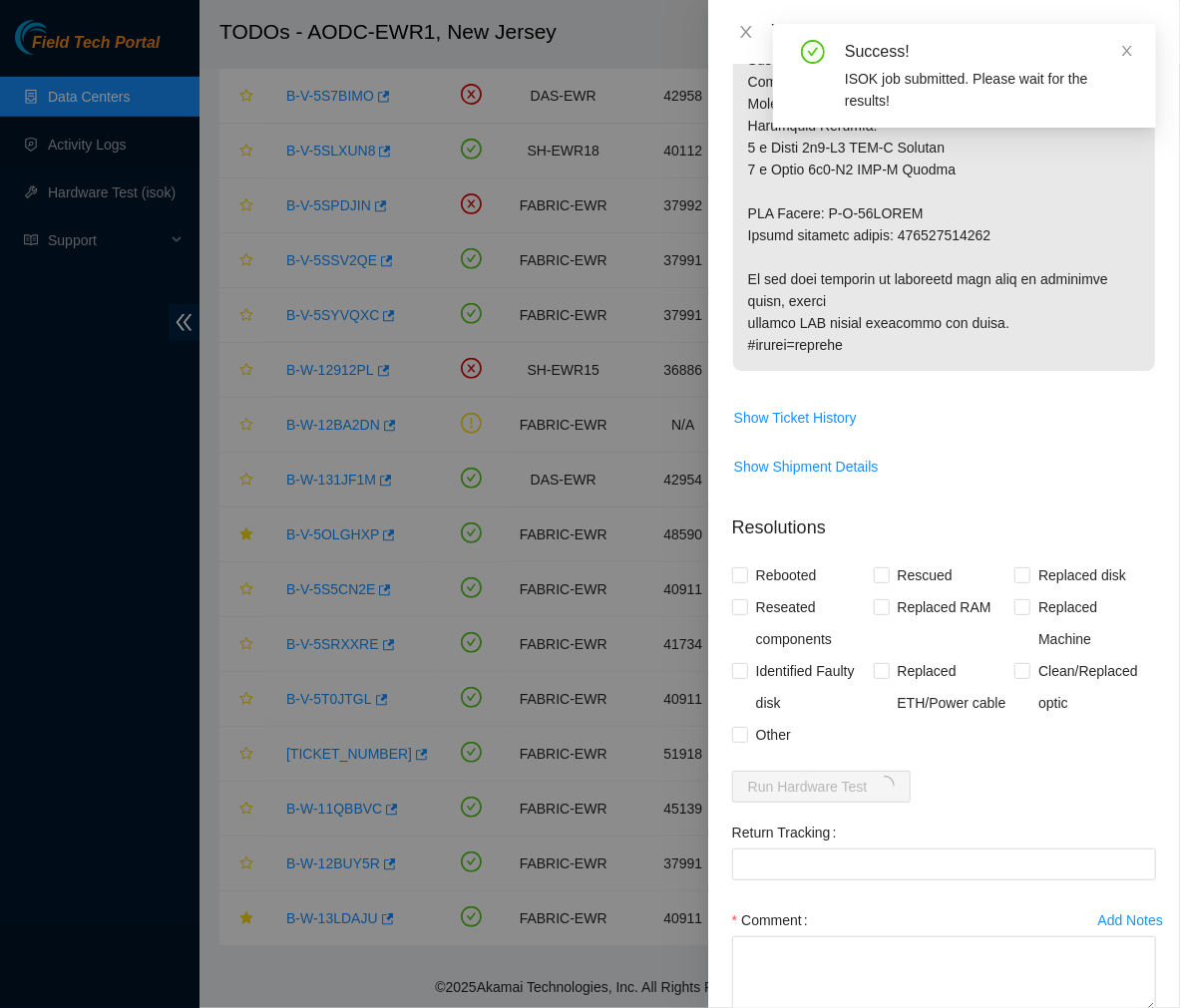 click at bounding box center [944, -357] 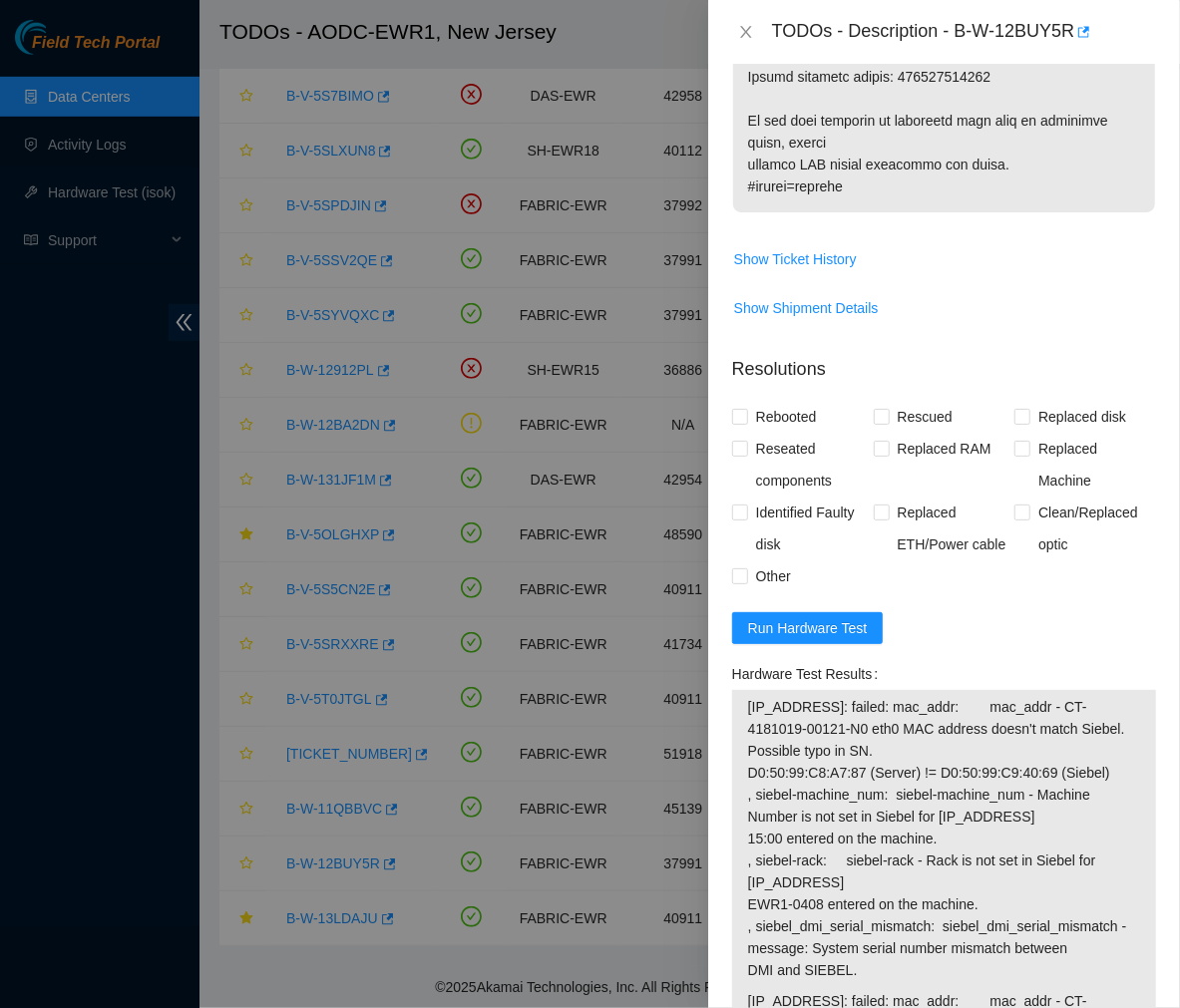scroll, scrollTop: 1647, scrollLeft: 0, axis: vertical 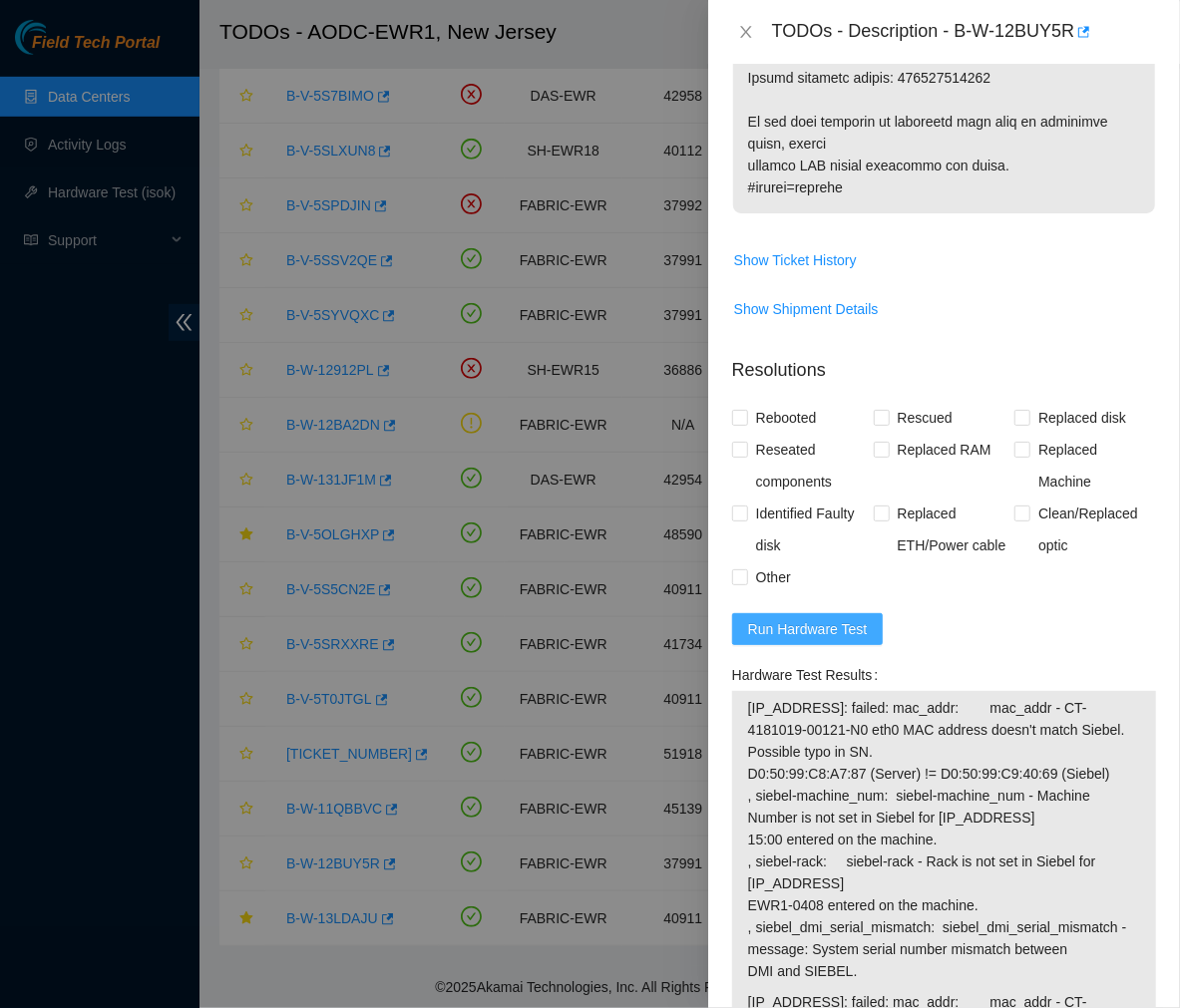 click on "Run Hardware Test" at bounding box center (808, 629) 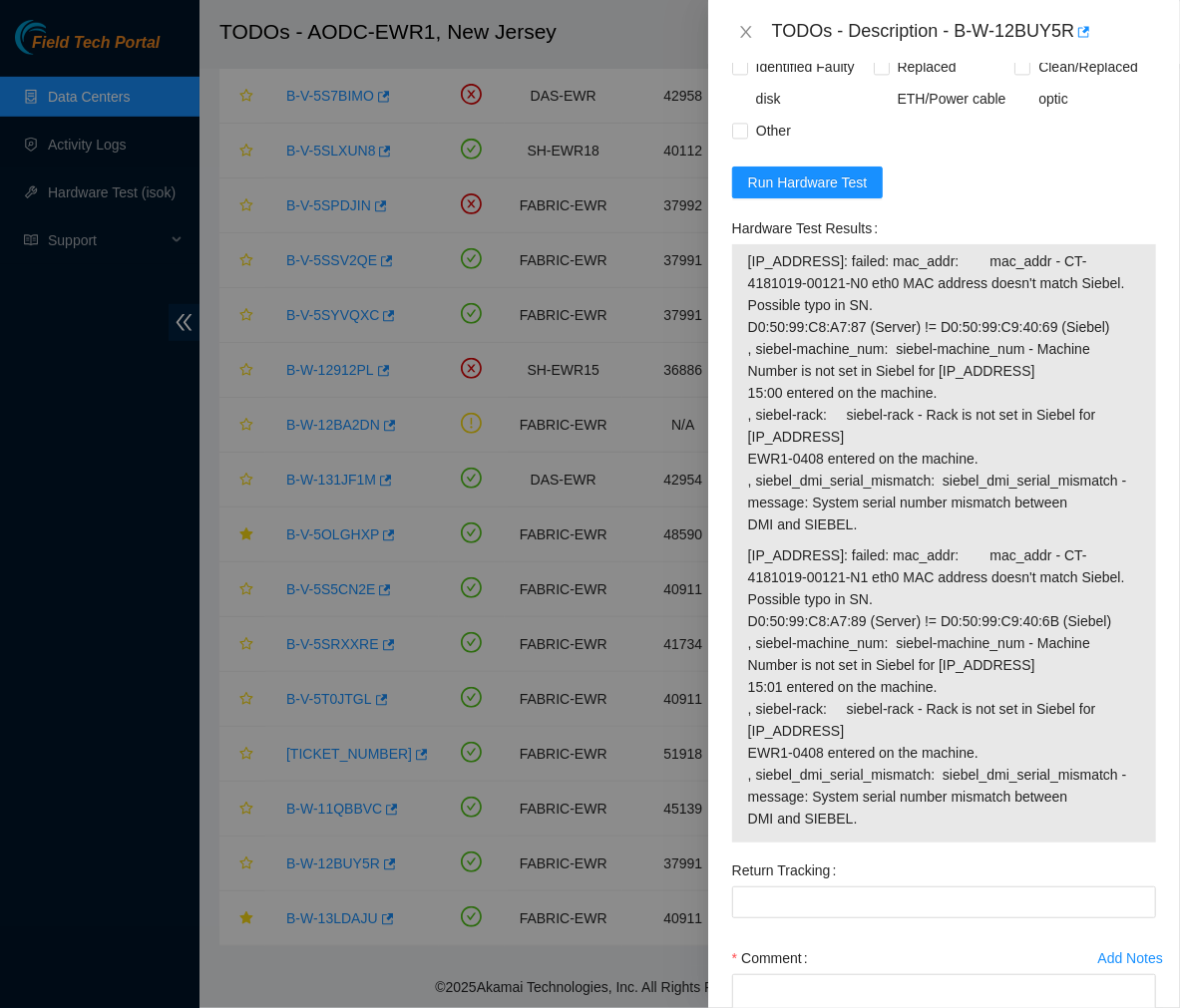 scroll, scrollTop: 2100, scrollLeft: 0, axis: vertical 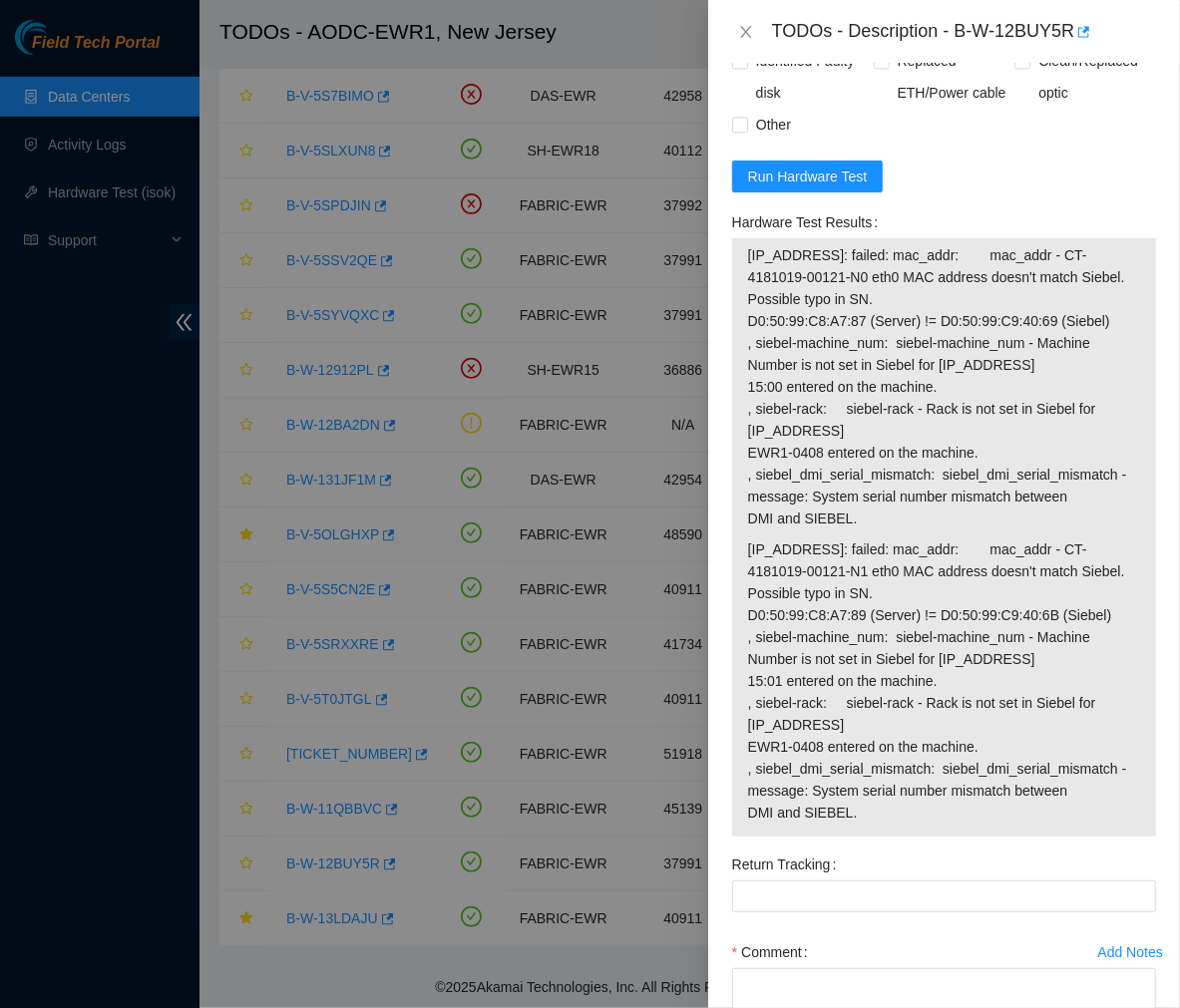 drag, startPoint x: 876, startPoint y: 810, endPoint x: 751, endPoint y: 246, distance: 577.6859 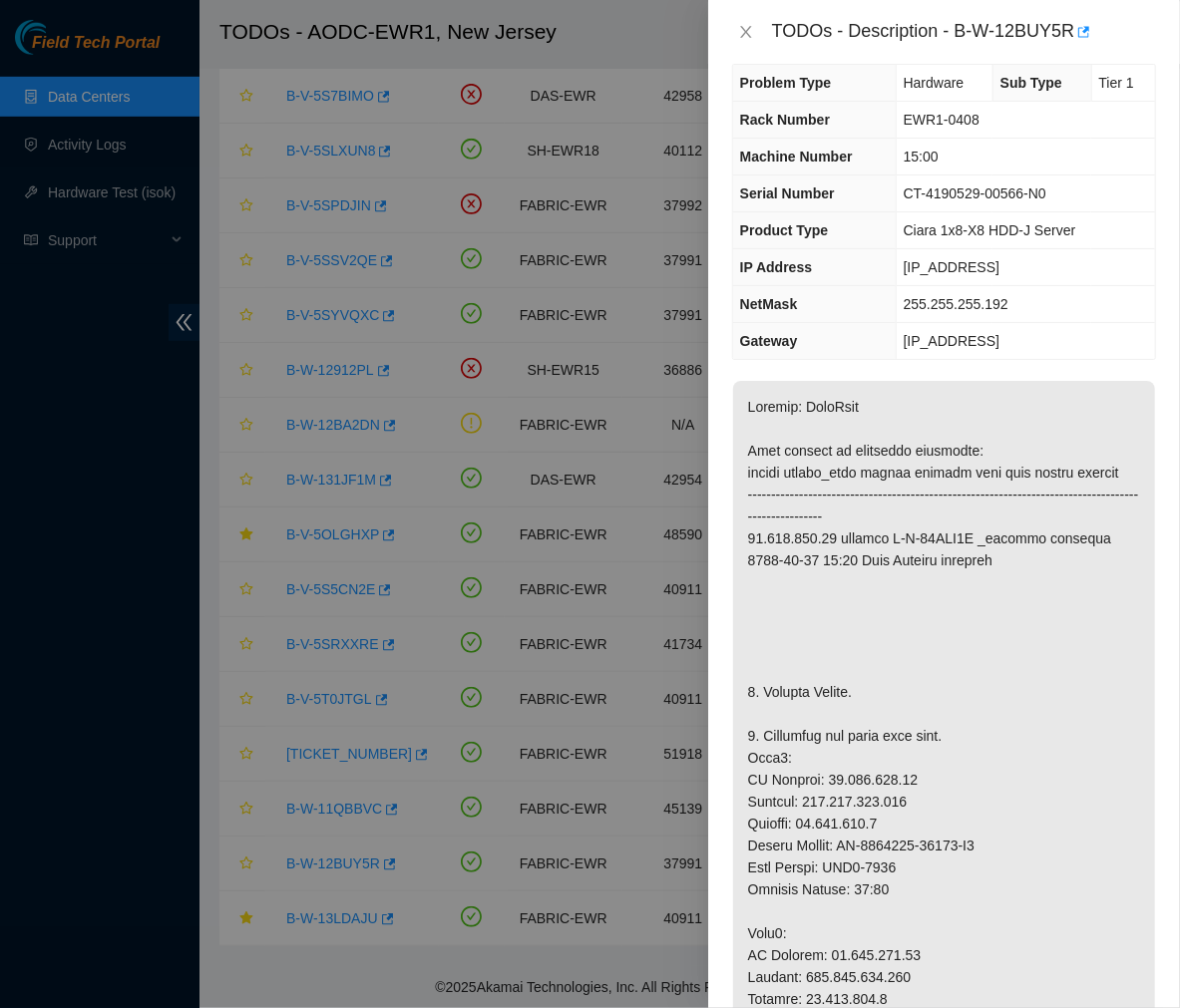 scroll, scrollTop: 25, scrollLeft: 0, axis: vertical 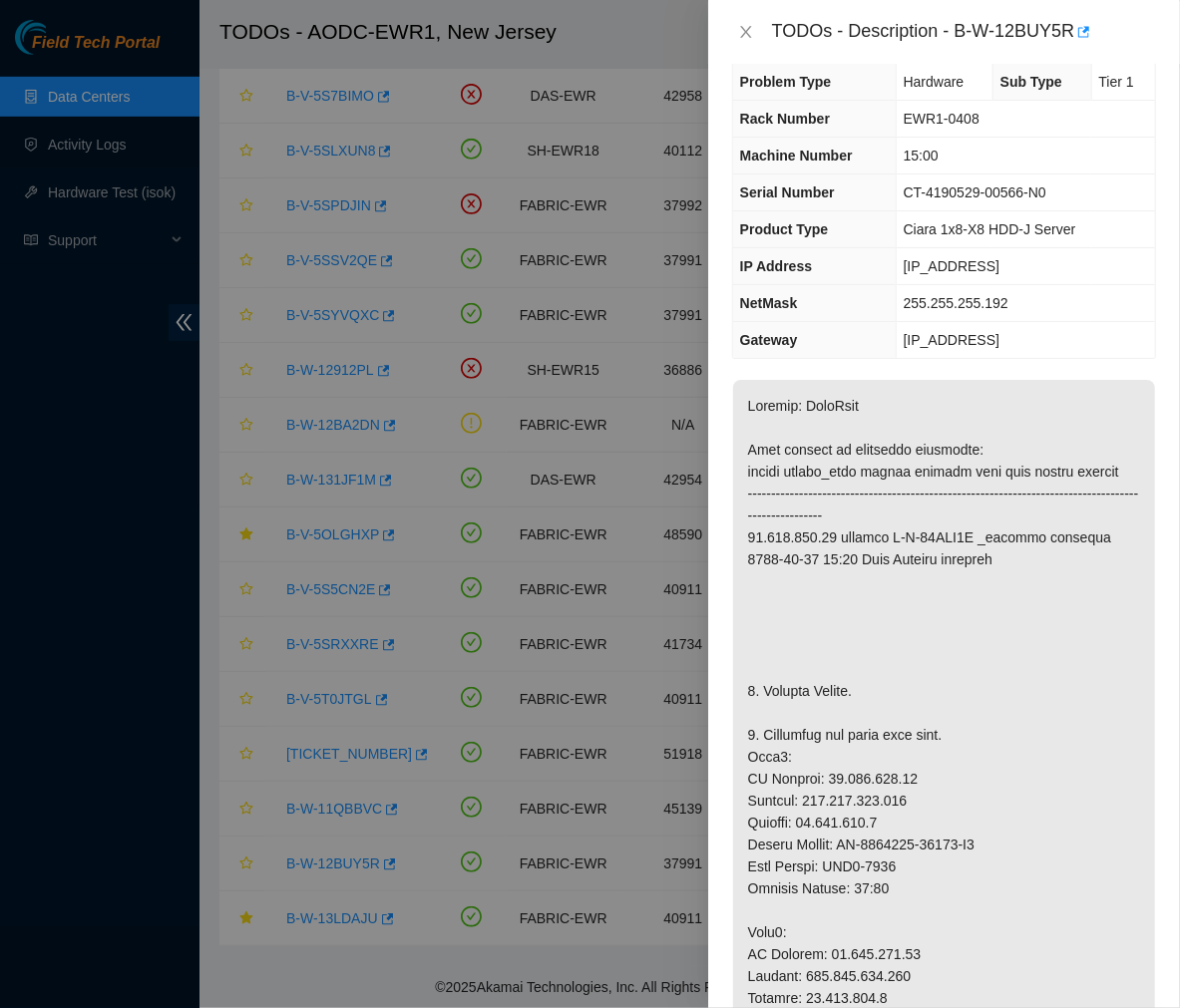 drag, startPoint x: 990, startPoint y: 270, endPoint x: 896, endPoint y: 277, distance: 94.260278 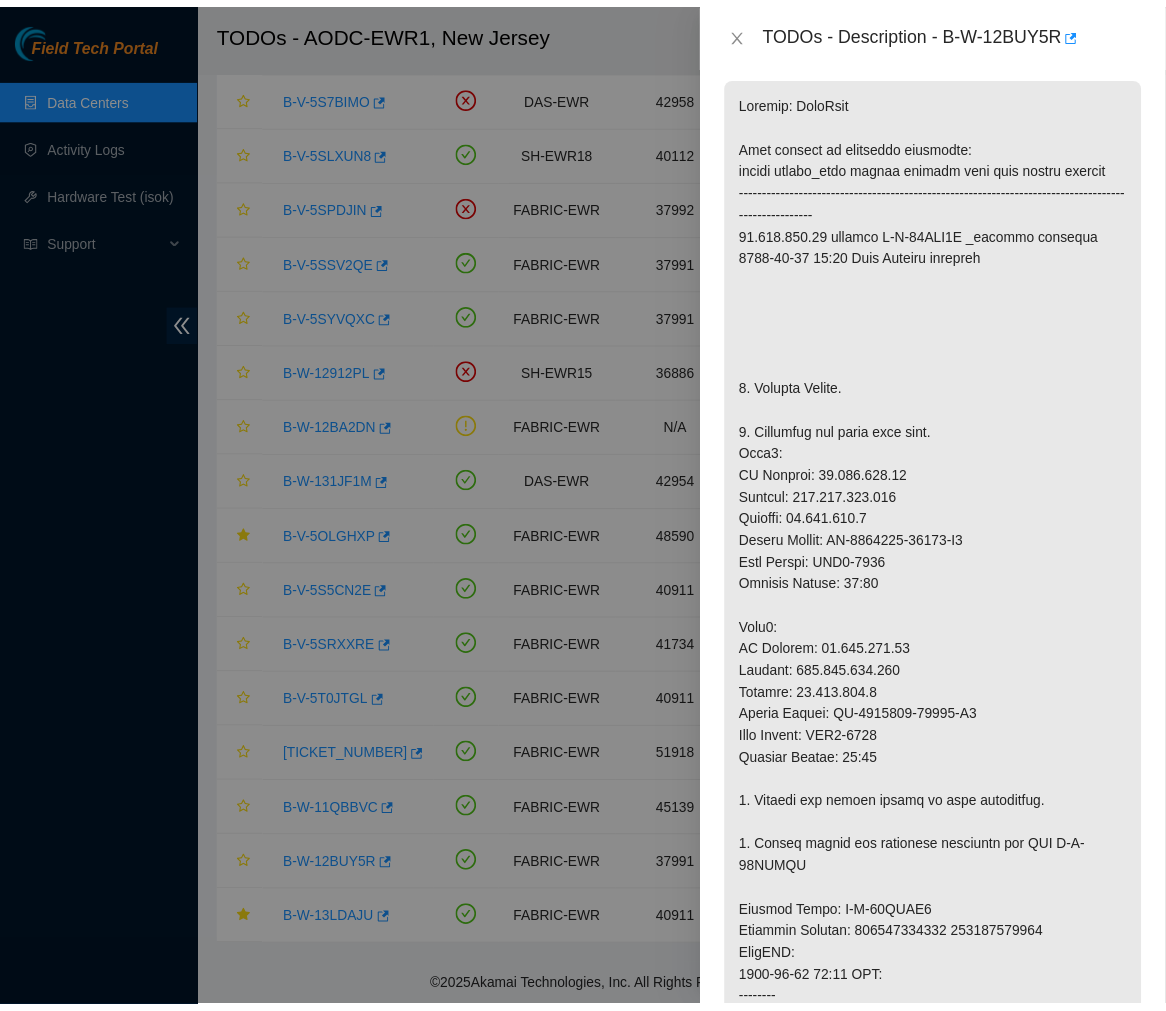 scroll, scrollTop: 332, scrollLeft: 0, axis: vertical 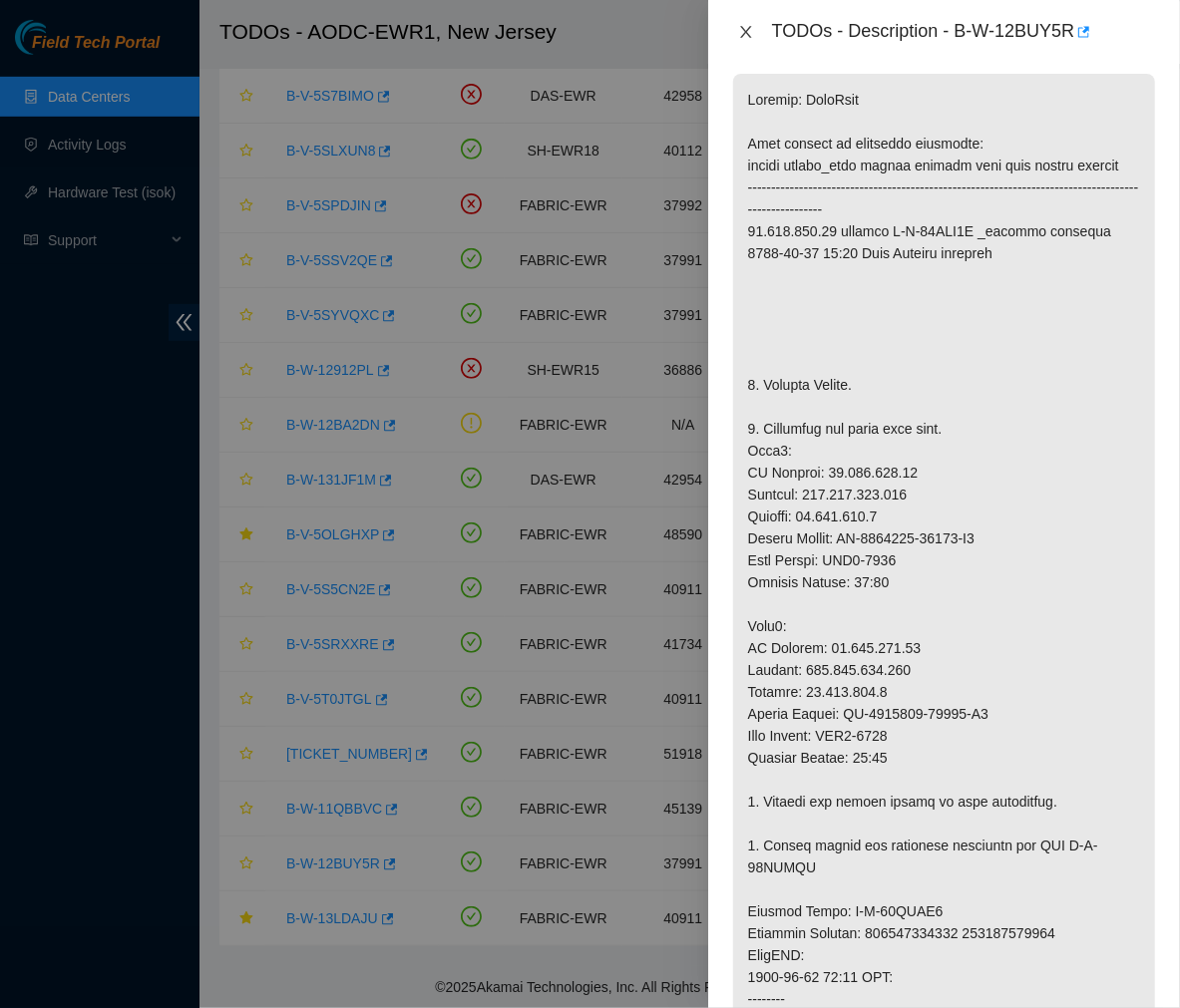 click 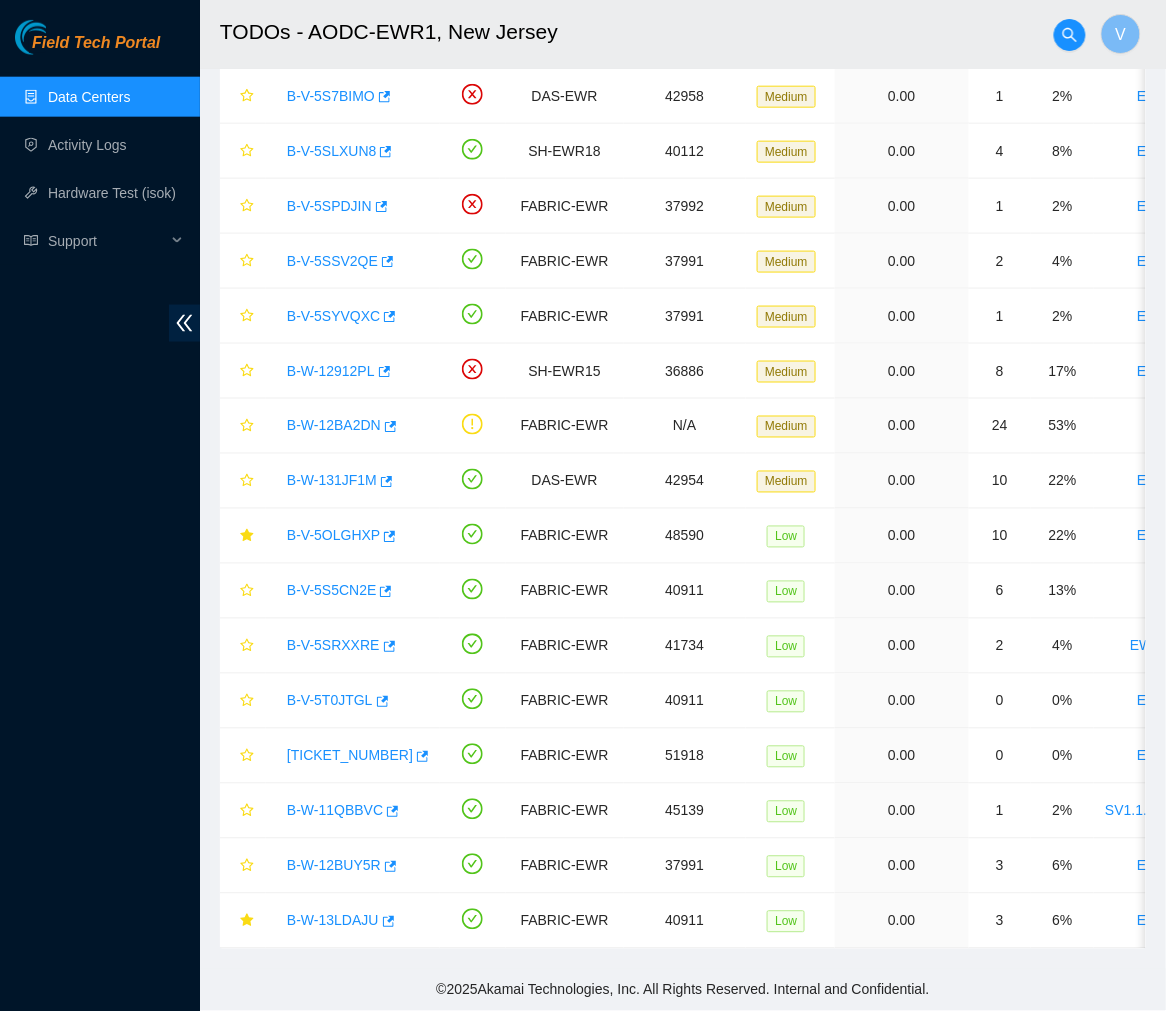 scroll, scrollTop: 335, scrollLeft: 0, axis: vertical 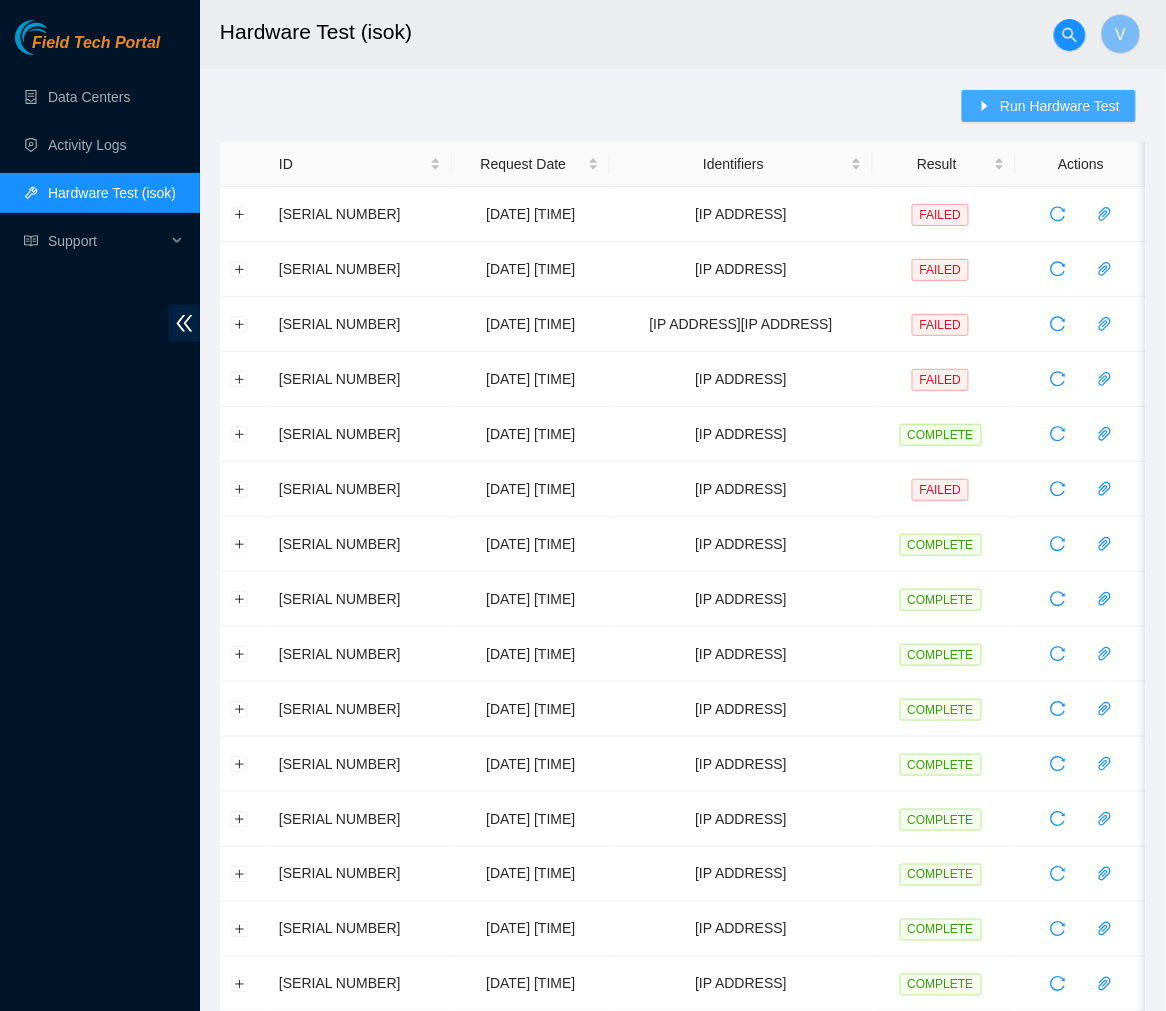 click on "Run Hardware Test" at bounding box center (1060, 106) 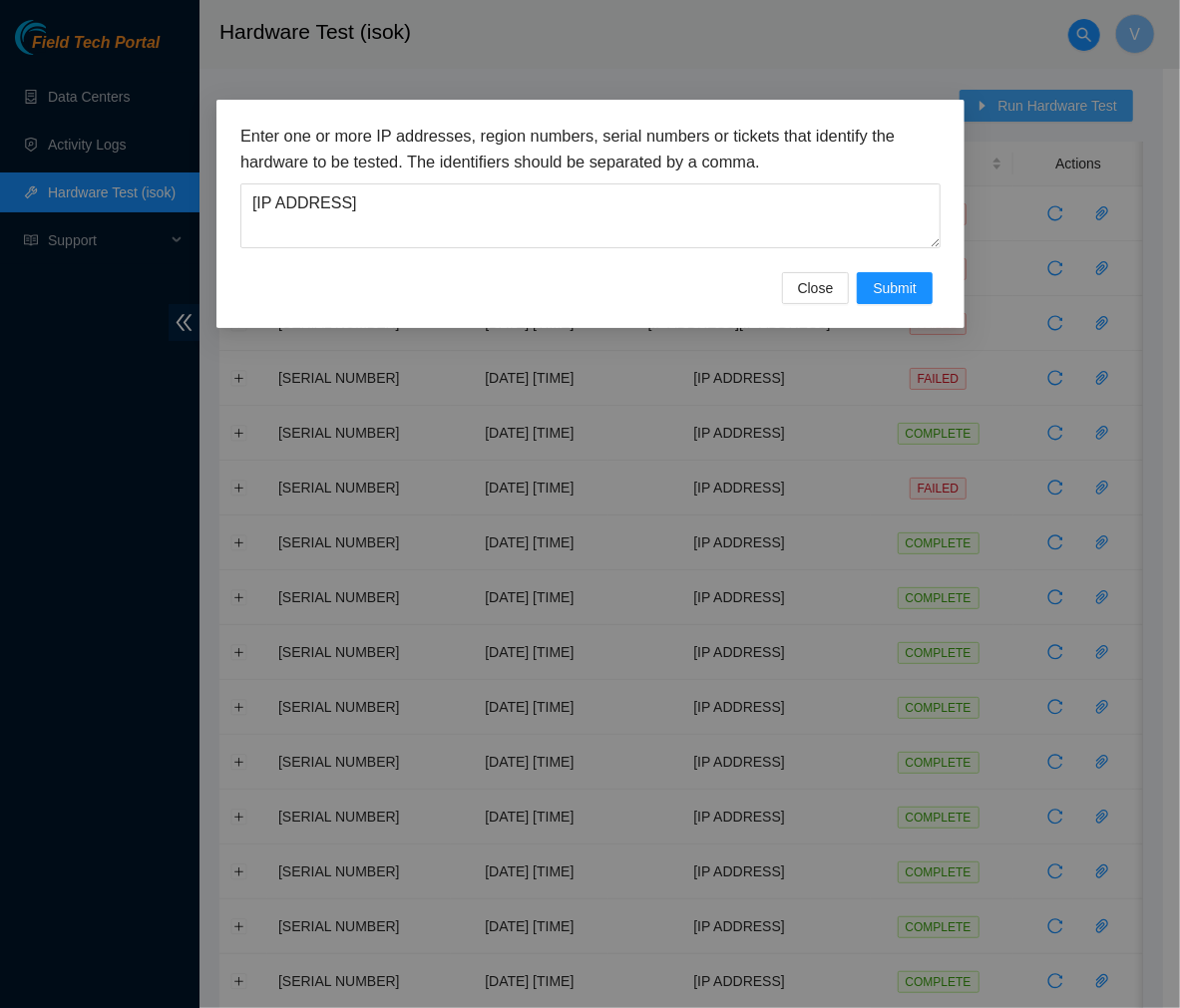 type 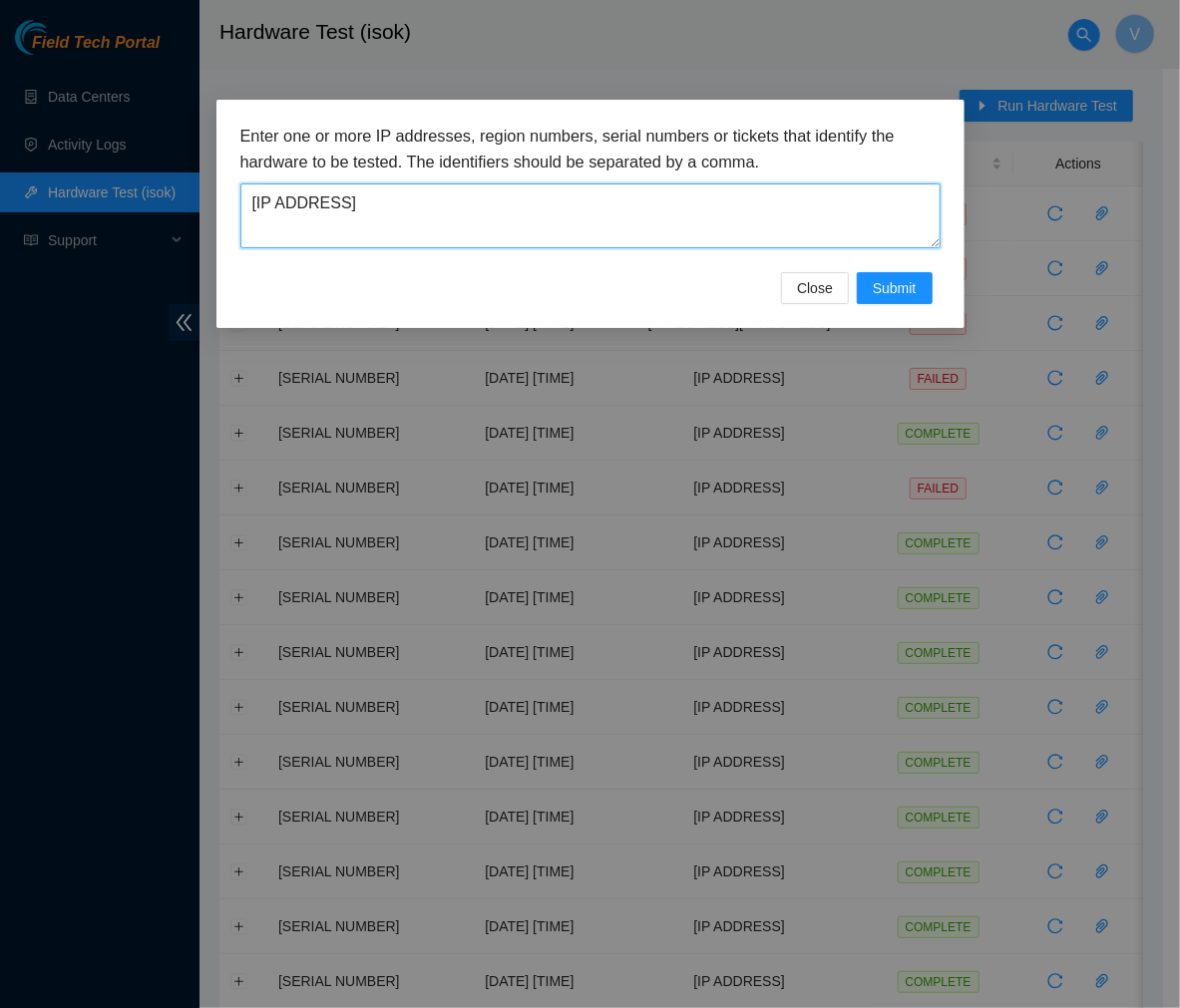 drag, startPoint x: 619, startPoint y: 185, endPoint x: 18, endPoint y: 257, distance: 605.2974 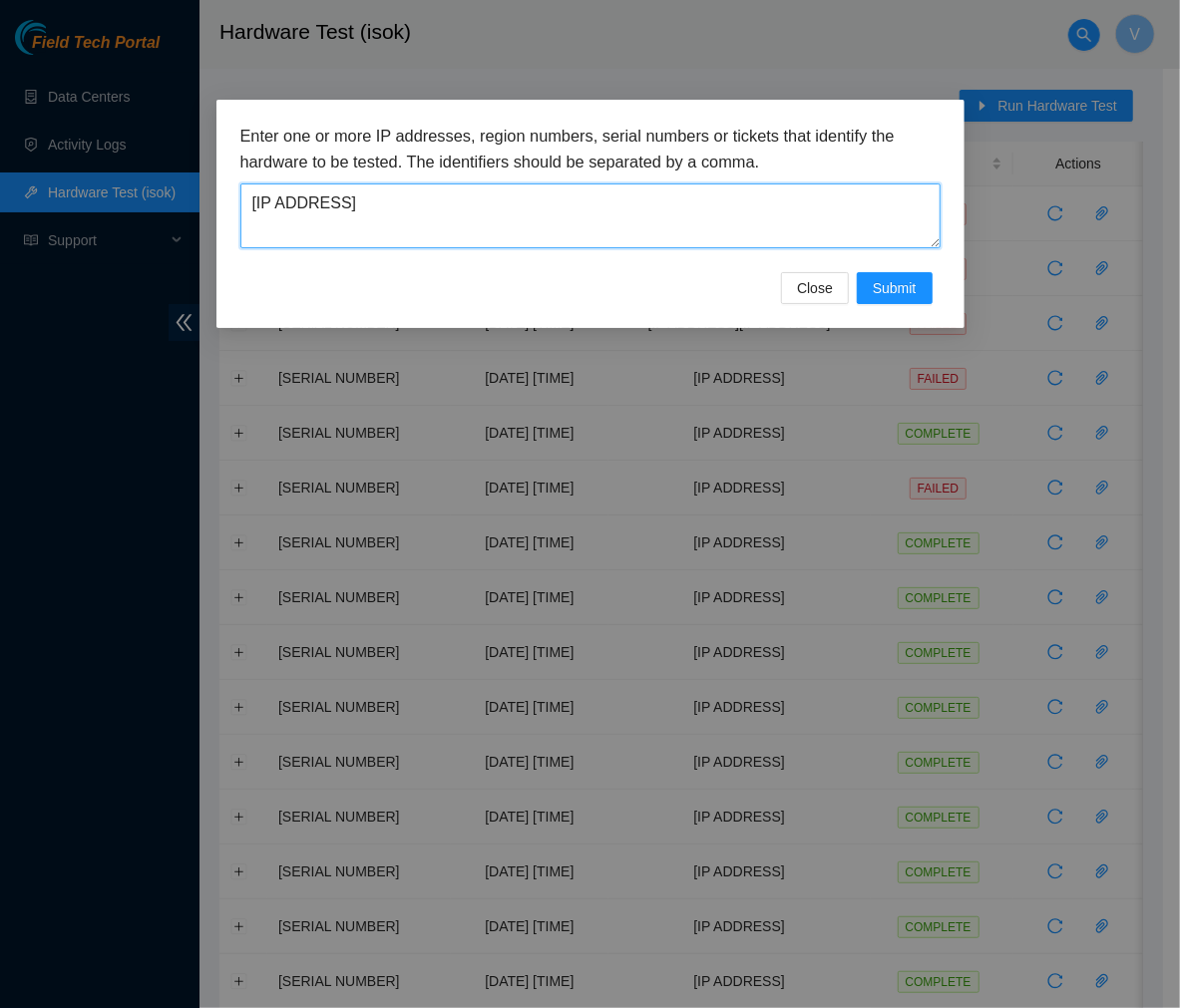 paste on "[IP_ADDRESS]" 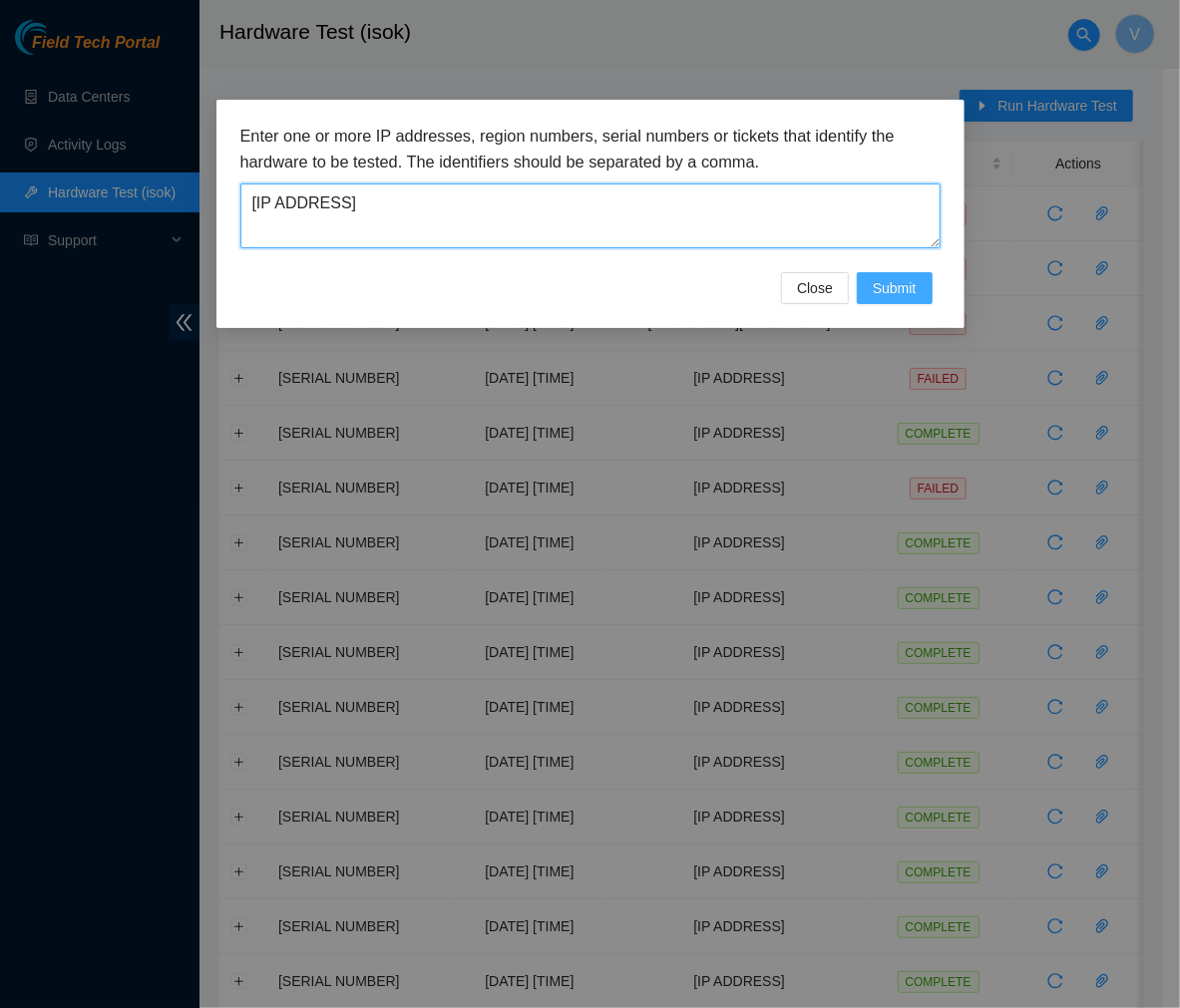 type on "[IP_ADDRESS]" 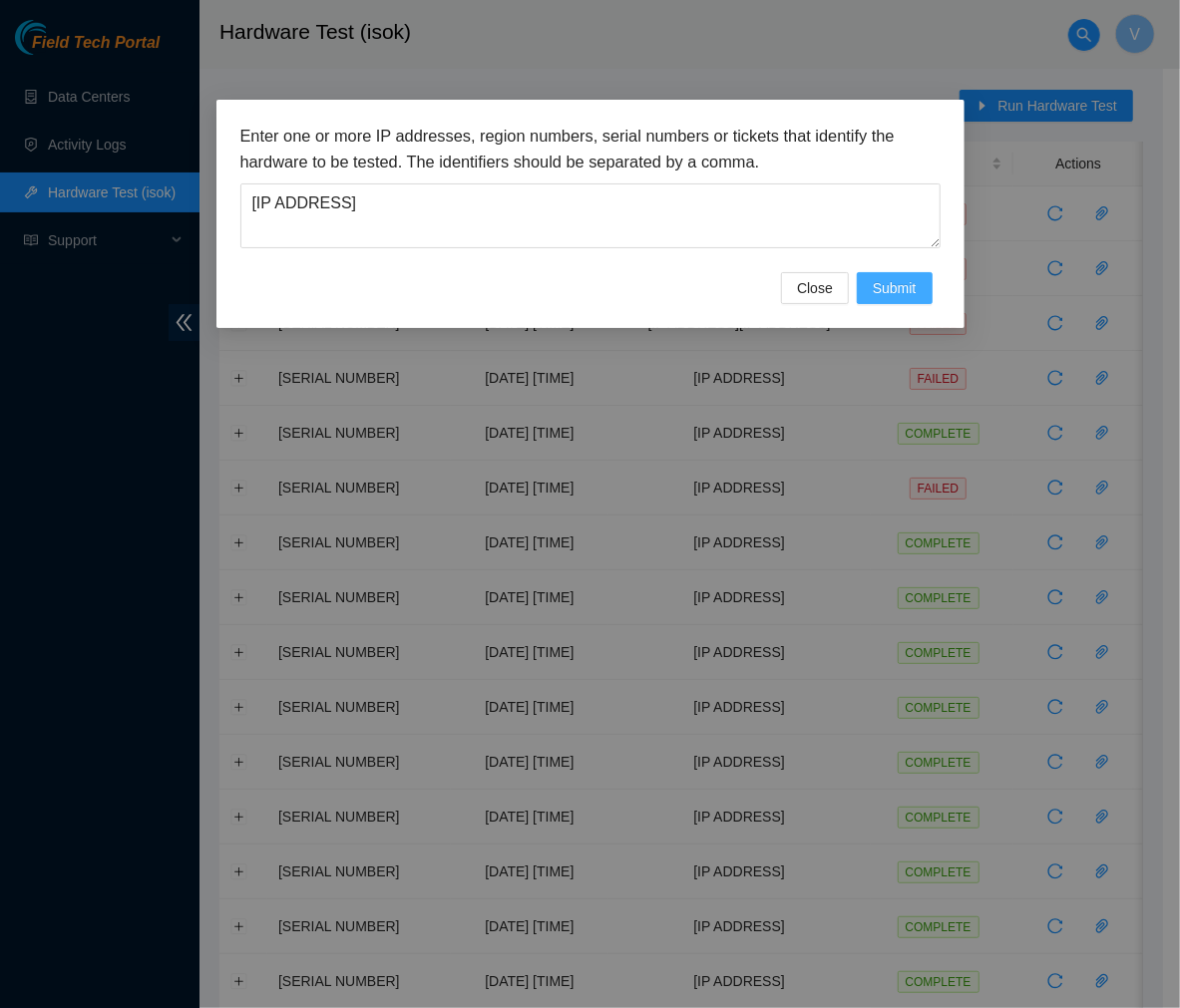 click on "Submit" at bounding box center (895, 288) 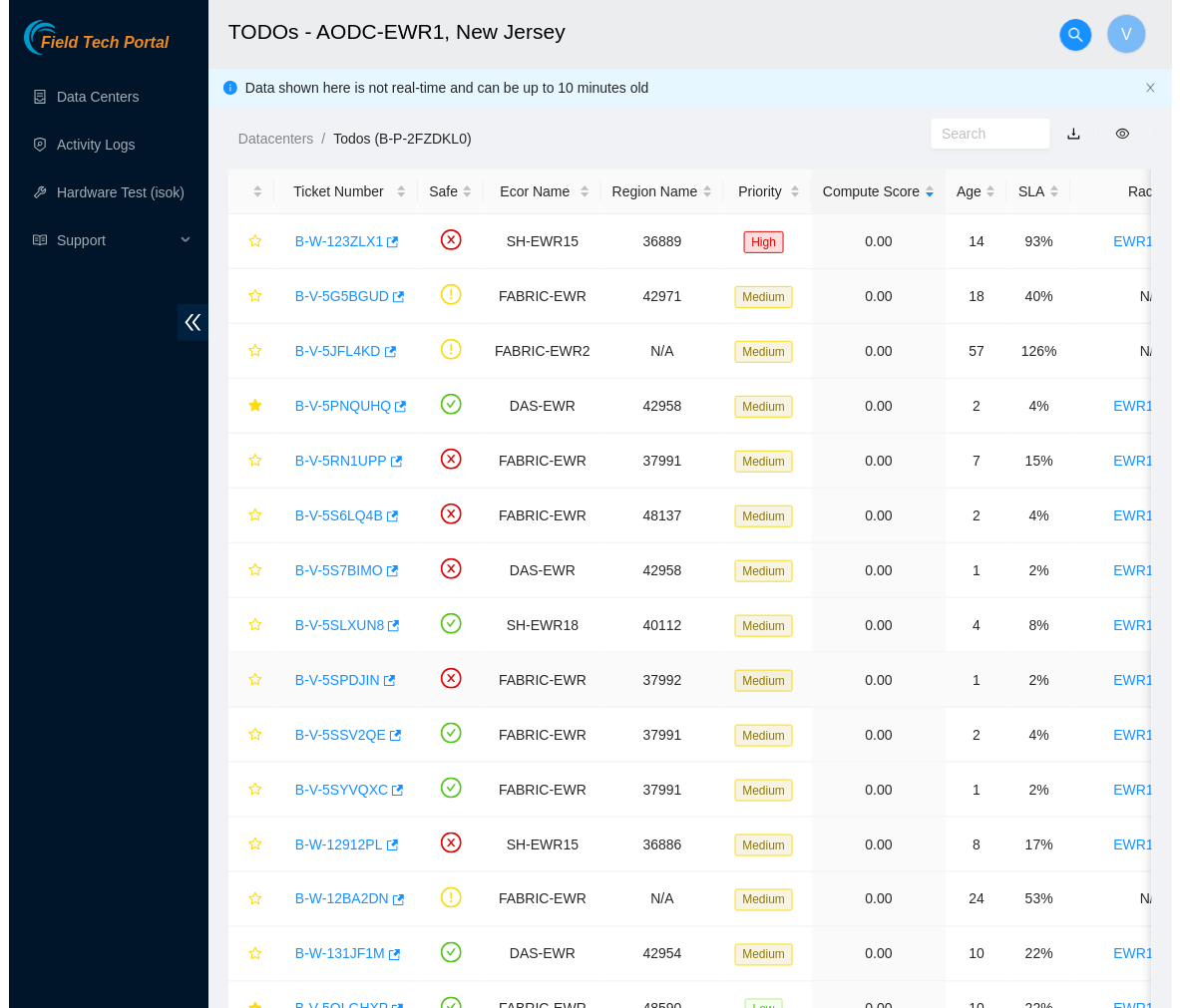 scroll, scrollTop: 493, scrollLeft: 0, axis: vertical 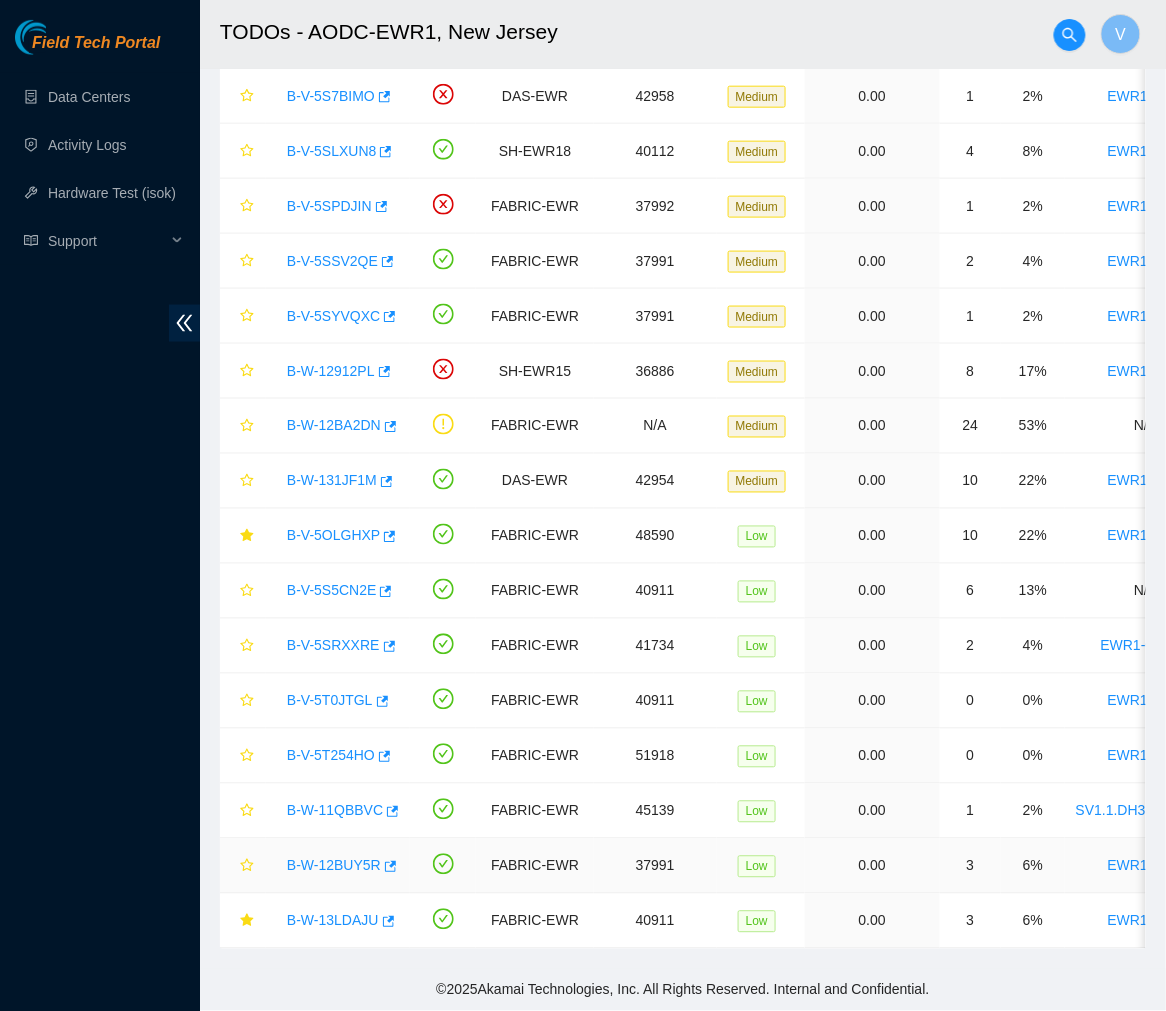 click on "B-W-12BUY5R" at bounding box center (334, 866) 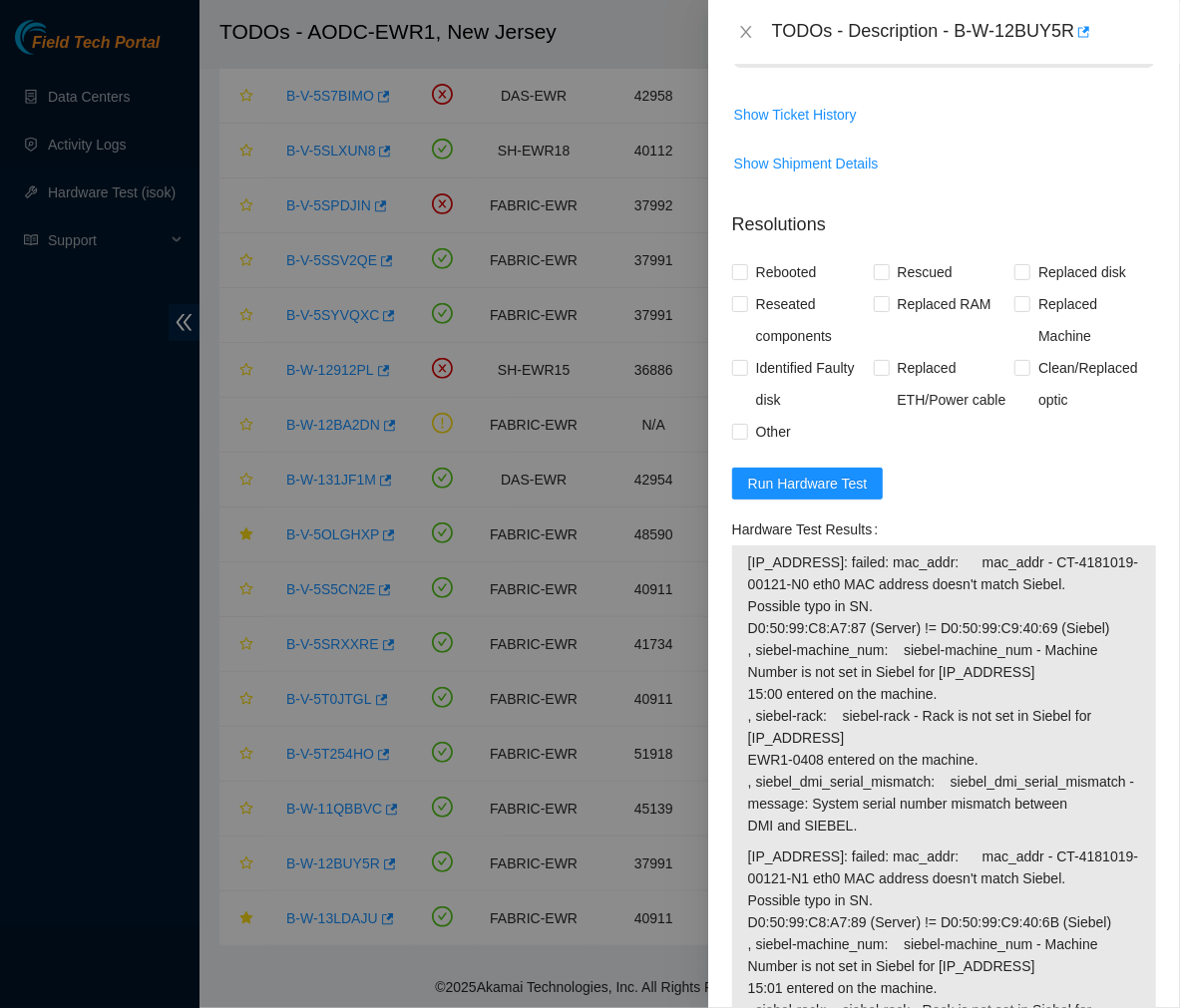 scroll, scrollTop: 1792, scrollLeft: 0, axis: vertical 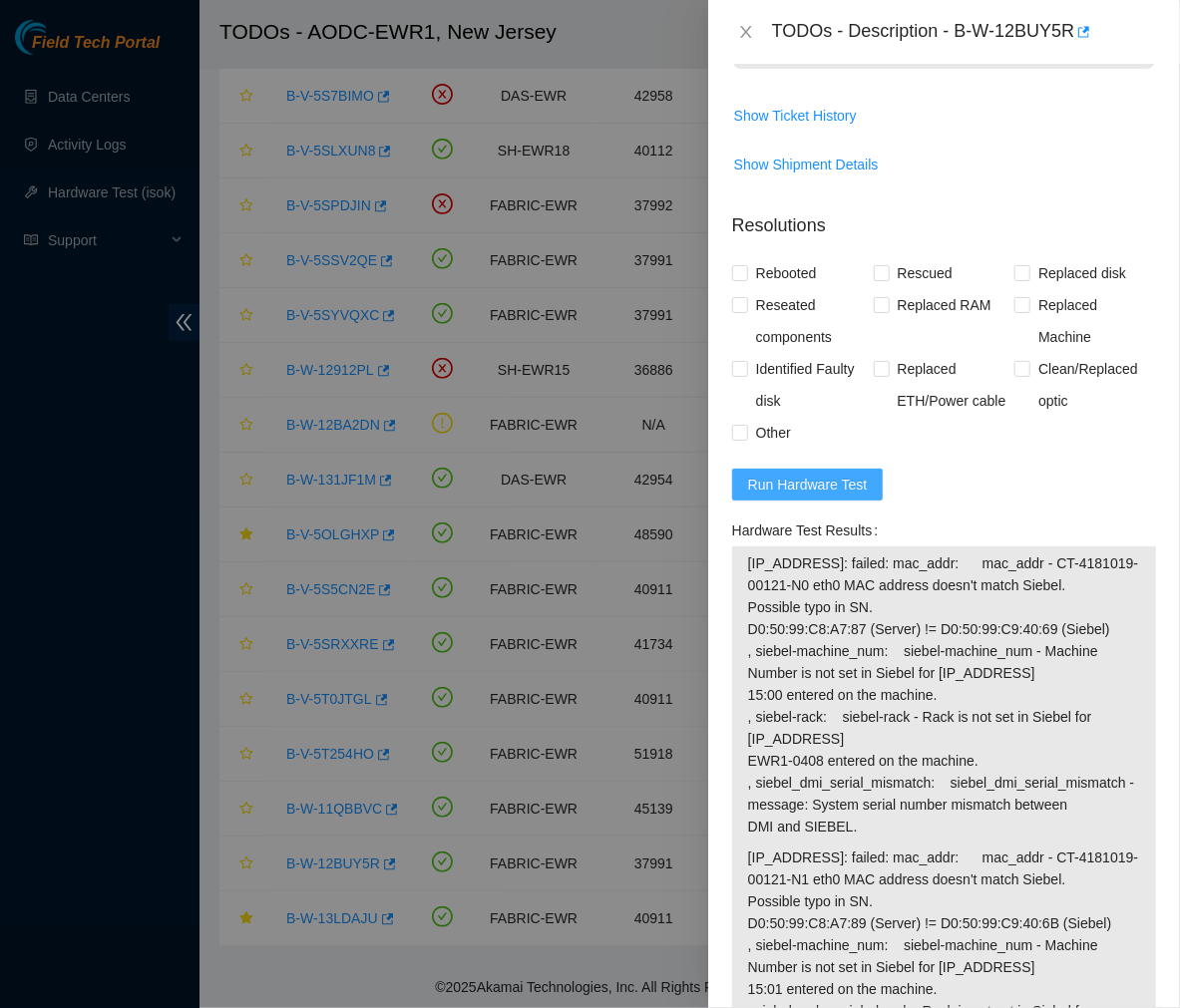 click on "Run Hardware Test" at bounding box center (808, 485) 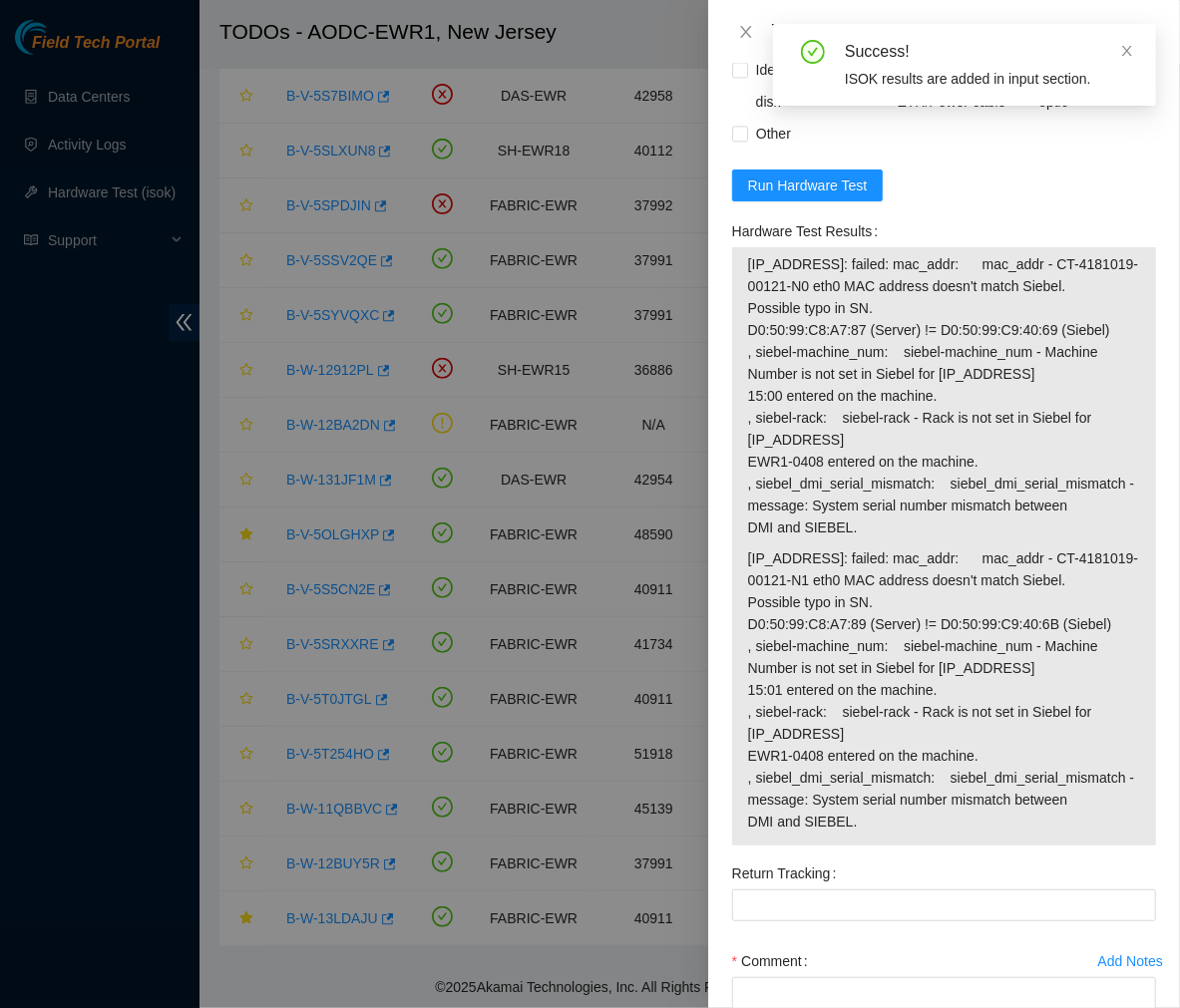 scroll, scrollTop: 2249, scrollLeft: 0, axis: vertical 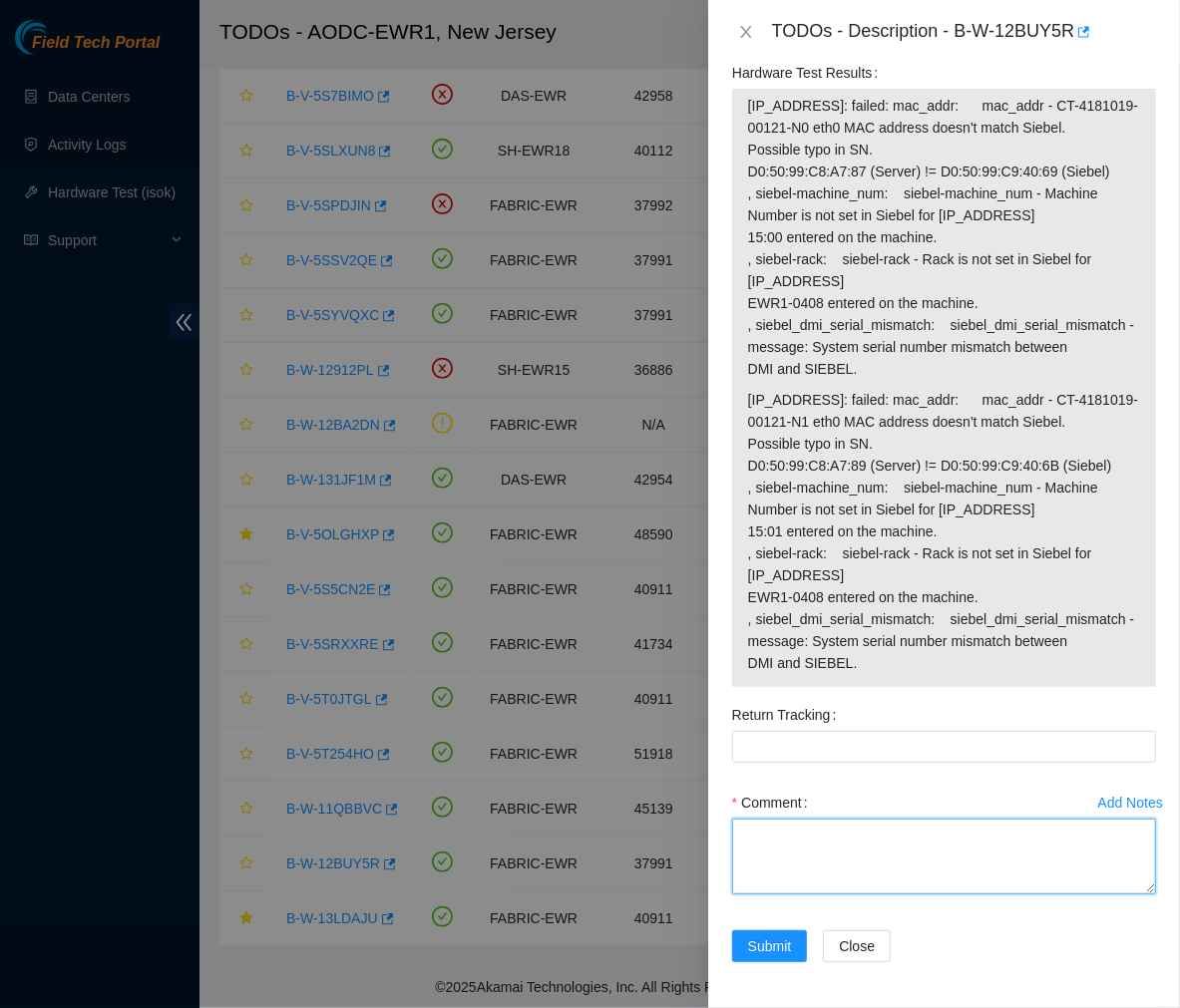 click on "Comment" at bounding box center [944, 856] 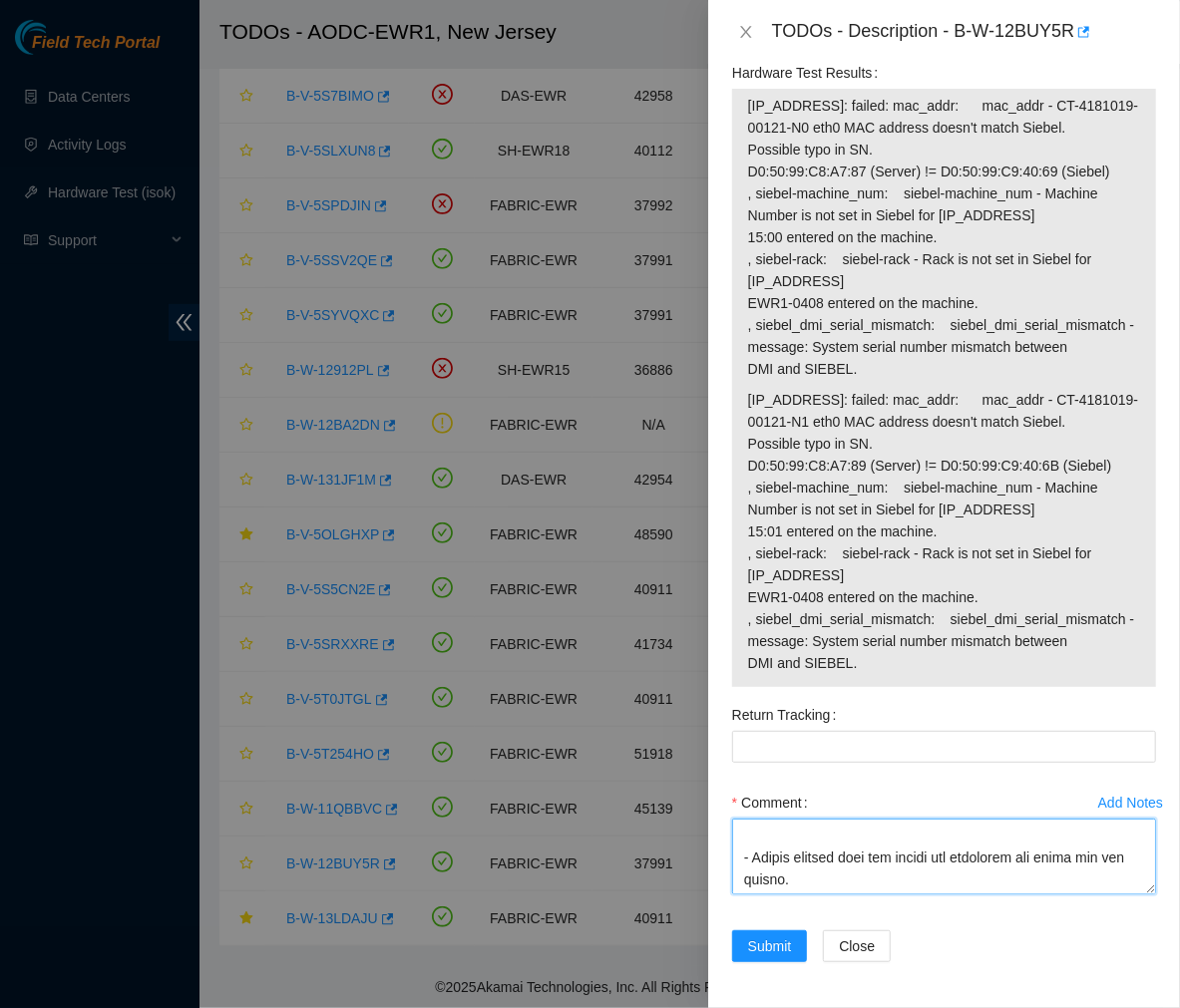 scroll, scrollTop: 0, scrollLeft: 0, axis: both 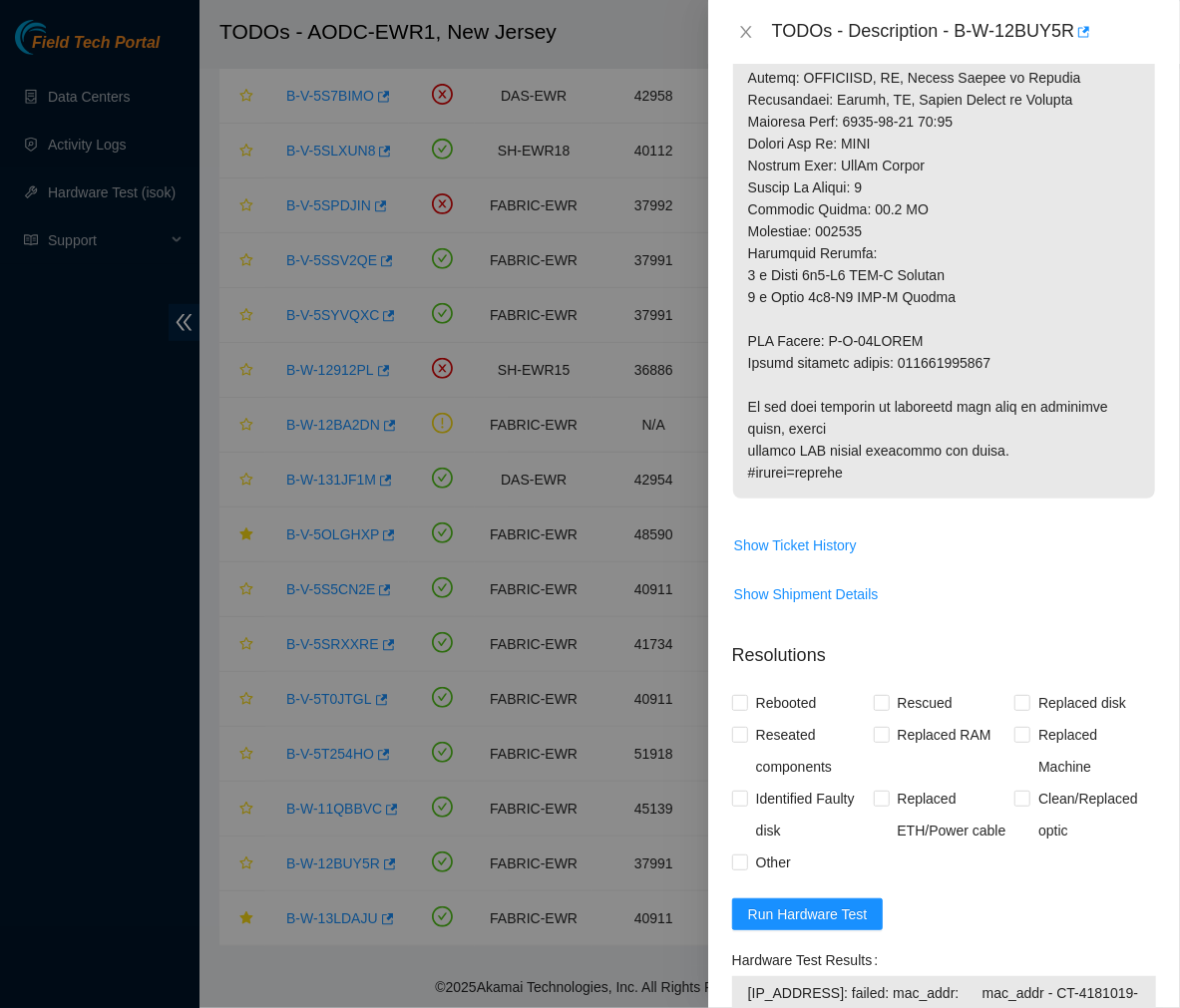 type on "Ticket #: B-W-12BUY5R
- Safely powered down the server and unplugged the power and eth cables.
- Swapped the servers.
- Removed old server S/N: CT-4190529-00566.
- Replaced with new server S/N: CT-4181019-00121.
- RMA: B-W-12IGJGG
- RTN: 417328420180
- Plugged in the power and eth cables, then powered on the server.
- Reconfigured and rebooted both nodes.
- Ran hardware test again:
23.212.188.32: failed: mac_addr - CT-4181019-00121-N0 eth0 MAC address doesn't match Siebel.
Possible typo in SN. D0:50:99:C8:A7:87 (Server) != D0:50:99:C9:40:69 (Siebel)
, siebel-machine_num - Machine Number is not set in Siebel for 23.212.188.32
15:00 entered on the machine.
, siebel-rack - Rack is not set in Siebel for 23.212.188.32
EWR1-0408 entered on the machine., siebel_dmi_serial_mismatch - message: System serial number mismatch between DMI and SIEBEL.
23.212.188.33: failed: mac_addr - CT-4181019-00121-N1 eth0 MAC address doesn't match Siebel.
Possible typo in SN. D0:50:99:C8:A7:89 (Server) != D0:50:99:C9:40:6B (Si..." 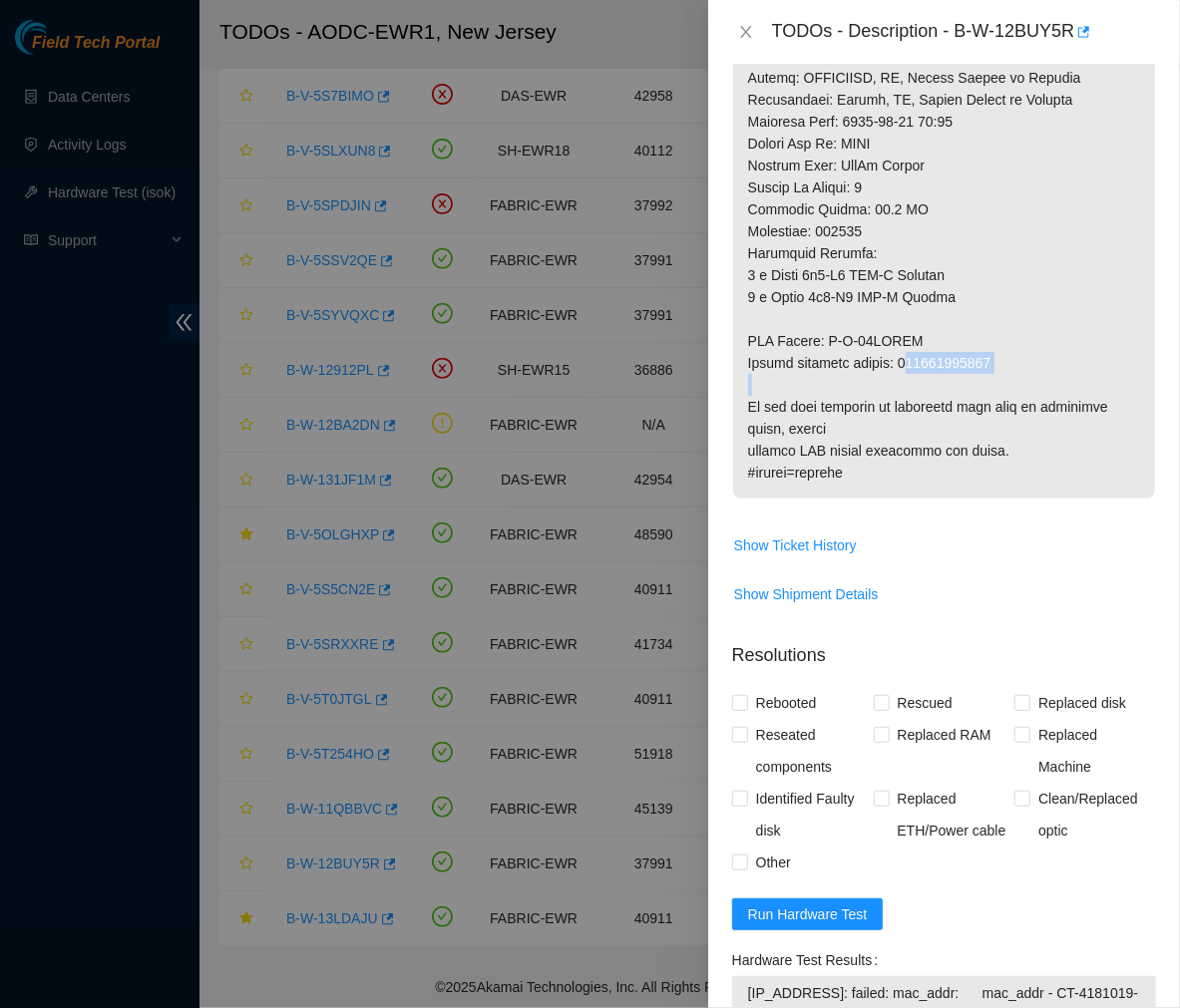 drag, startPoint x: 1012, startPoint y: 359, endPoint x: 906, endPoint y: 361, distance: 106.01887 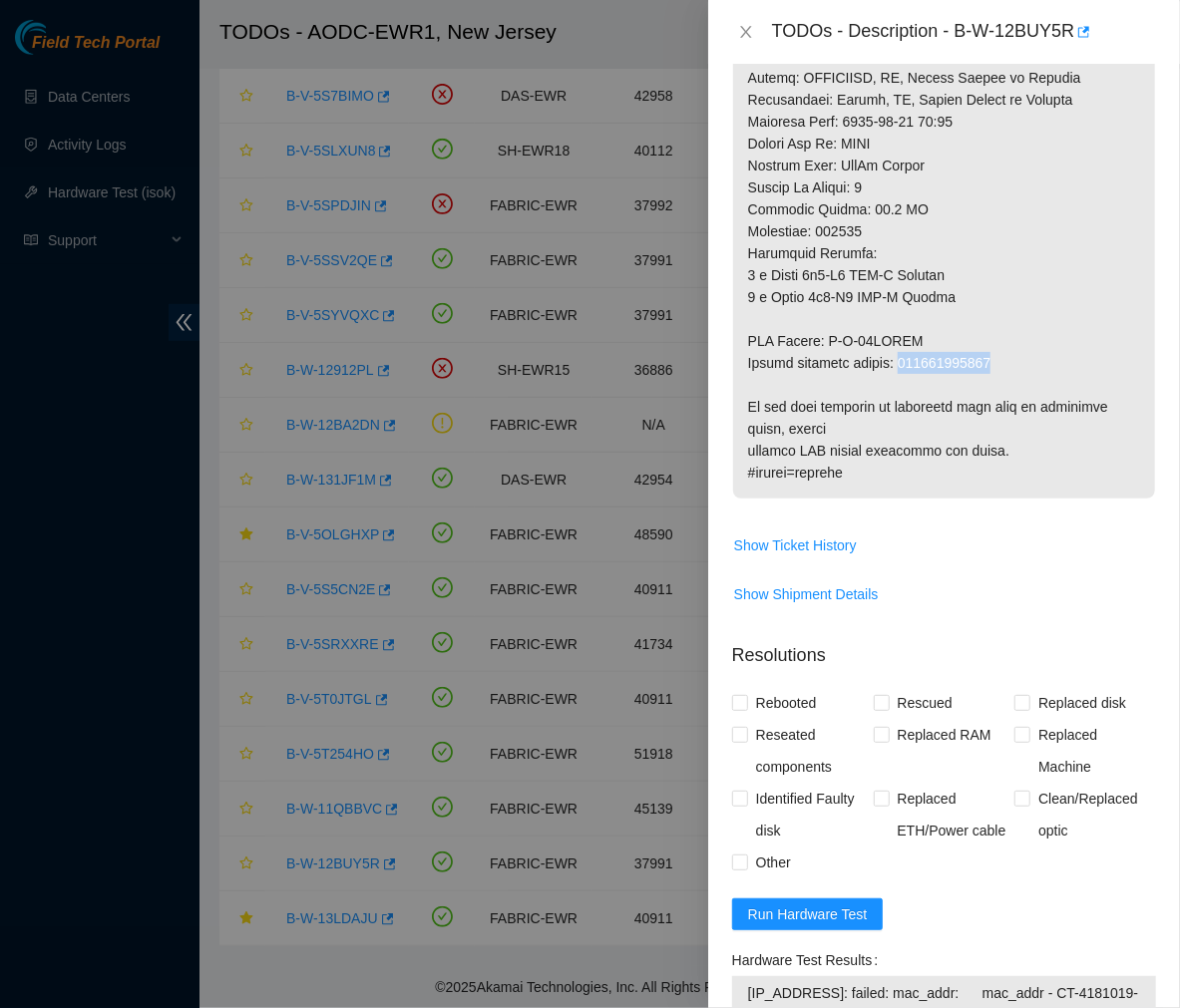 drag, startPoint x: 902, startPoint y: 361, endPoint x: 1015, endPoint y: 369, distance: 113.28283 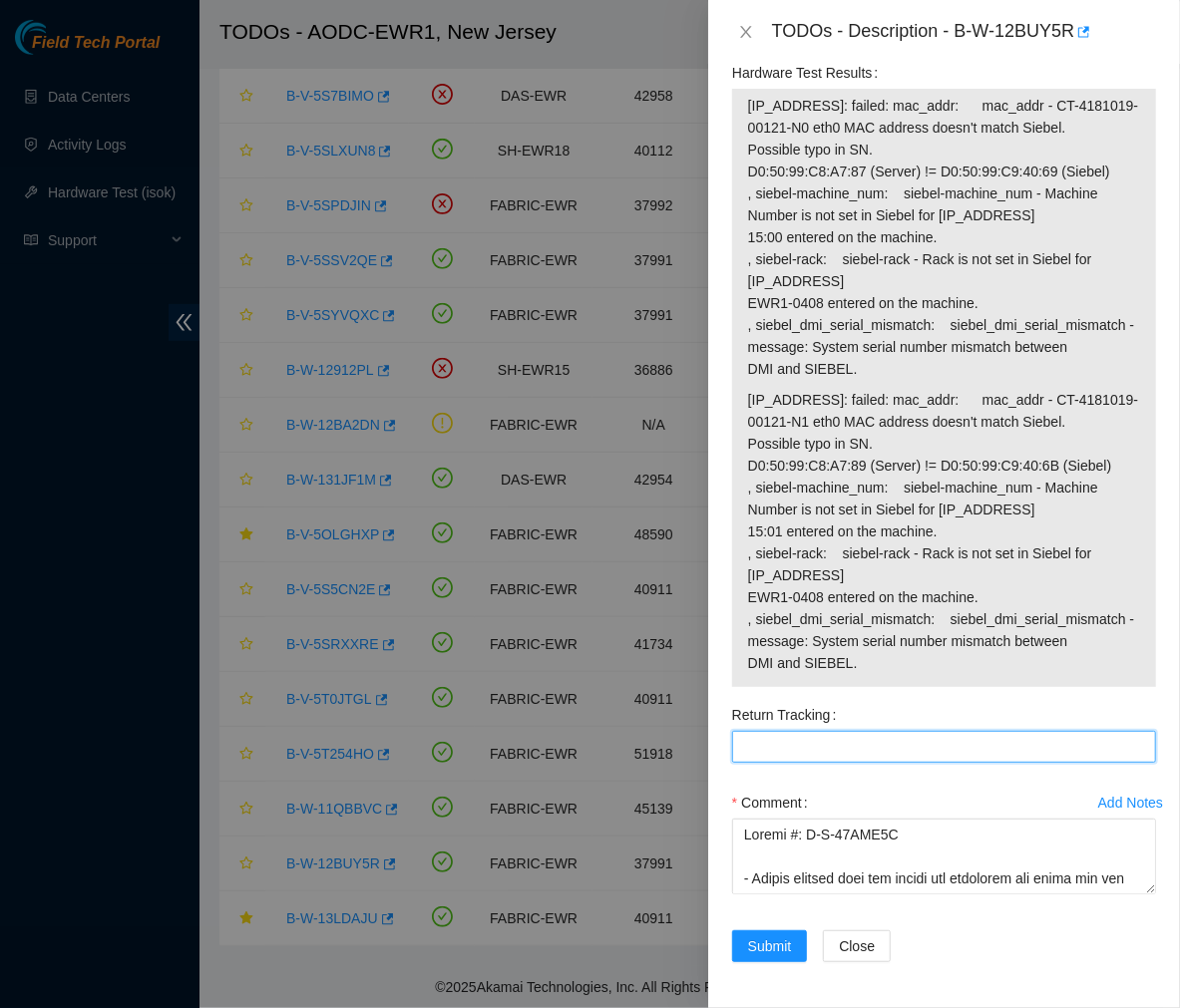 click on "Return Tracking" at bounding box center (944, 747) 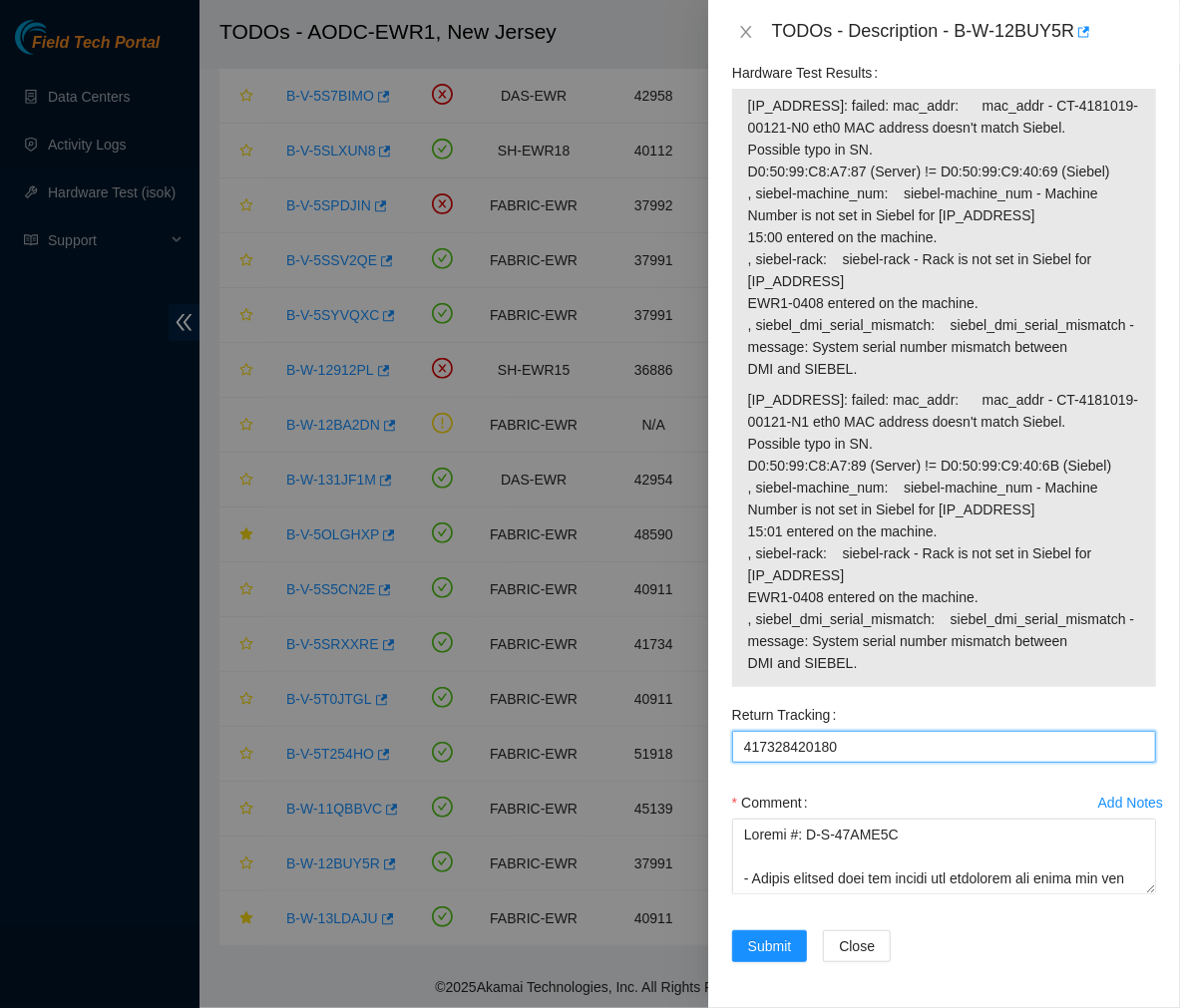 click on "417328420180" at bounding box center (944, 747) 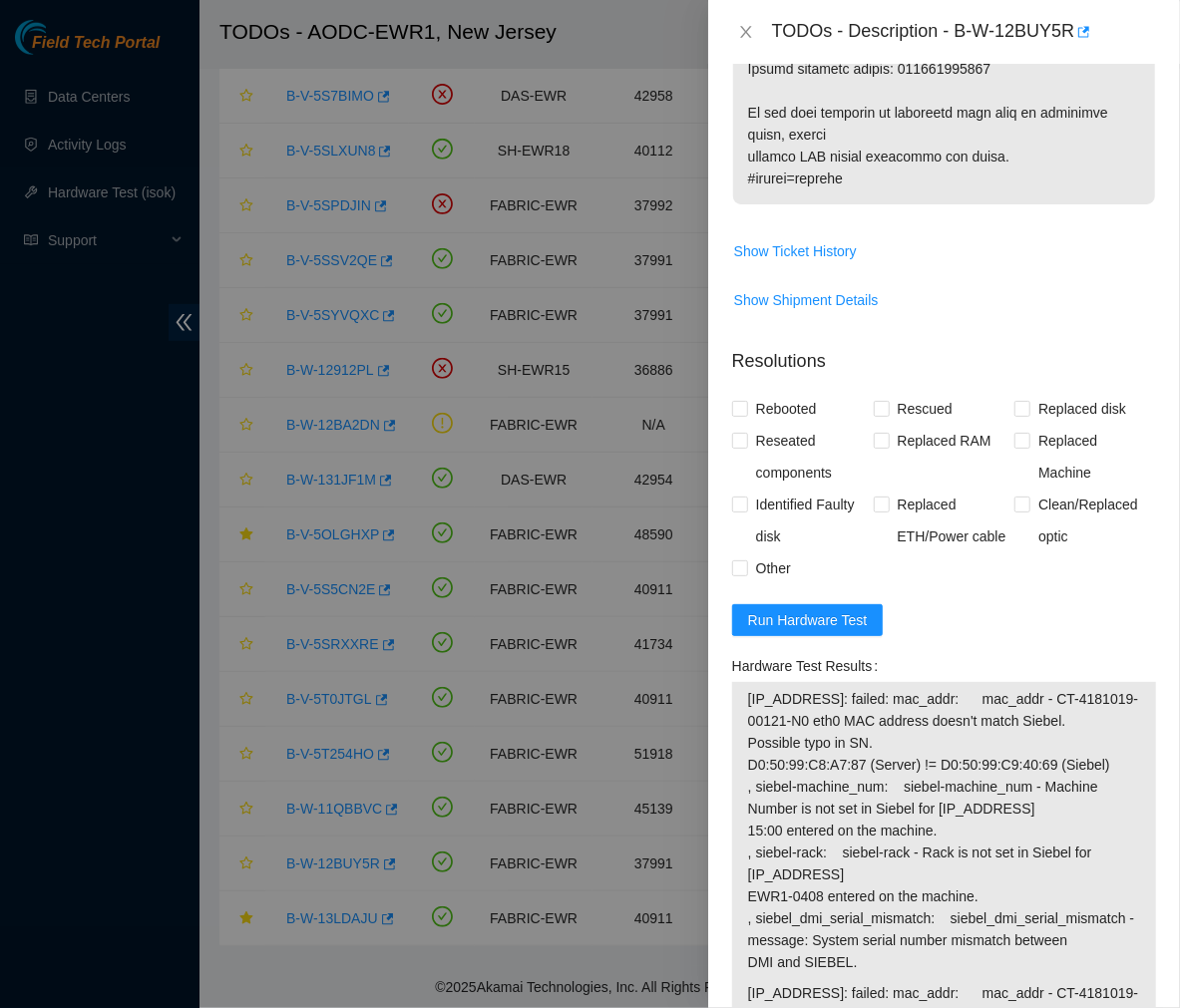 scroll, scrollTop: 1623, scrollLeft: 0, axis: vertical 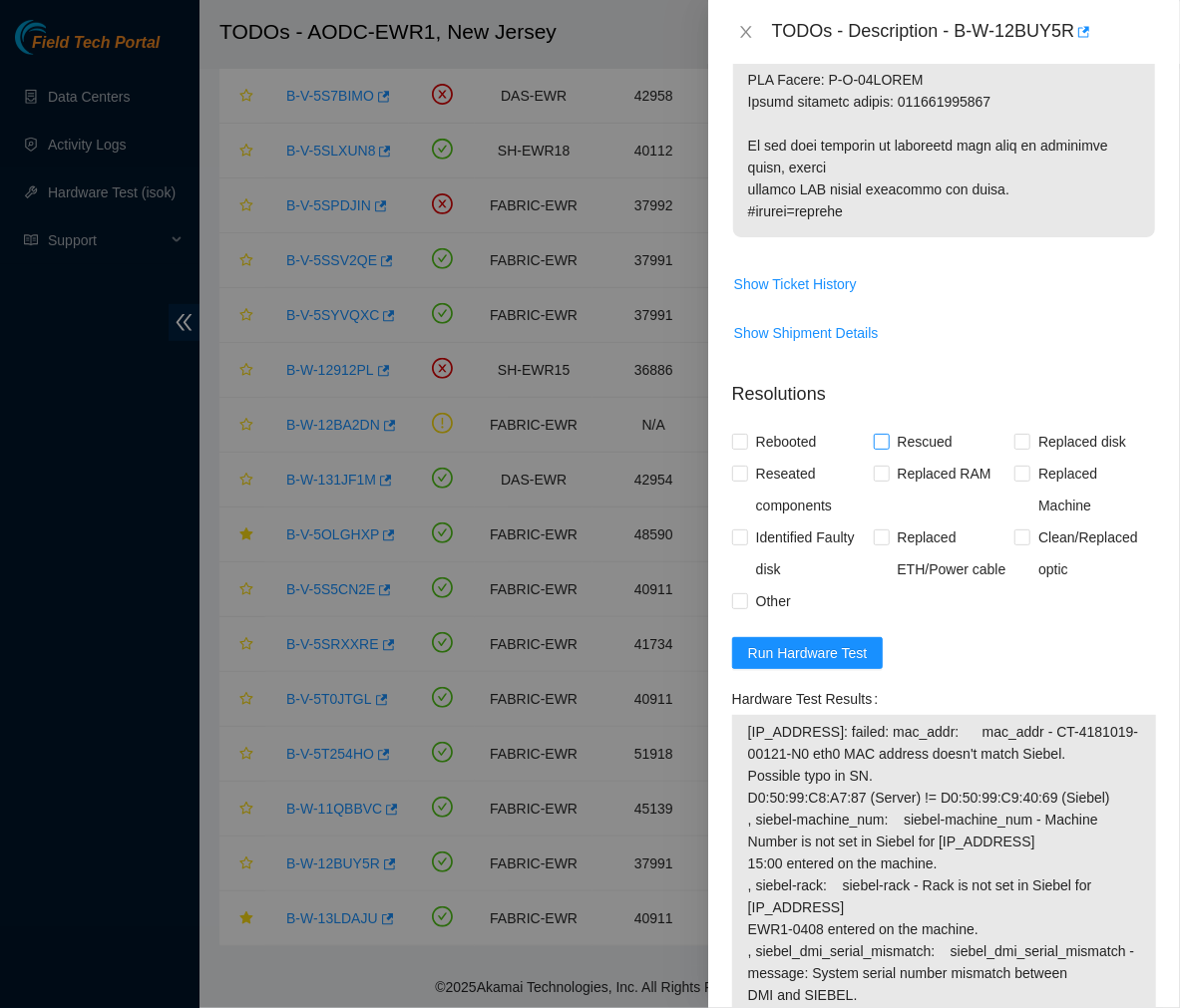 type on "417328420180" 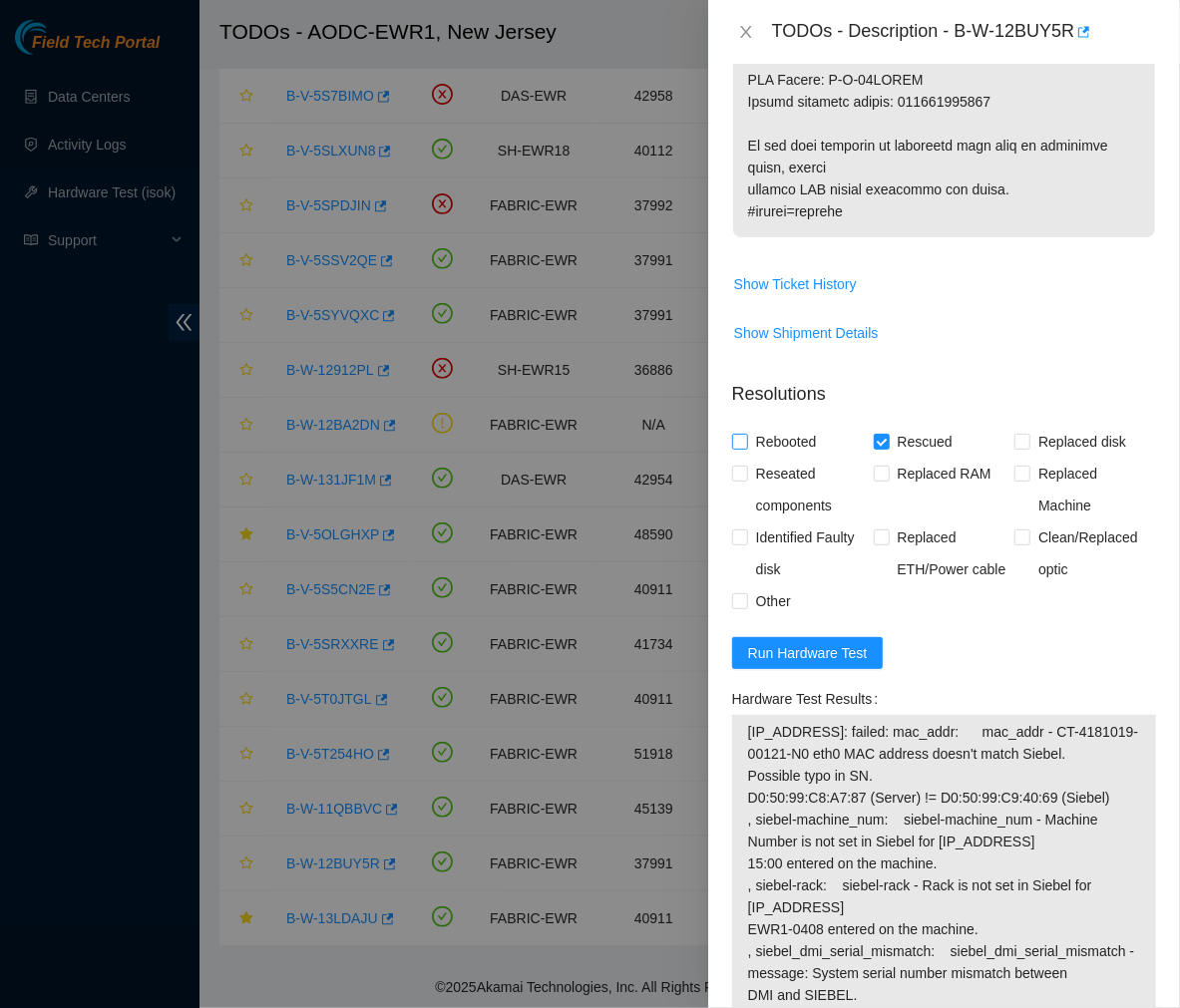click on "Rebooted" at bounding box center (739, 441) 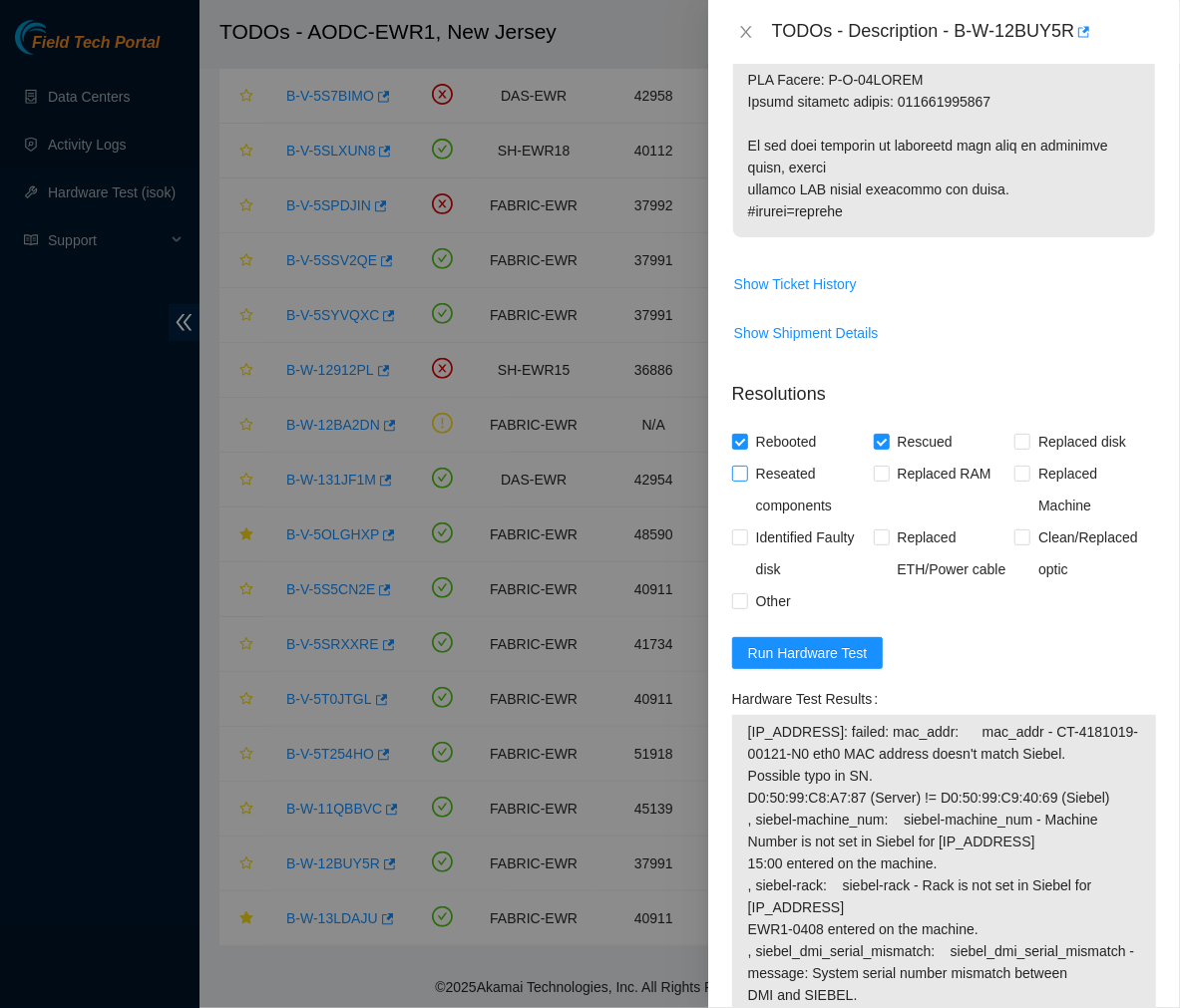 click on "Reseated components" at bounding box center (803, 490) 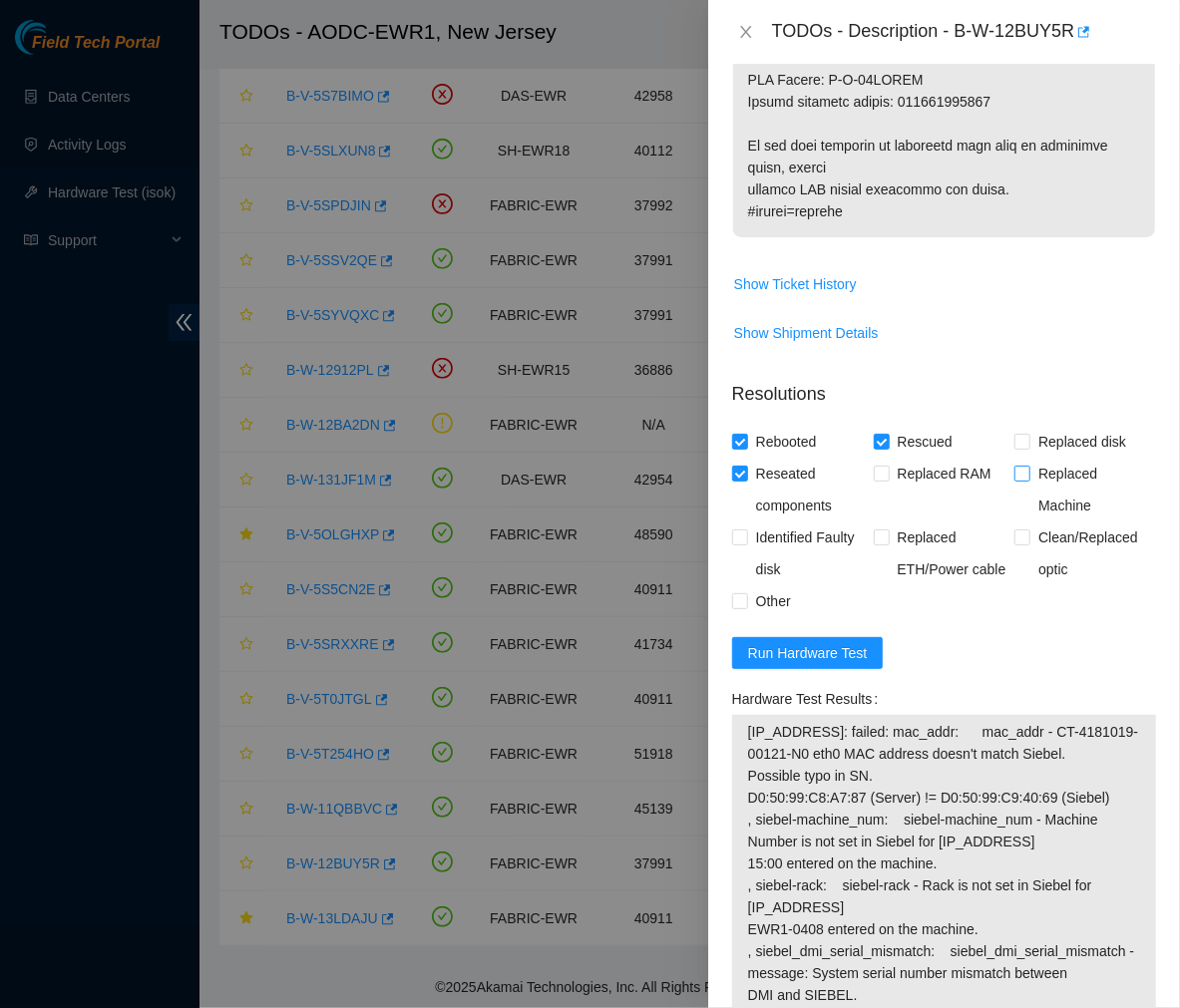 click on "Replaced Machine" at bounding box center (1021, 473) 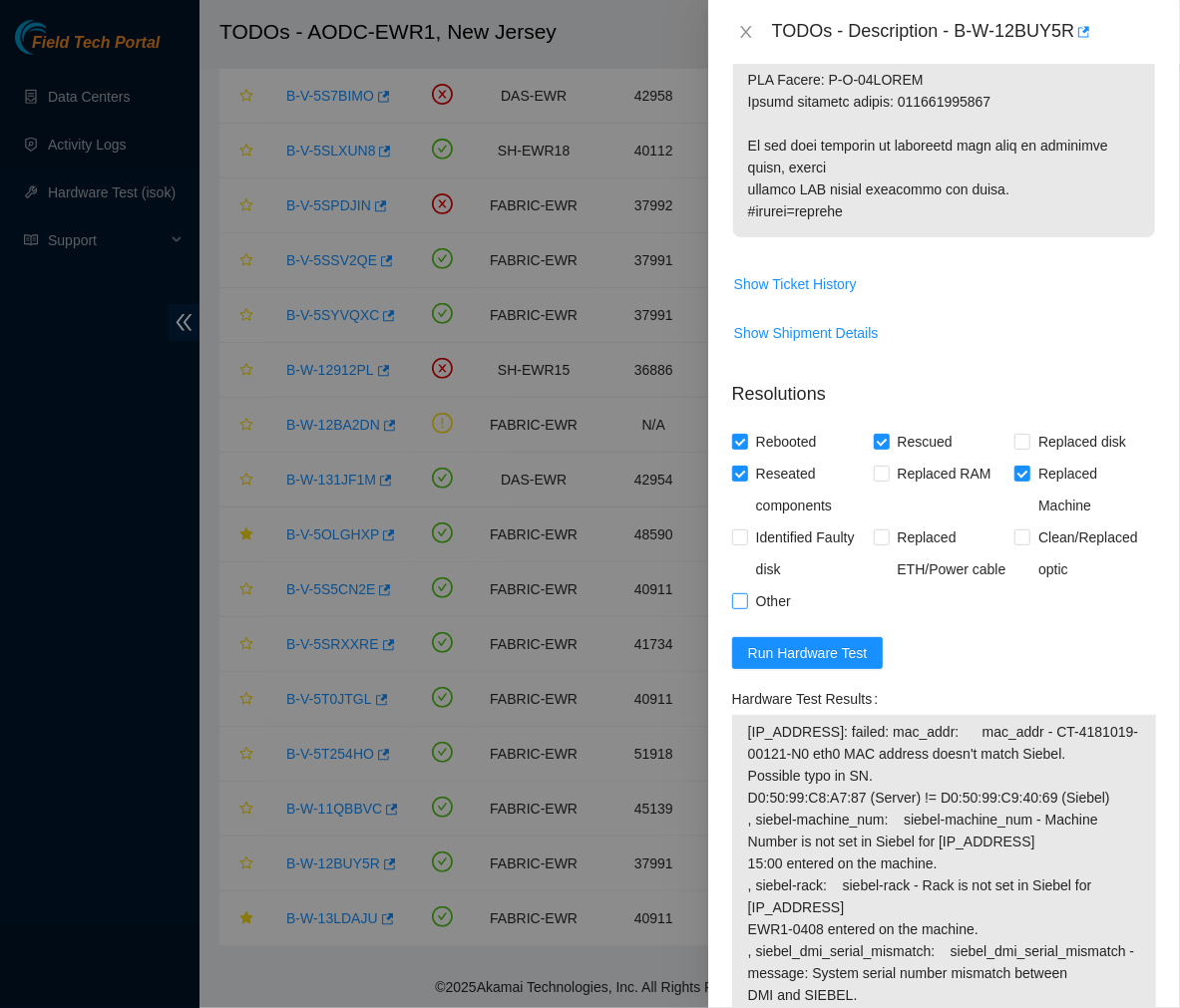 click on "Other" at bounding box center (739, 600) 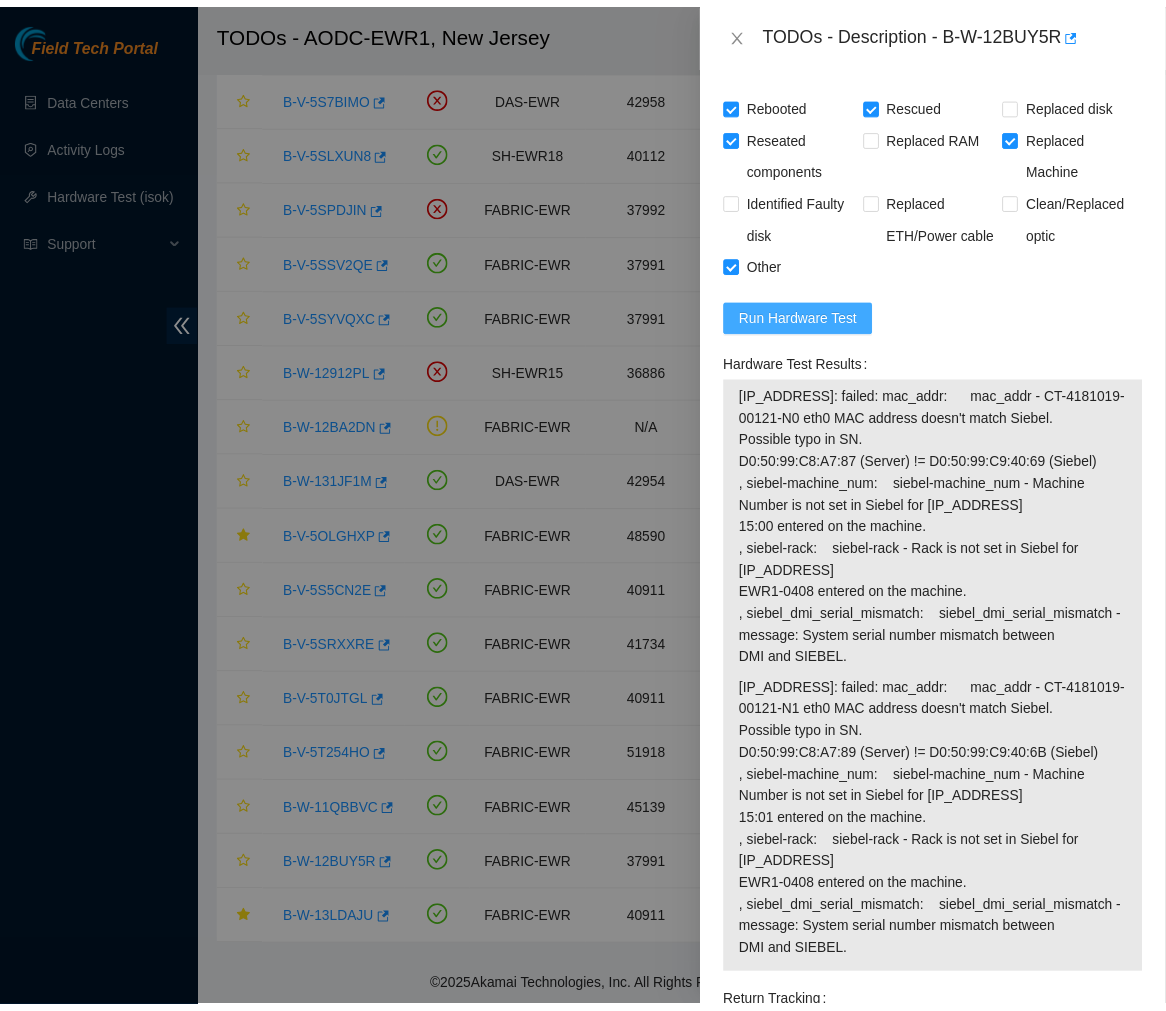 scroll, scrollTop: 2256, scrollLeft: 0, axis: vertical 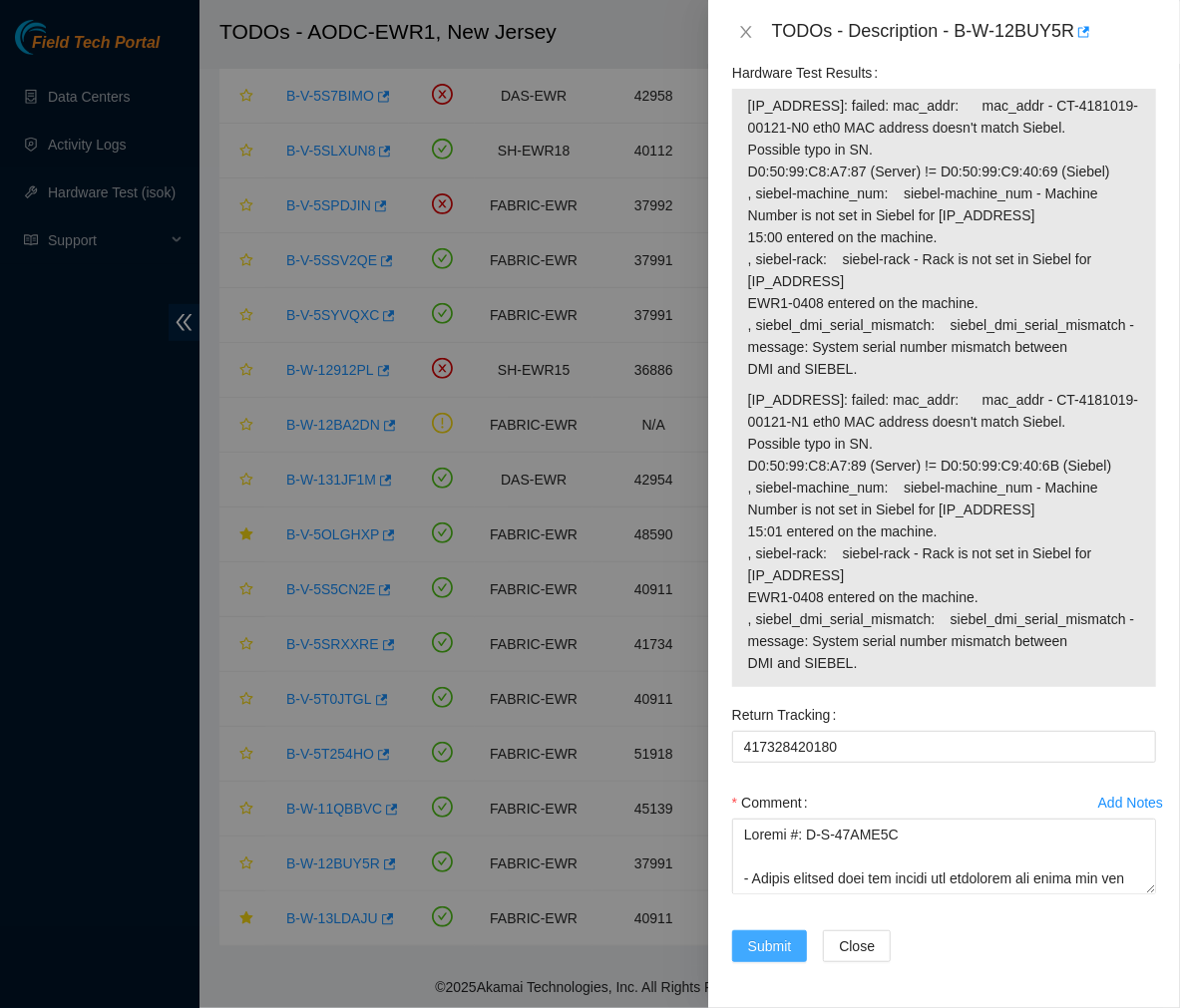 click on "Submit" at bounding box center [770, 946] 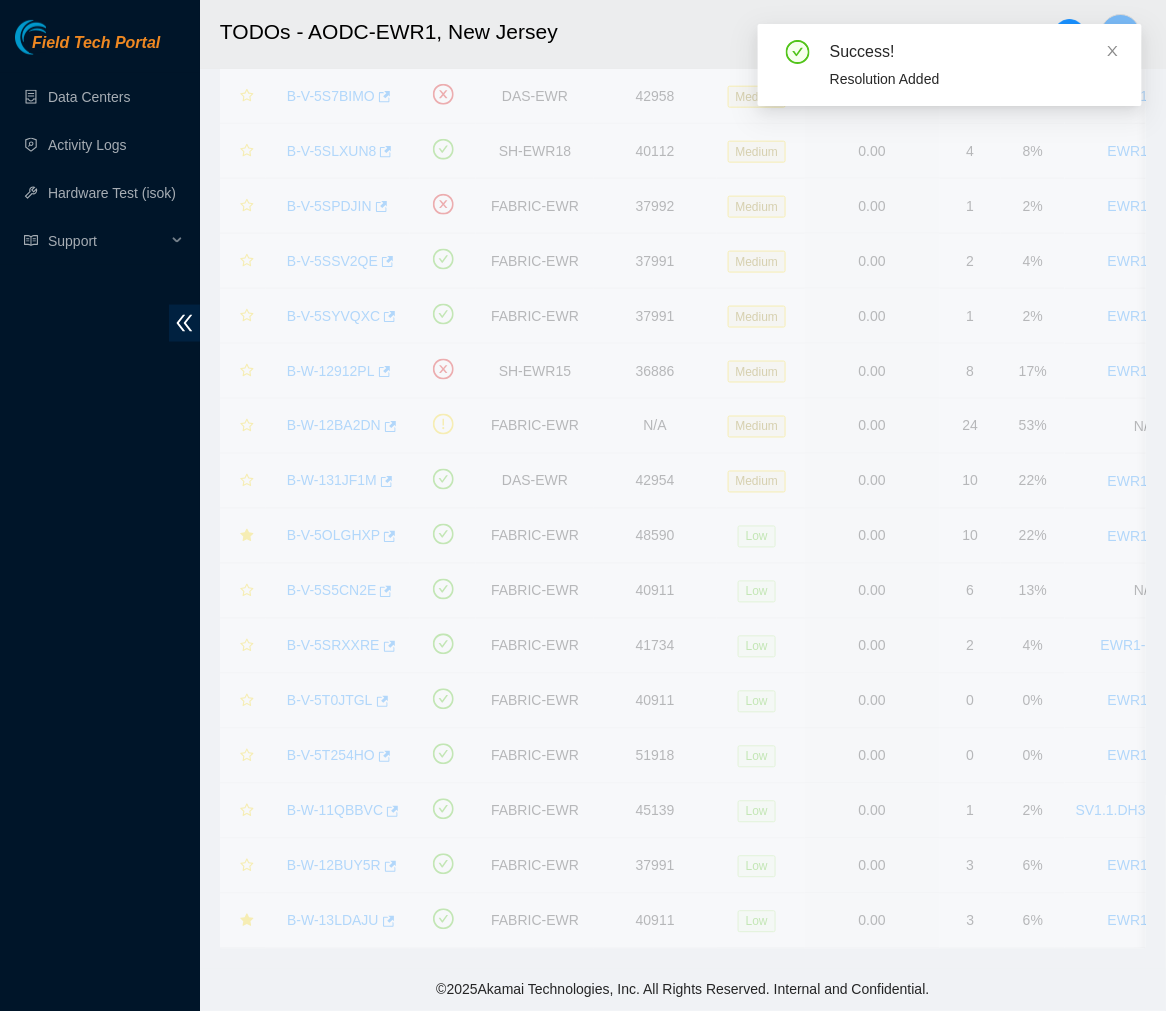 scroll, scrollTop: 256, scrollLeft: 0, axis: vertical 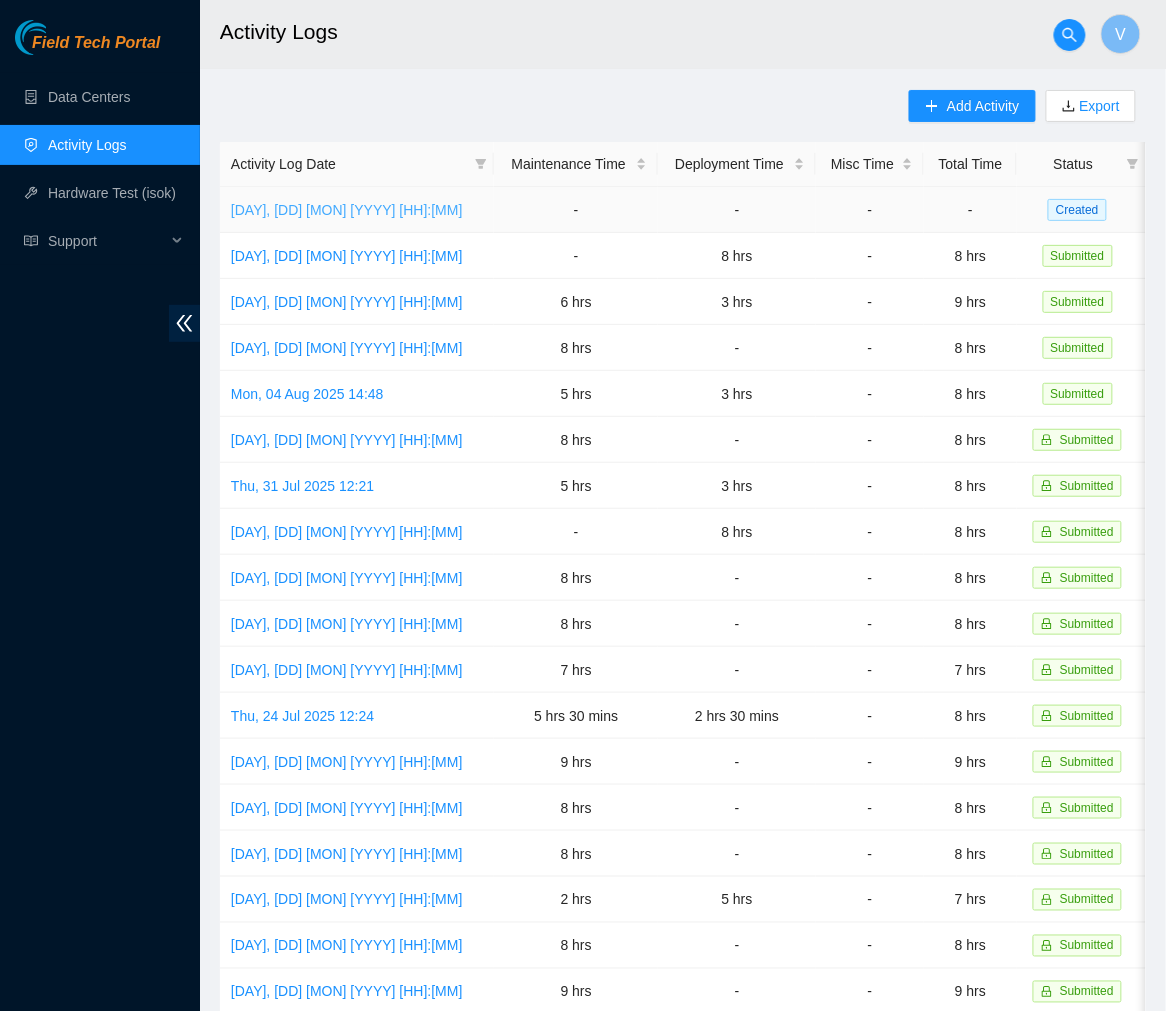 click on "[DAY], [DD] [MON] [YYYY] [HH]:[MM]" at bounding box center [347, 210] 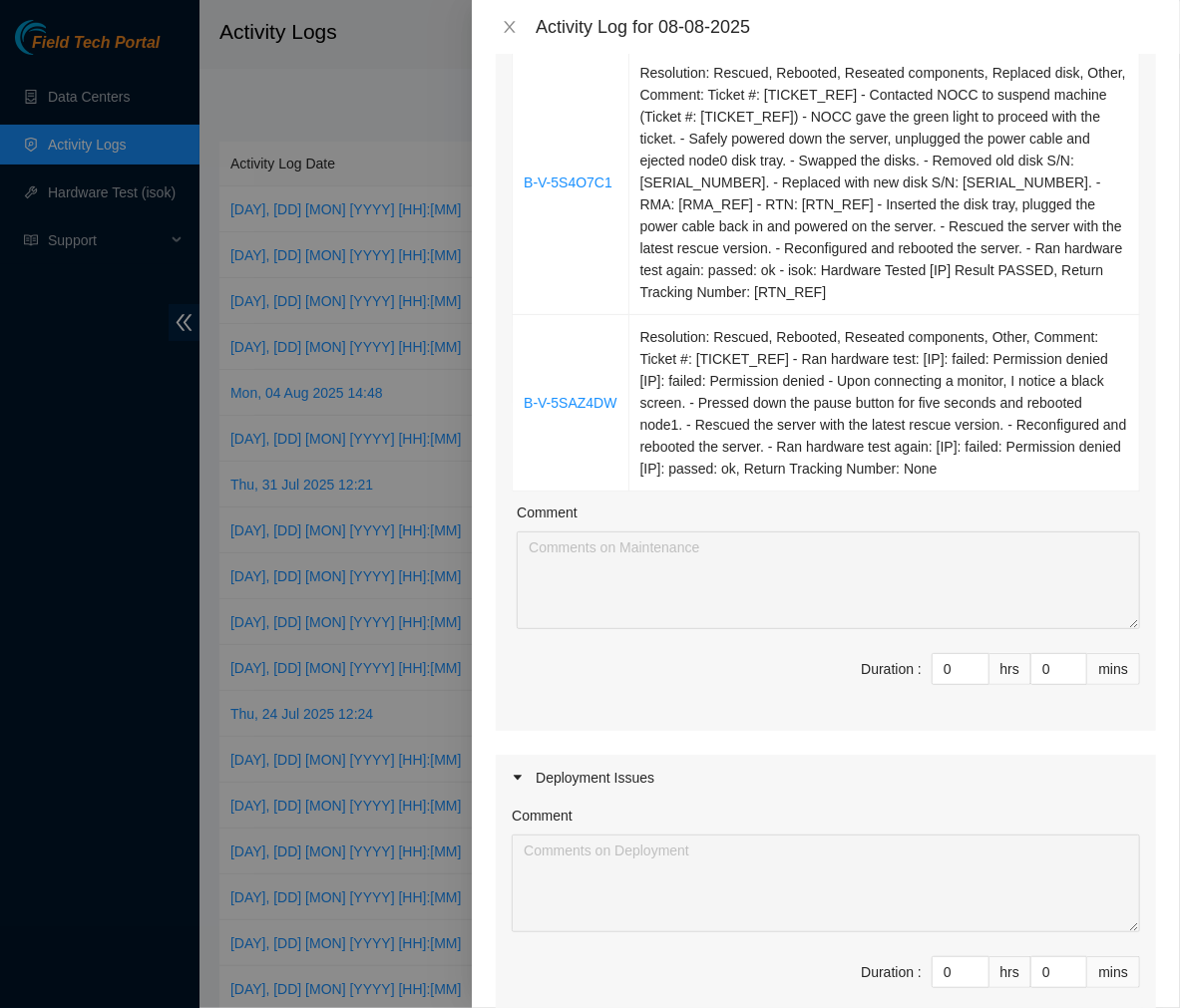 scroll, scrollTop: 1194, scrollLeft: 0, axis: vertical 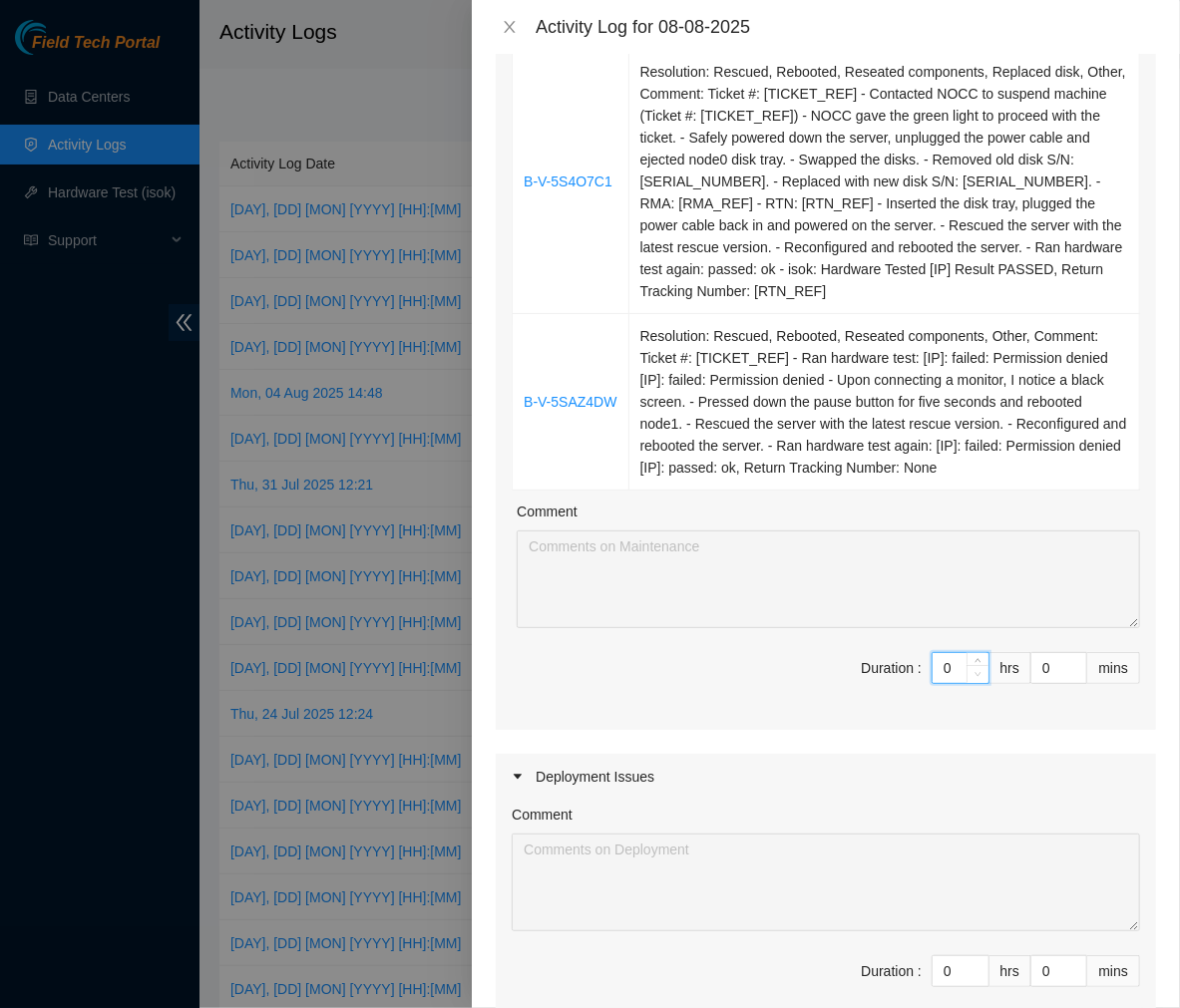 drag, startPoint x: 930, startPoint y: 700, endPoint x: 952, endPoint y: 700, distance: 22 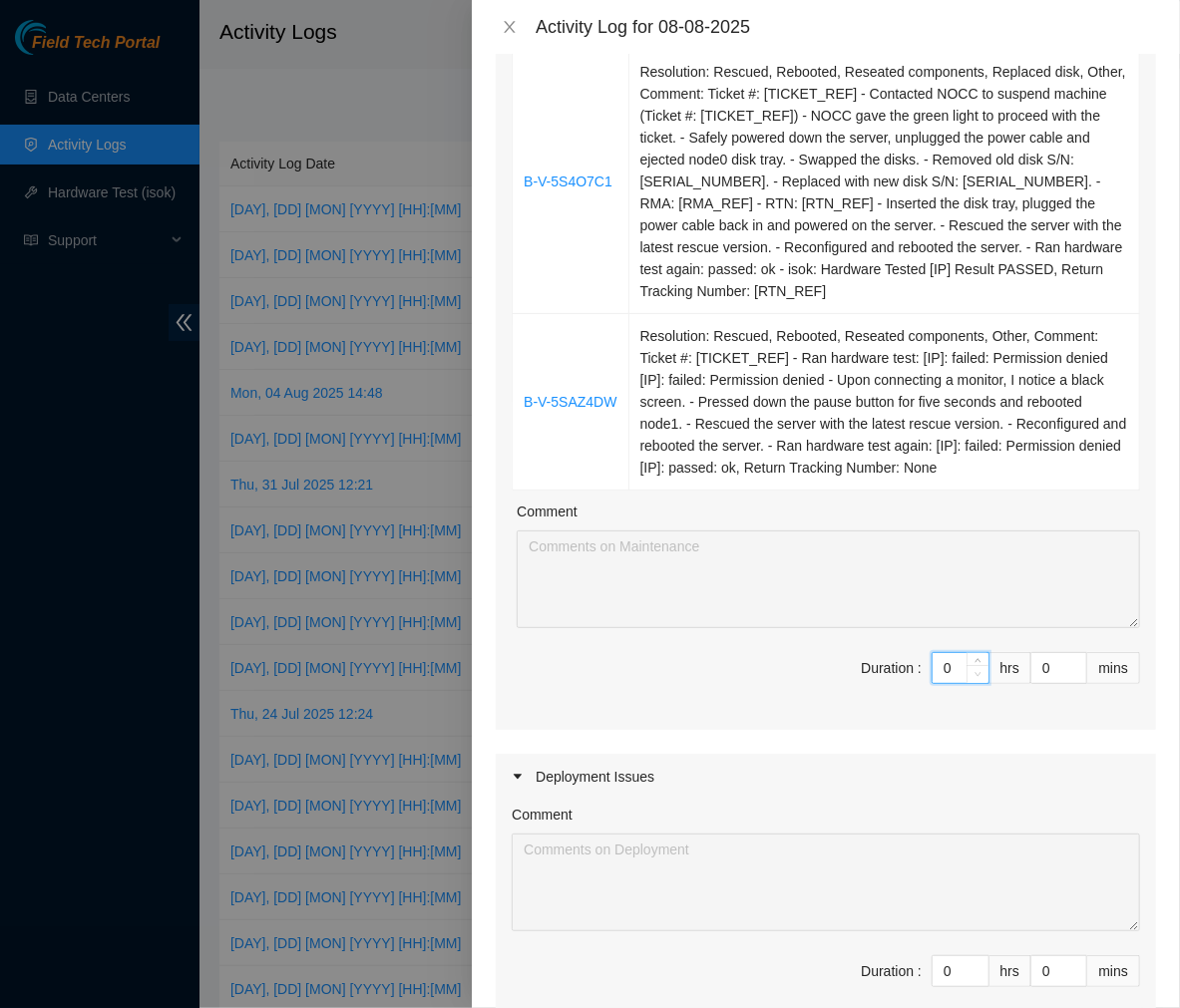 type on "7" 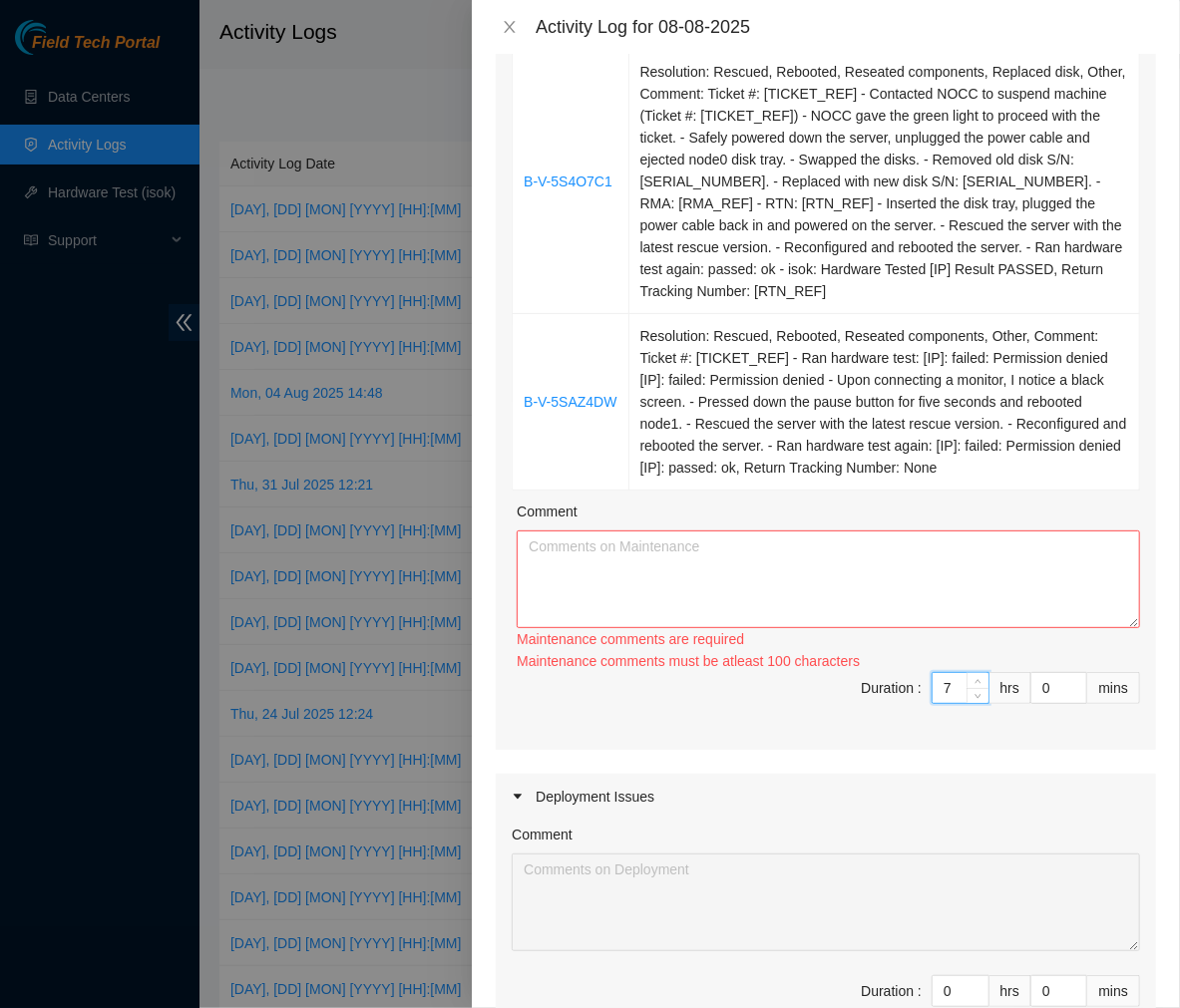 type on "7" 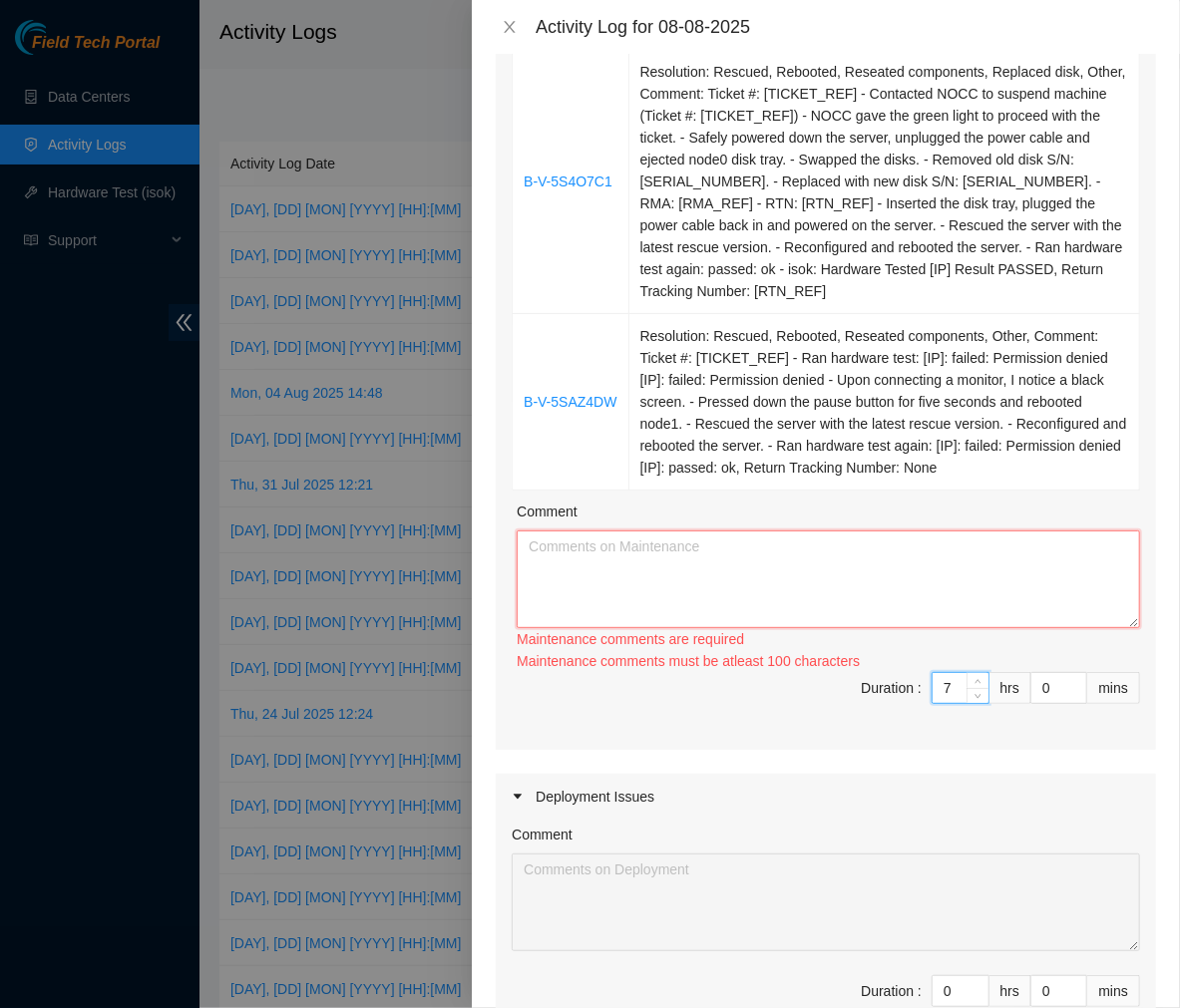 click on "Comment" at bounding box center (828, 579) 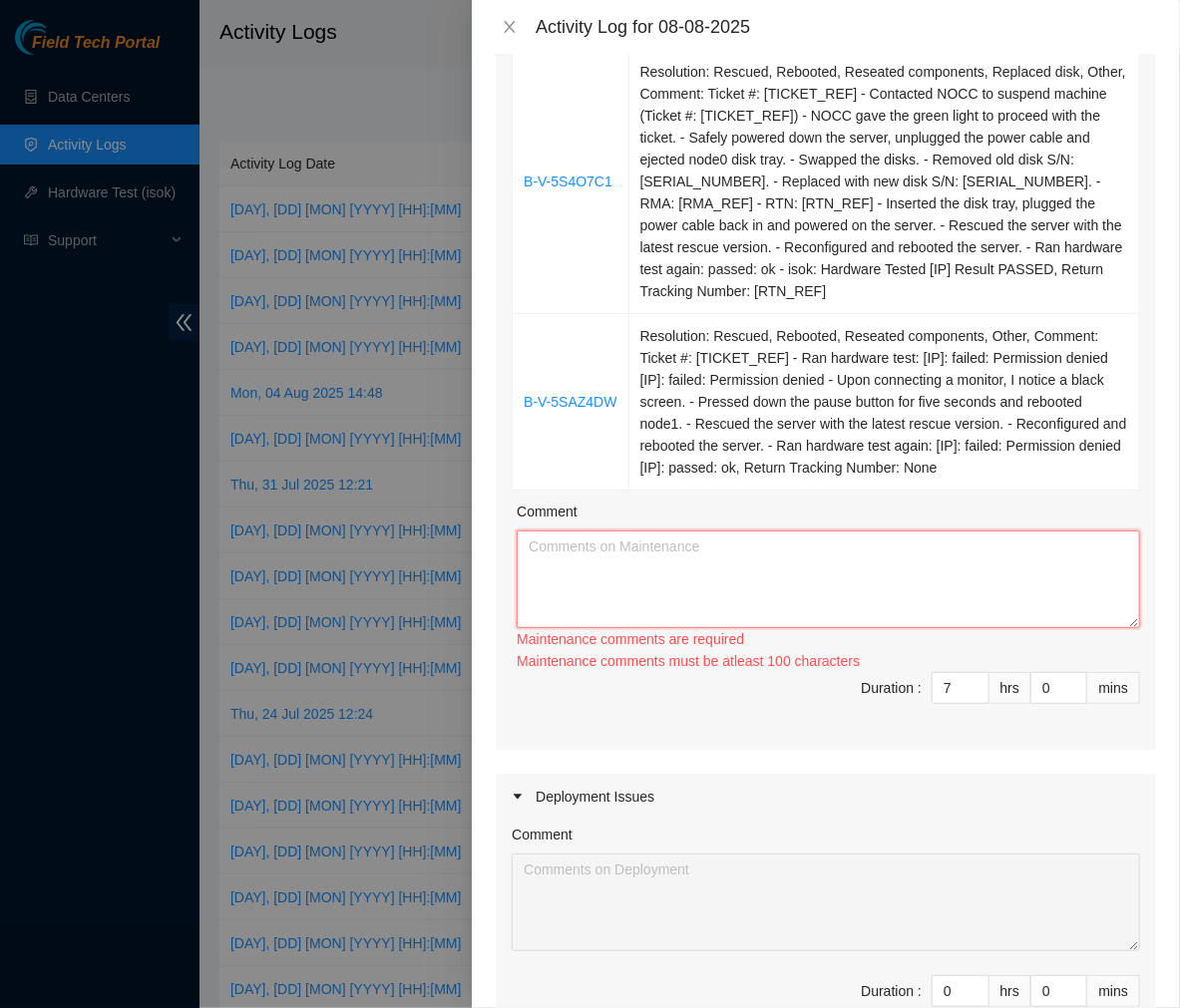 paste on "Ticket #: B-V-5LE1030
- Ran hardware test: [IP_ADDRESS]: failed: dmesg - Aug 07 11:48:54 s10h.ddc.akamai.com kernel: I/O error, dev s, sd_err - message:sdf S/N S45PNA0N622902 had 617 errors since boot.
- Contacted NOCC to suspend machine (Ticket #: B-V-5LE1030)
- NOCC gave the green light to proceed with the ticket. "No suspension required".
- Safely powered down the server, unplugged the power cable and ejected the disk tray.
- Swapped the disks.
- Removed old disk S/N: S45PNA0N622902.
- Replaced with new disk S/N: 21202F2C9B77.
- RMA: B-V-5SRDQW0
- RTN: 463470041069
- Inserted the disk tray, plugged the power cable and powered on the server.
- Ticket instructed NOT TO RESCUE.
- Ran hardware test again: 3.56.209.10: failed: dmesg - Jun 04 14:17:47 s10h.ddc.akamai.com kernel: Buffer I/O error, sd_err - message:sdf S/N S45PNA0N622902 had 1 errors since boot.
- Rebooted the server and ran hardware test again: [IP_ADDRESS]: failed: unpingable
Upon booting the server, it stays on (See image 1) then gets st..." 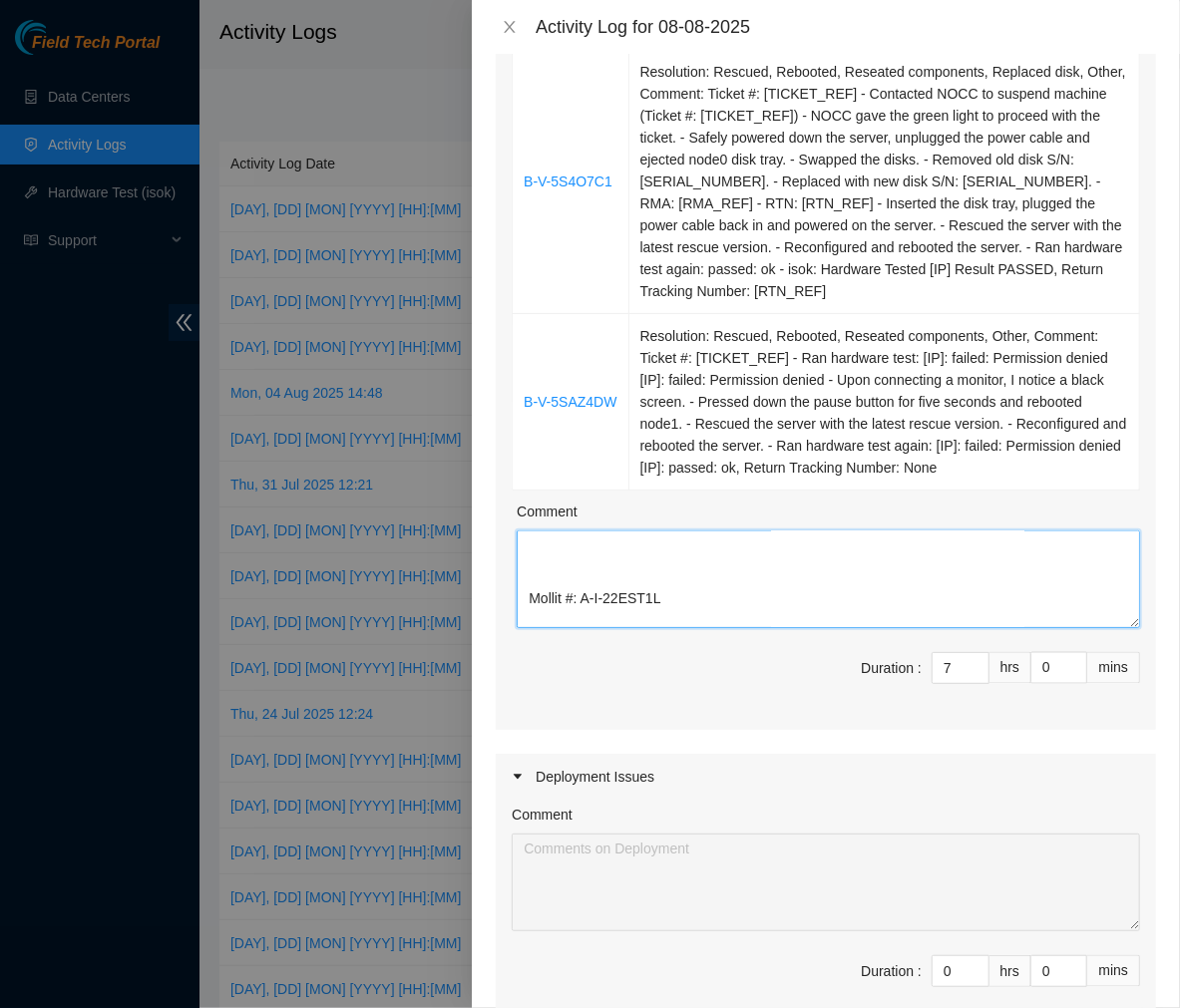 scroll, scrollTop: 1367, scrollLeft: 0, axis: vertical 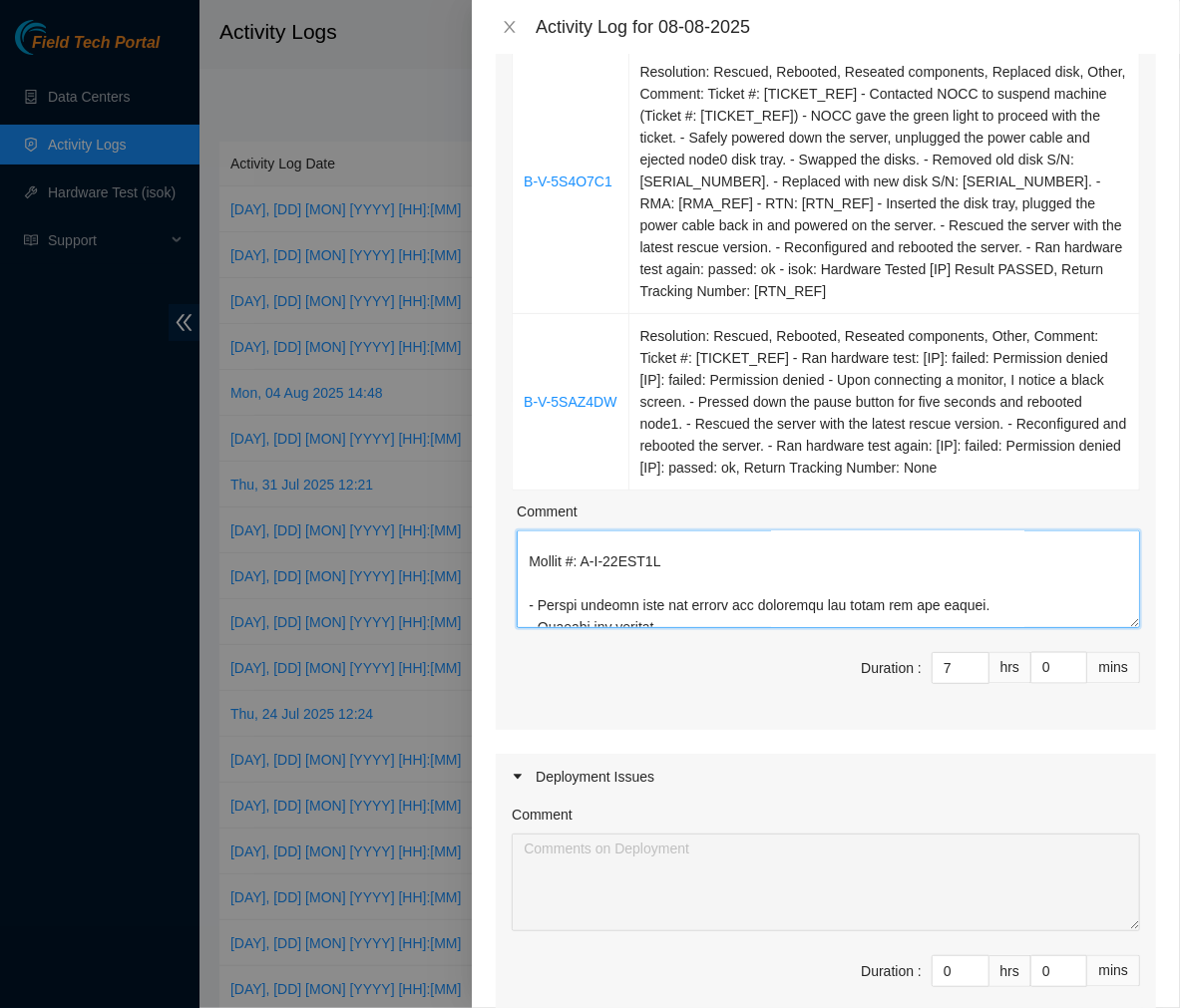 click on "Comment" at bounding box center (828, 579) 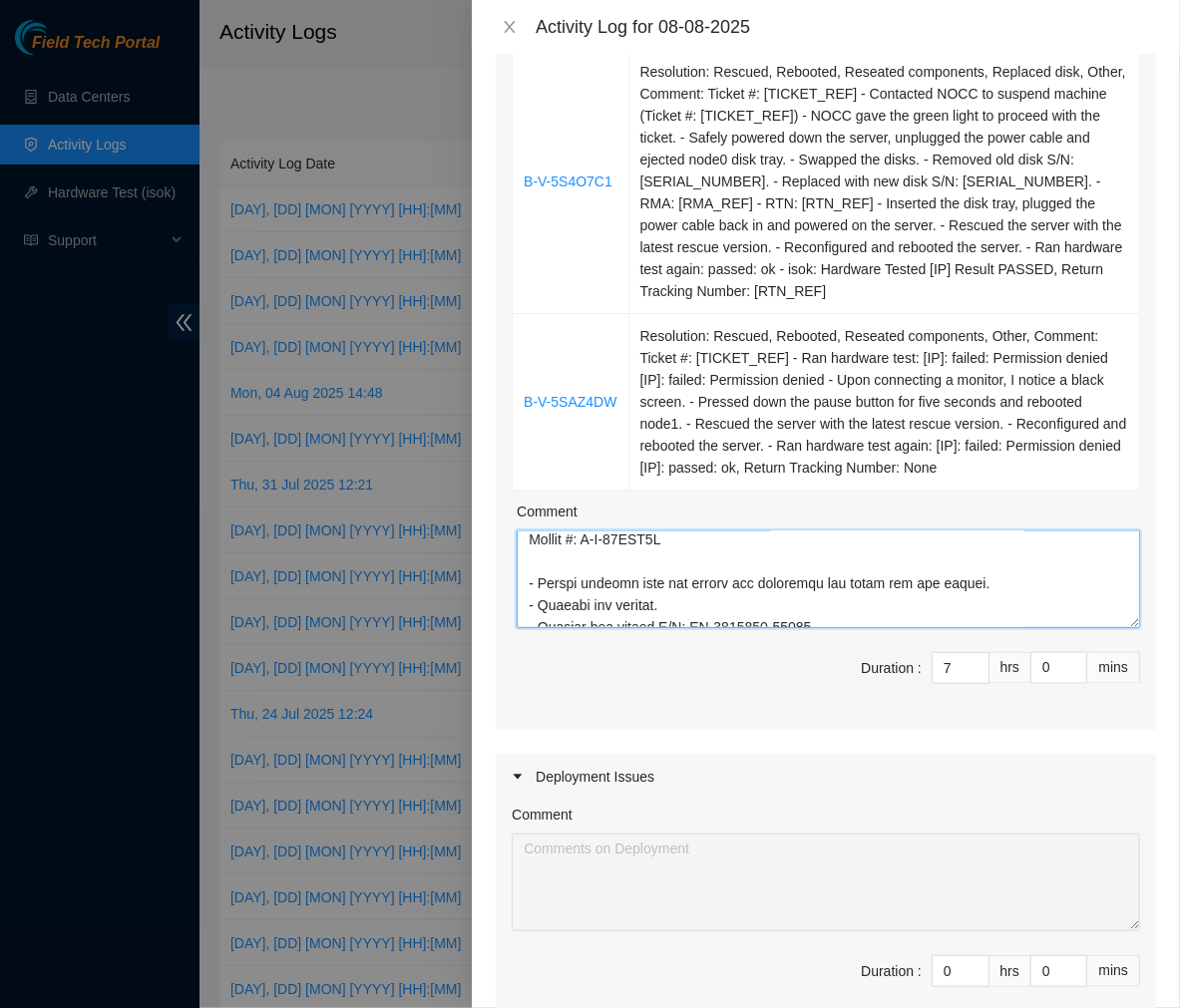 scroll, scrollTop: 1346, scrollLeft: 0, axis: vertical 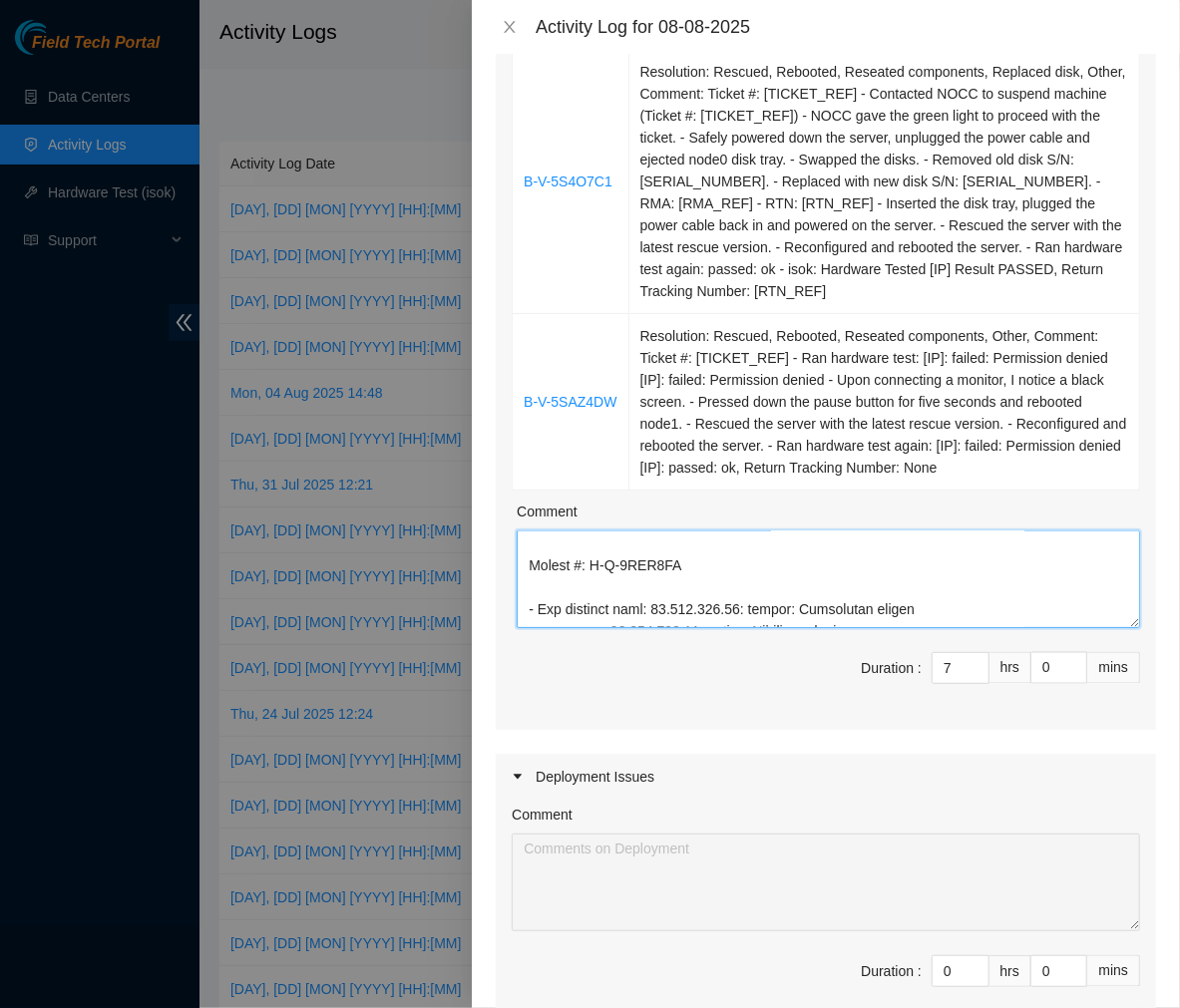 click on "Comment" at bounding box center [828, 579] 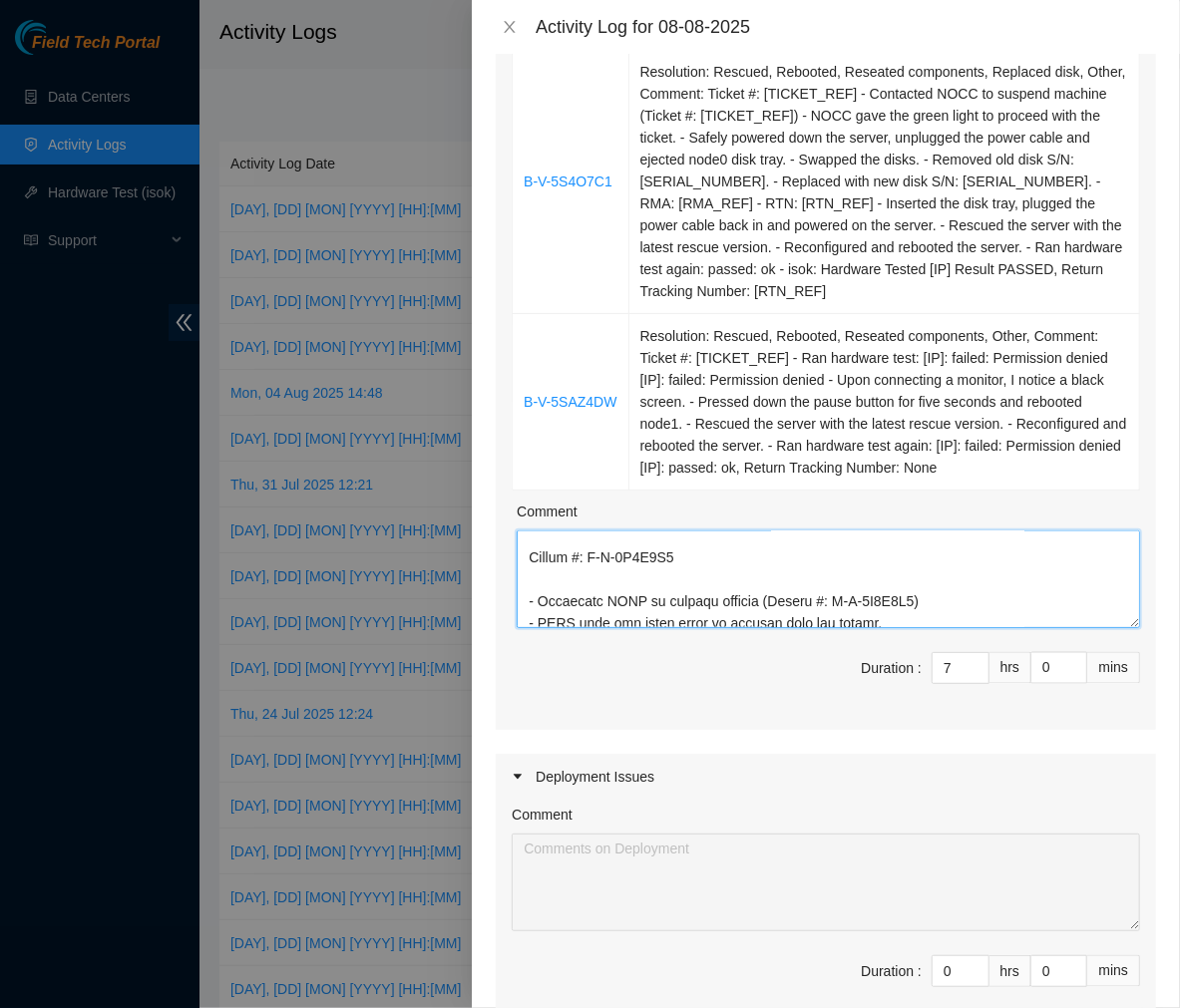 scroll, scrollTop: 600, scrollLeft: 0, axis: vertical 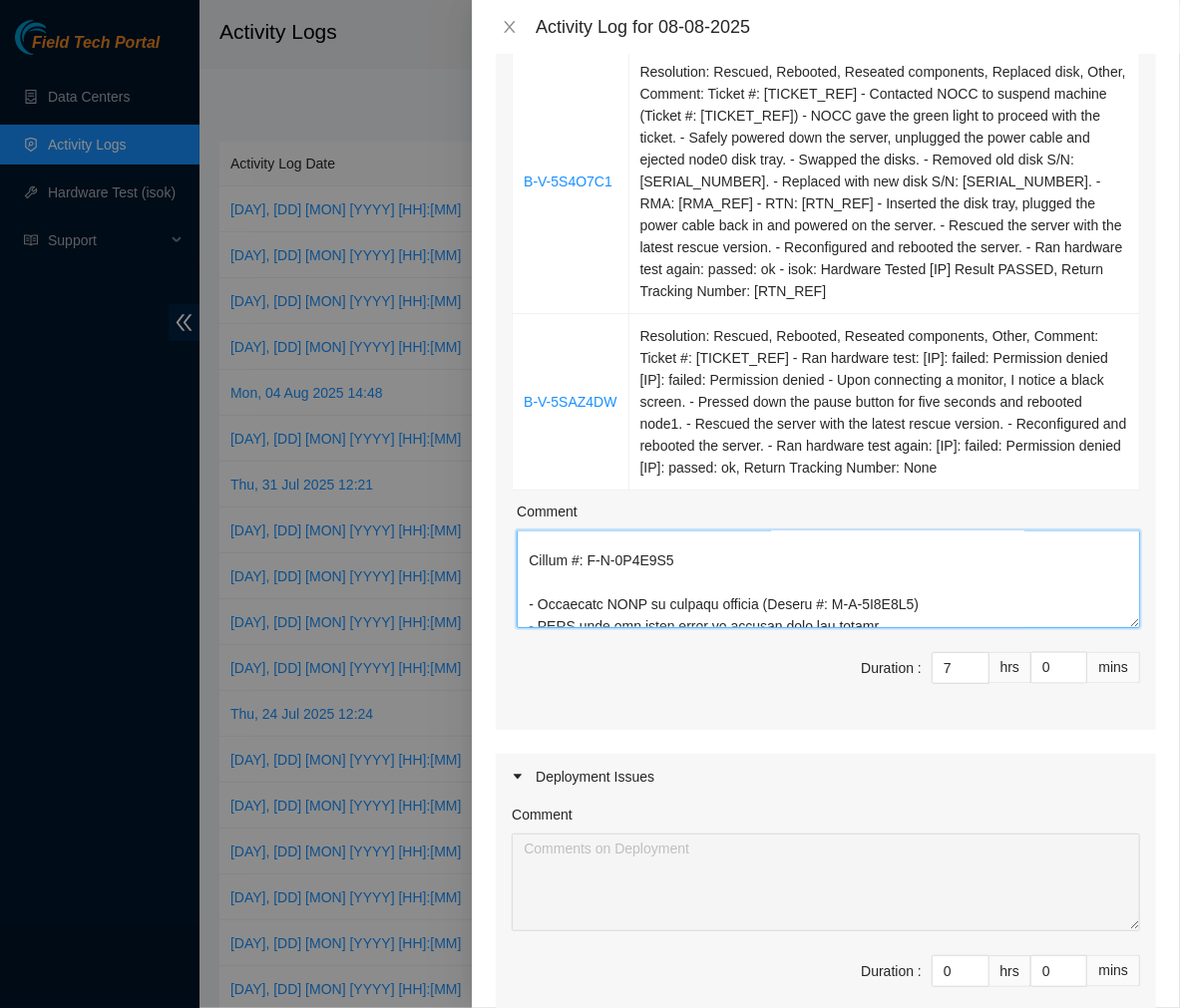 click on "Comment" at bounding box center [828, 579] 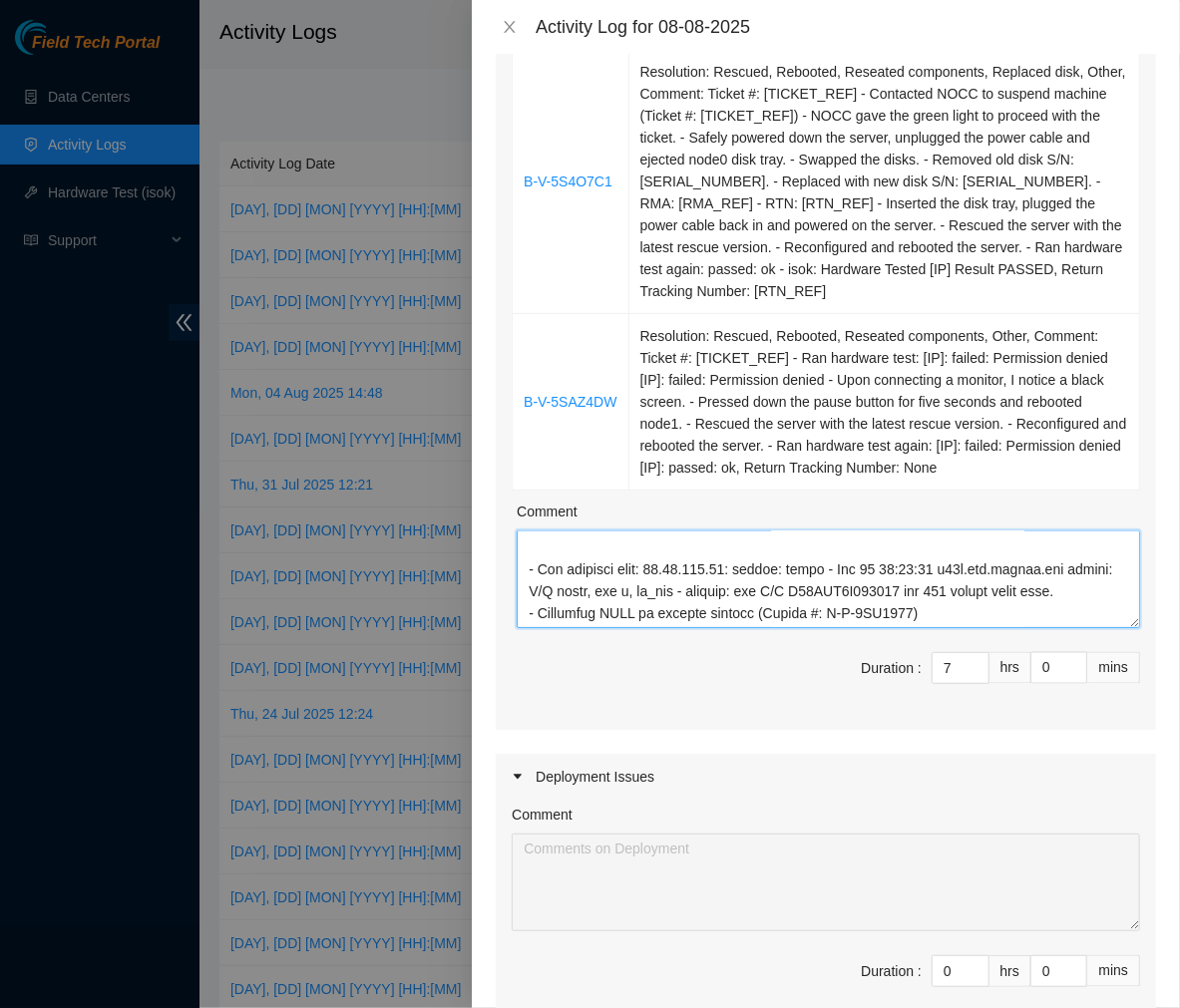 scroll, scrollTop: 0, scrollLeft: 0, axis: both 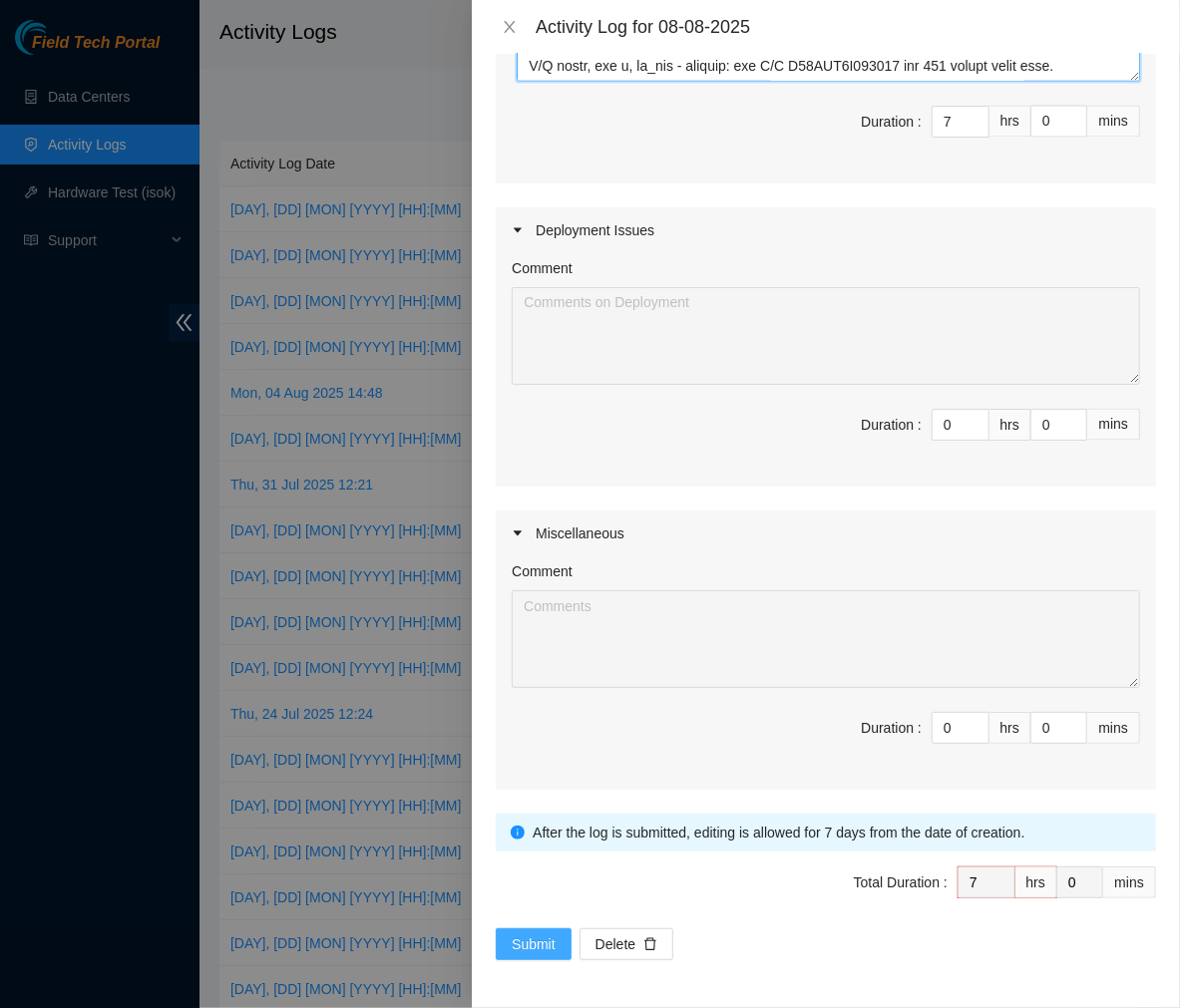 type on "Ticket #: B-V-5LE1030
- Ran hardware test: [IP_ADDRESS]: failed: dmesg - Aug 07 11:48:54 s10h.ddc.akamai.com kernel: I/O error, dev s, sd_err - message:sdf S/N S45PNA0N622902 had 617 errors since boot.
- Contacted NOCC to suspend machine (Ticket #: B-V-5LE1030)
- NOCC gave the green light to proceed with the ticket. "No suspension required".
- Safely powered down the server, unplugged the power cable and ejected the disk tray.
- Swapped the disks.
- Removed old disk S/N: S45PNA0N622902.
- Replaced with new disk S/N: 21202F2C9B77.
- RMA: B-V-5SRDQW0
- RTN: 463470041069
- Inserted the disk tray, plugged the power cable and powered on the server.
- Ticket instructed NOT TO RESCUE.
- Ran hardware test again: 3.56.209.10: failed: dmesg - Jun 04 14:17:47 s10h.ddc.akamai.com kernel: Buffer I/O error, sd_err - message:sdf S/N S45PNA0N622902 had 1 errors since boot.
- Rebooted the server and ran hardware test again: [IP_ADDRESS]: failed: unpingable
Upon booting the server, it stays on (See image 1) then gets st..." 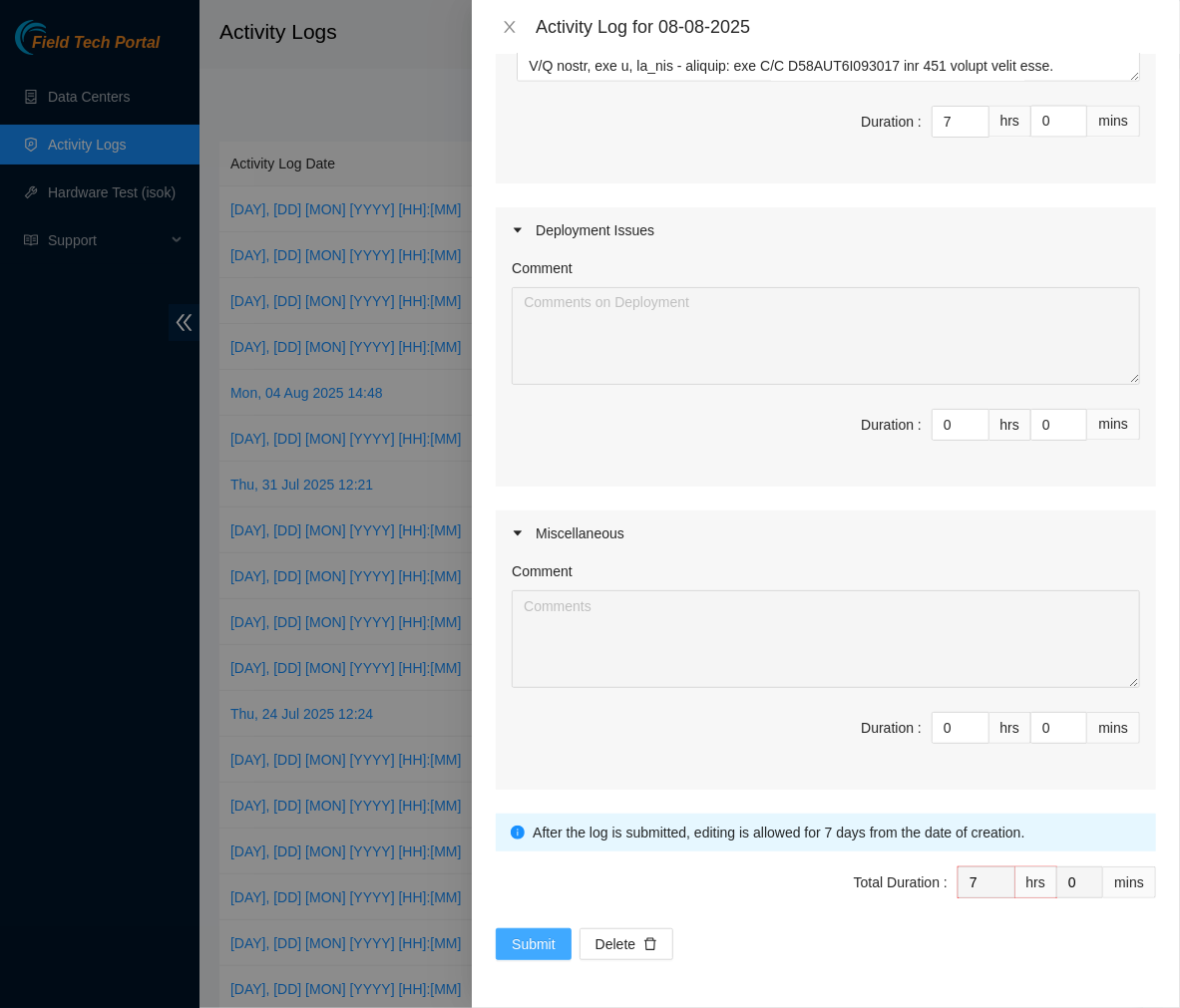 click on "Submit" at bounding box center [534, 944] 